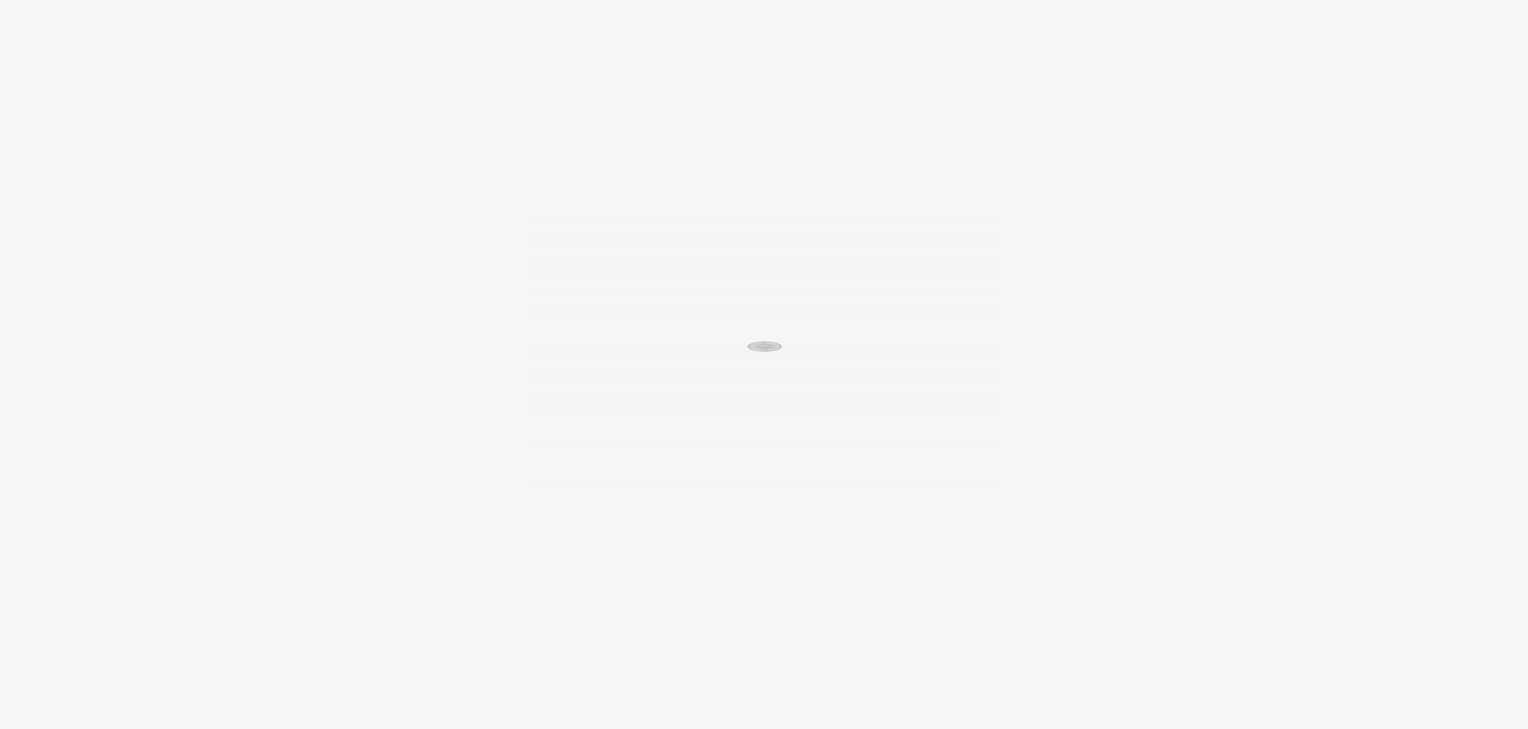 scroll, scrollTop: 0, scrollLeft: 0, axis: both 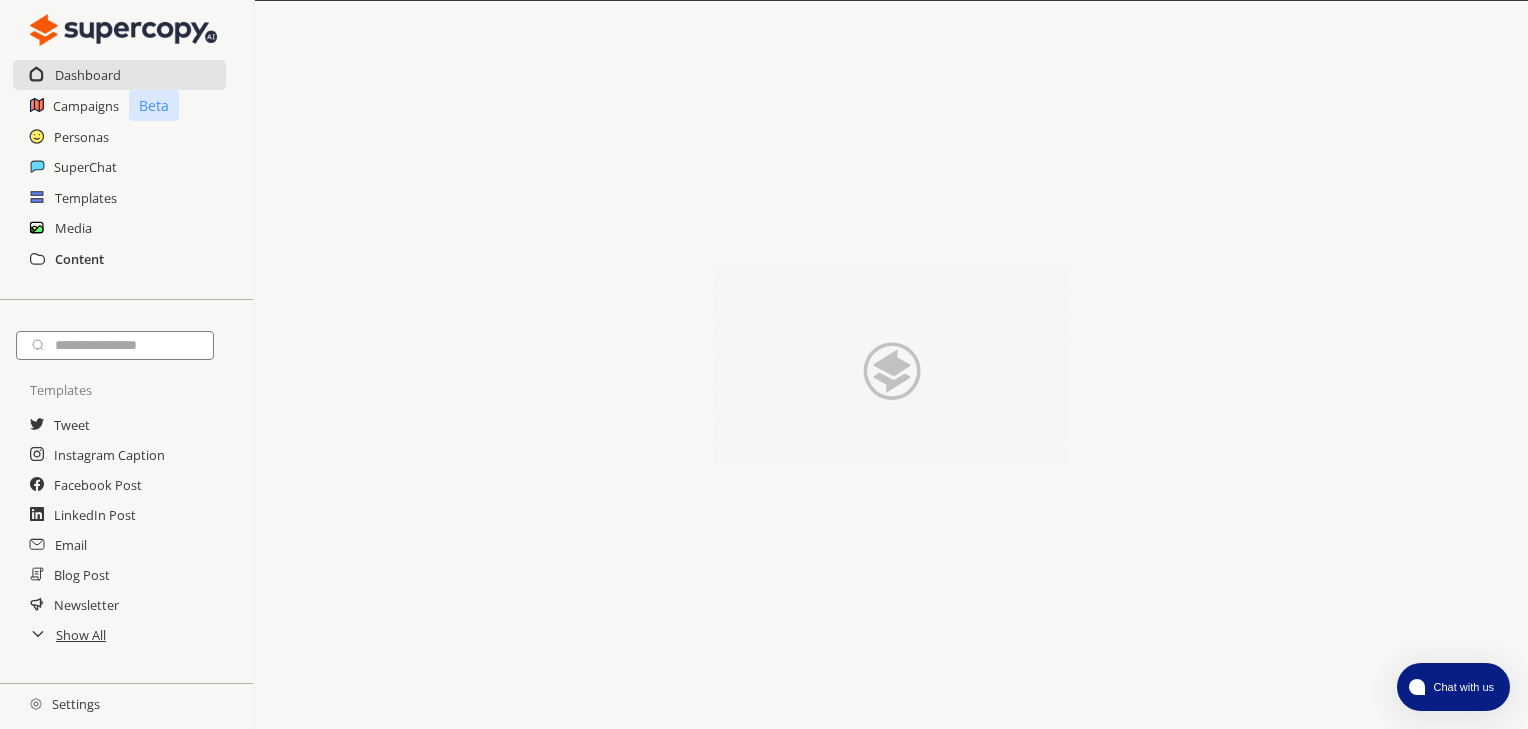click on "Content" at bounding box center [79, 259] 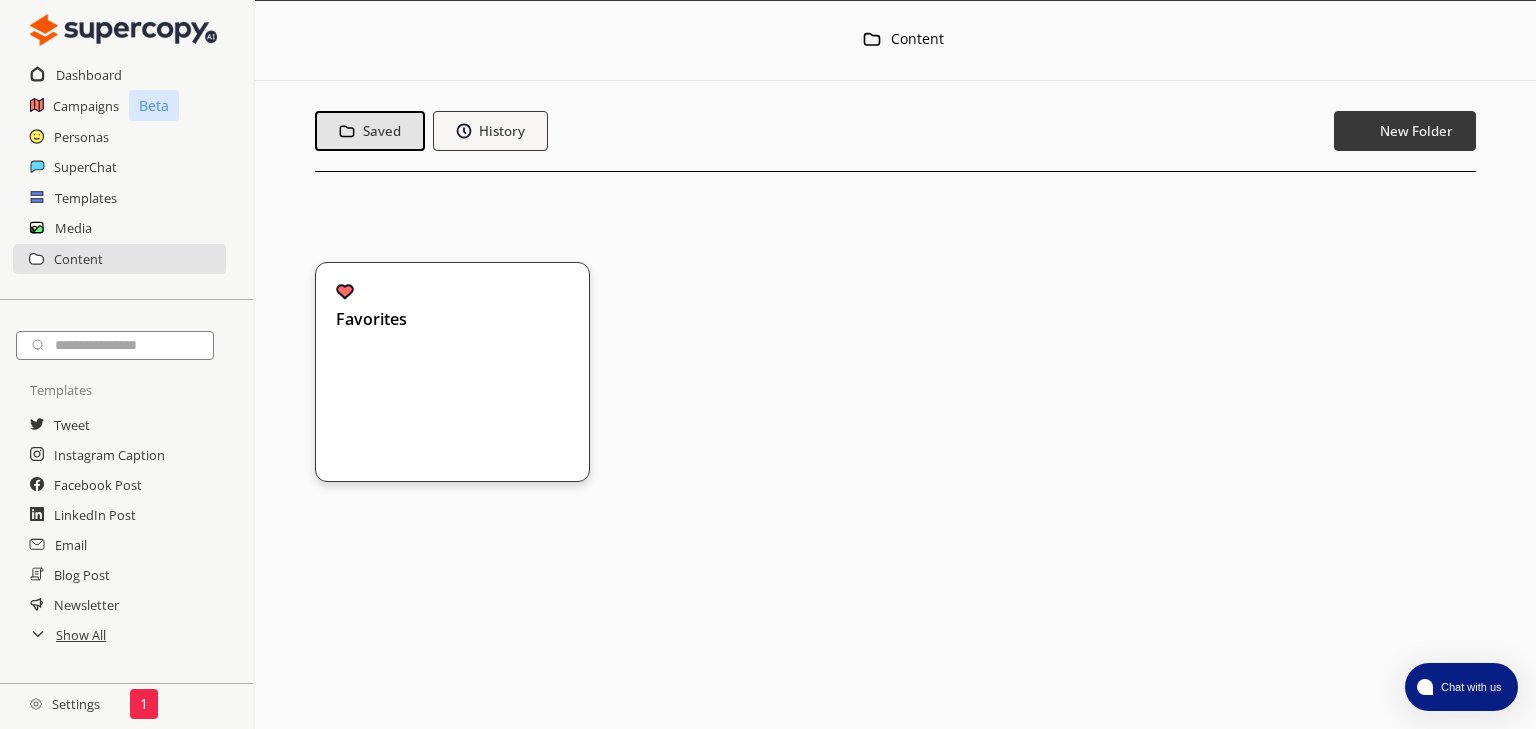 click on "Favorites" at bounding box center [444, 344] 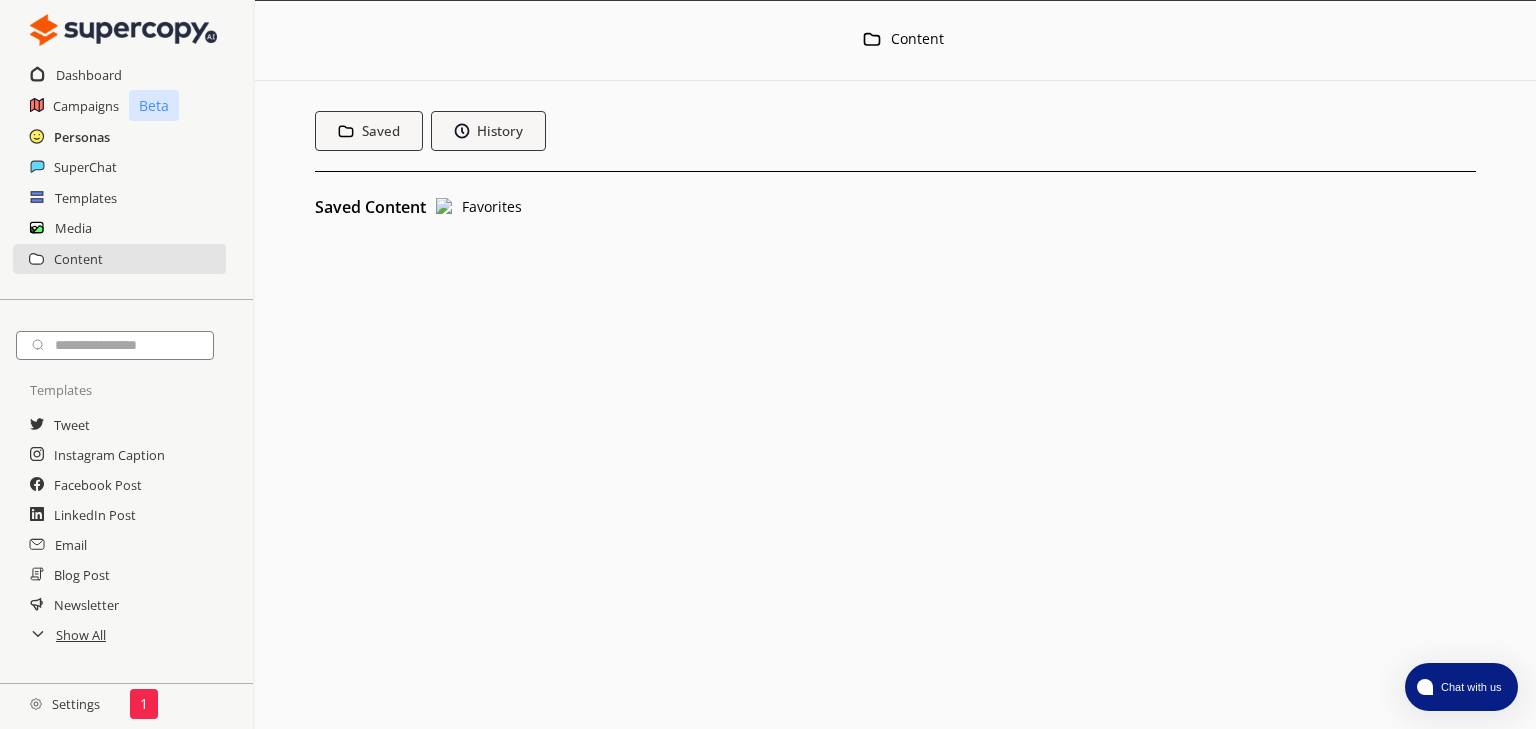 click on "Personas" at bounding box center [82, 137] 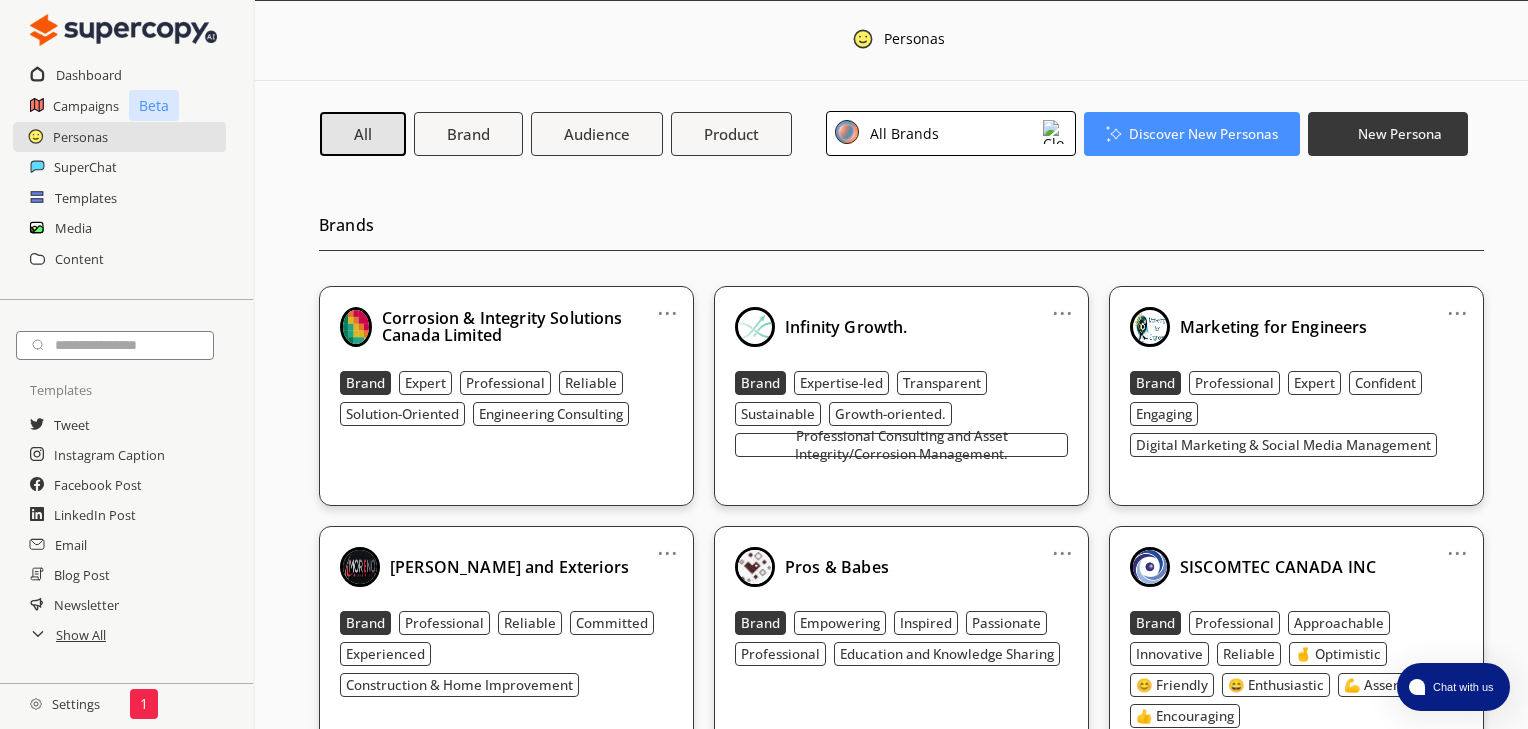 click on "..." at bounding box center [667, 305] 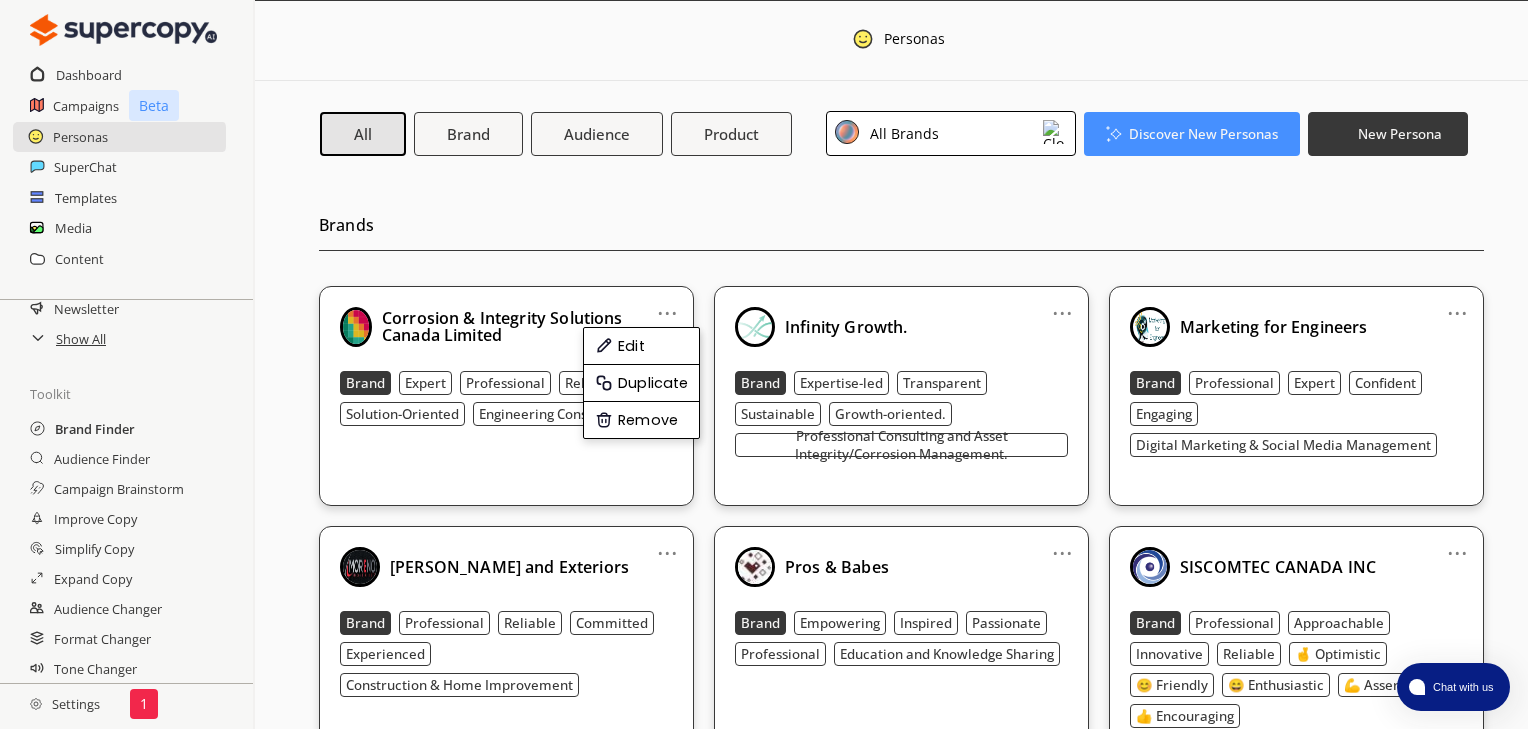 scroll, scrollTop: 300, scrollLeft: 0, axis: vertical 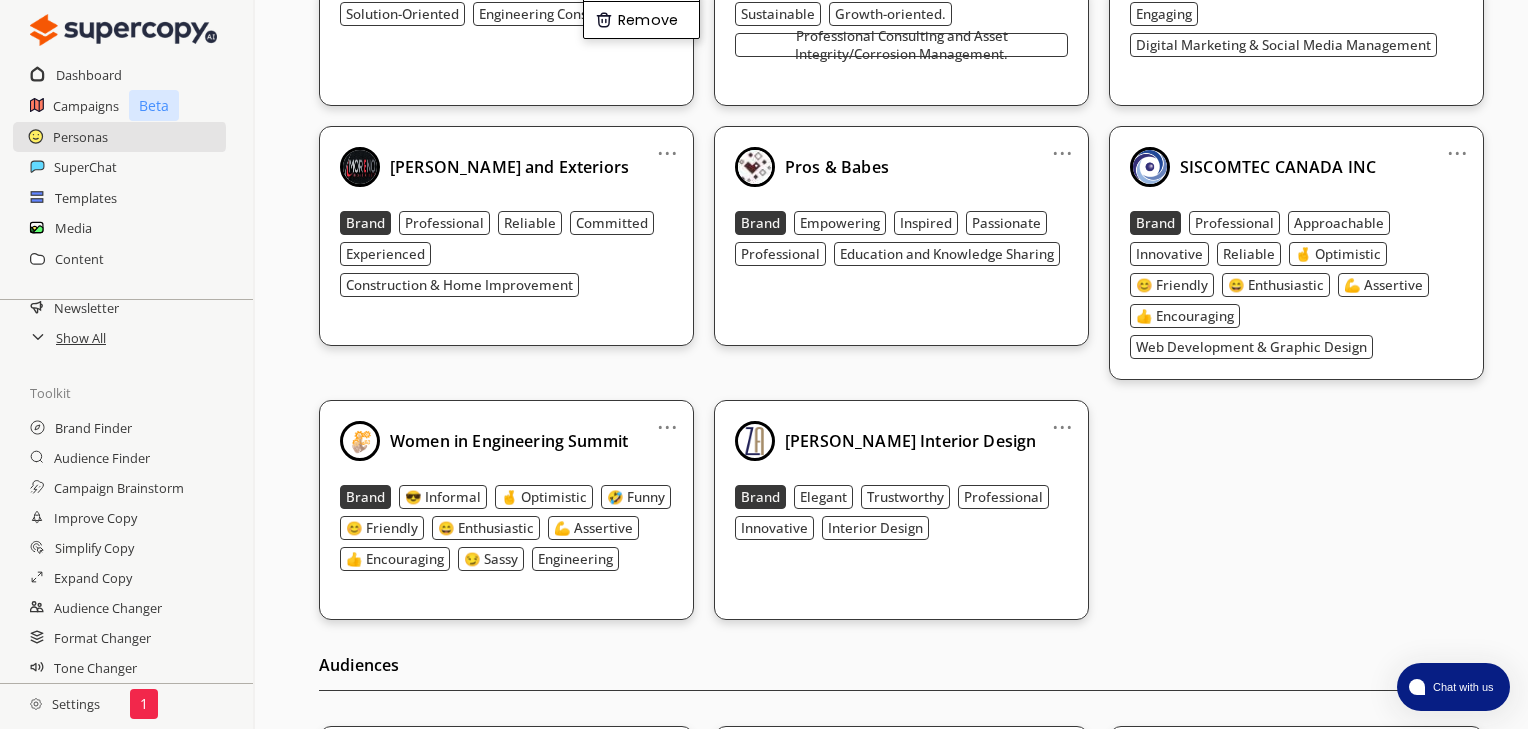 click on "[PERSON_NAME] Interior Design" at bounding box center (910, 441) 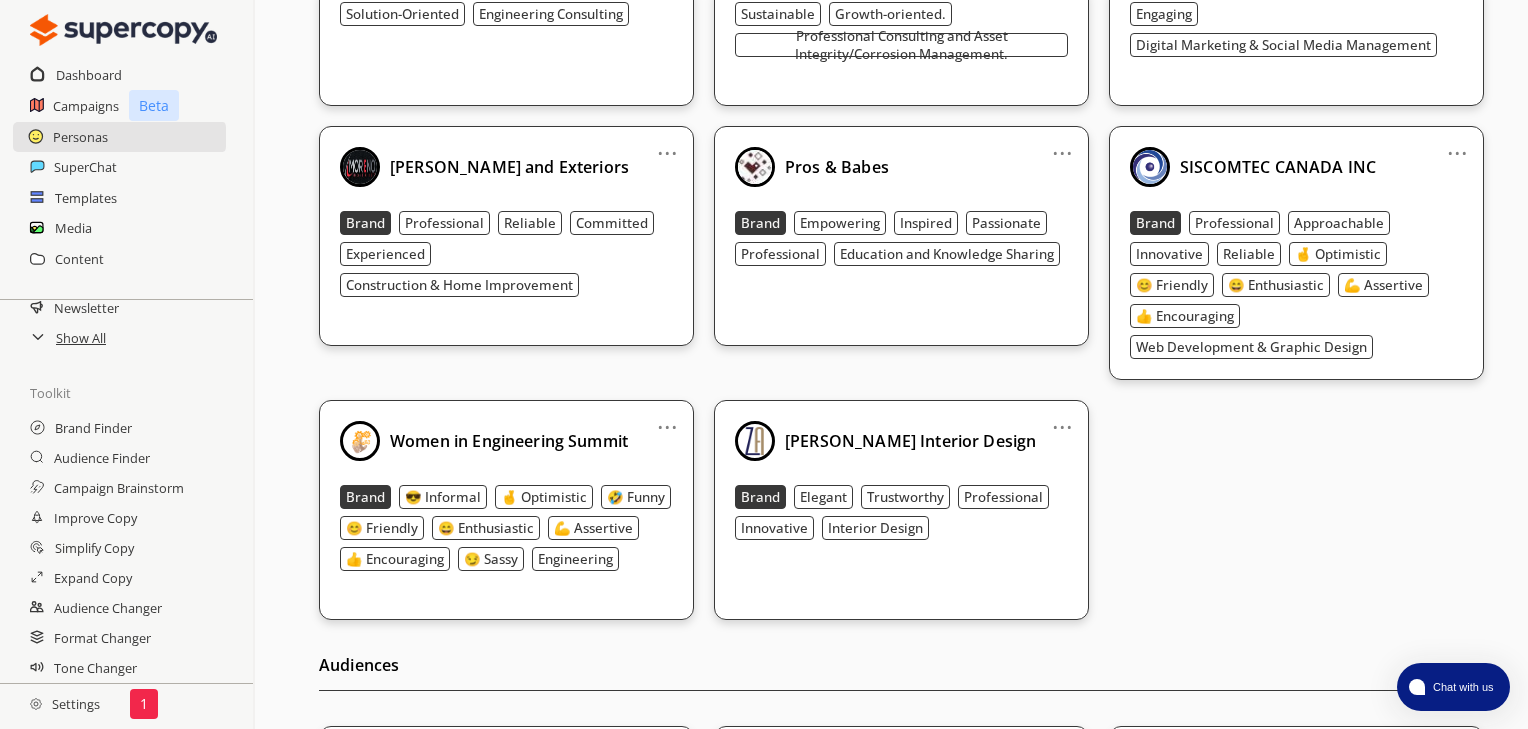 click on "..." at bounding box center (1062, 419) 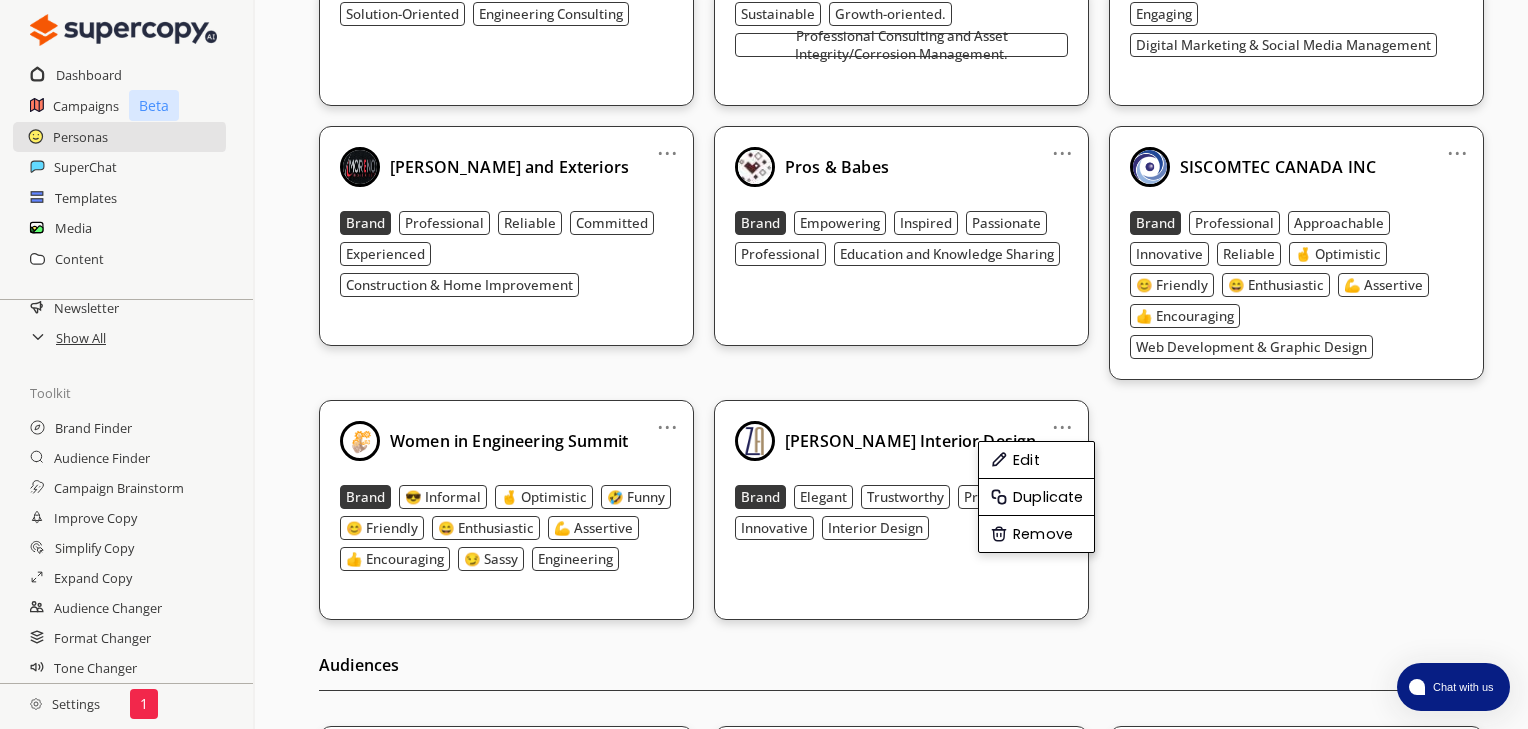 click on "[PERSON_NAME] Interior Design" at bounding box center [910, 441] 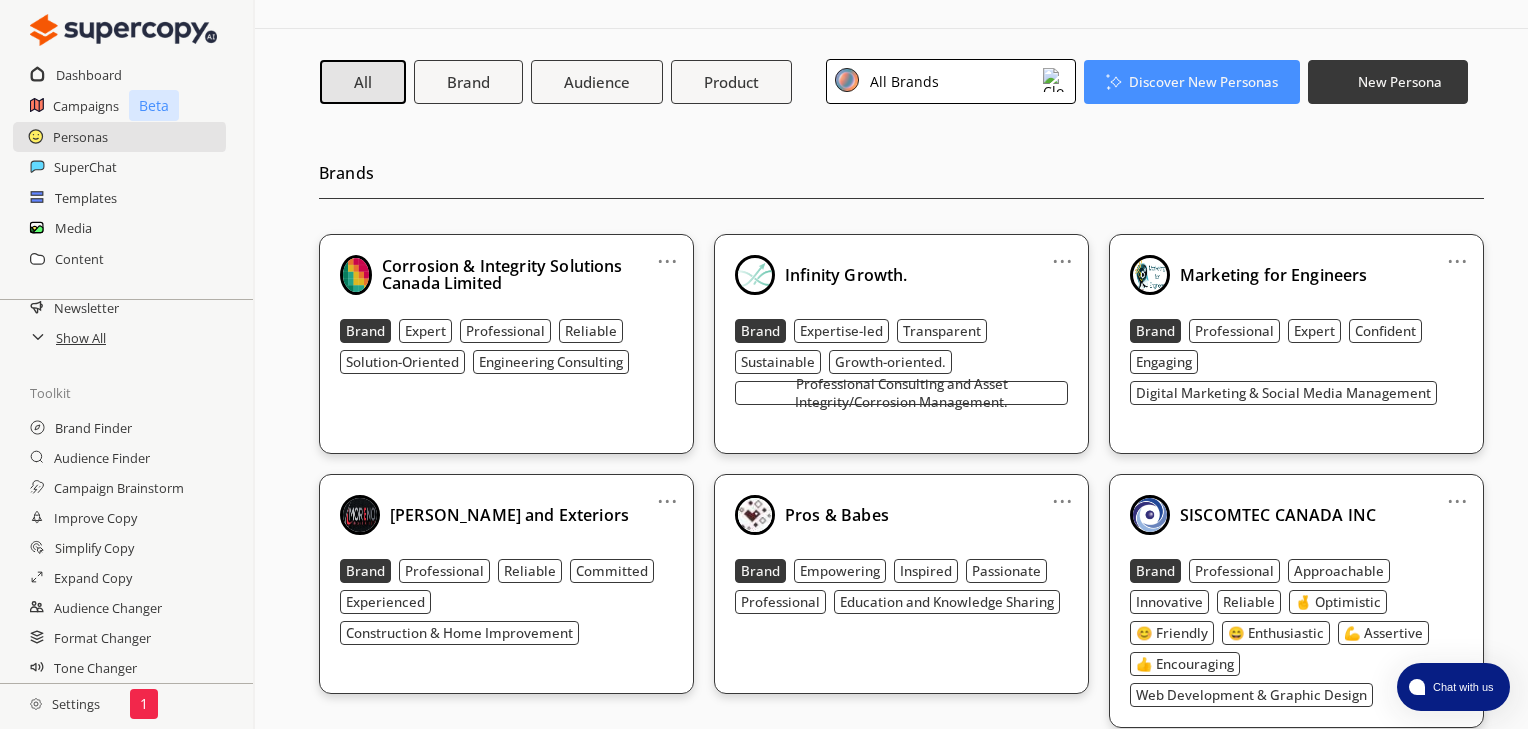 scroll, scrollTop: 80, scrollLeft: 0, axis: vertical 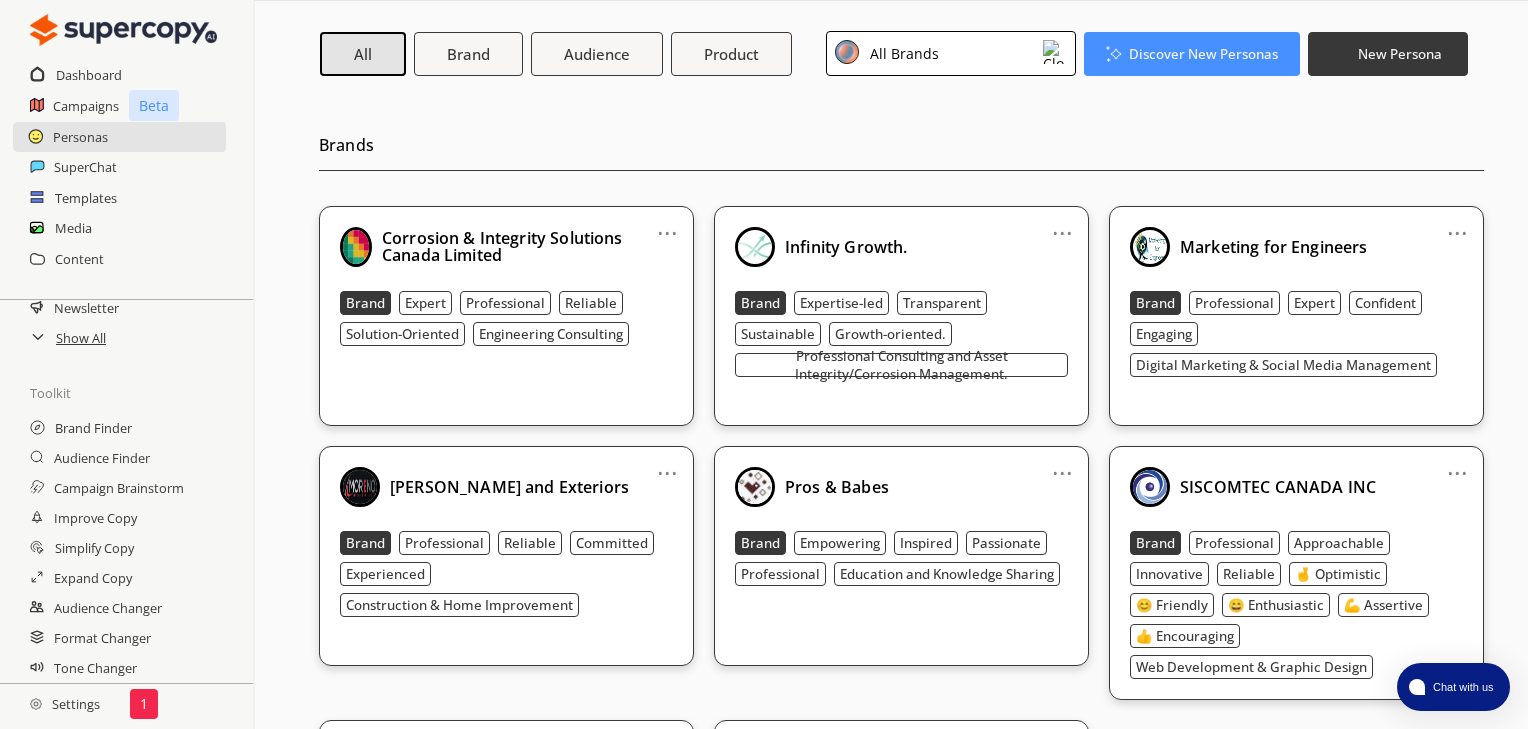 click on "All Brands" at bounding box center (901, 53) 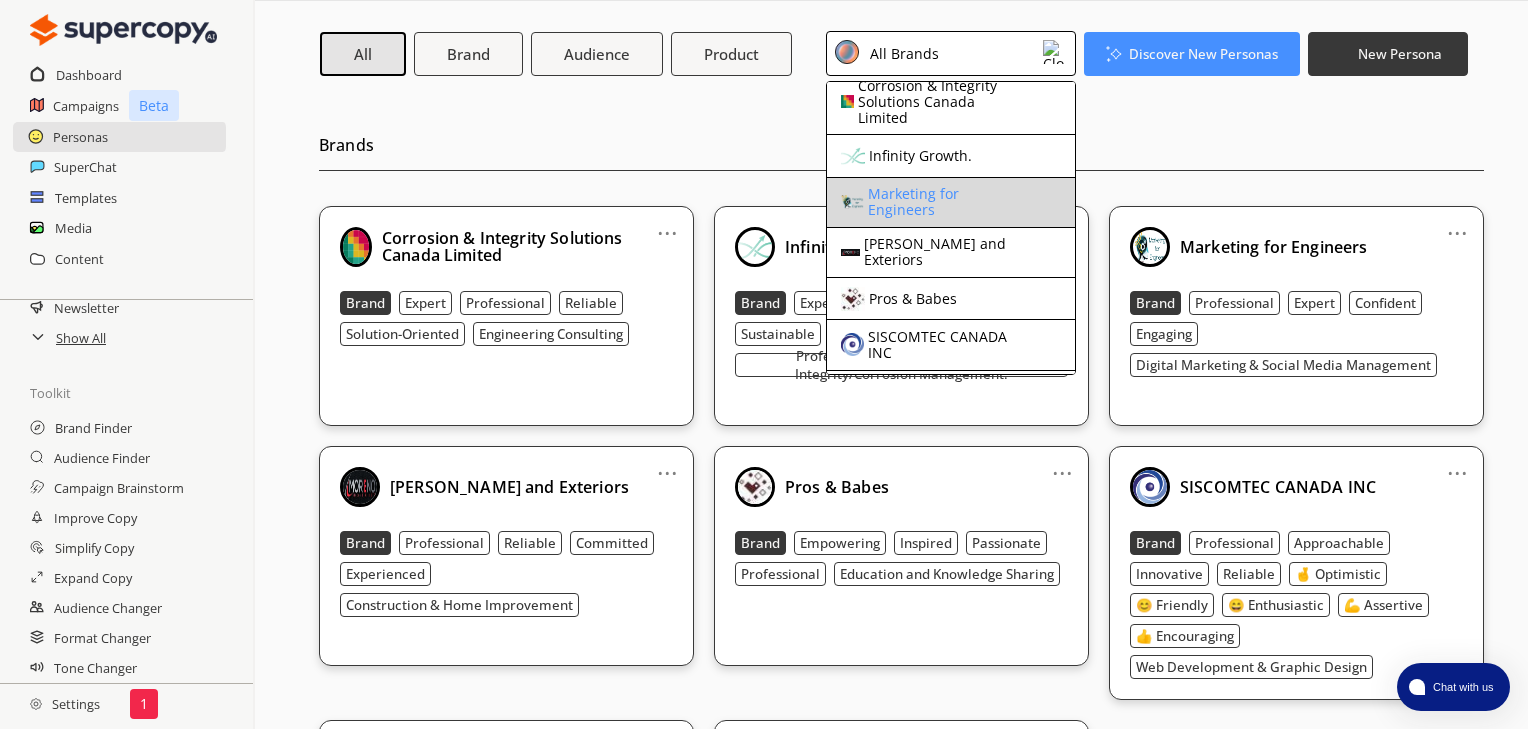 scroll, scrollTop: 148, scrollLeft: 0, axis: vertical 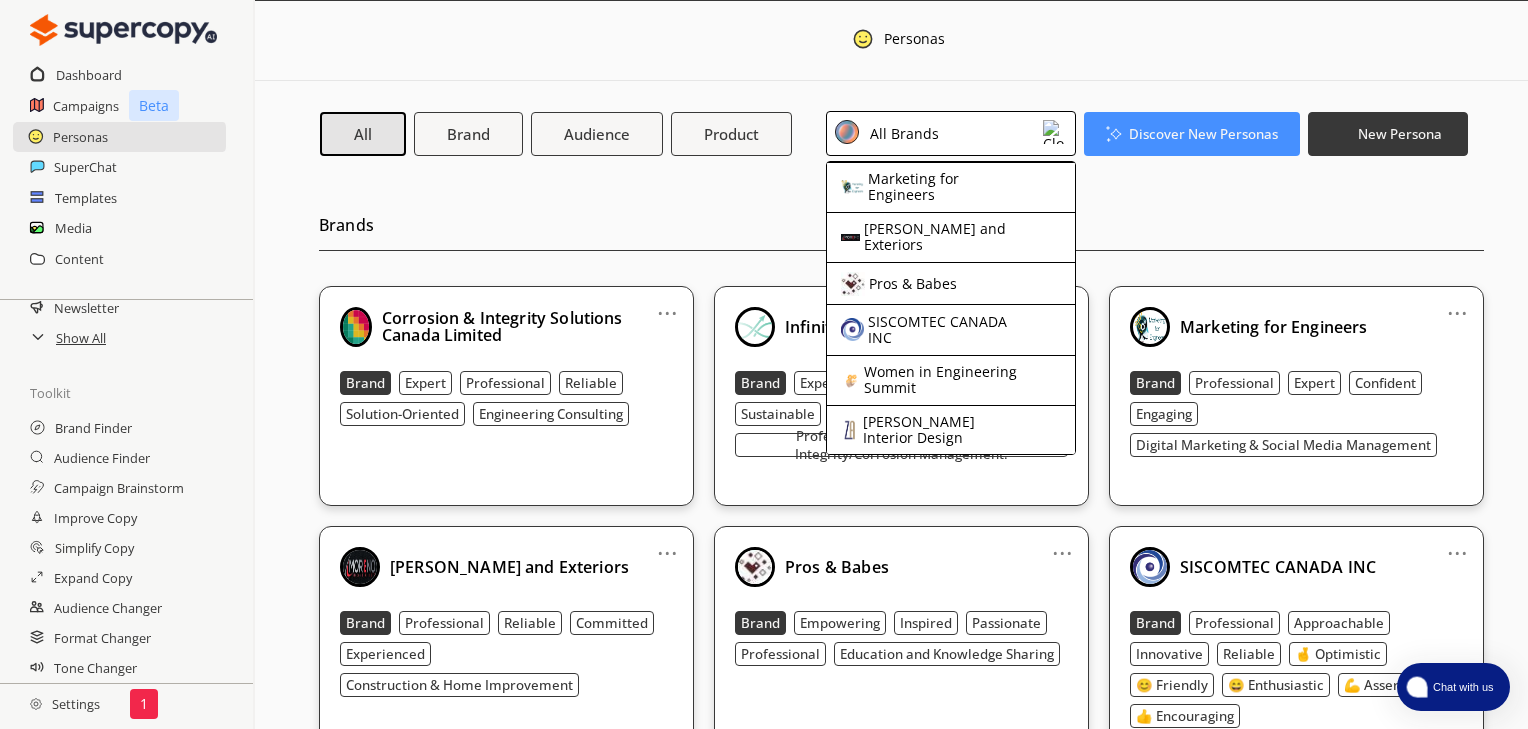 click on "Chat with us" at bounding box center [1461, 687] 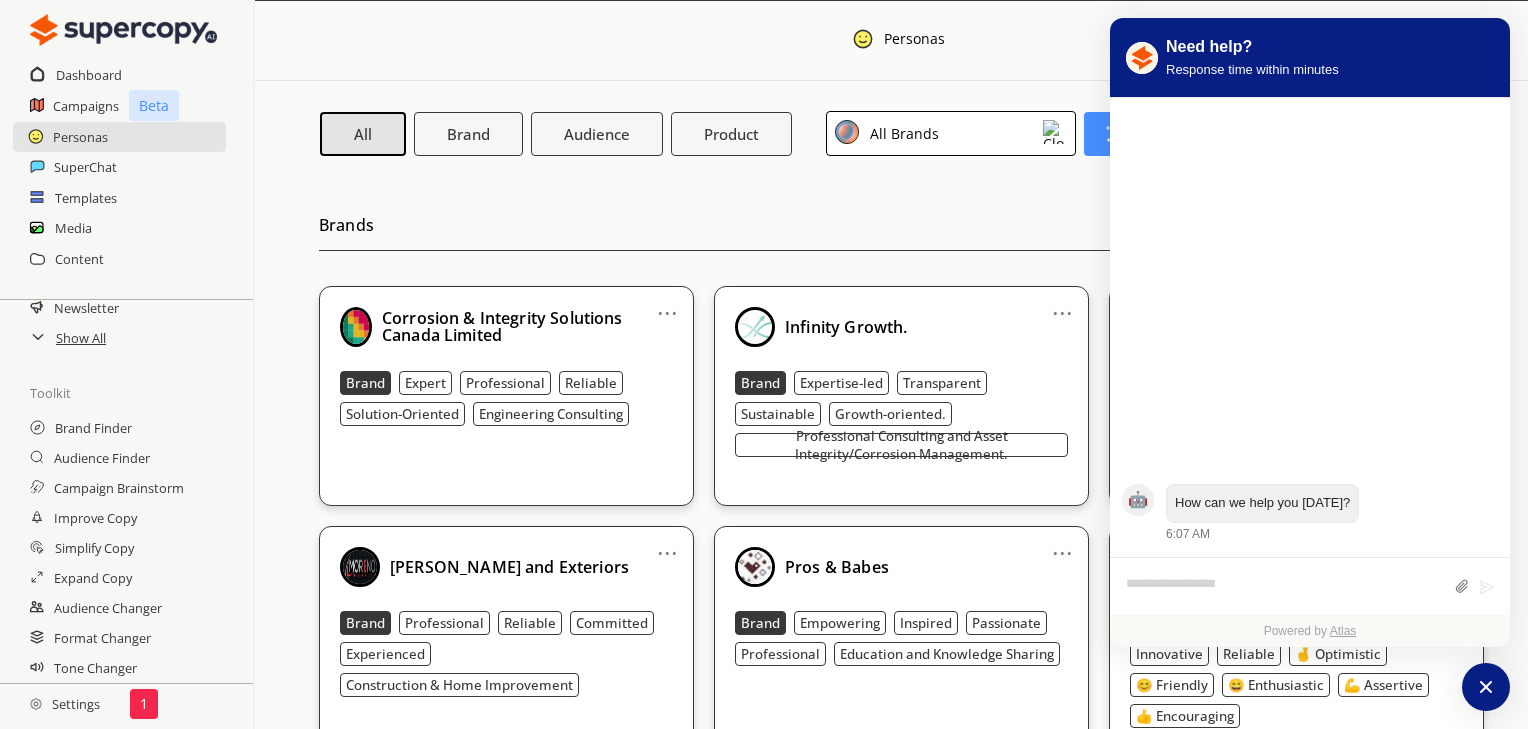 click at bounding box center (1285, 587) 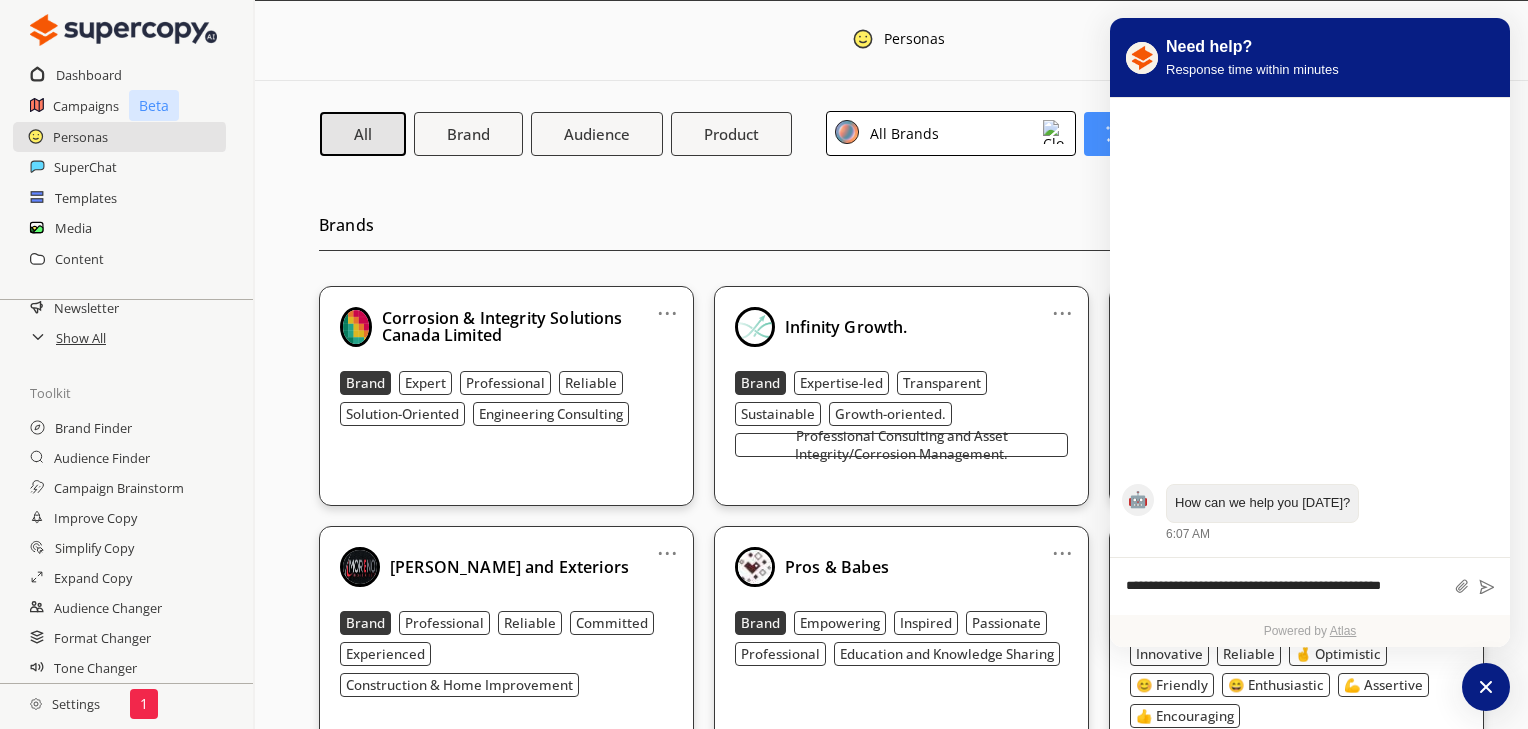 type on "**********" 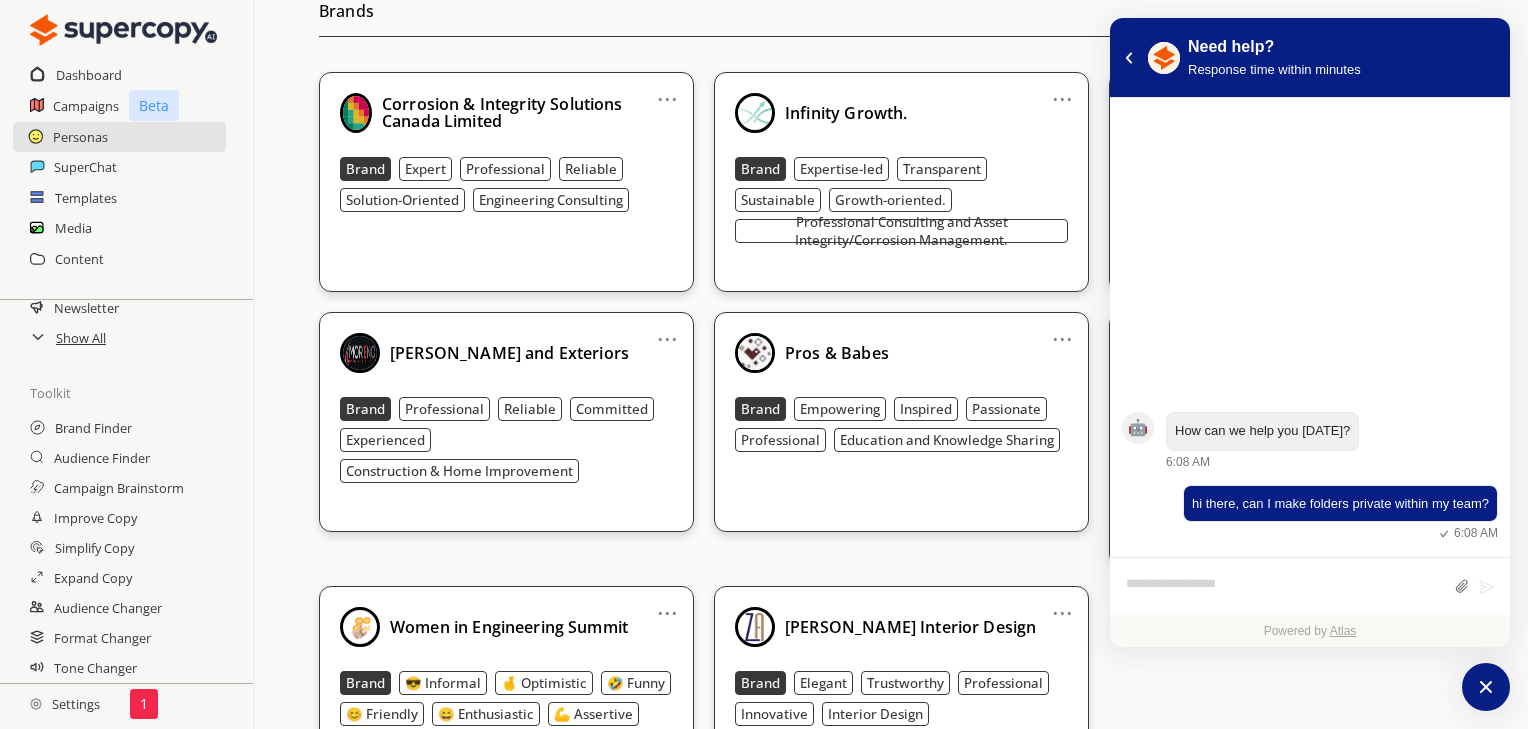scroll, scrollTop: 400, scrollLeft: 0, axis: vertical 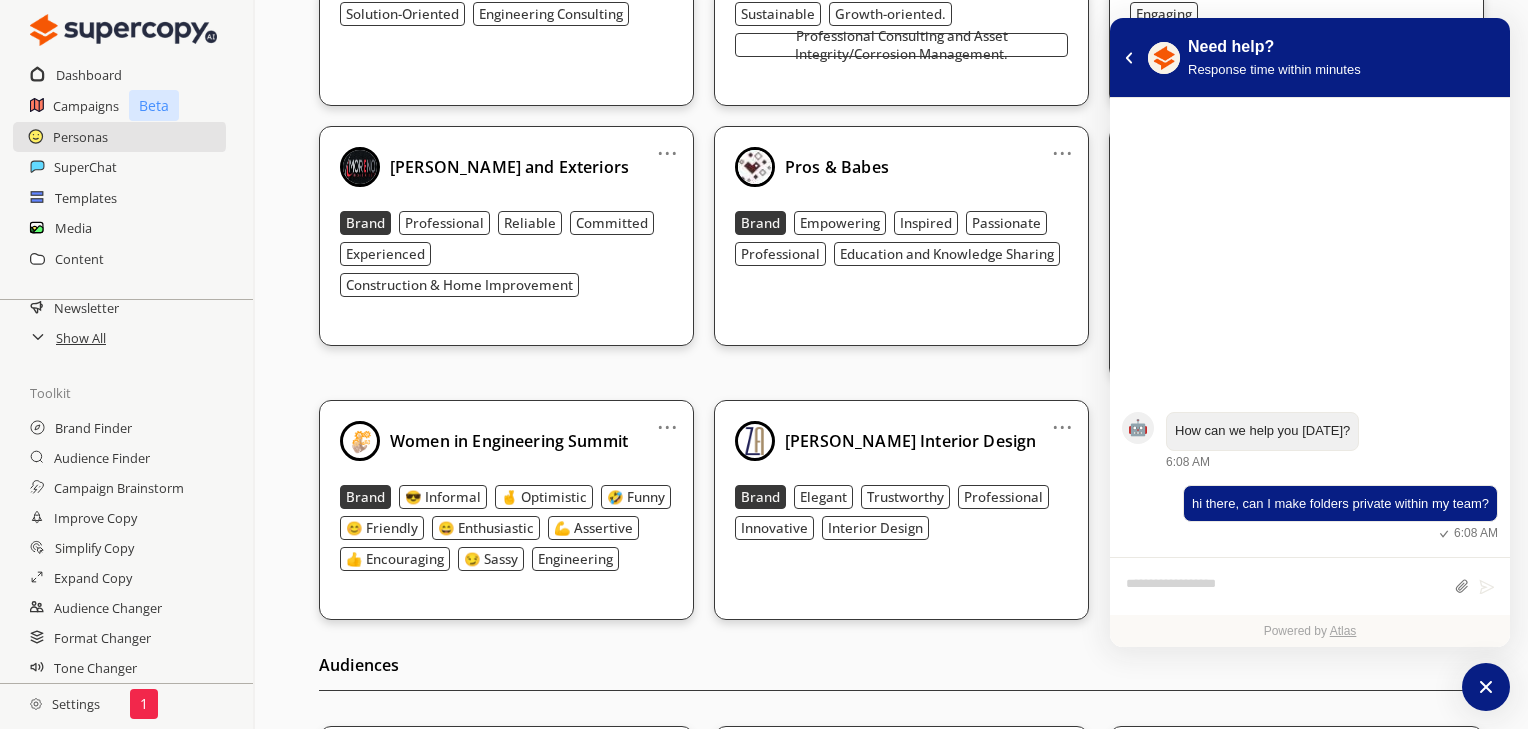 click on "Settings 1" at bounding box center [126, 704] 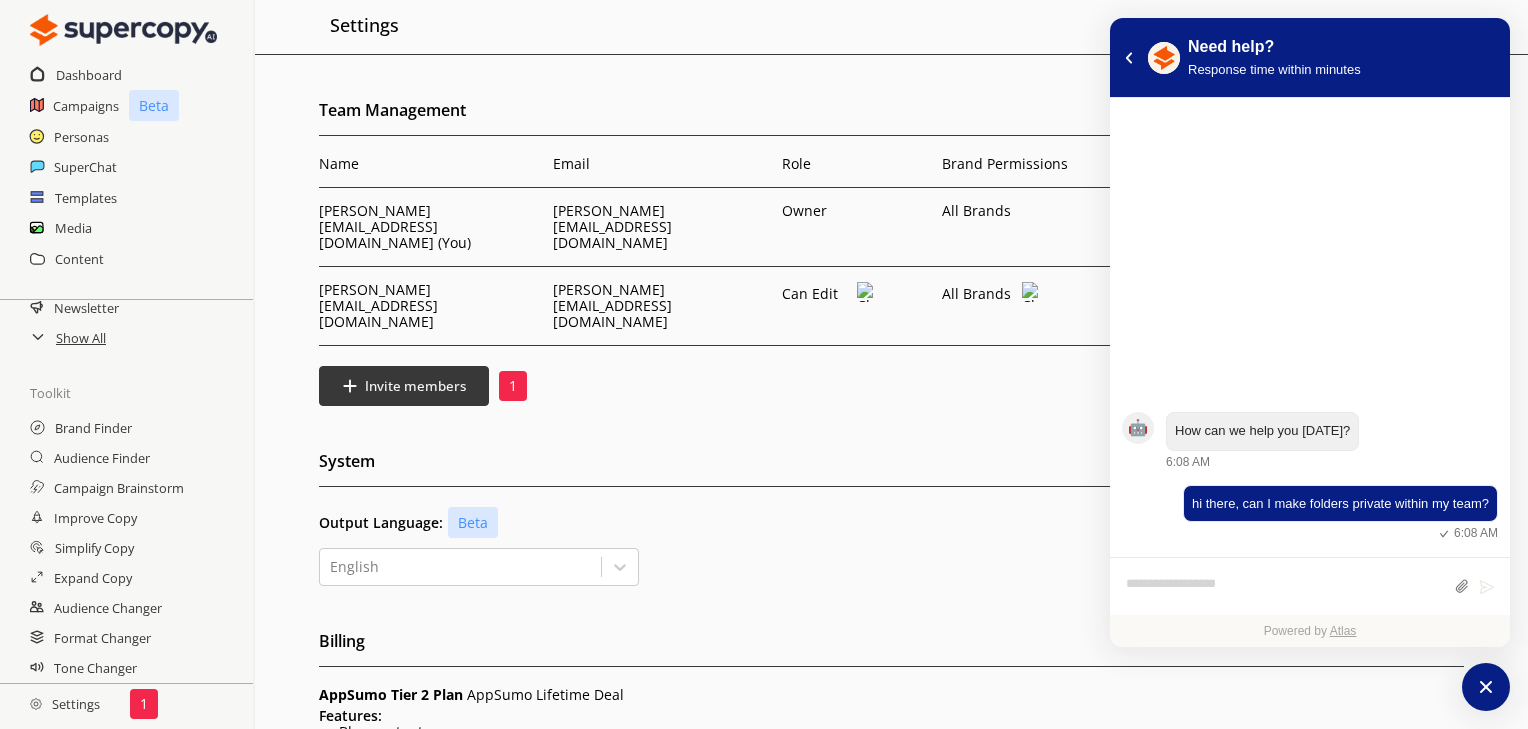 scroll, scrollTop: 0, scrollLeft: 0, axis: both 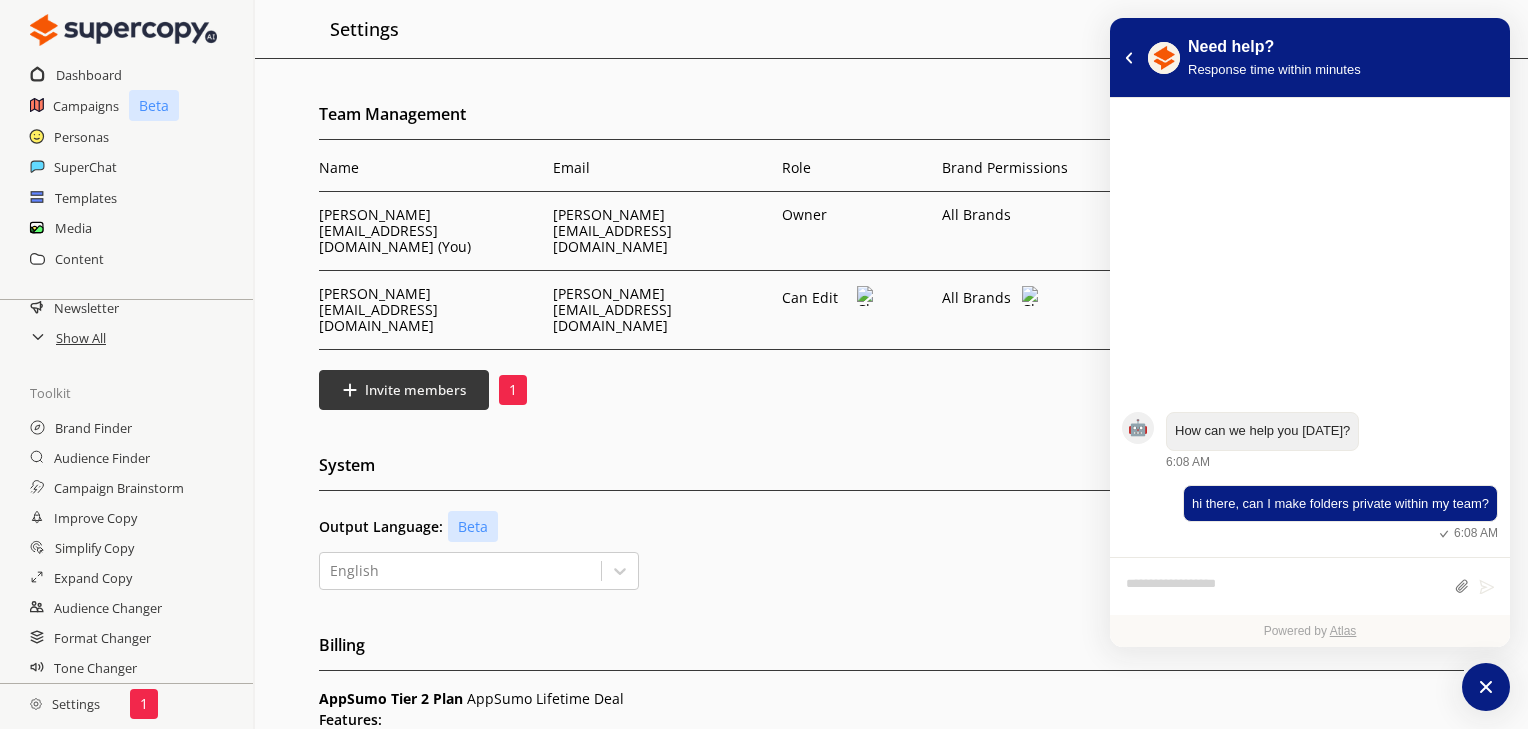 click at bounding box center [1030, 296] 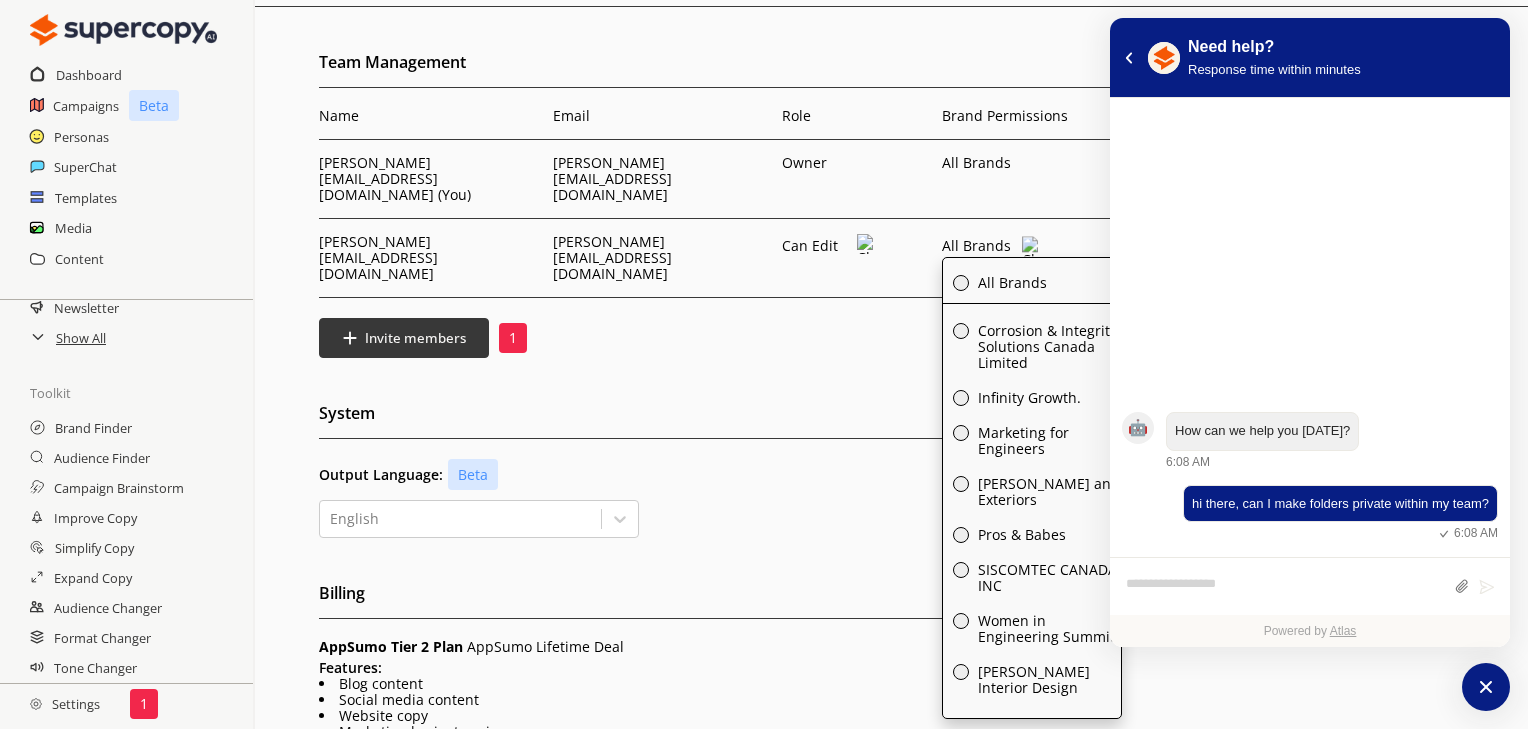 scroll, scrollTop: 80, scrollLeft: 0, axis: vertical 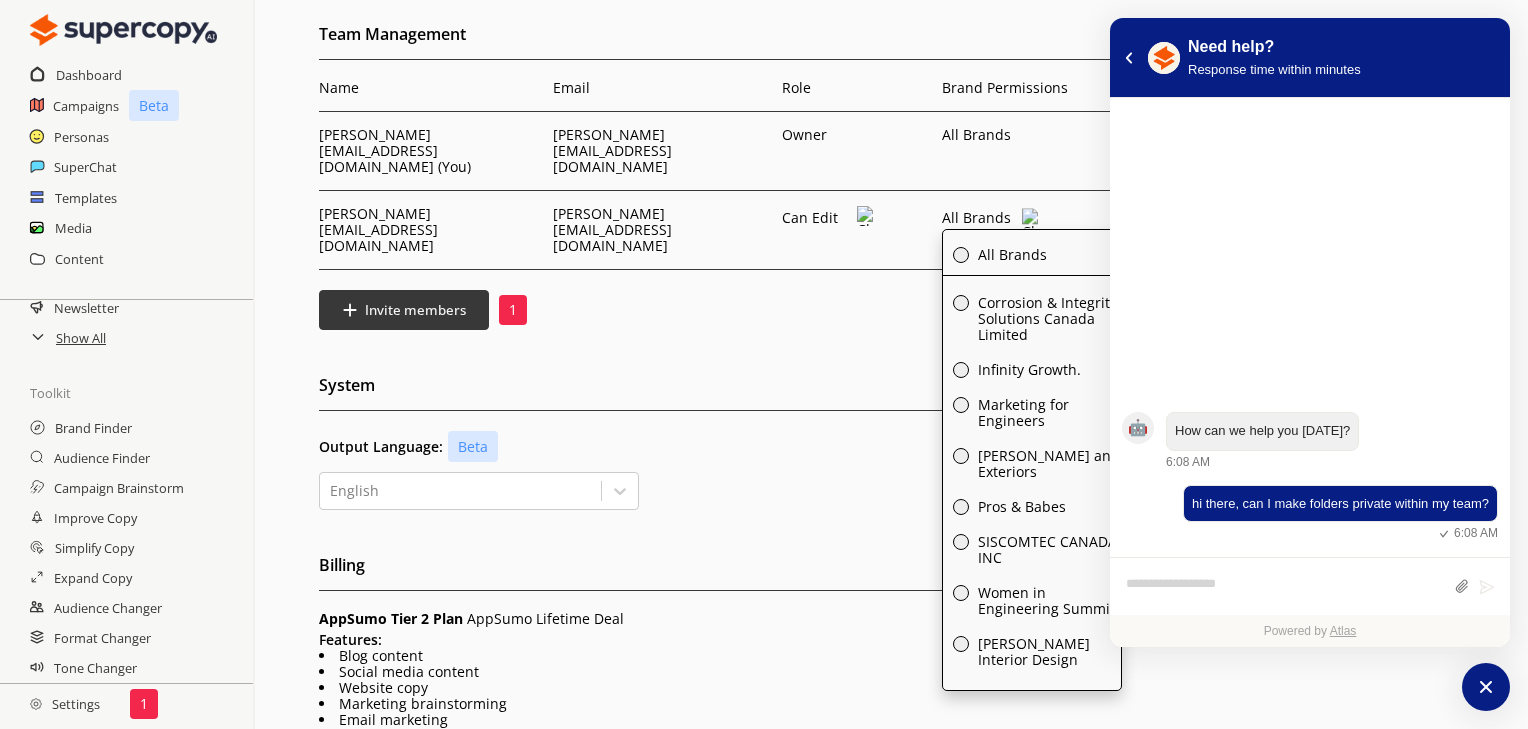 click on "Pros & Babes" at bounding box center (1032, 503) 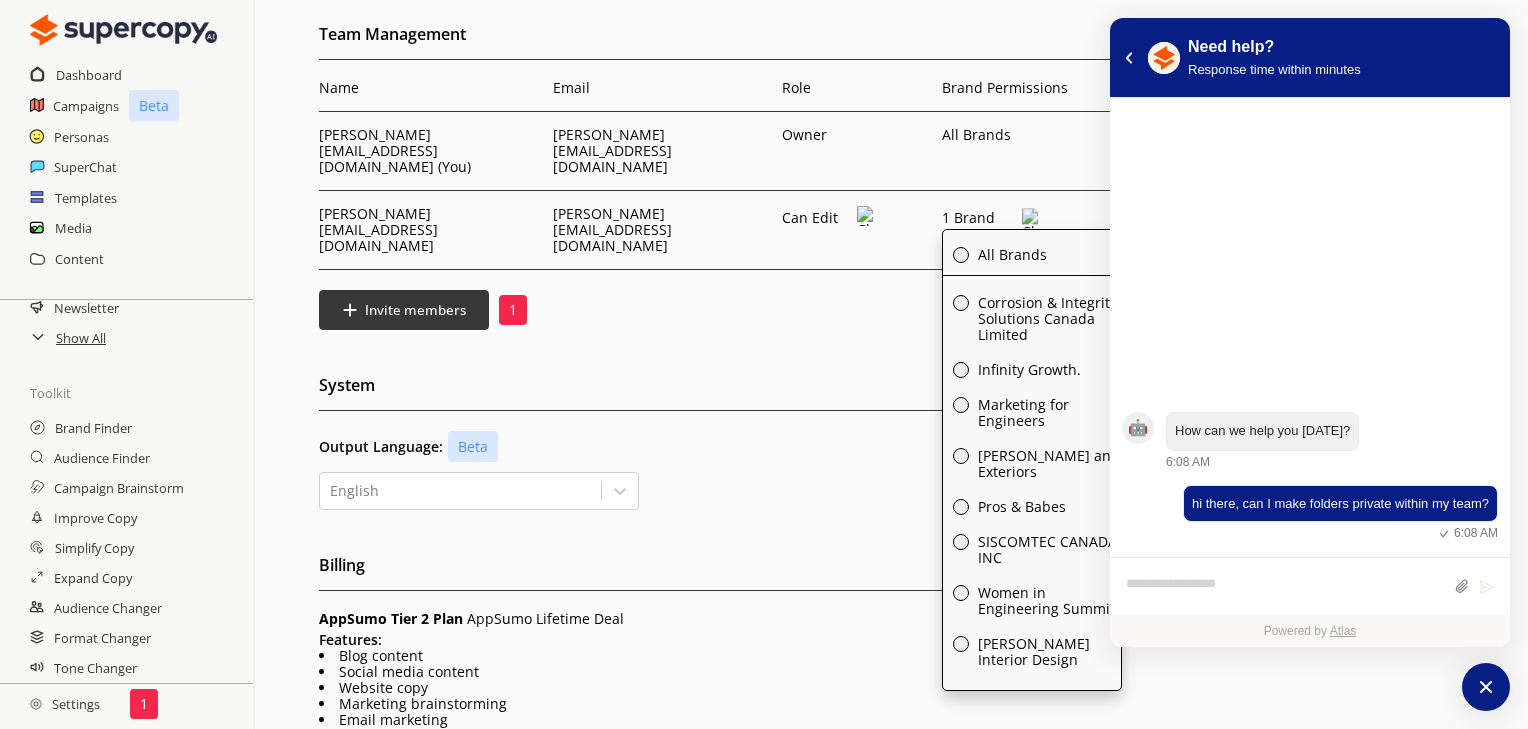 click at bounding box center [961, 542] 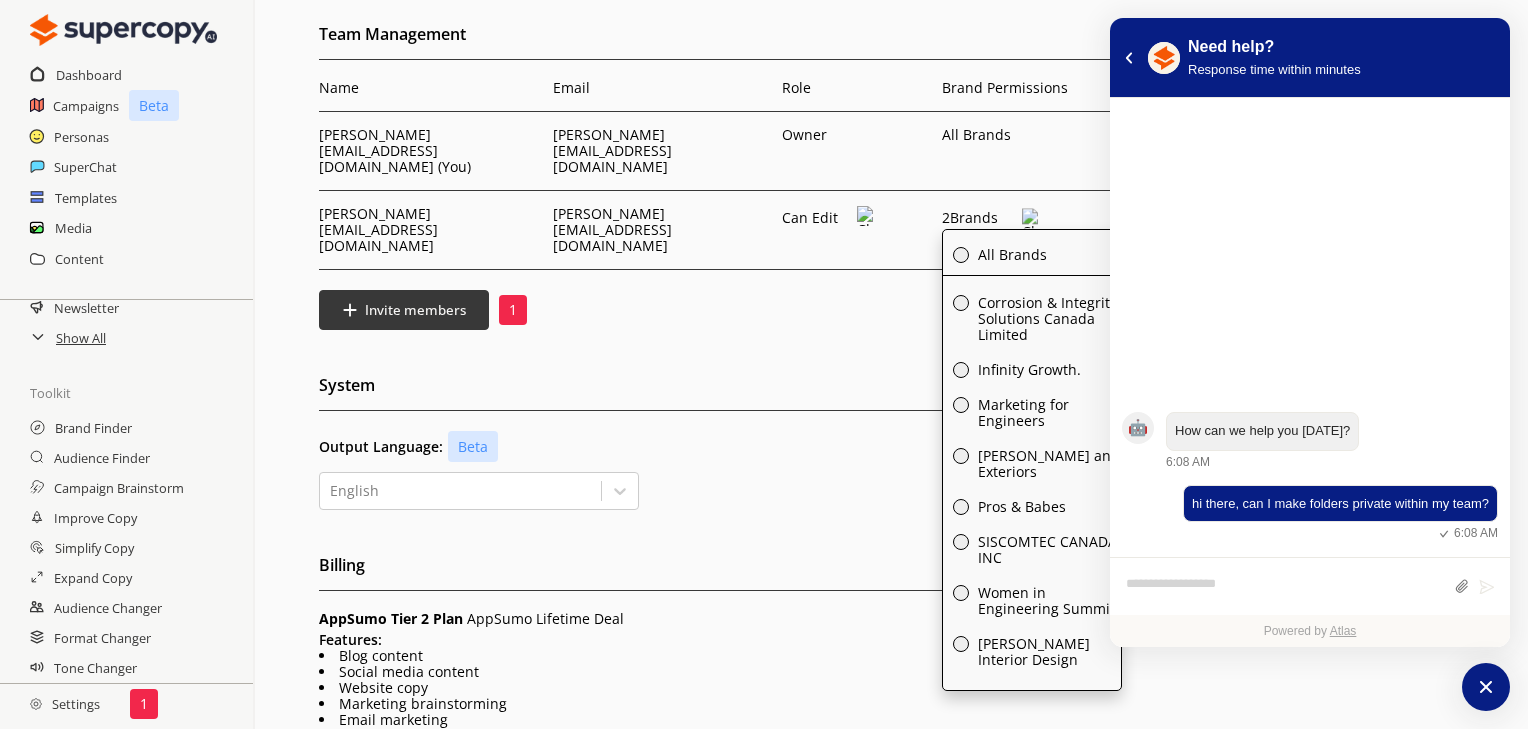 click at bounding box center [961, 593] 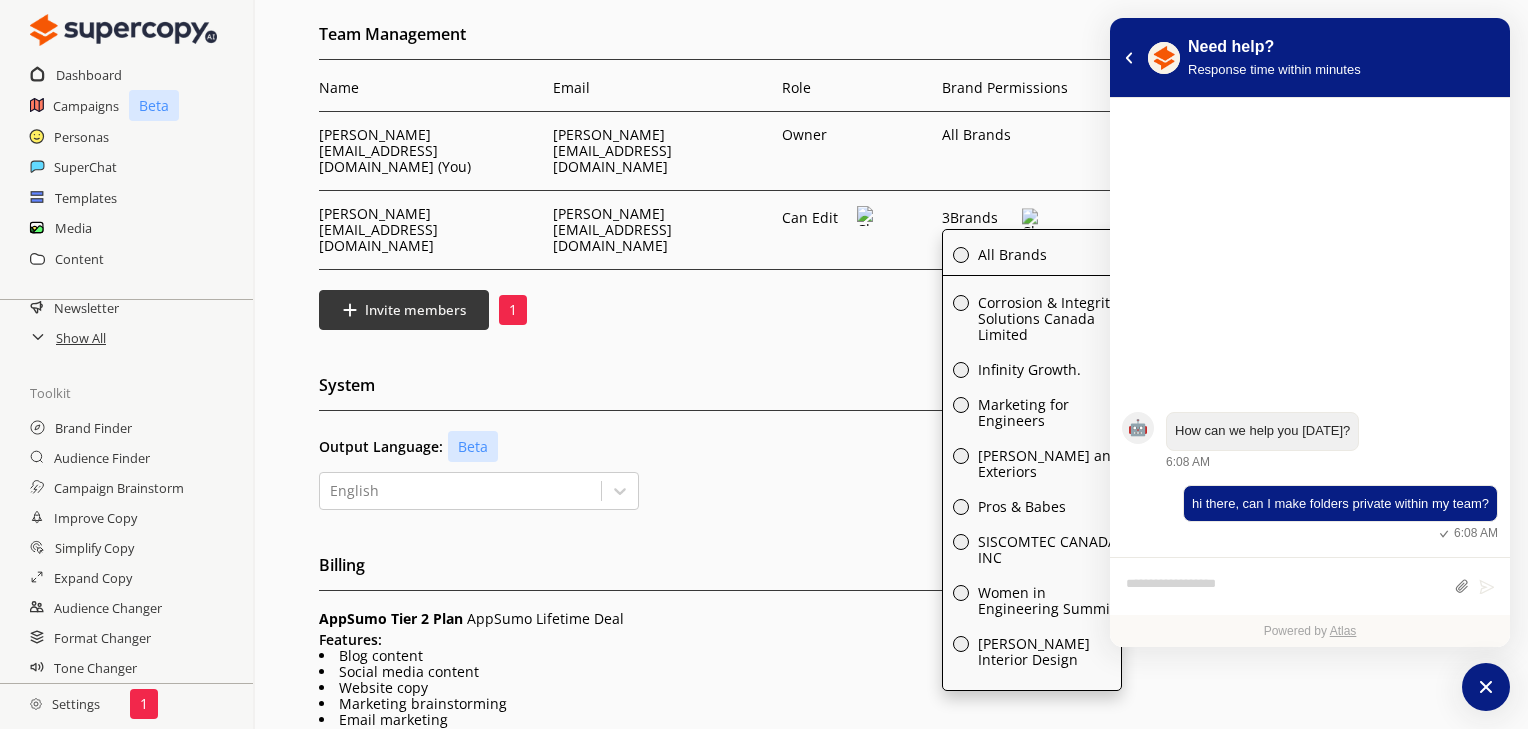 click at bounding box center (961, 644) 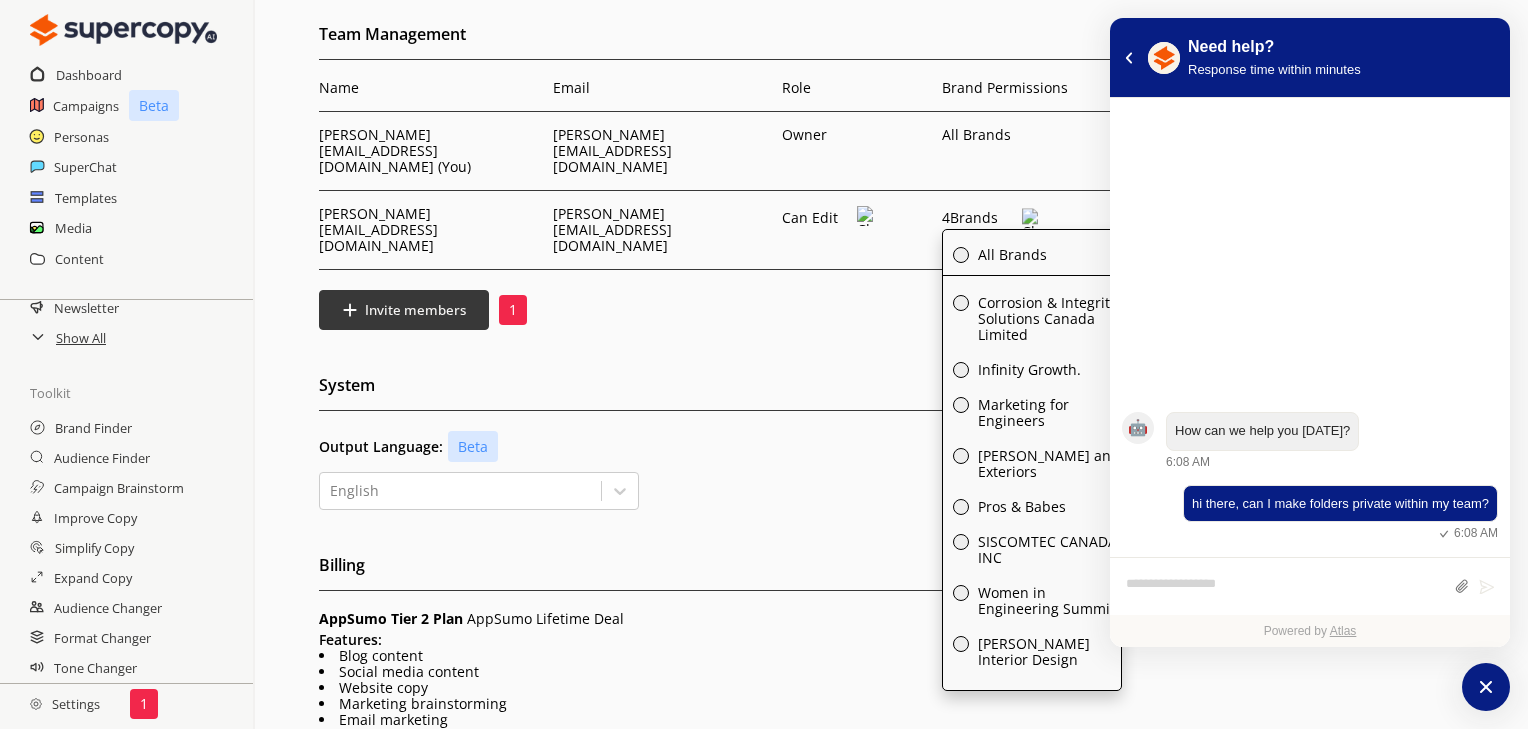 click on "Billing" at bounding box center [892, 570] 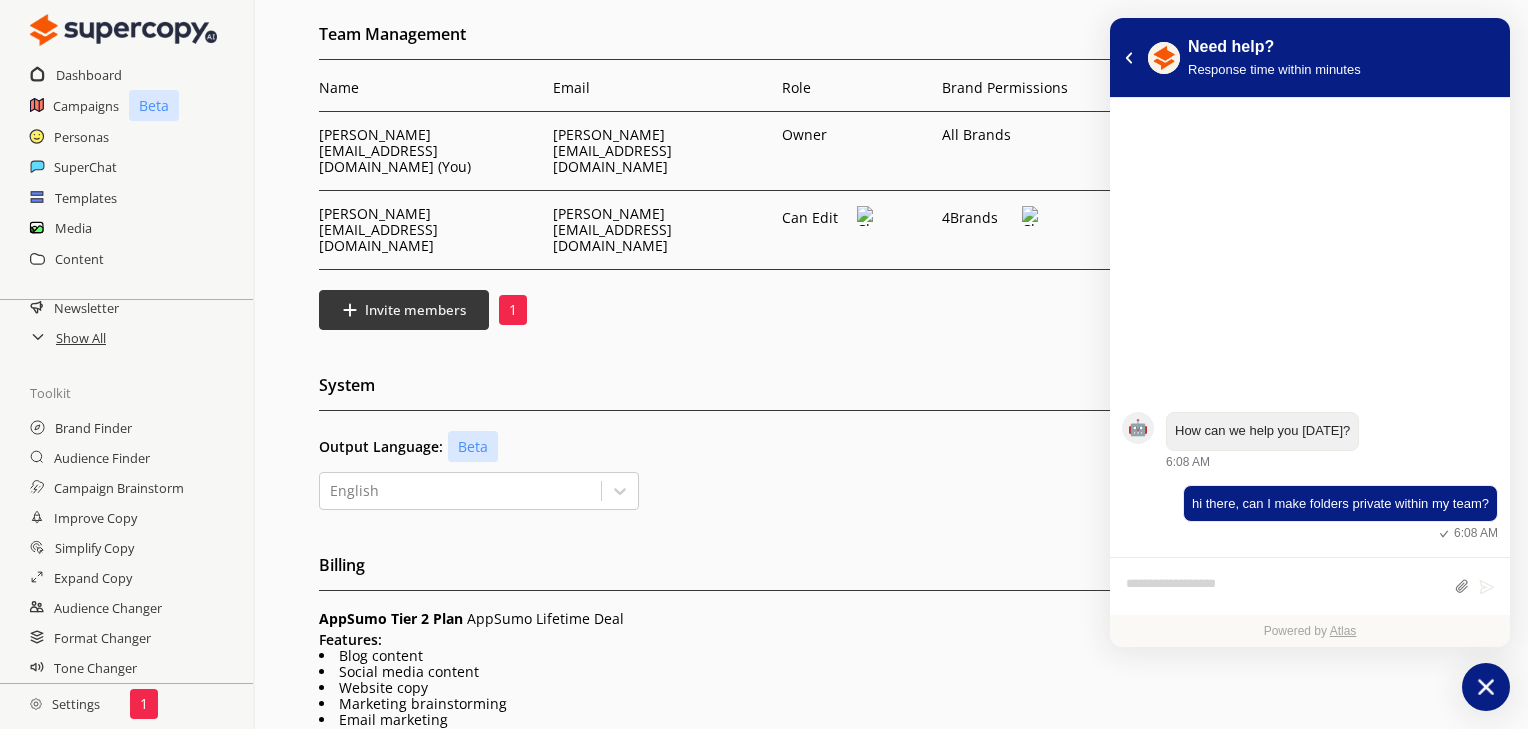 click 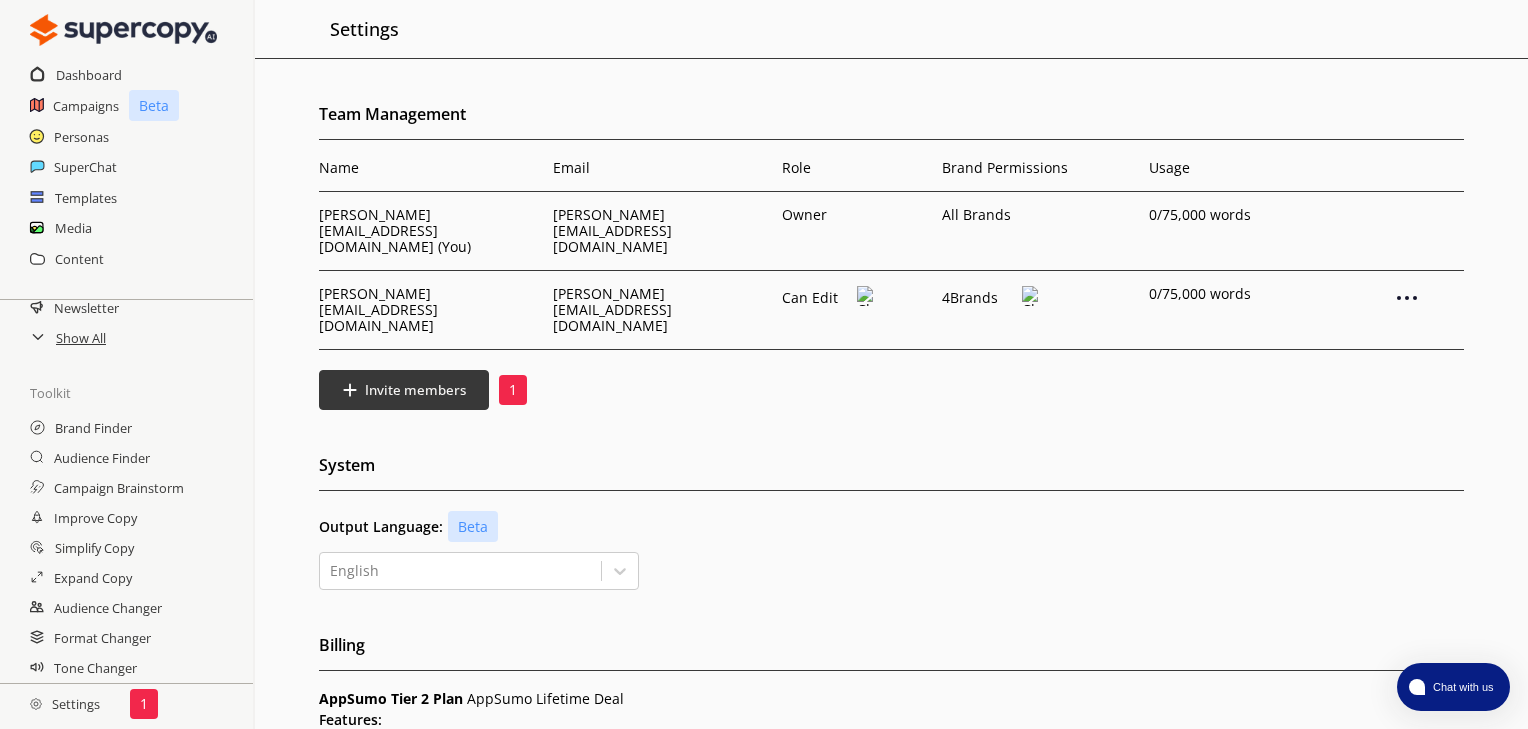 scroll, scrollTop: 0, scrollLeft: 0, axis: both 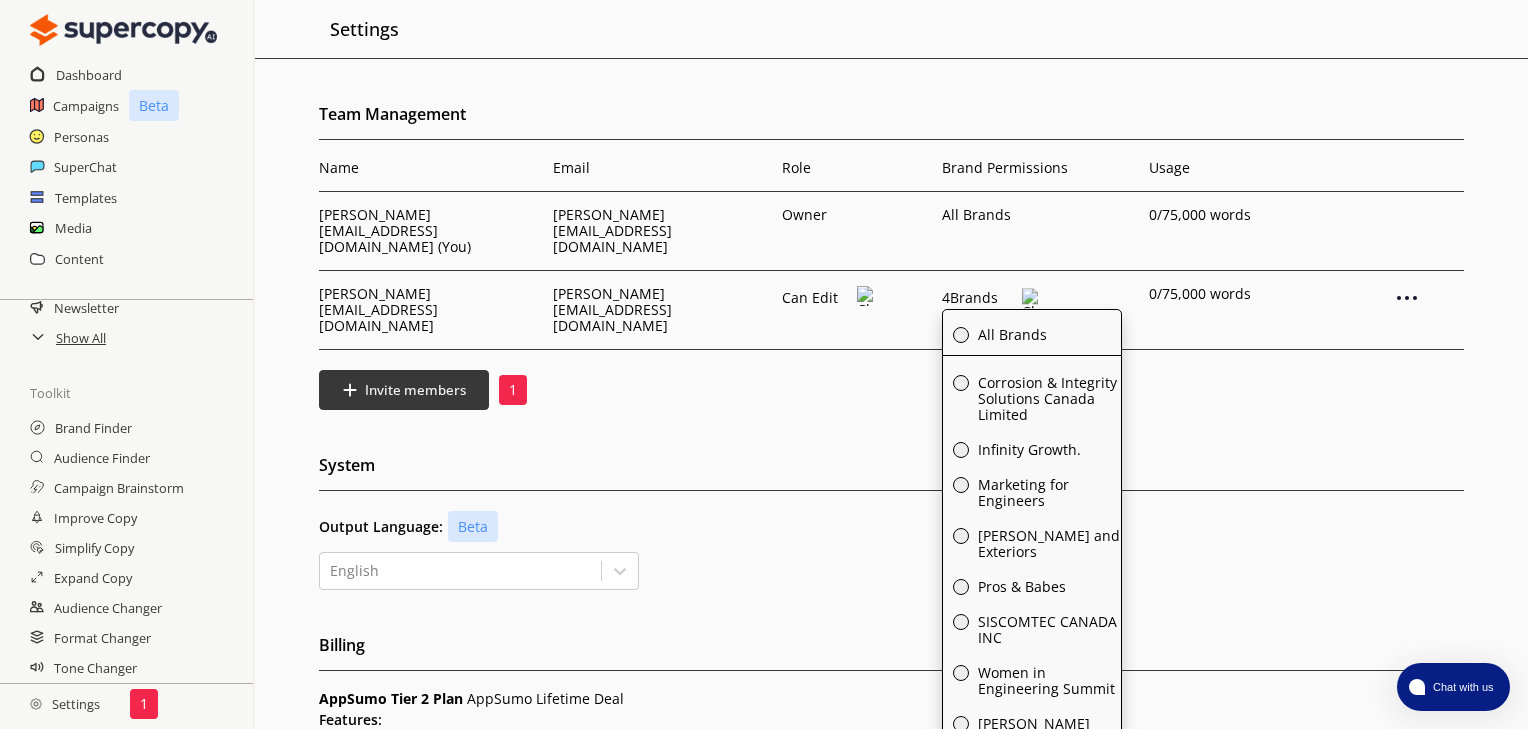 click at bounding box center [961, 485] 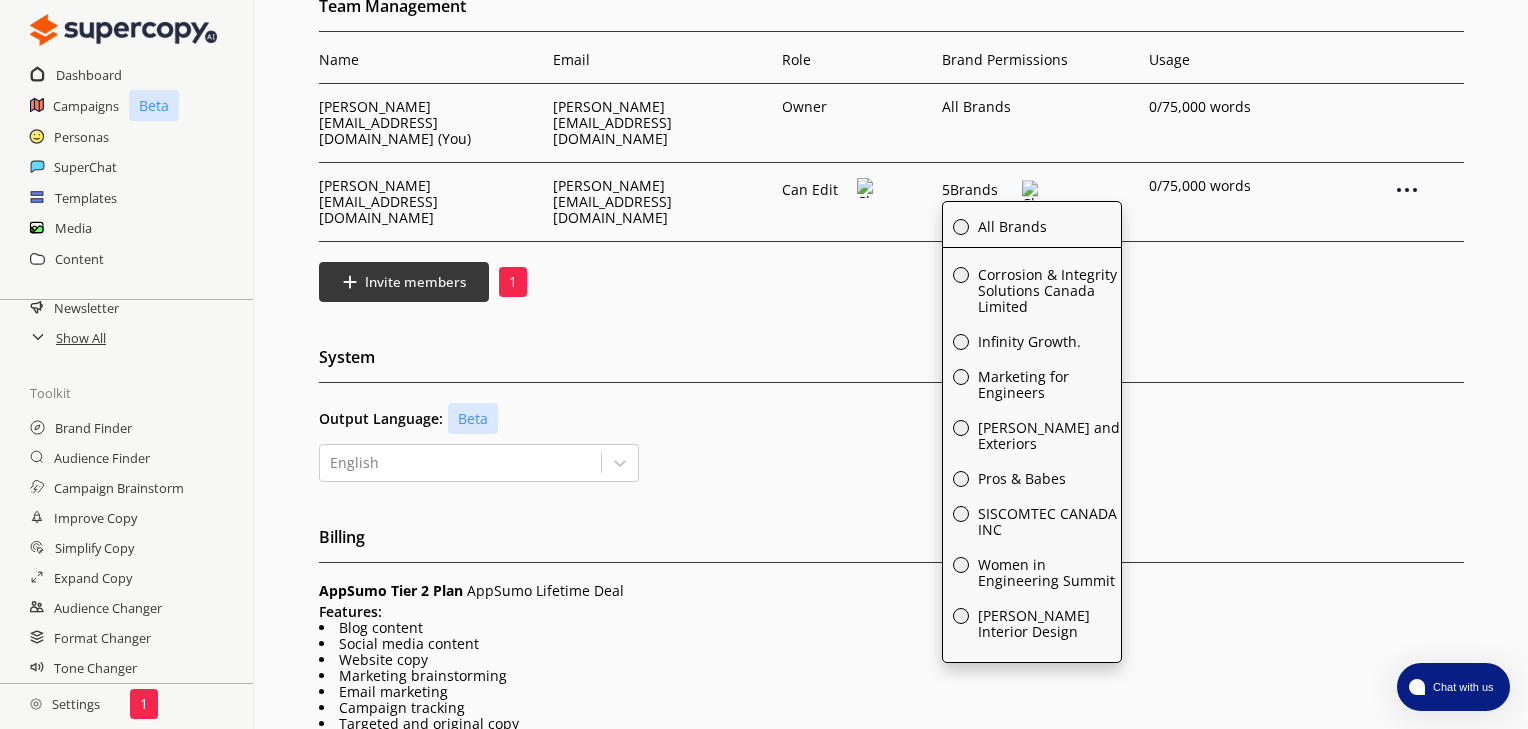scroll, scrollTop: 80, scrollLeft: 0, axis: vertical 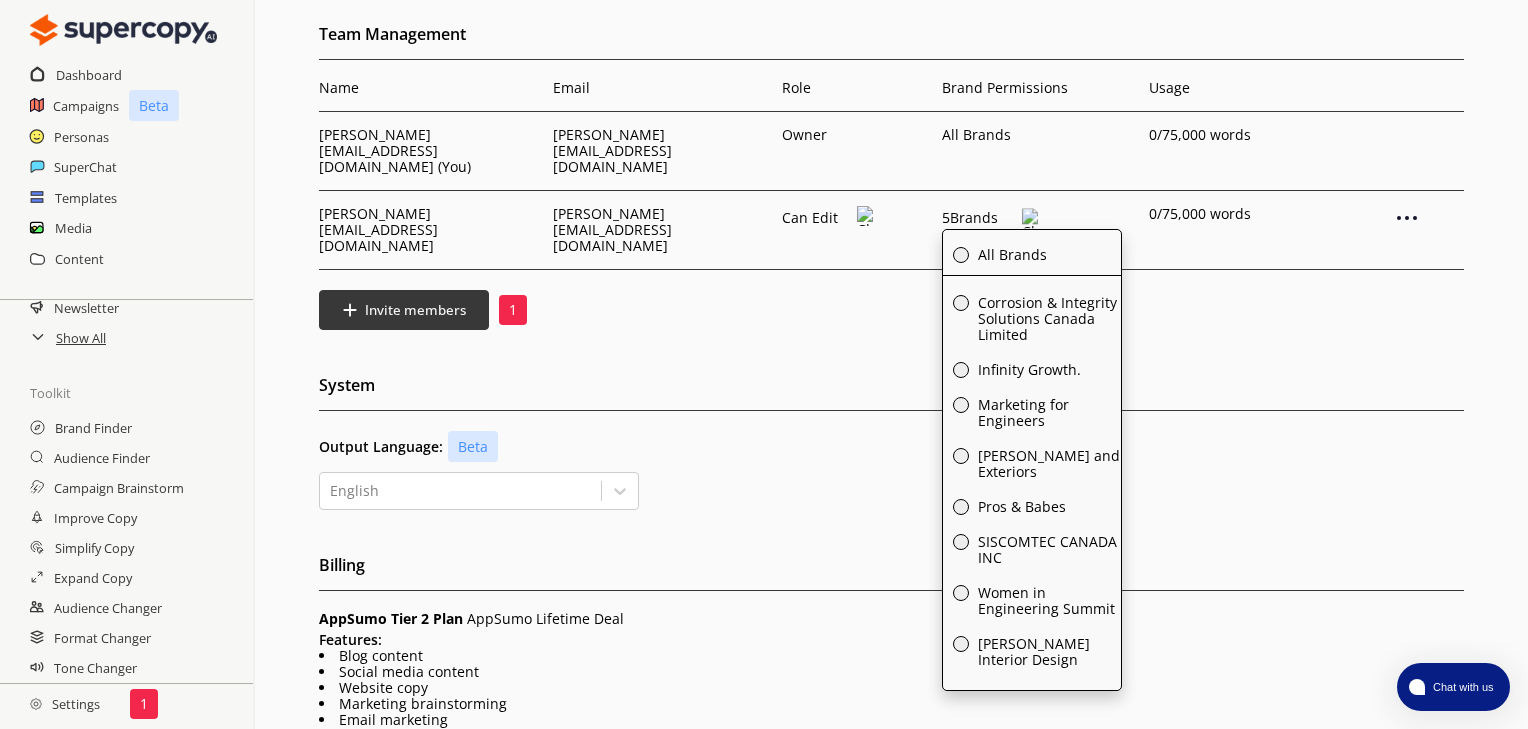 click on "Output Language: Beta English" at bounding box center (892, 470) 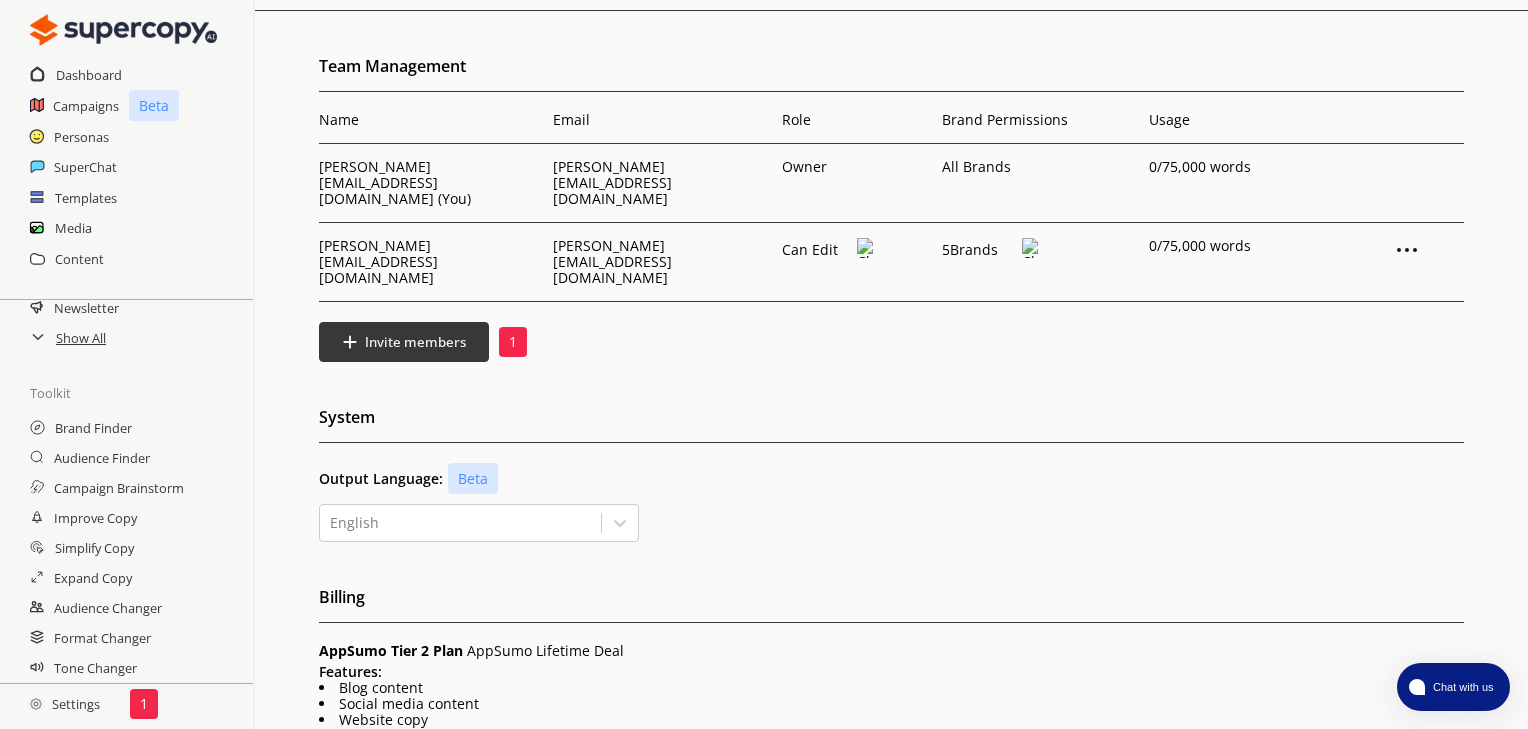scroll, scrollTop: 0, scrollLeft: 0, axis: both 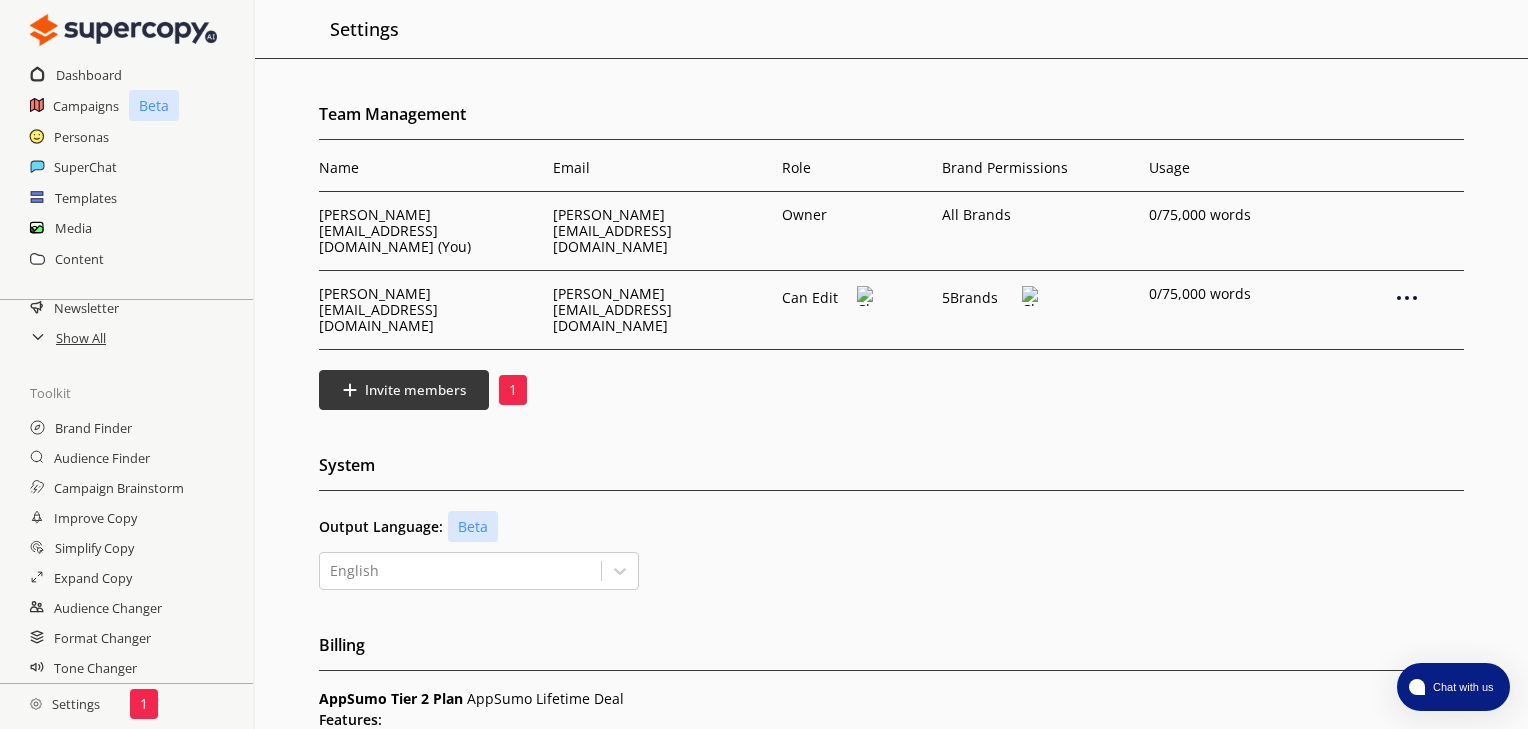click at bounding box center [1030, 296] 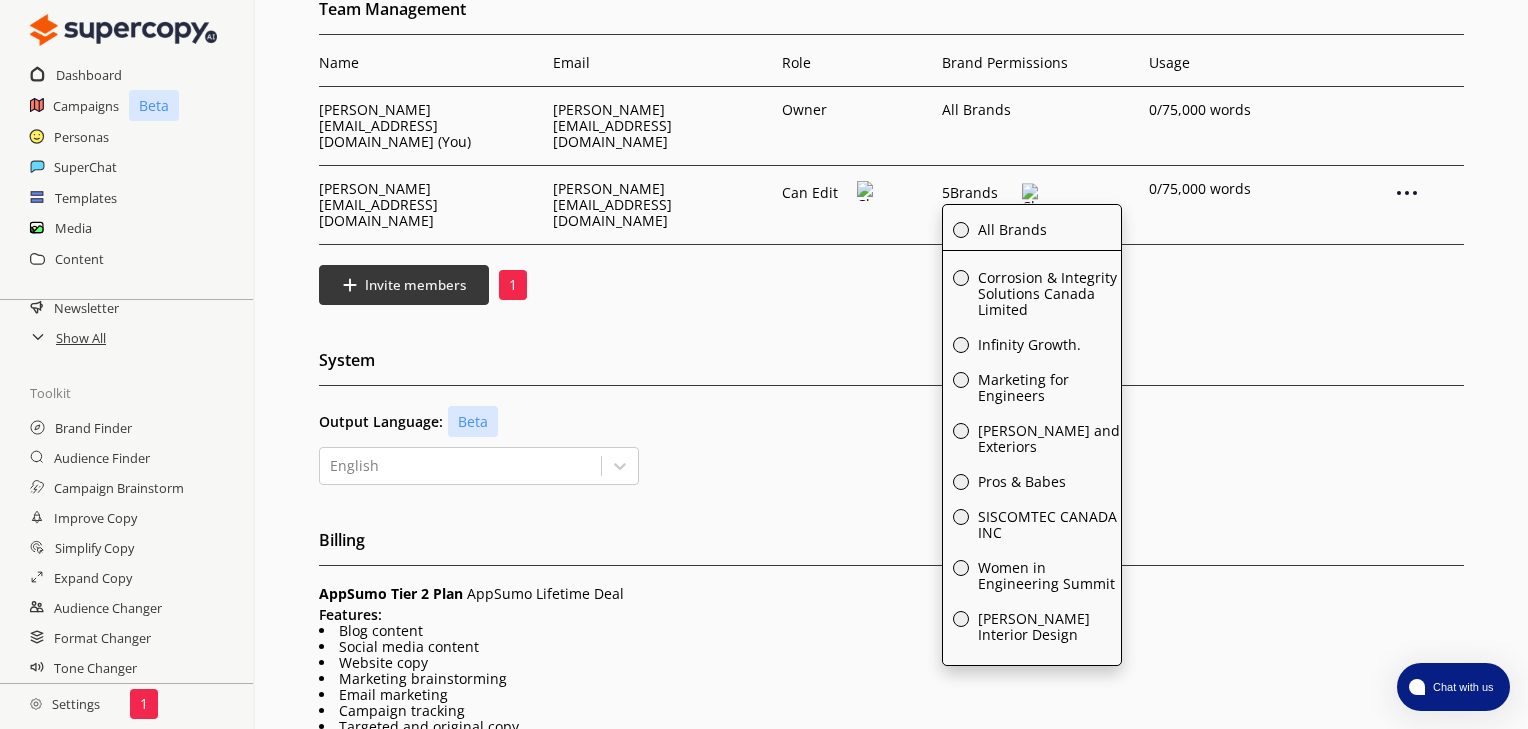 scroll, scrollTop: 80, scrollLeft: 0, axis: vertical 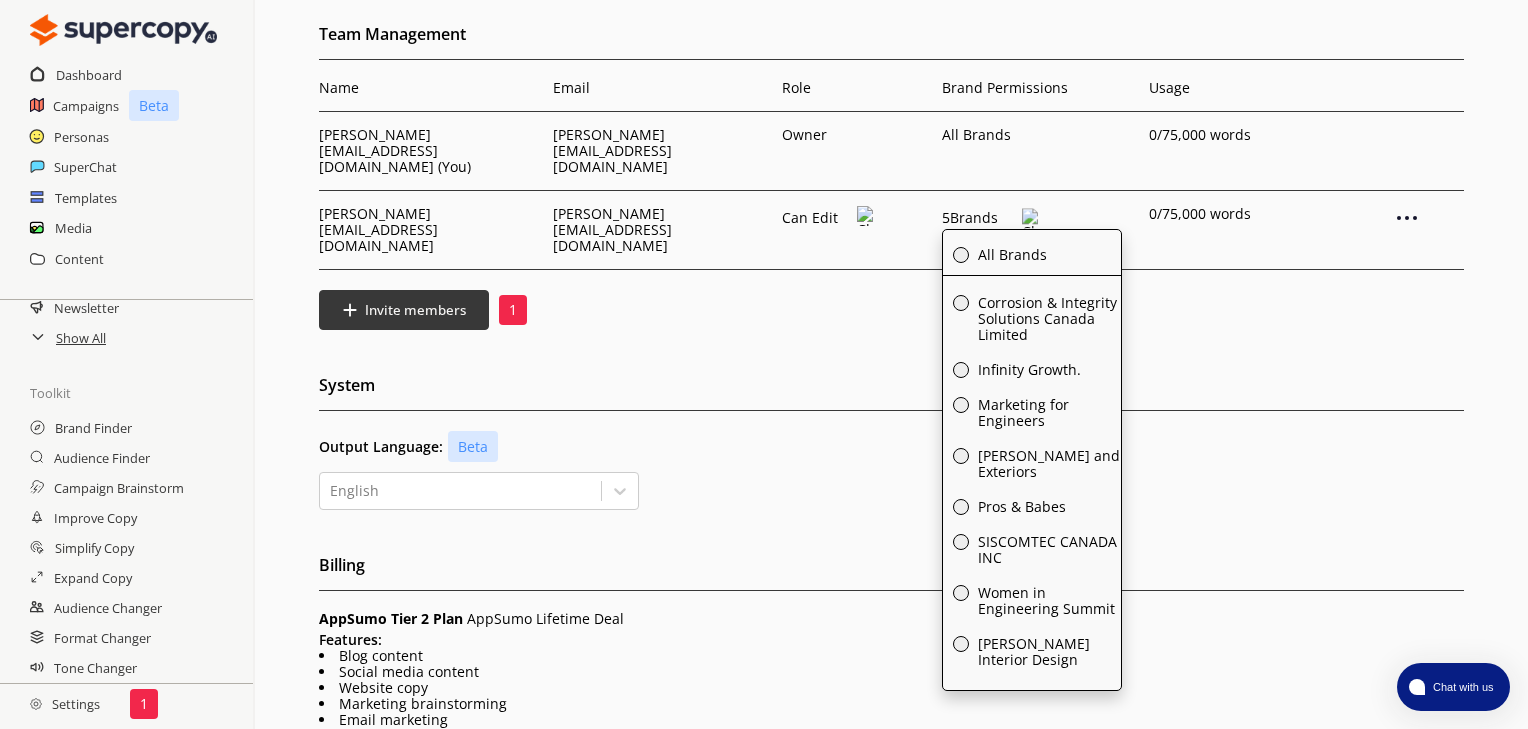 click on "Invite members 1" at bounding box center [892, 310] 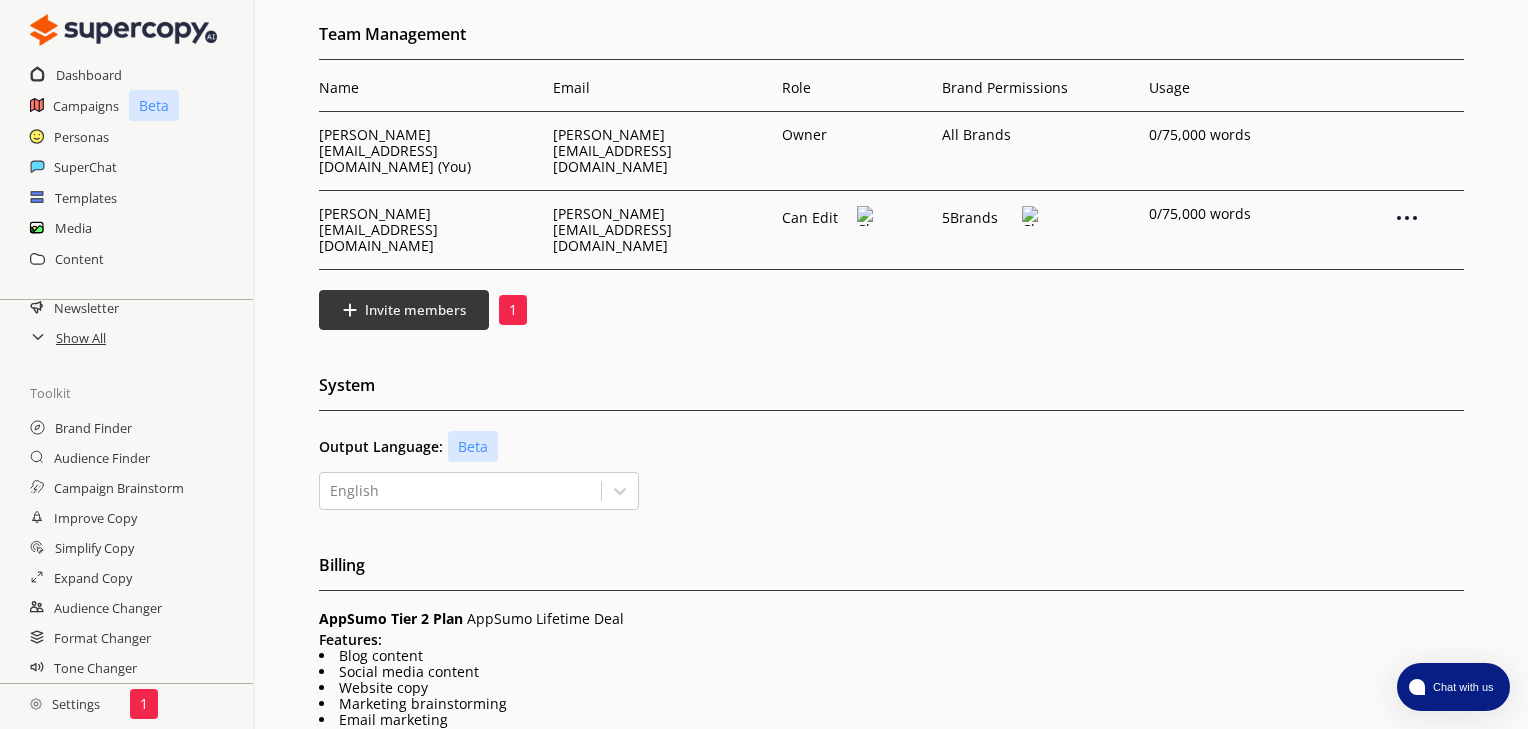 click at bounding box center [865, 216] 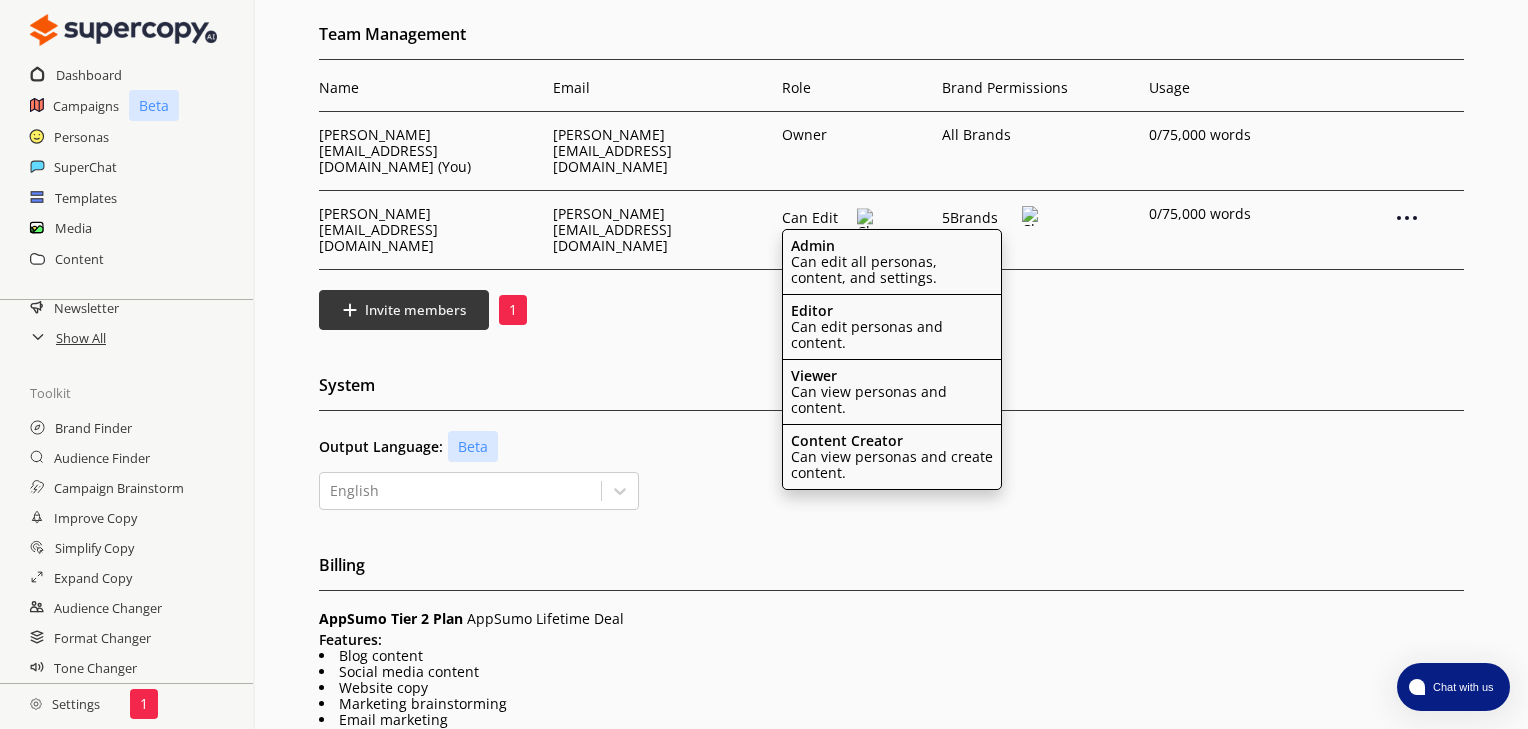click on "Invite members 1" at bounding box center [892, 310] 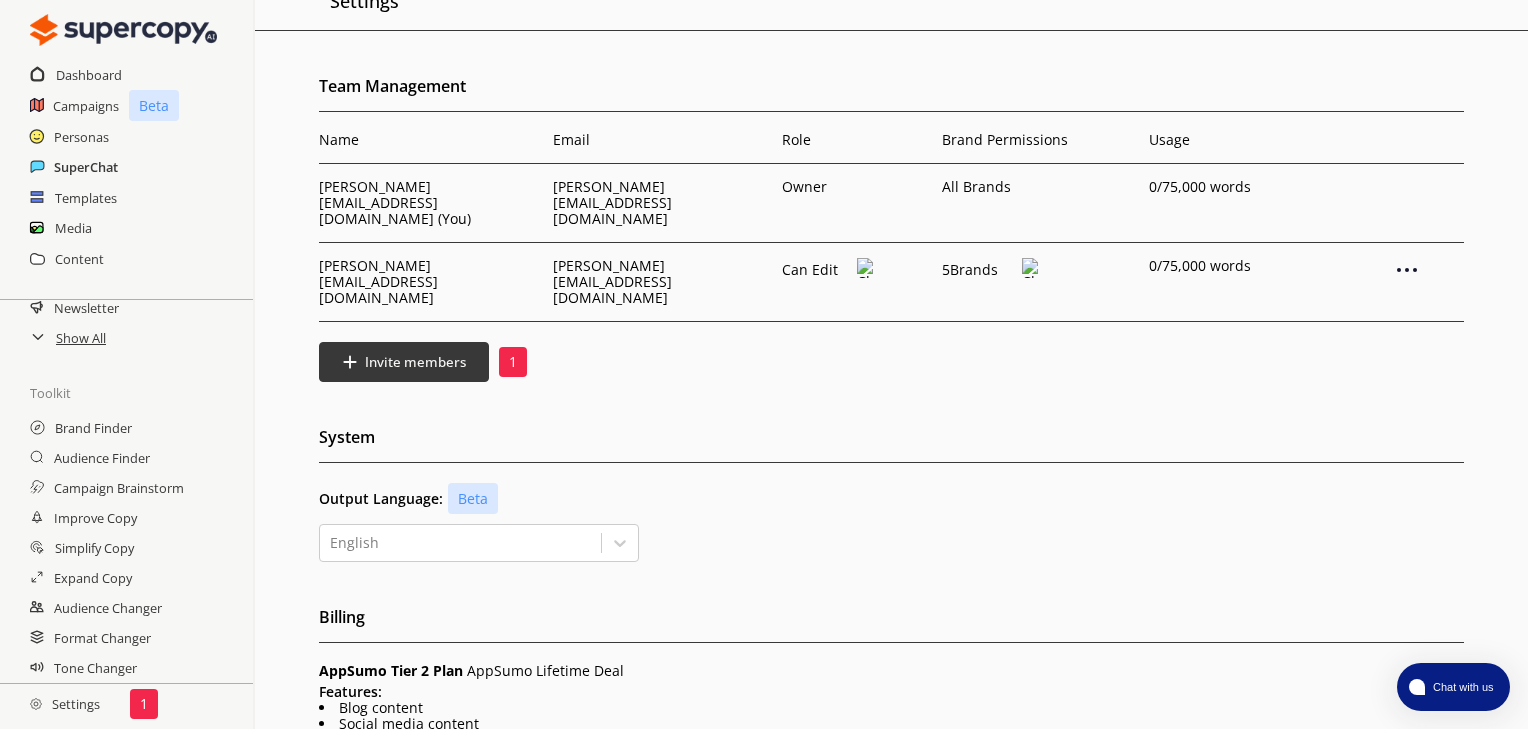 scroll, scrollTop: 0, scrollLeft: 0, axis: both 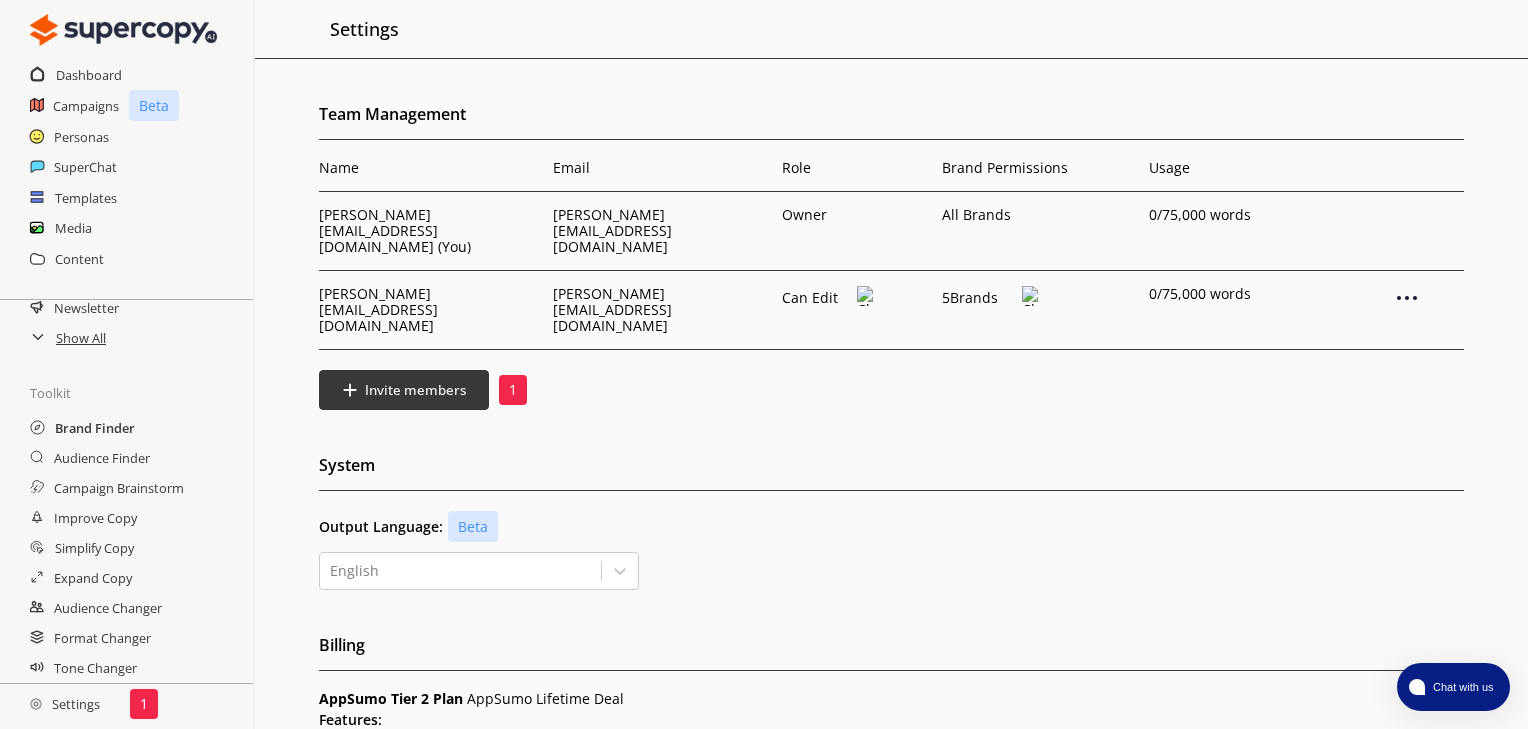 click on "Brand Finder" at bounding box center (95, 428) 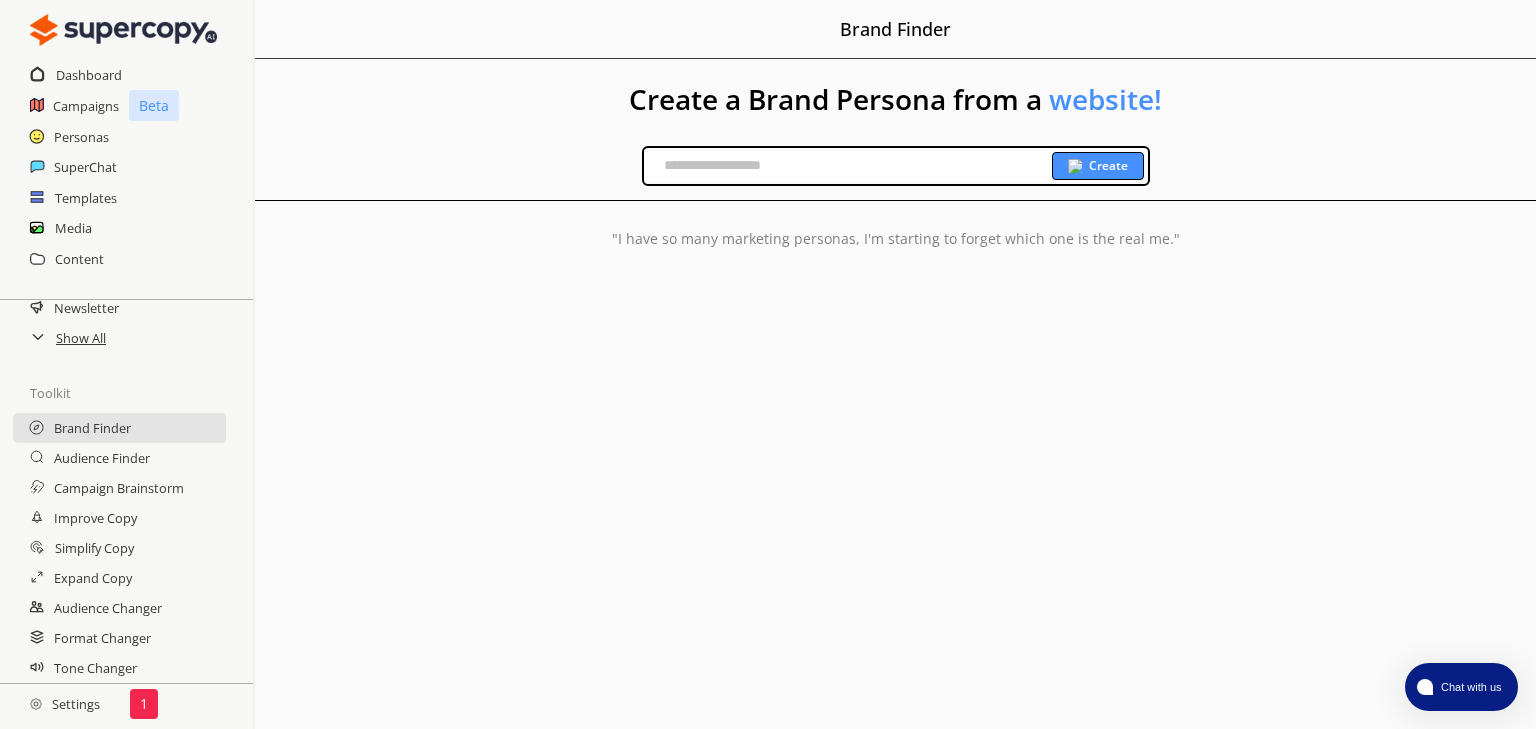 click at bounding box center [848, 166] 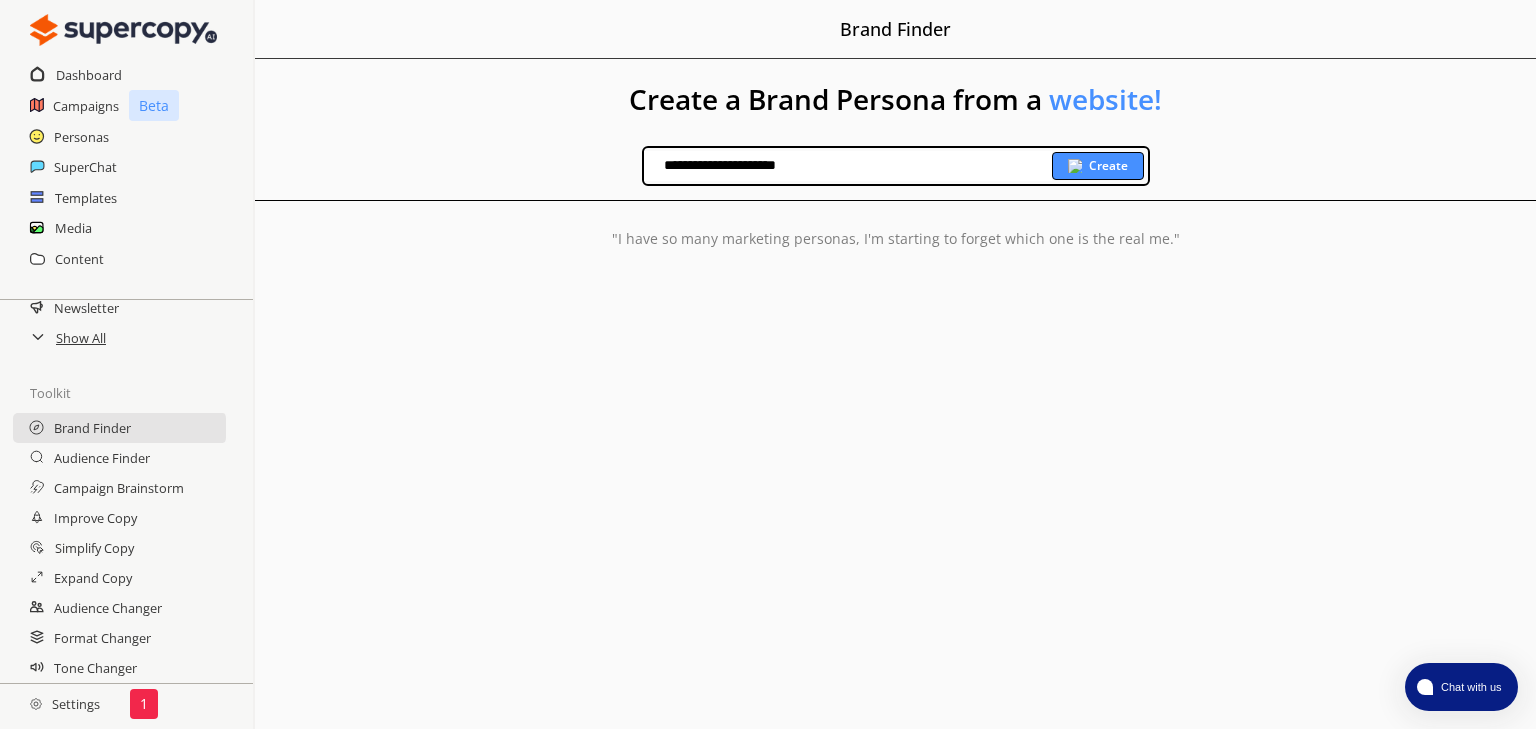 type on "**********" 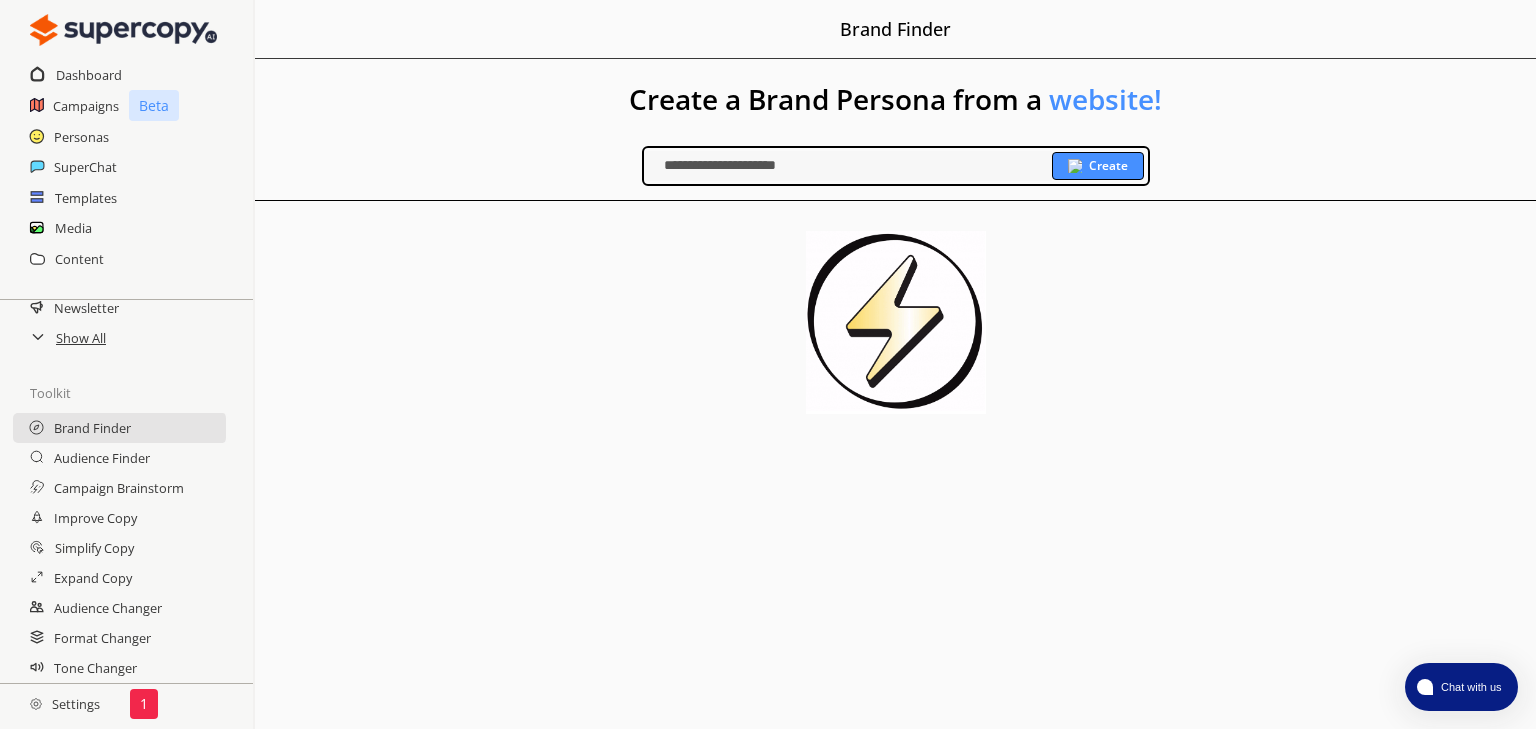 click on "**********" at bounding box center [895, 166] 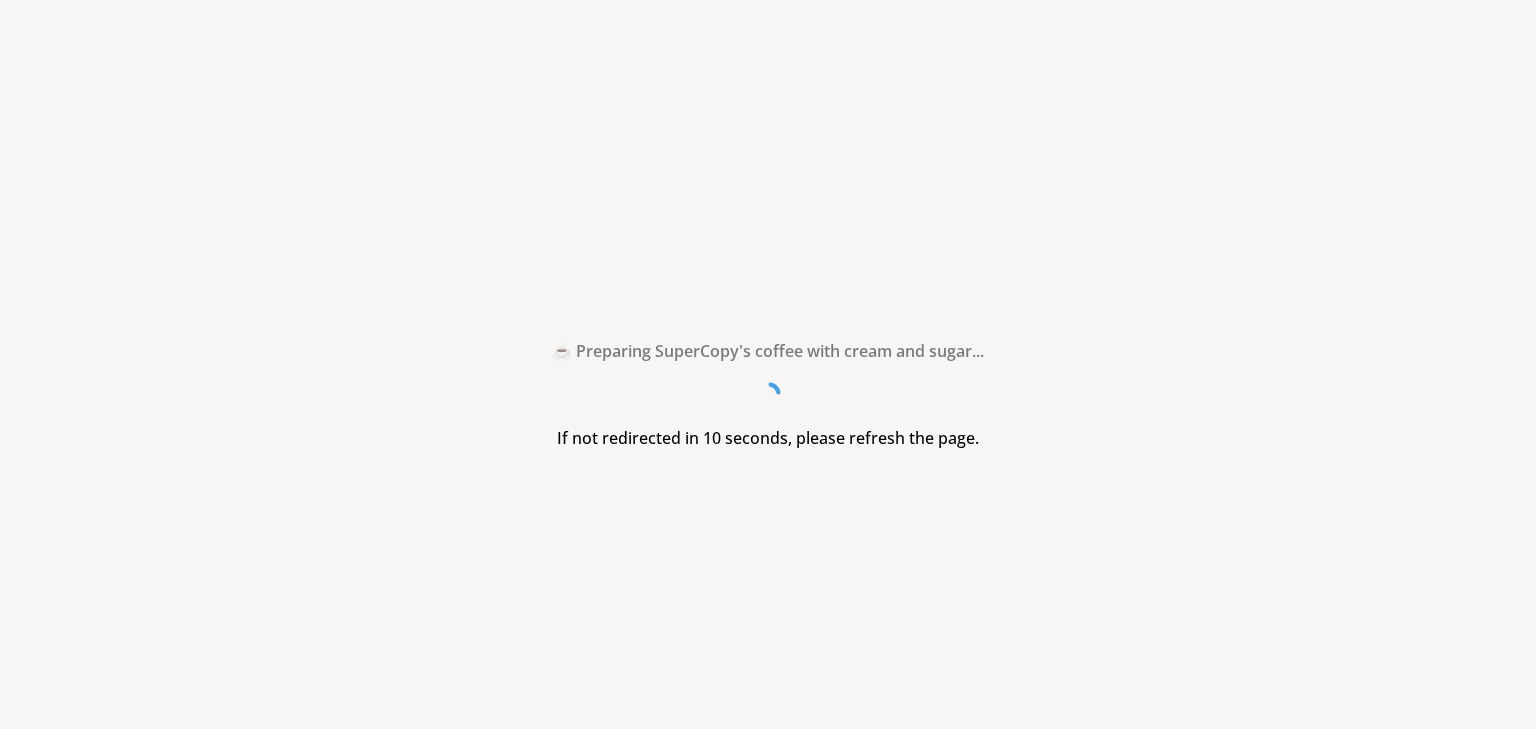 scroll, scrollTop: 0, scrollLeft: 0, axis: both 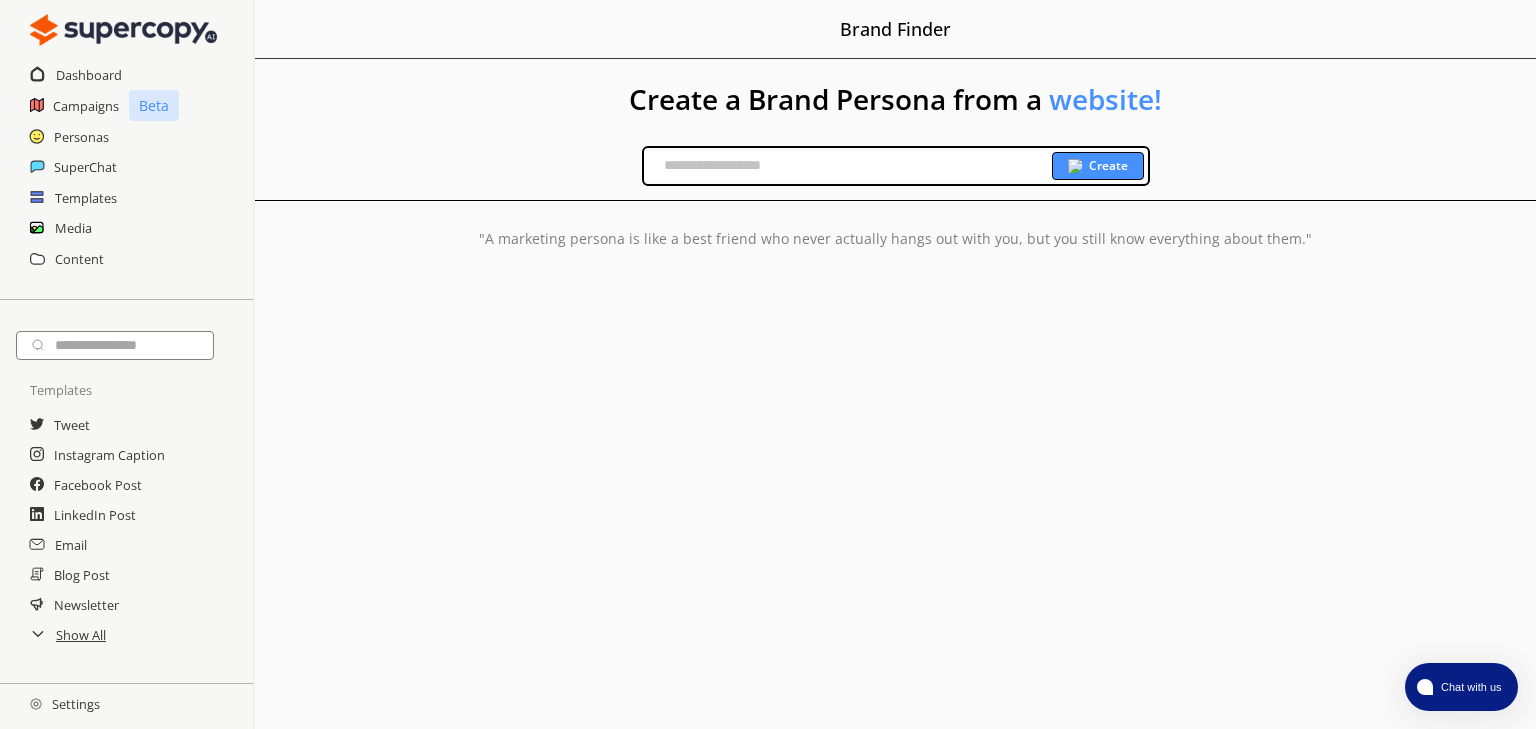 click at bounding box center (848, 166) 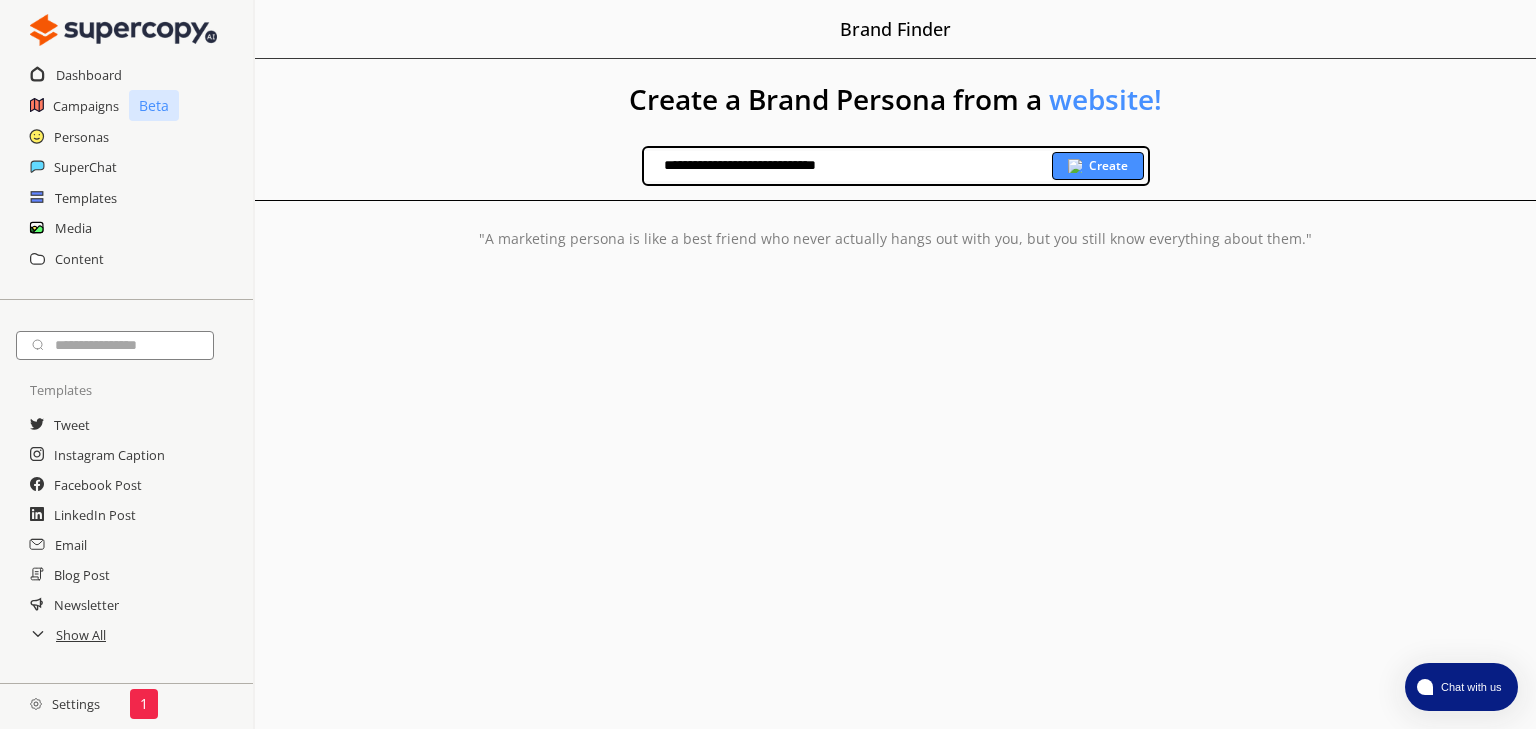 type on "**********" 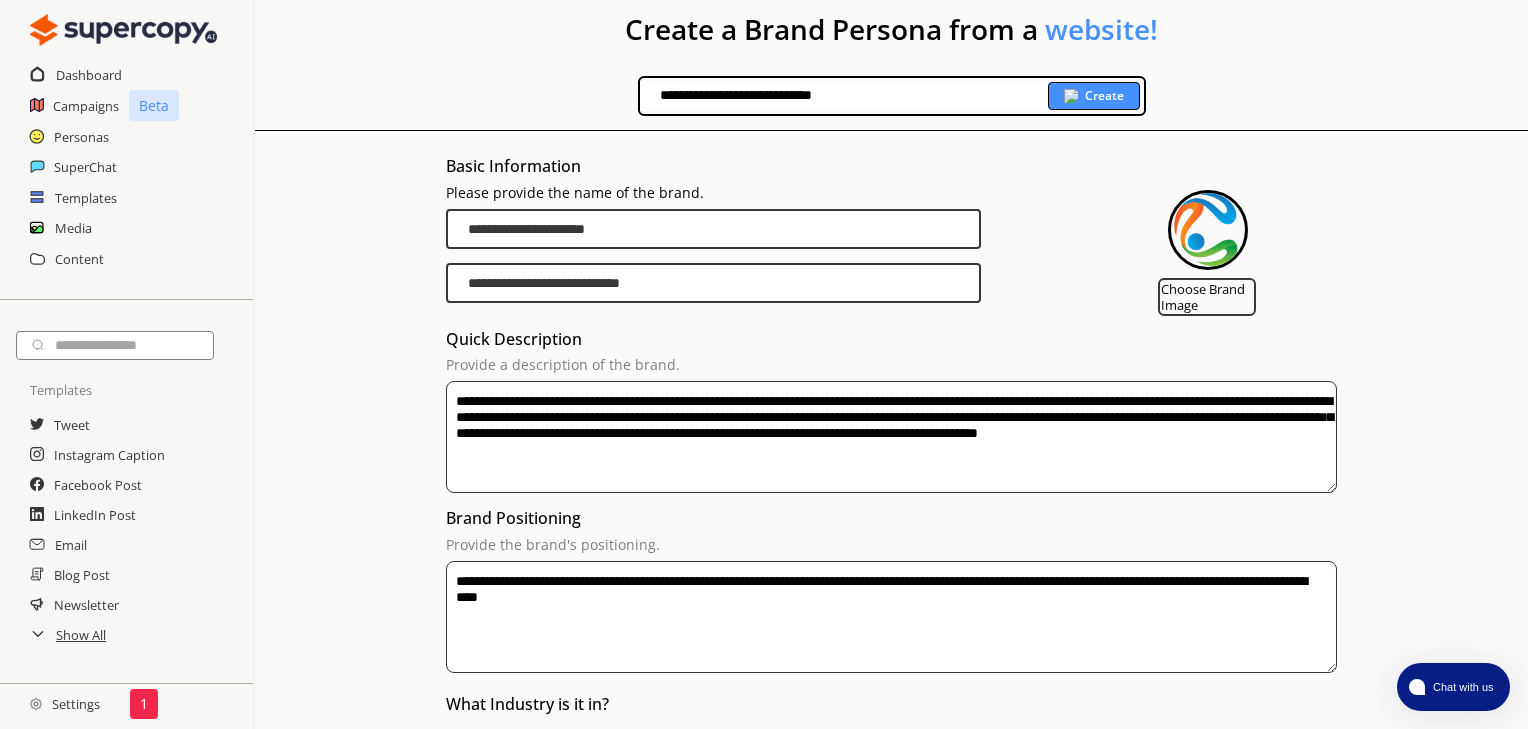scroll, scrollTop: 160, scrollLeft: 0, axis: vertical 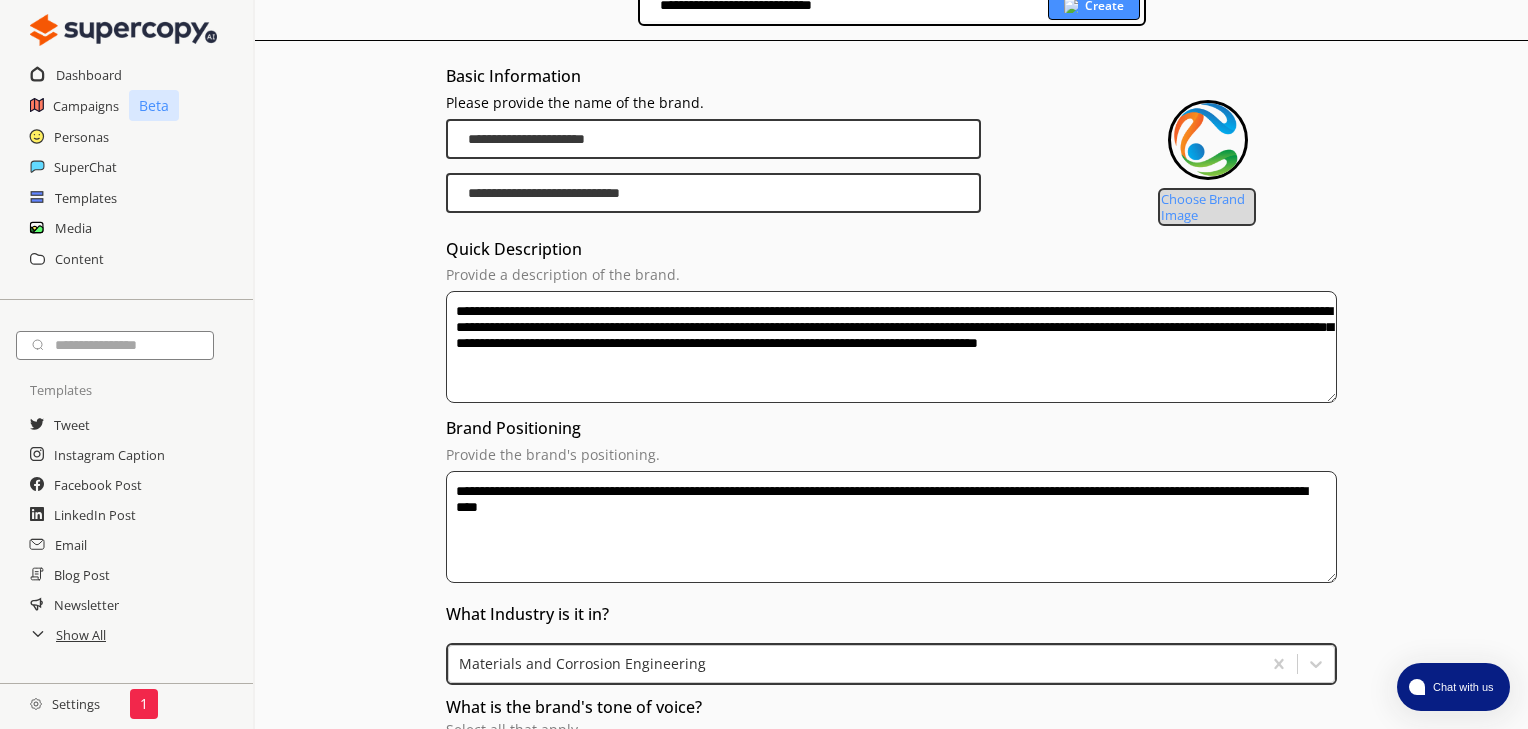 click on "Choose Brand Image" at bounding box center [1207, 207] 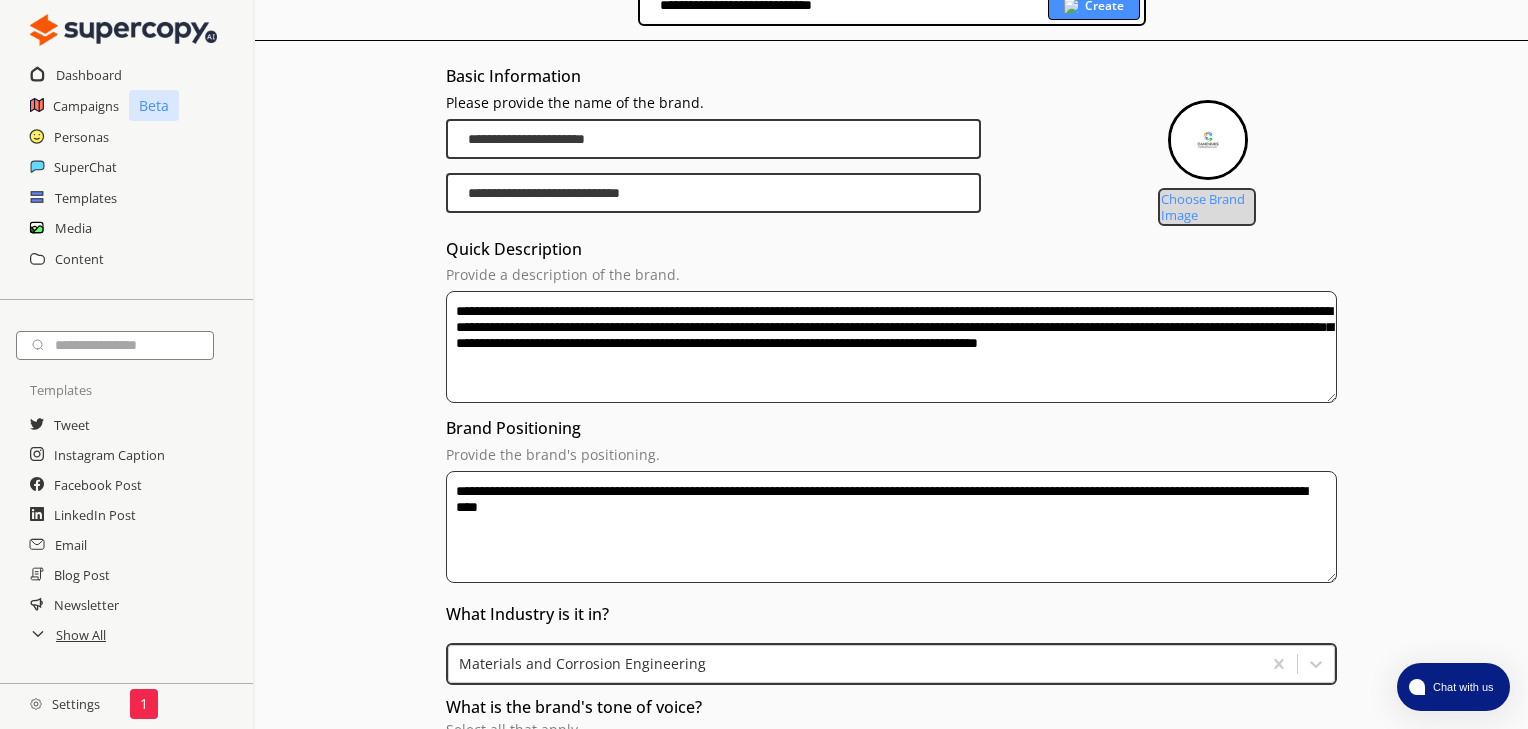 click on "Choose Brand Image" at bounding box center [1207, 207] 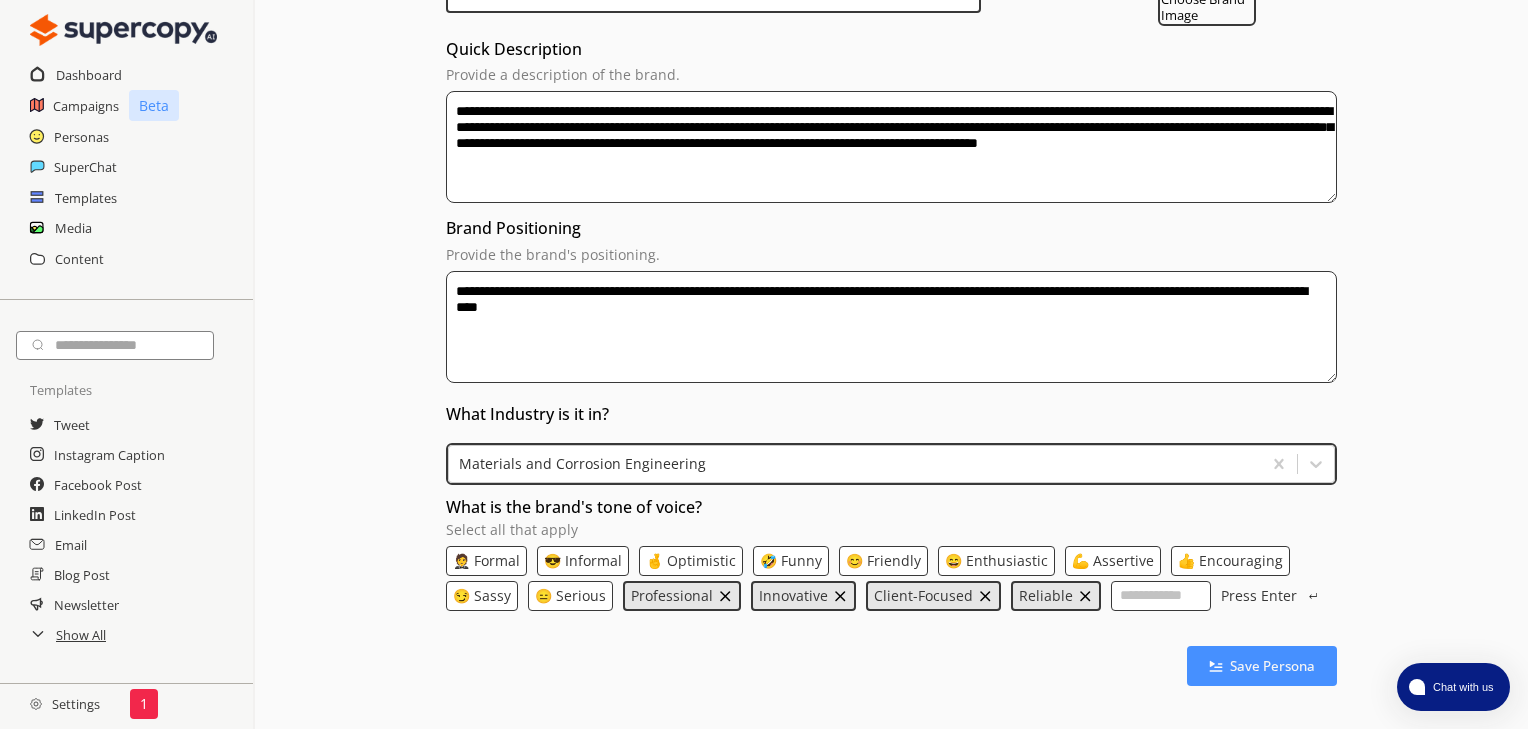 scroll, scrollTop: 400, scrollLeft: 0, axis: vertical 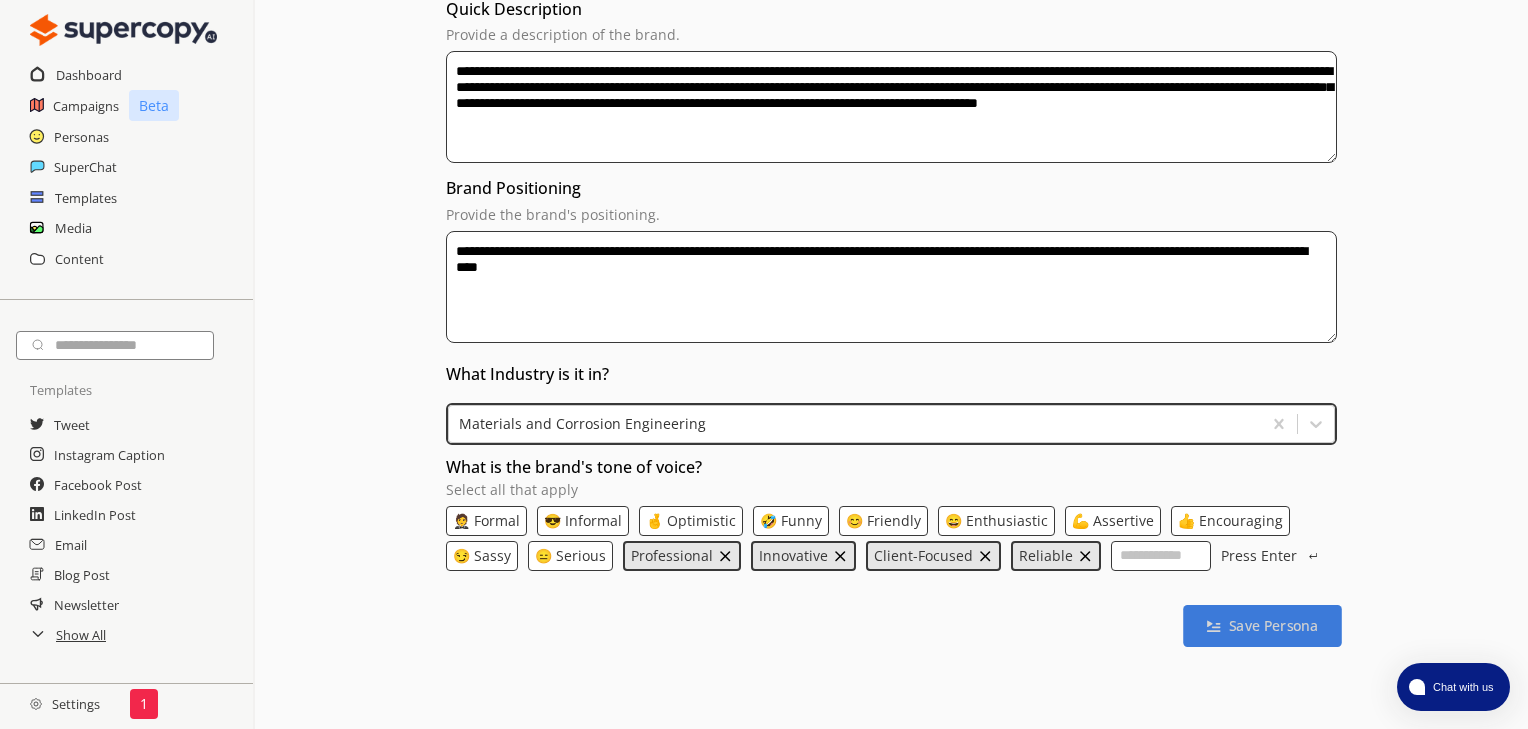 click on "Save Persona" at bounding box center [1272, 625] 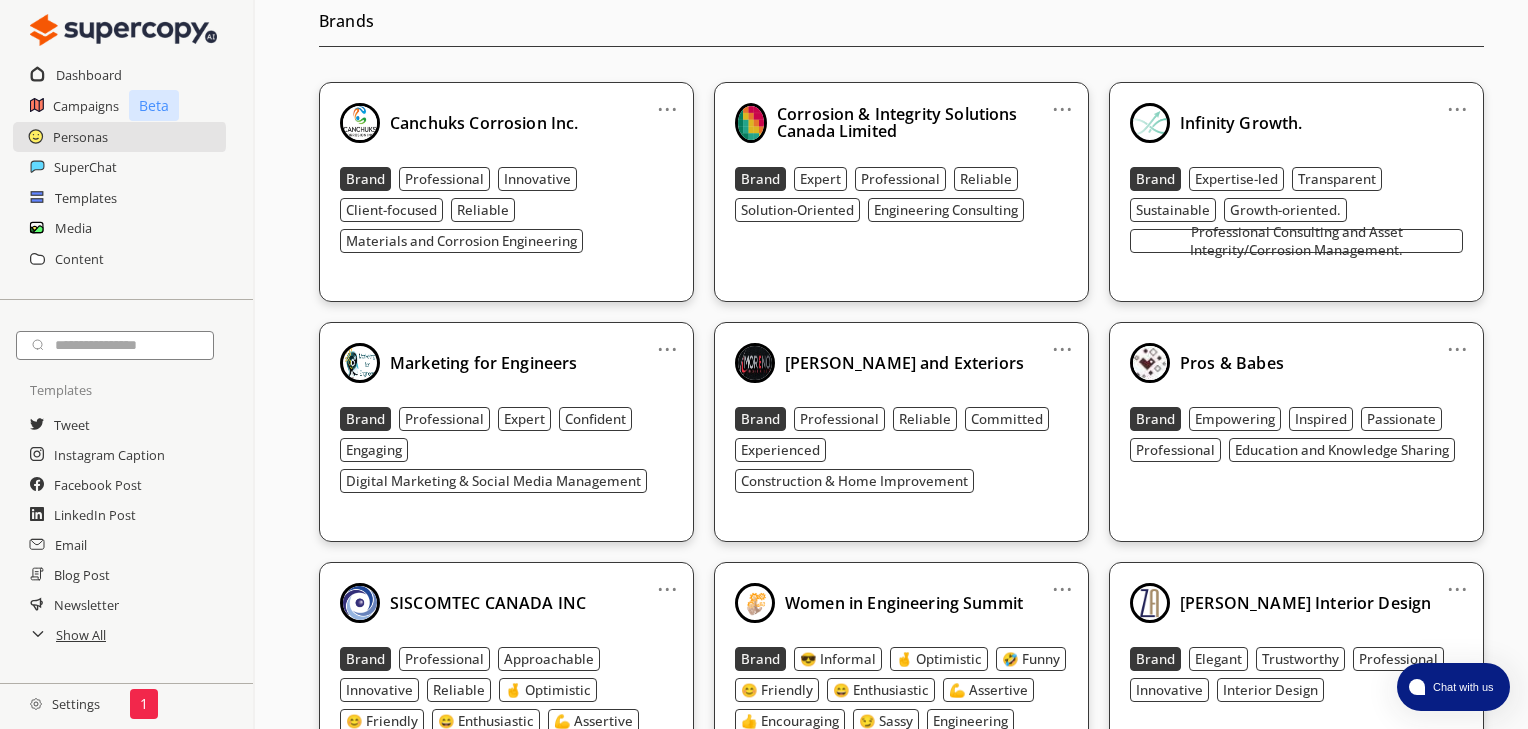 scroll, scrollTop: 0, scrollLeft: 0, axis: both 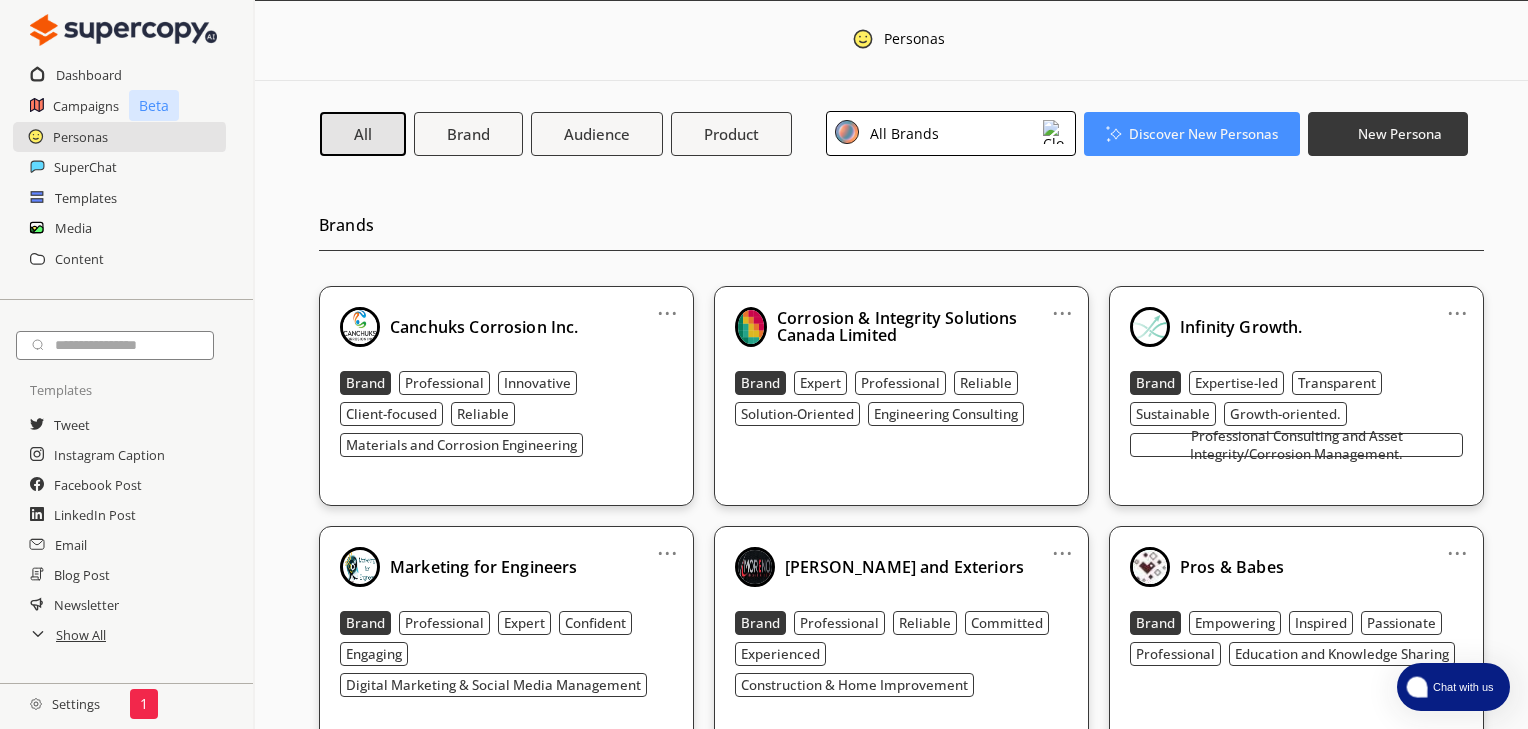 click on "Chat with us" at bounding box center (1453, 687) 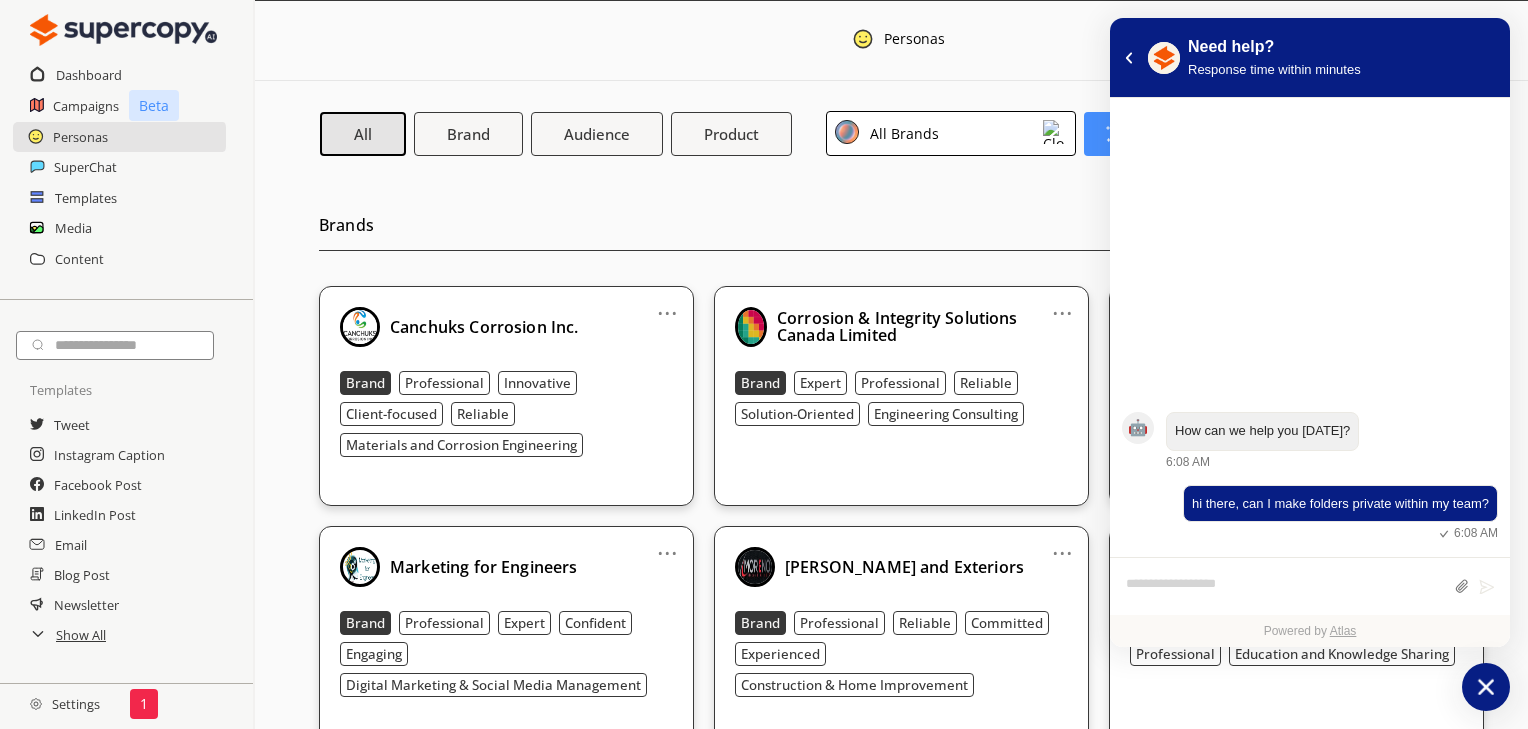 click 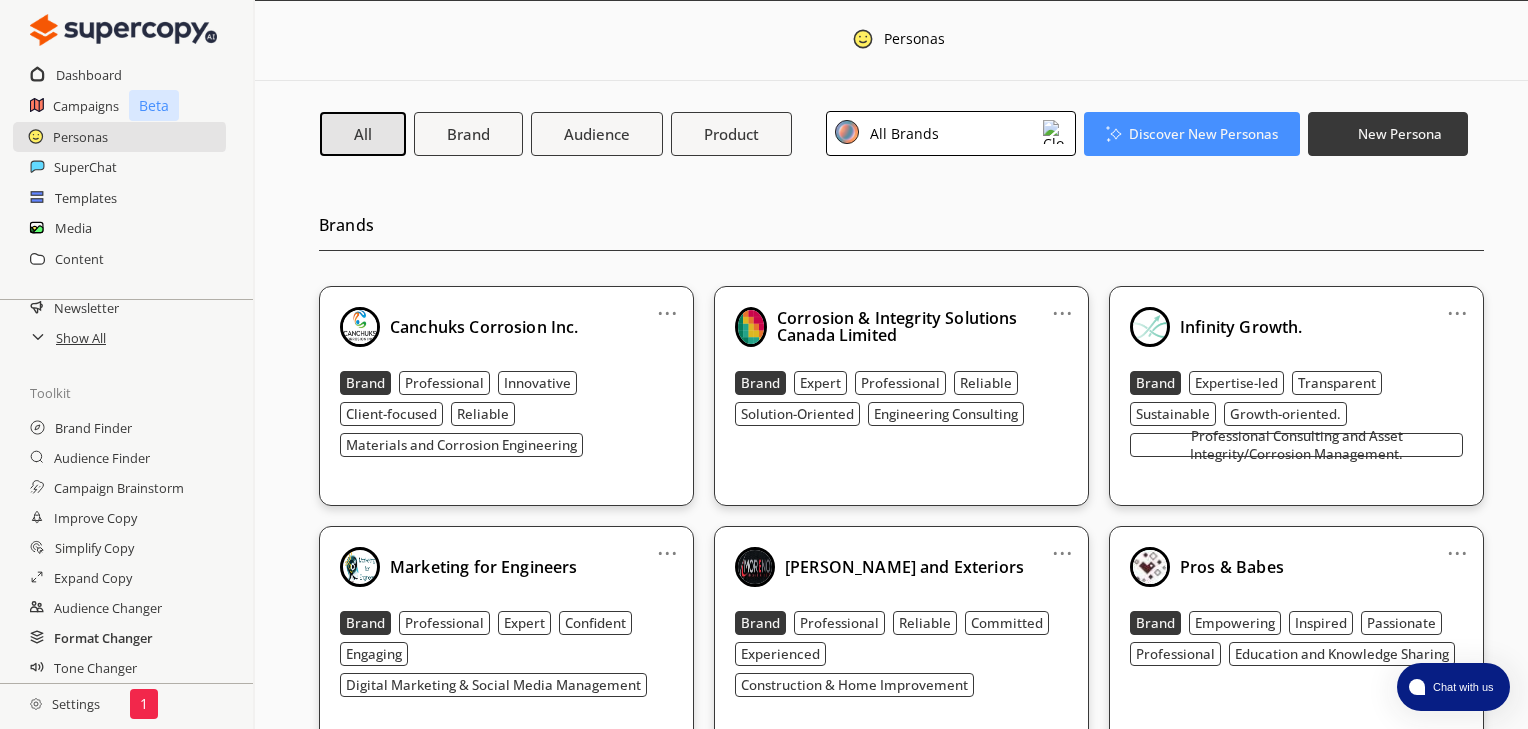 scroll, scrollTop: 300, scrollLeft: 0, axis: vertical 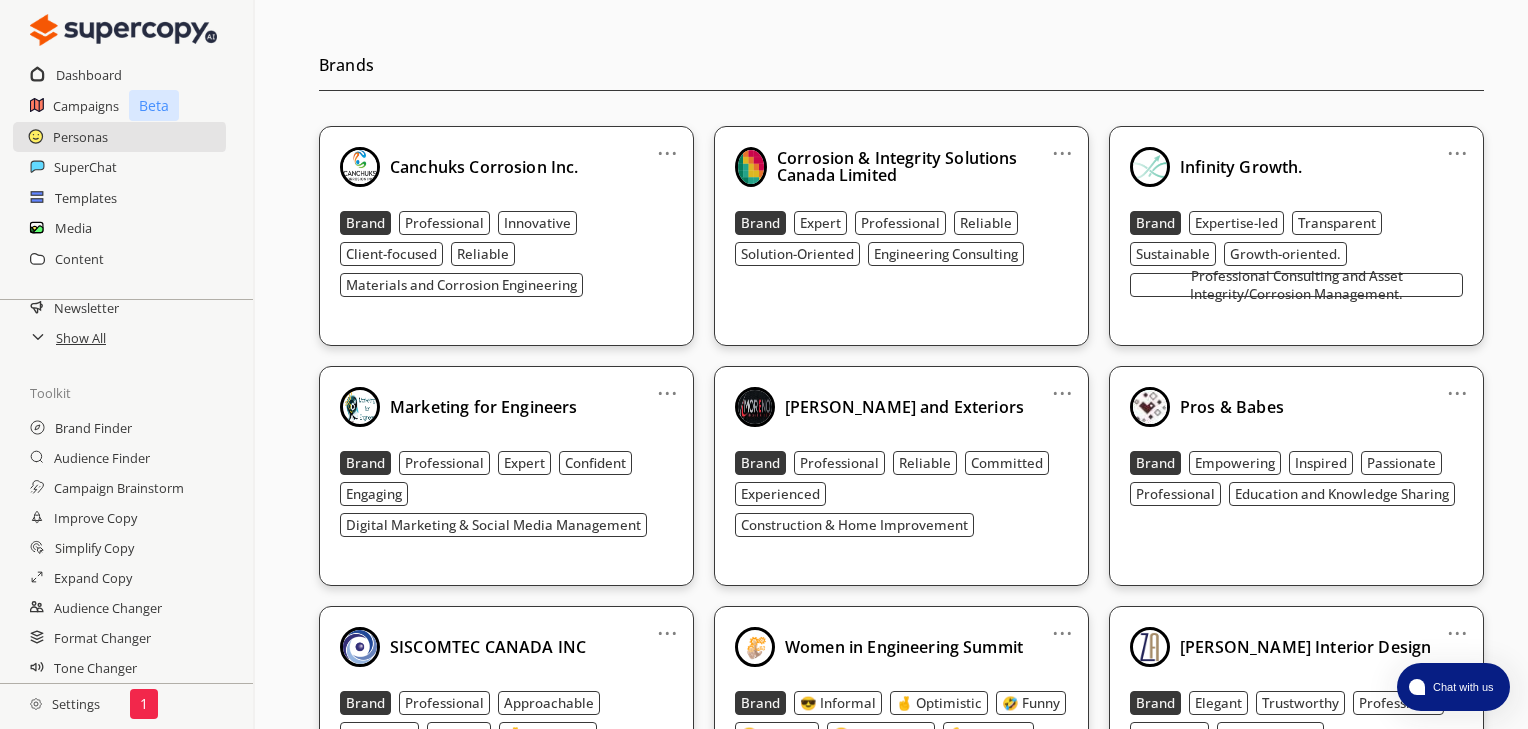 click on "Settings" at bounding box center (65, 704) 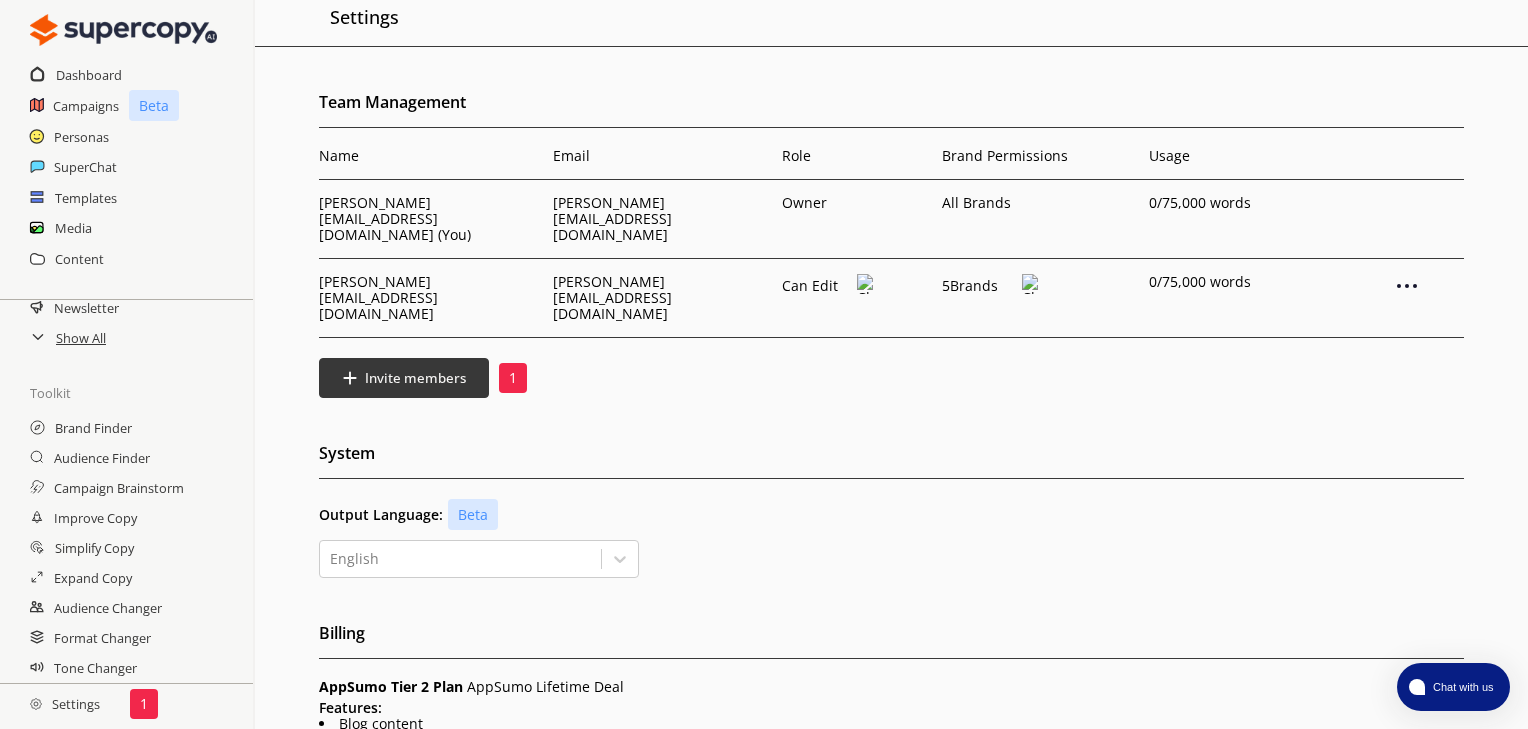 scroll, scrollTop: 0, scrollLeft: 0, axis: both 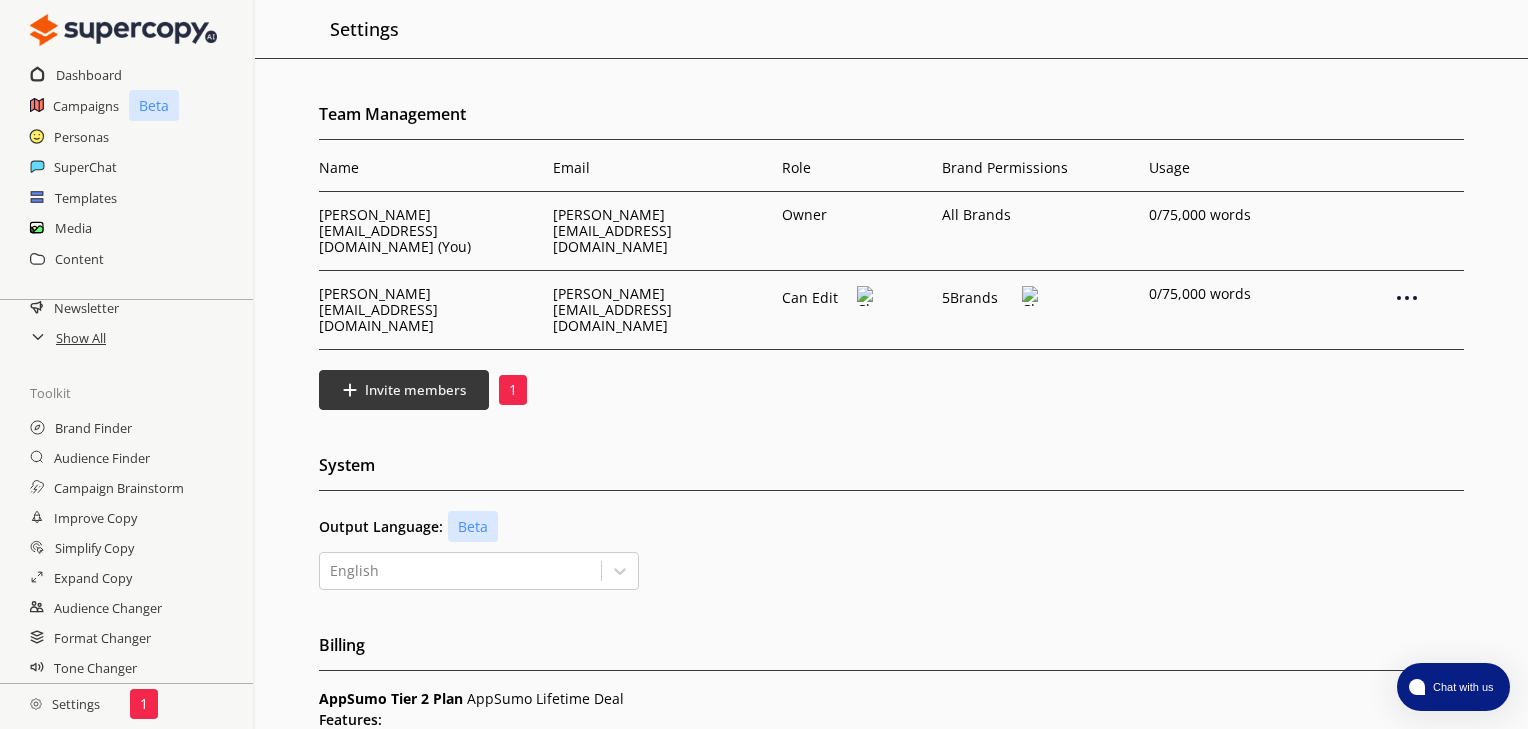 click at bounding box center [1030, 296] 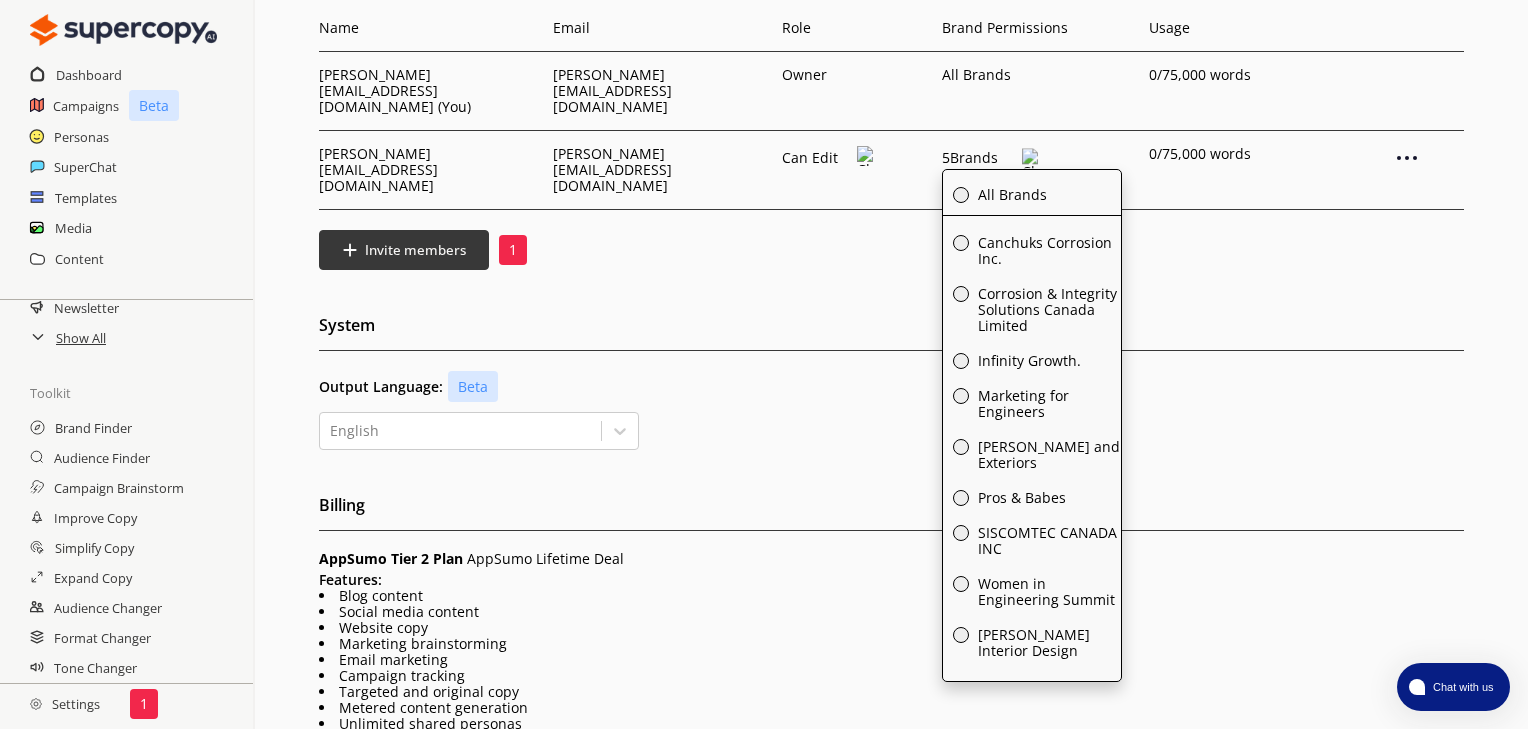 scroll, scrollTop: 160, scrollLeft: 0, axis: vertical 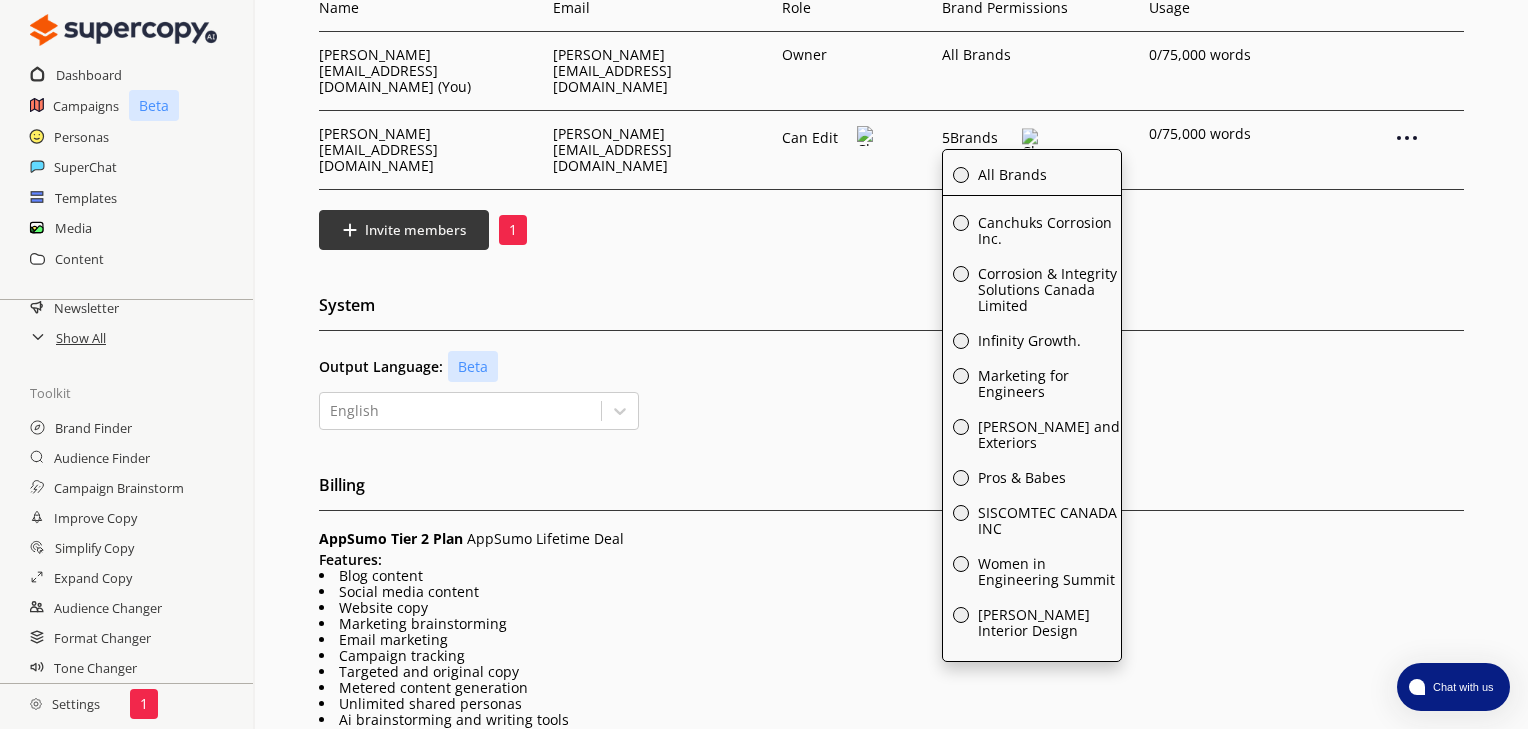 click on "Team Management Name Email Role Brand Permissions [PERSON_NAME] [PERSON_NAME][EMAIL_ADDRESS][DOMAIN_NAME] (You) [DOMAIN_NAME][EMAIL_ADDRESS][DOMAIN_NAME] Owner All Brands 0 /75,000 words [PERSON_NAME][EMAIL_ADDRESS][DOMAIN_NAME] [PERSON_NAME][DOMAIN_NAME][EMAIL_ADDRESS][DOMAIN_NAME] Can Edit 5  Brands All Brands Canchuks Corrosion Inc. Corrosion & Integrity Solutions Canada Limited Infinity Growth. Marketing for Engineers [PERSON_NAME] and Exteriors Pros & Babes SISCOMTEC CANADA INC Women in Engineering Summit [PERSON_NAME] Interior Design 0 /75,000 words Invite members 1 System Output Language: Beta English Billing AppSumo Tier 2 Plan   AppSumo Lifetime Deal Features: Blog content Social media content Website copy Marketing brainstorming Email marketing Campaign tracking Targeted and original copy Metered content generation Unlimited shared personas Ai brainstorming and writing tools Collaboration features Features intent, tone of voice, demographics, and keywords Persona Library Additional Persona Controls and Parameters  Persona Discovery (Persona Finder) Account Sign Out Help   ." at bounding box center (891, 510) 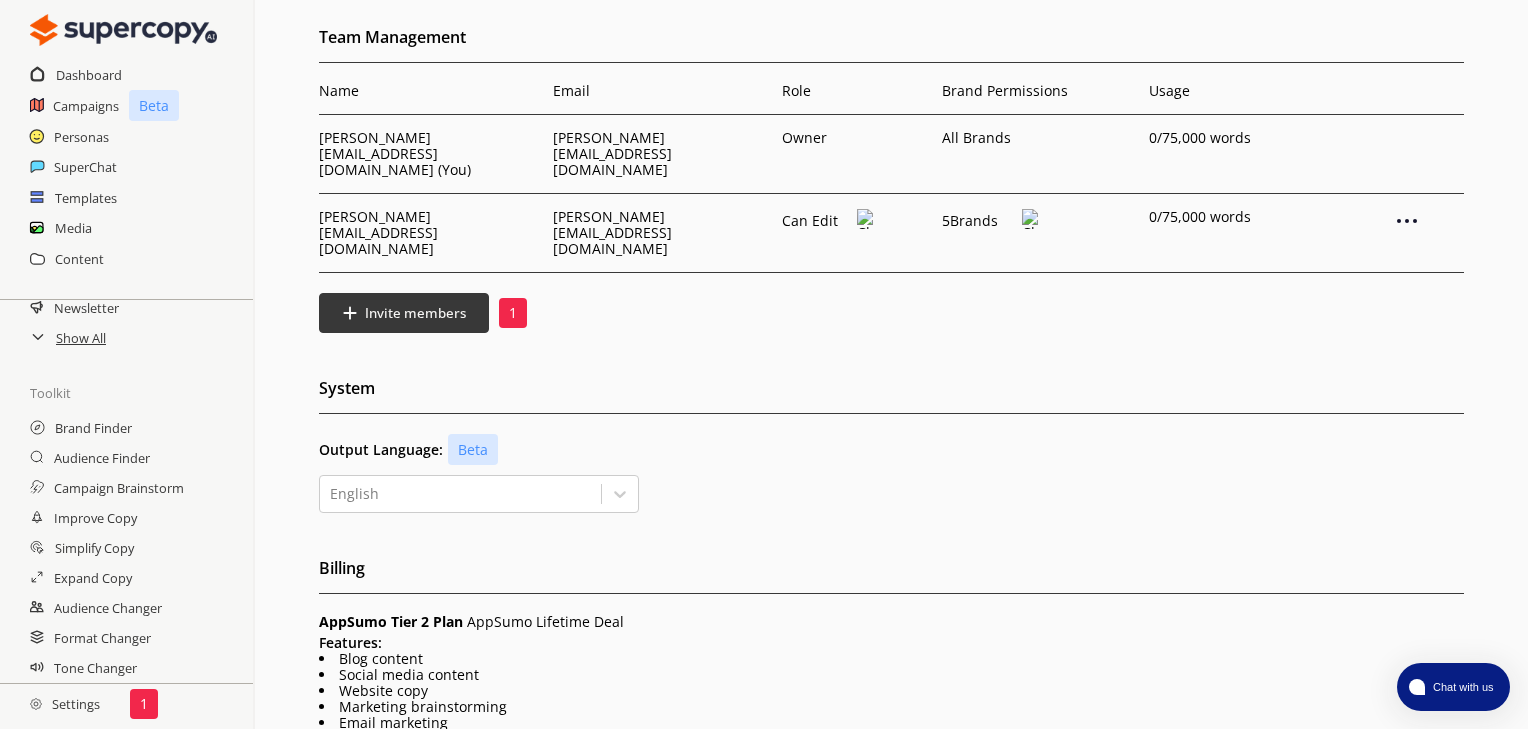 scroll, scrollTop: 0, scrollLeft: 0, axis: both 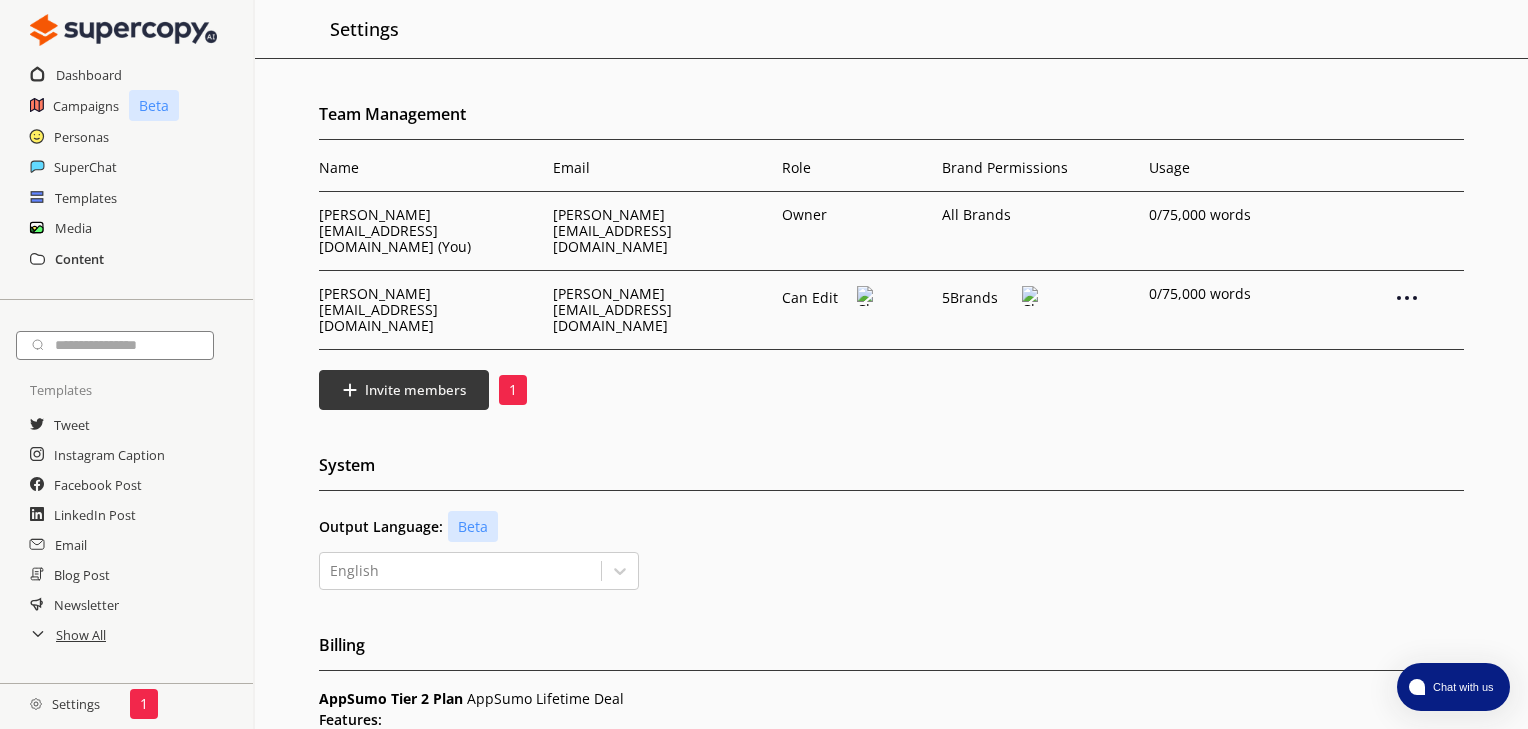 click on "Content" at bounding box center [79, 259] 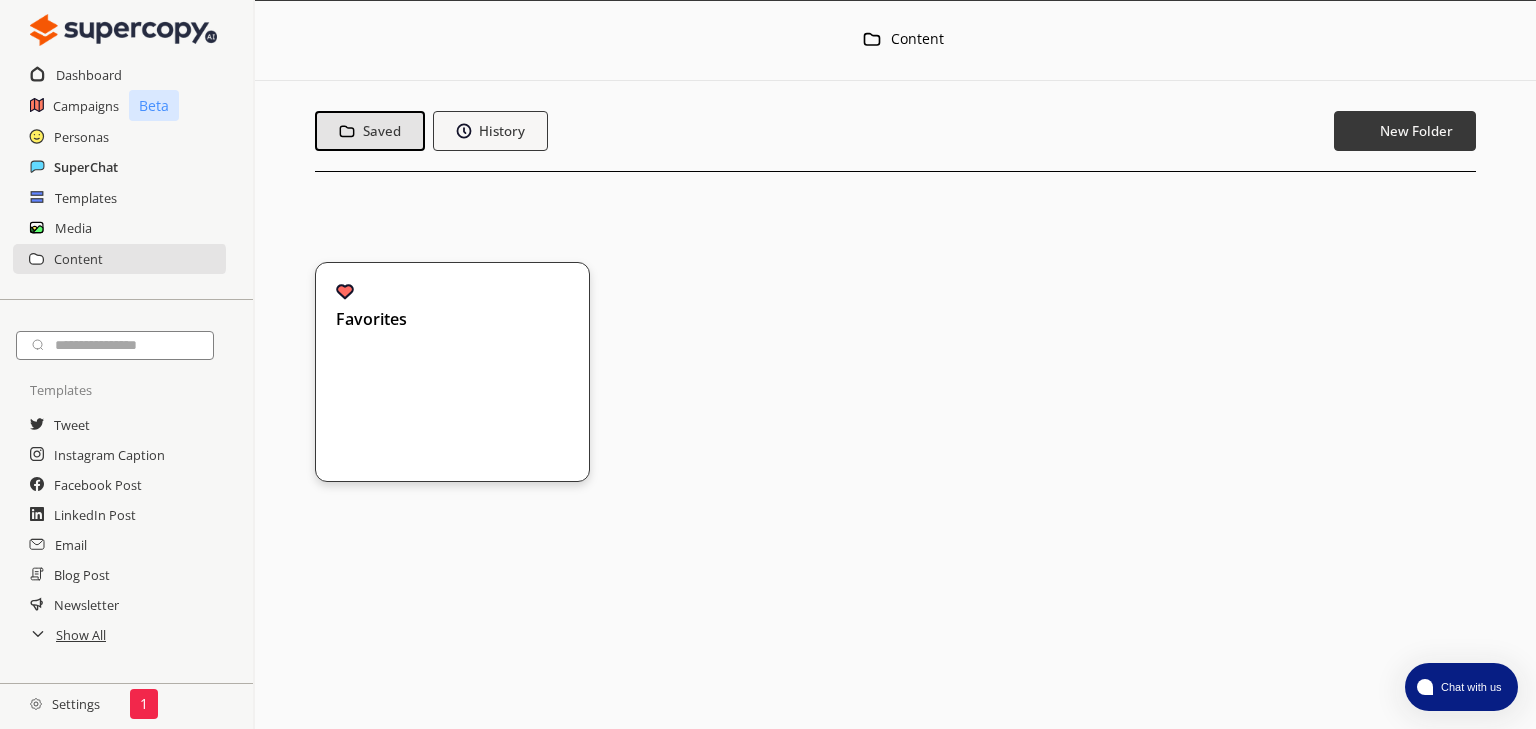 click on "SuperChat" at bounding box center [86, 167] 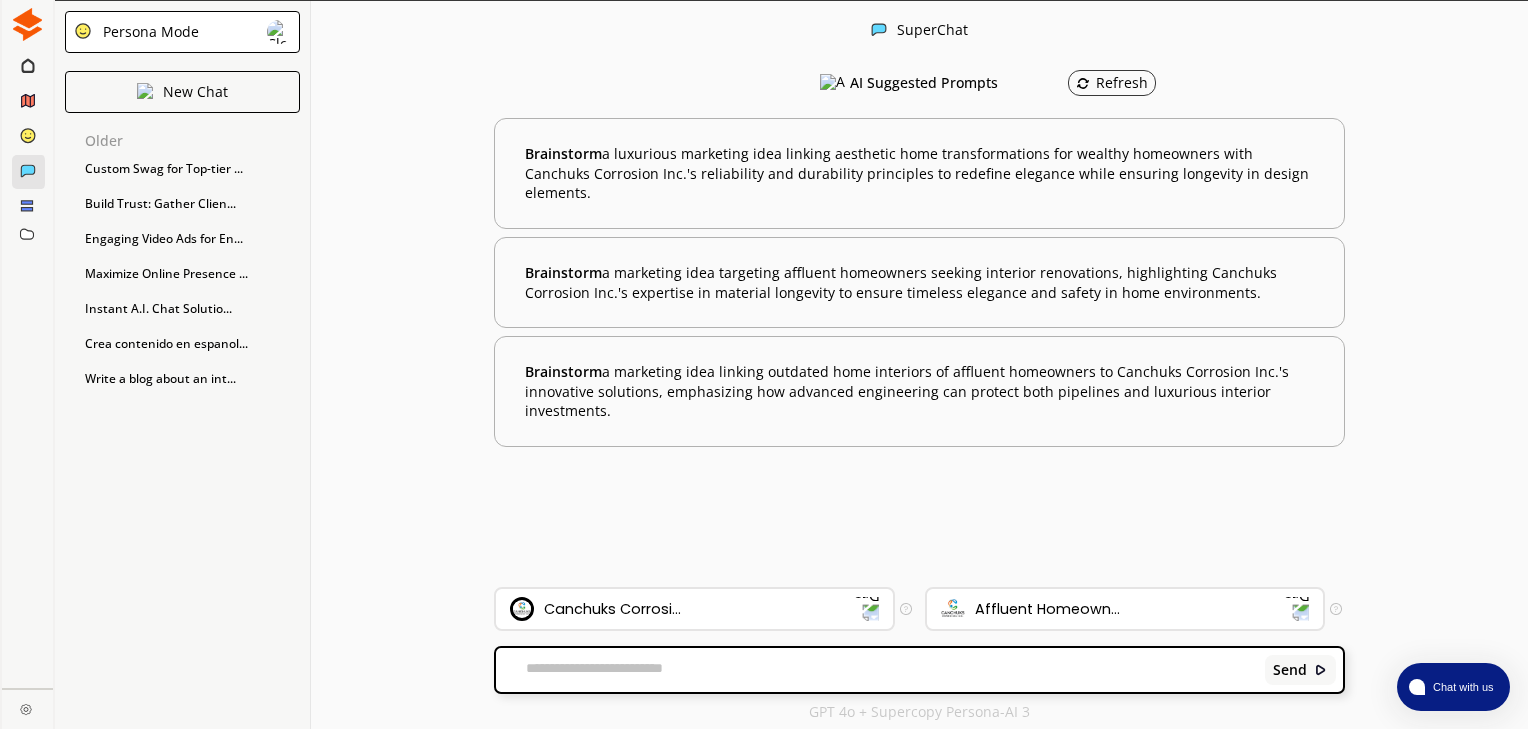 click 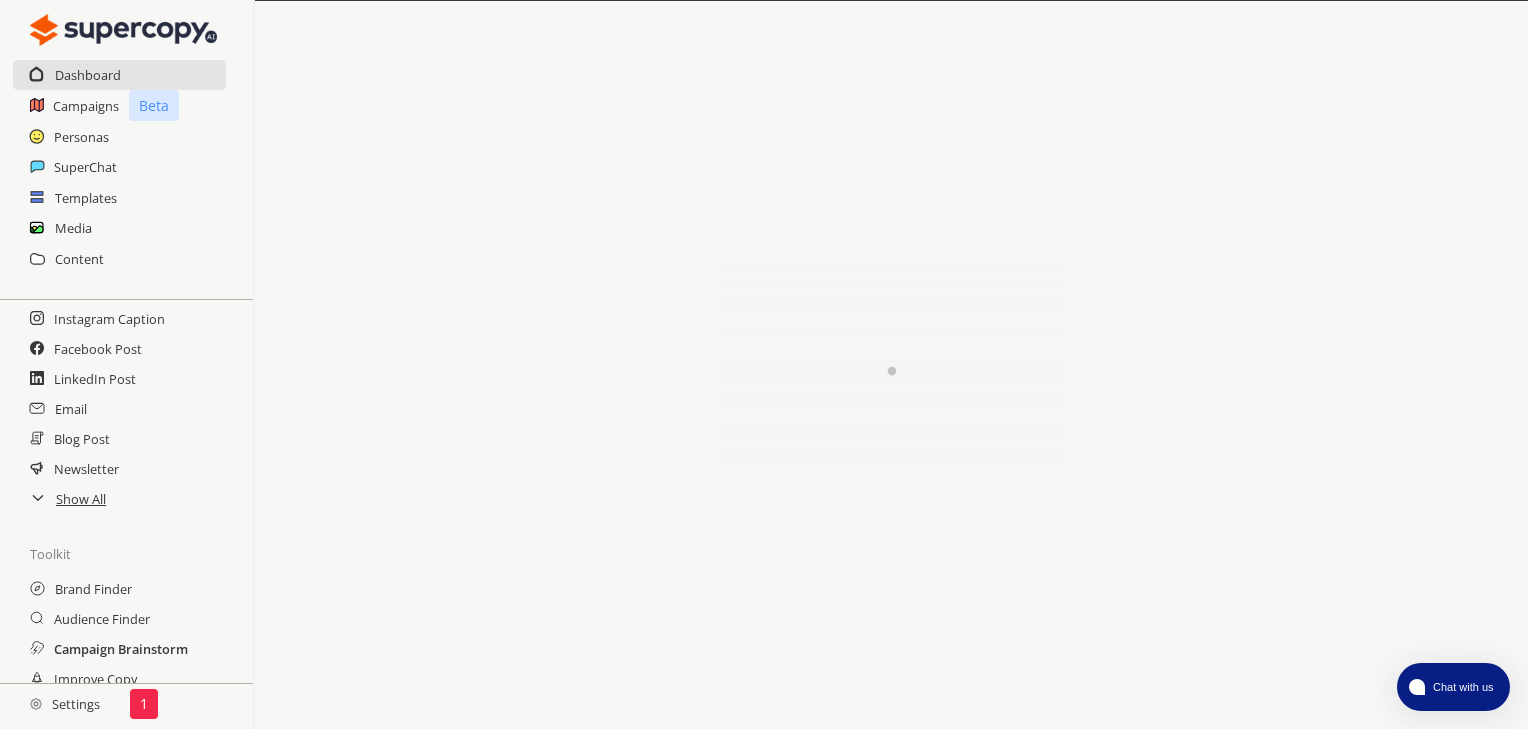 scroll, scrollTop: 300, scrollLeft: 0, axis: vertical 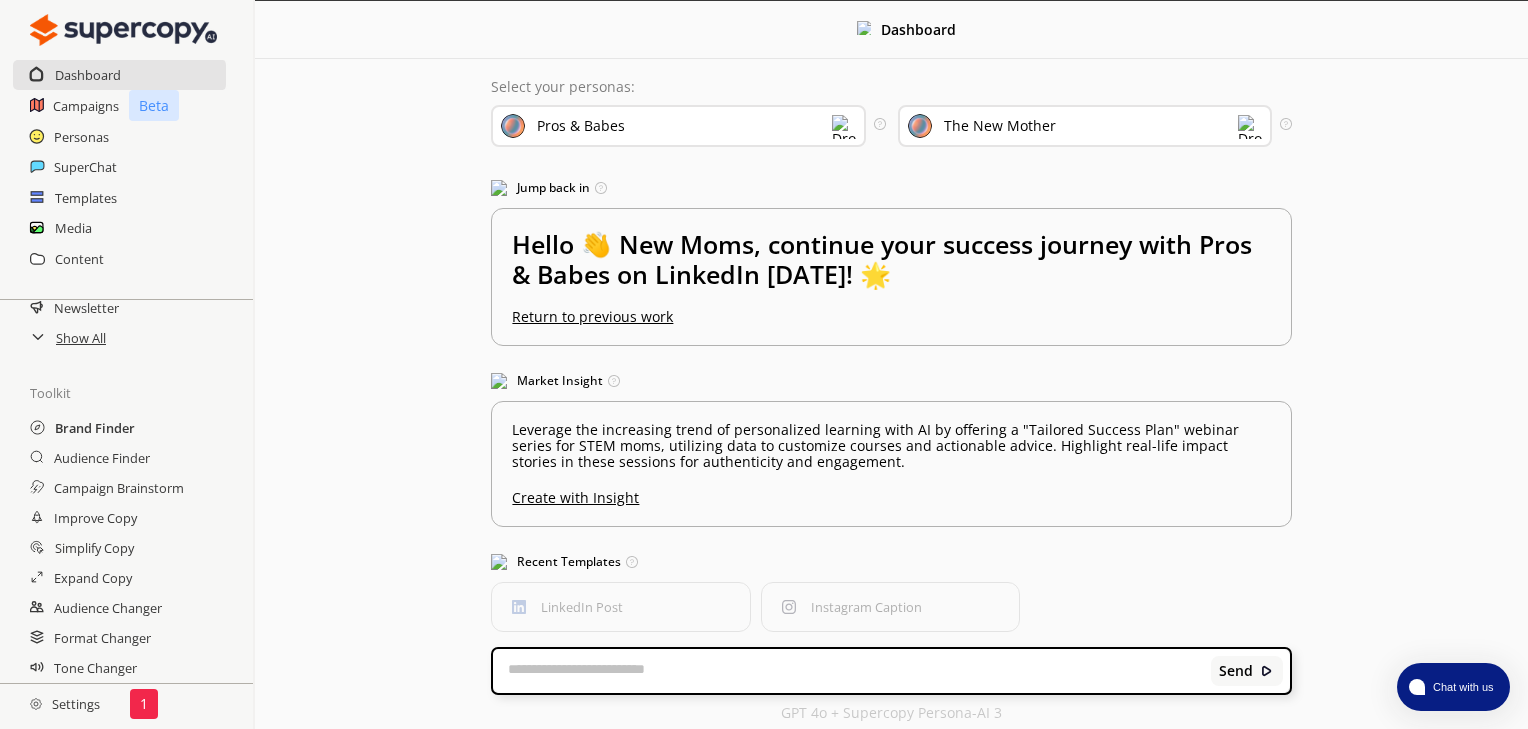 click on "Brand Finder" at bounding box center [95, 428] 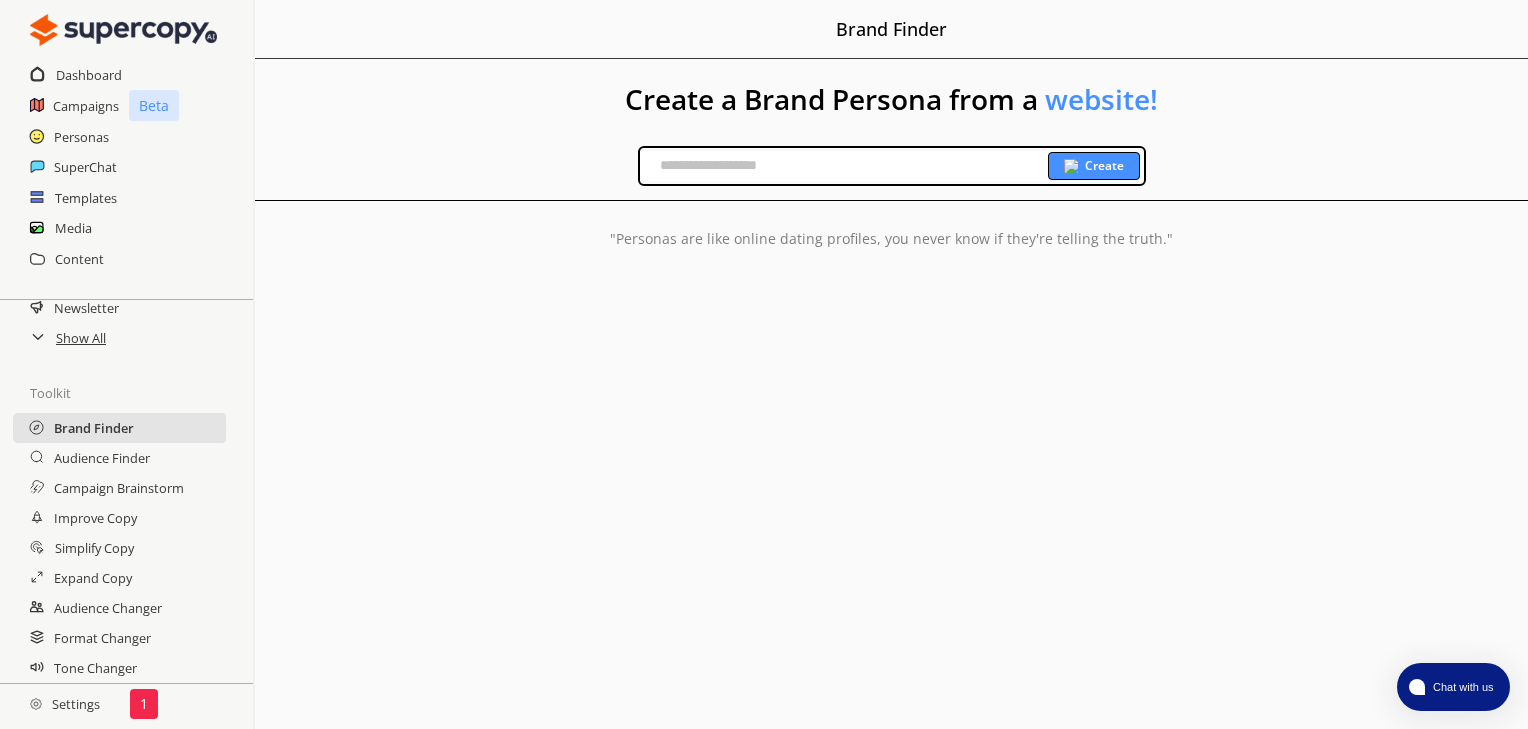 scroll, scrollTop: 0, scrollLeft: 0, axis: both 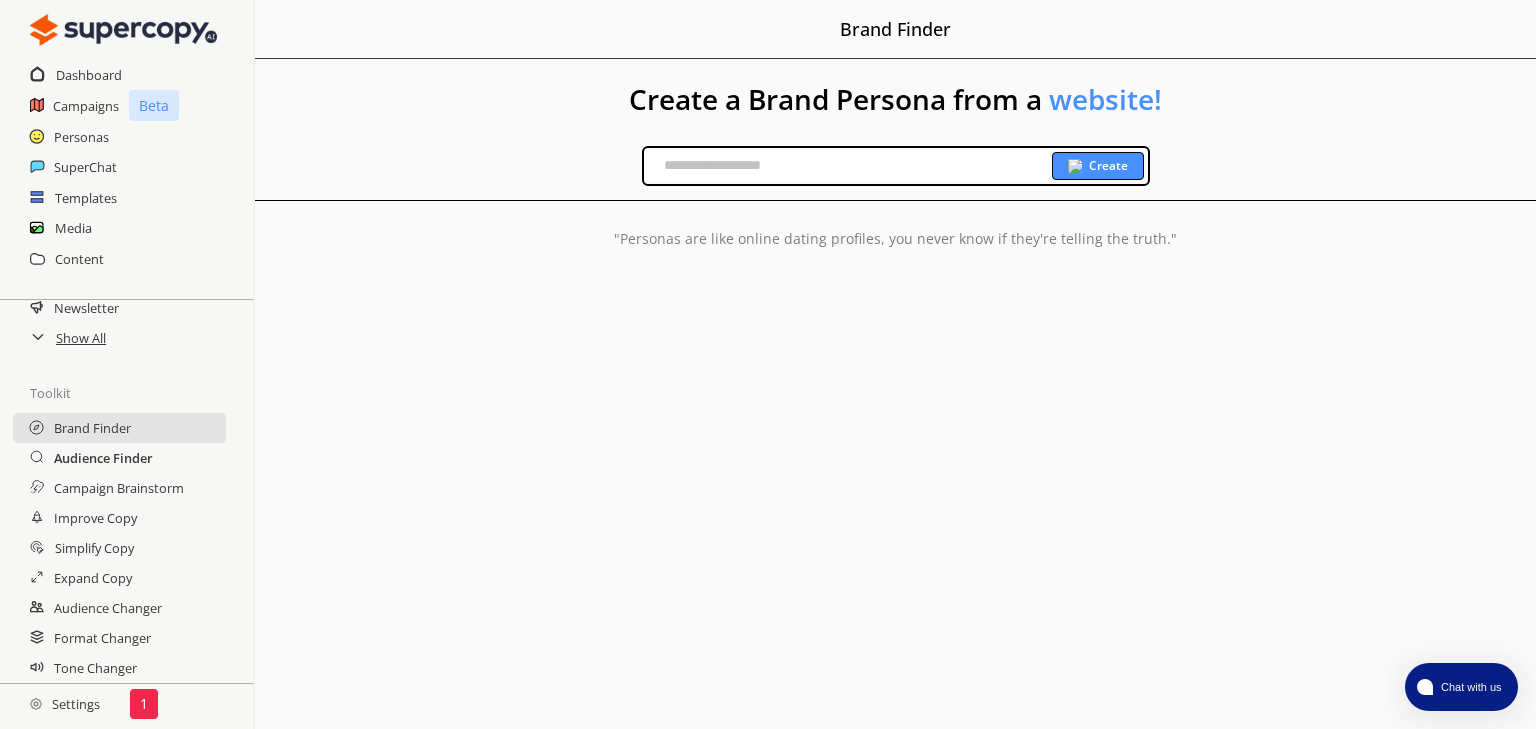 click on "Audience Finder" at bounding box center [103, 458] 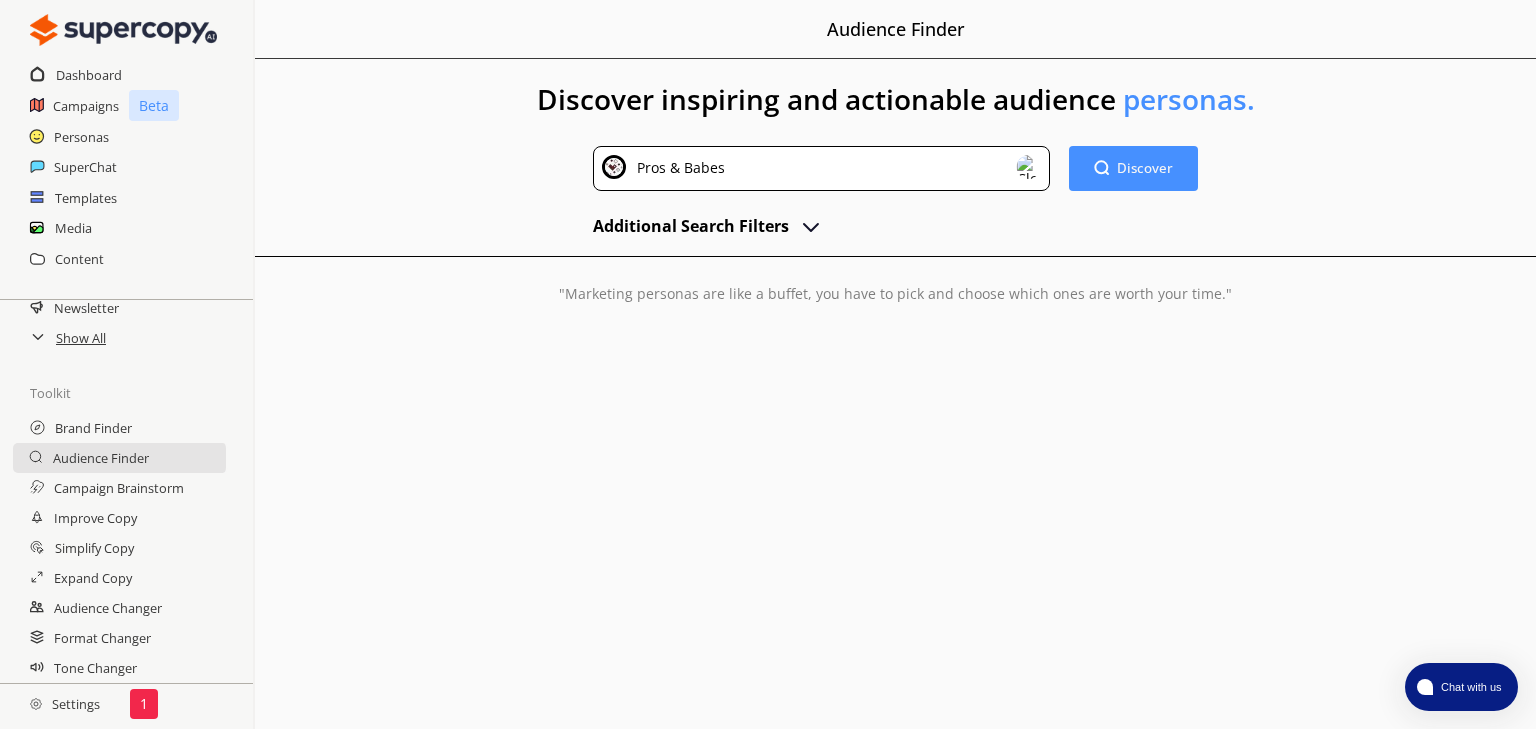 click on "Pros & Babes" at bounding box center [821, 168] 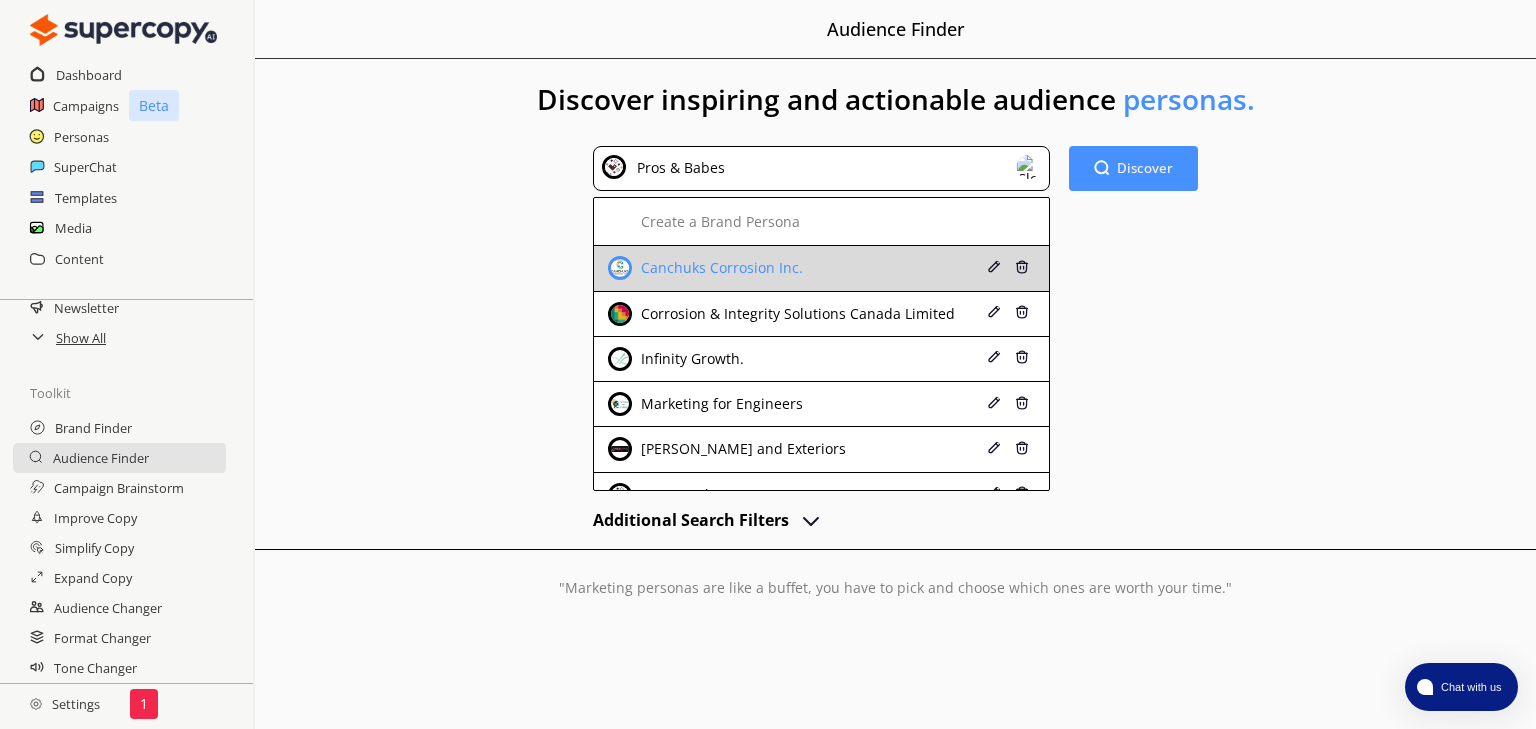 click on "Canchuks Corrosion Inc." at bounding box center (784, 268) 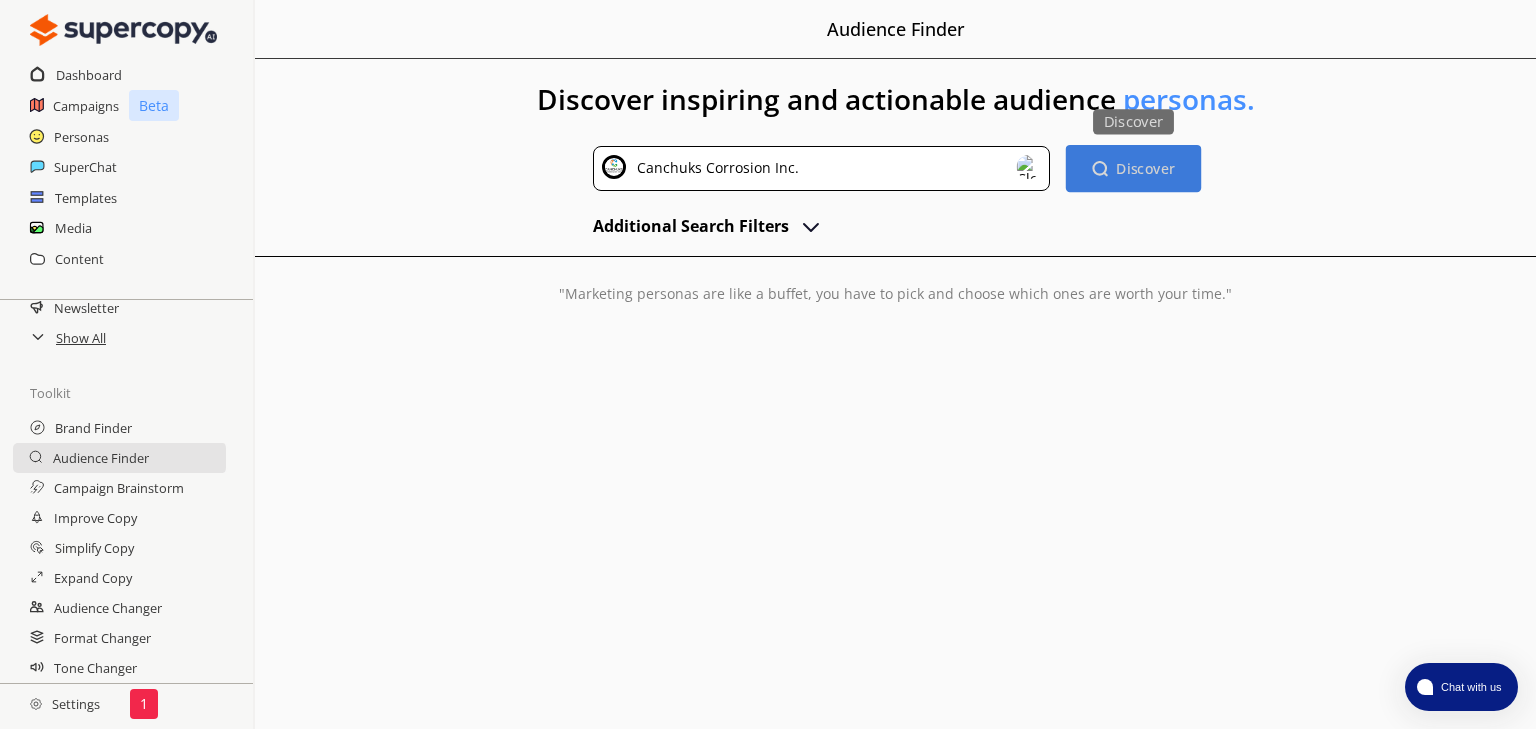 click on "Discover" at bounding box center (1146, 168) 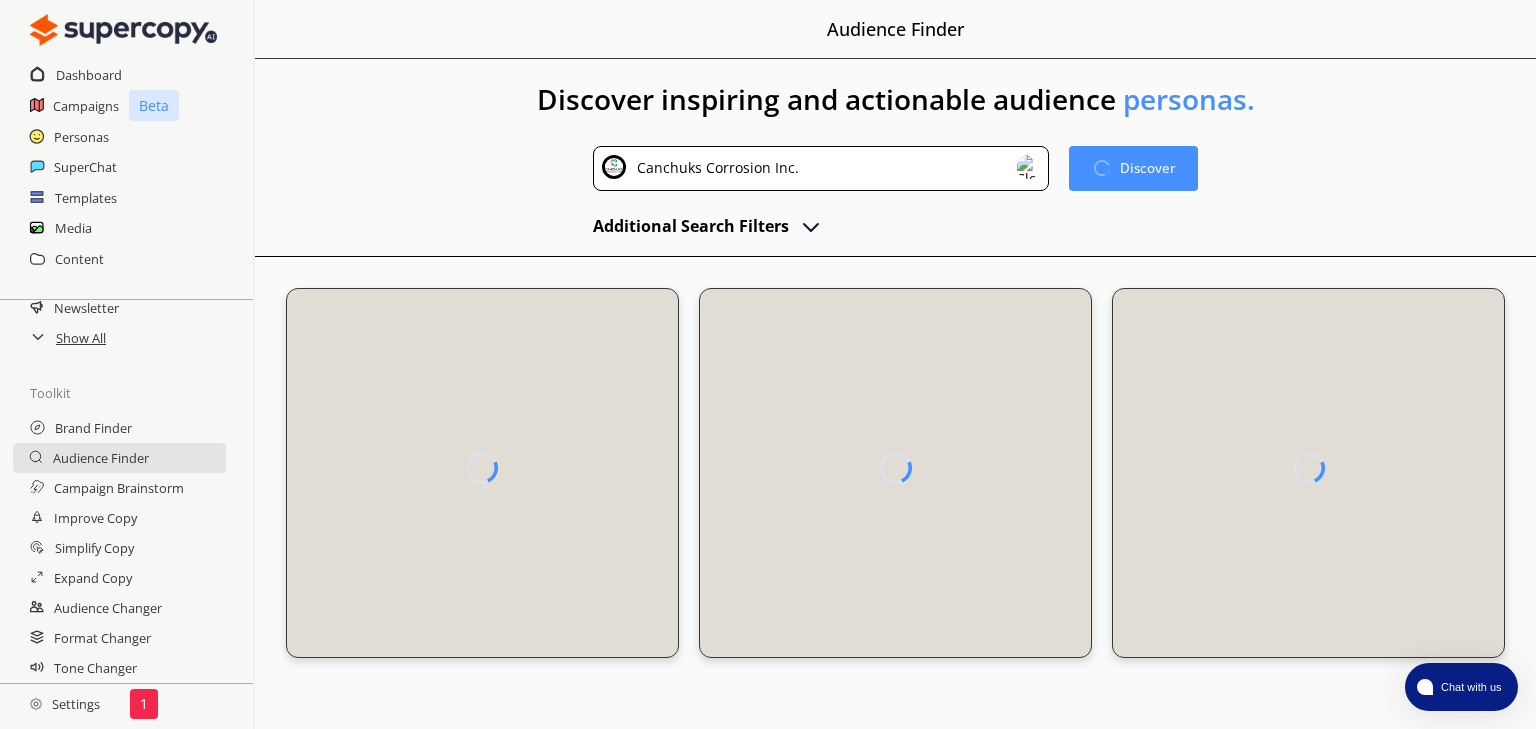 click at bounding box center [811, 226] 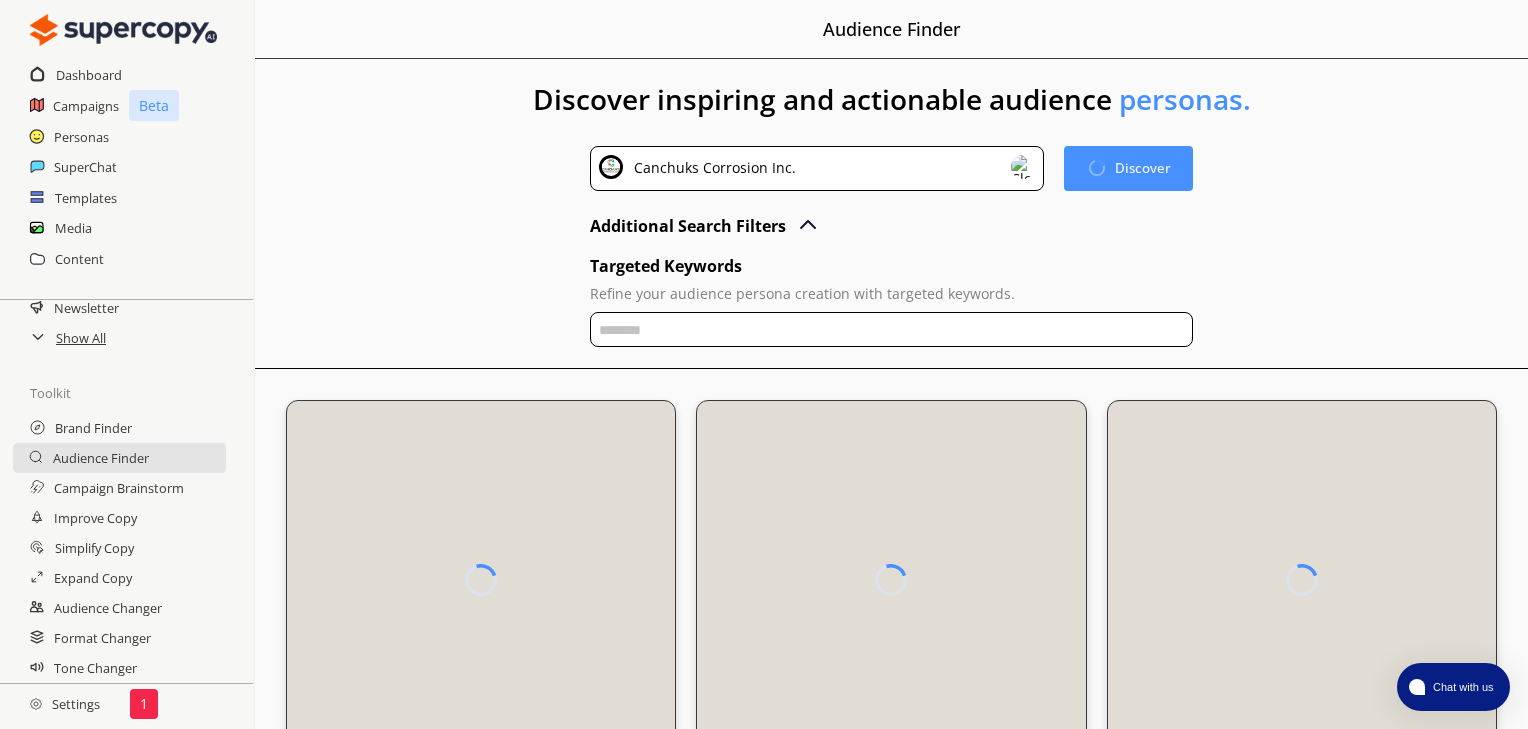 click at bounding box center [891, 329] 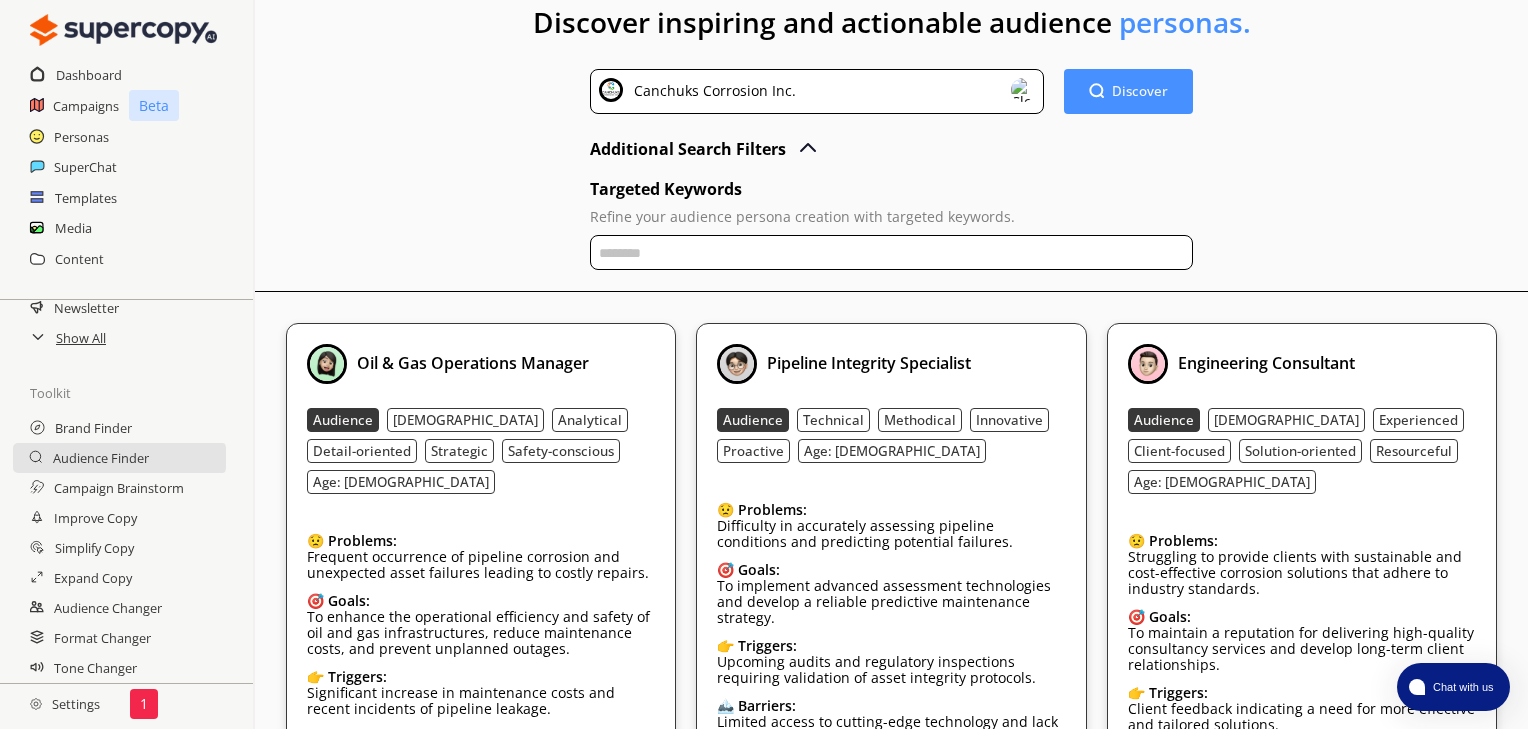 scroll, scrollTop: 237, scrollLeft: 0, axis: vertical 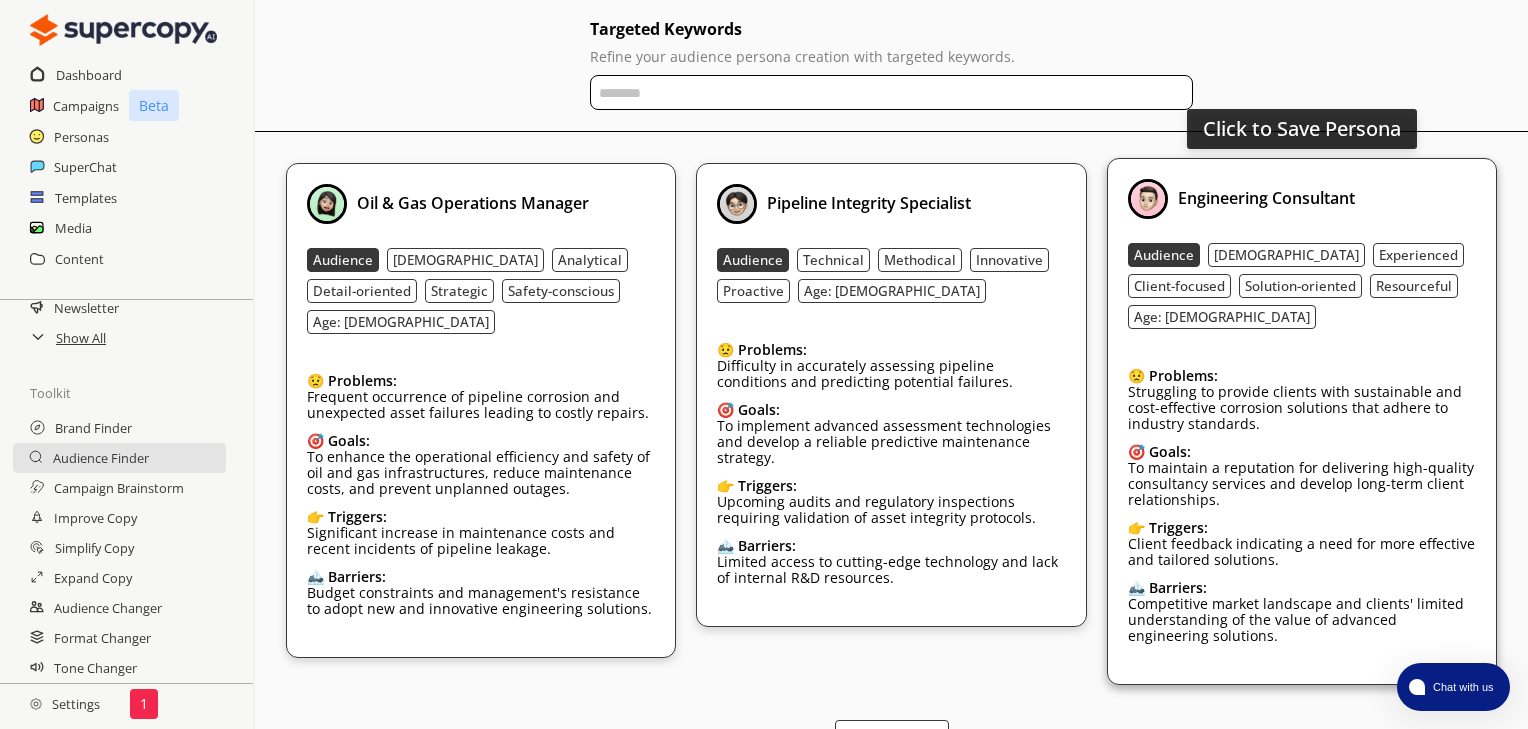 click on "[DEMOGRAPHIC_DATA]" at bounding box center [1286, 255] 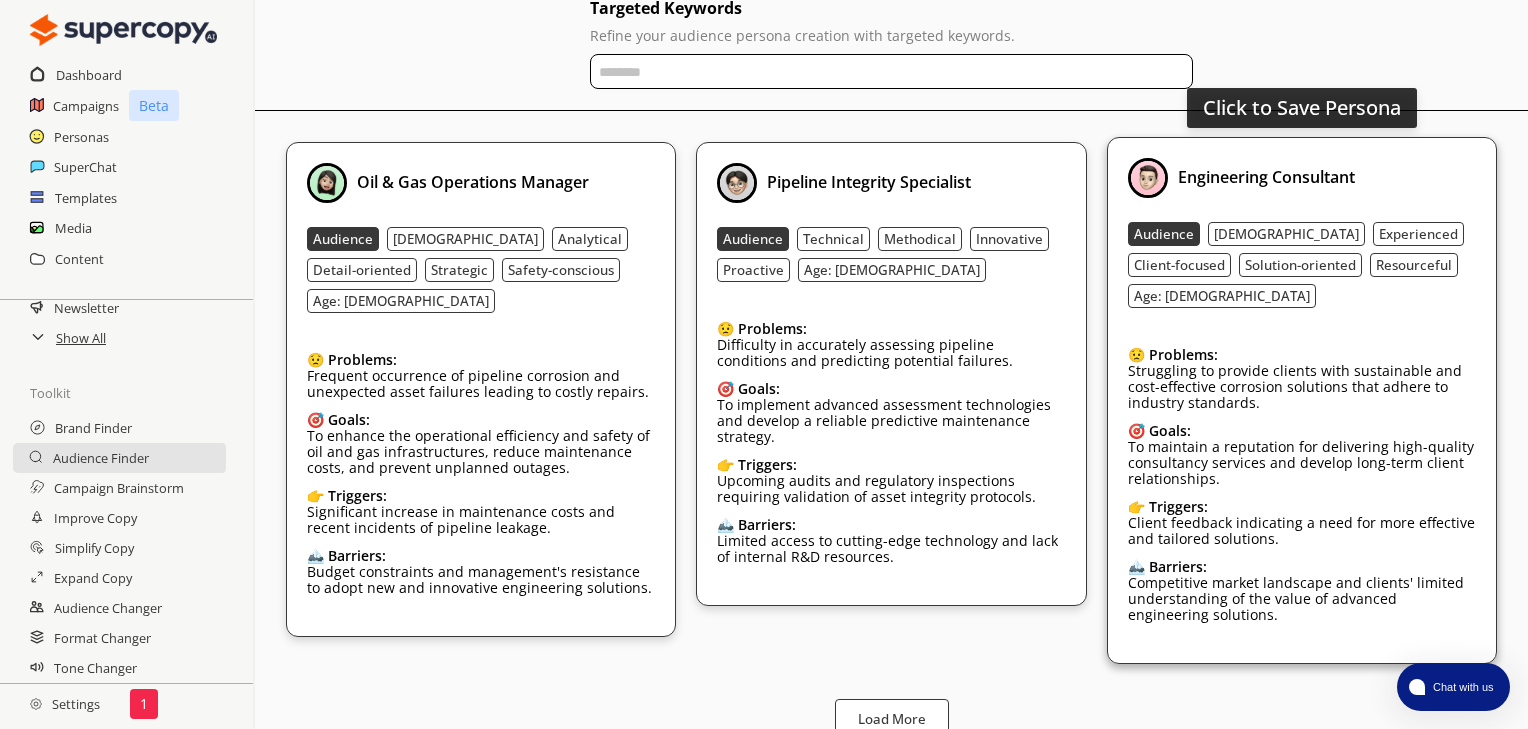scroll, scrollTop: 263, scrollLeft: 0, axis: vertical 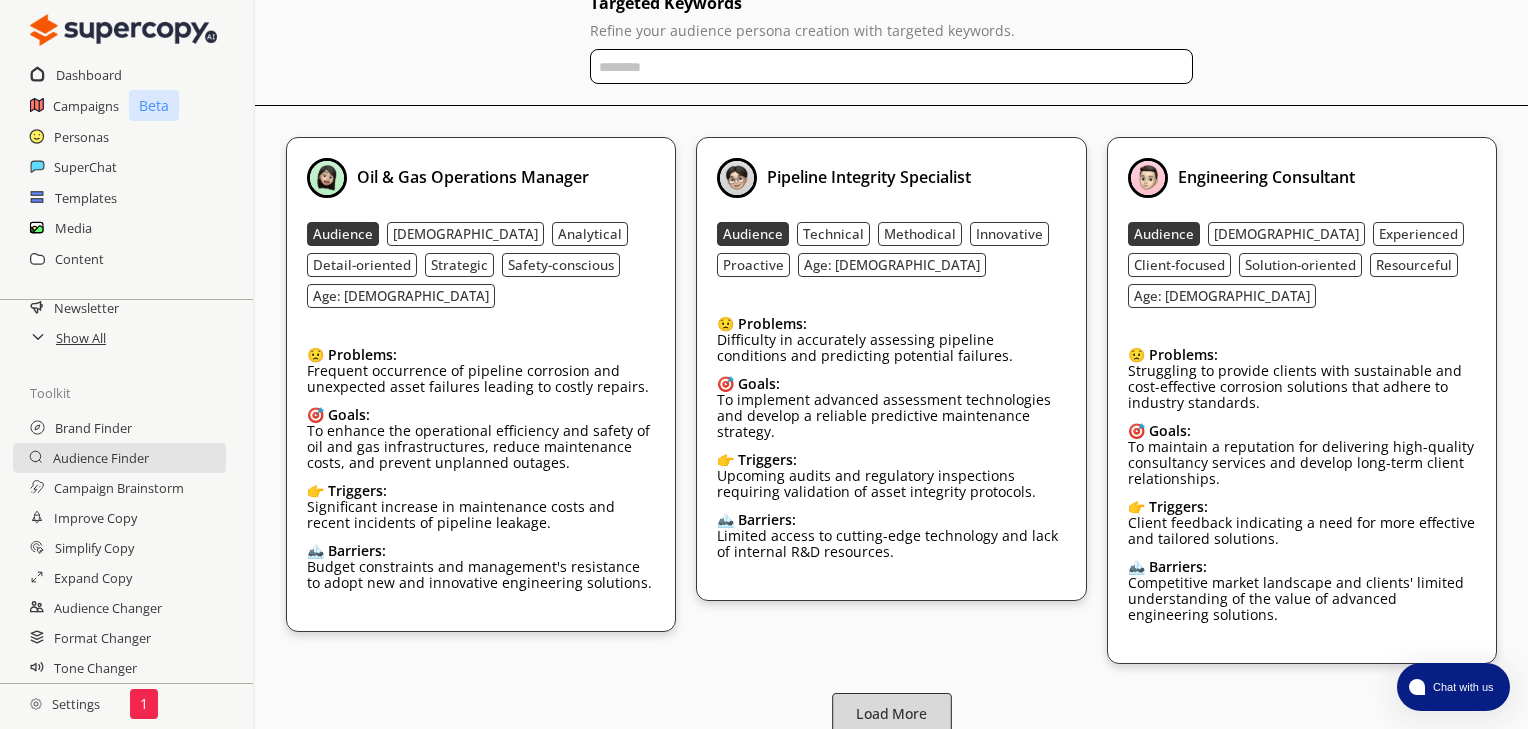 click on "Load More" at bounding box center [892, 714] 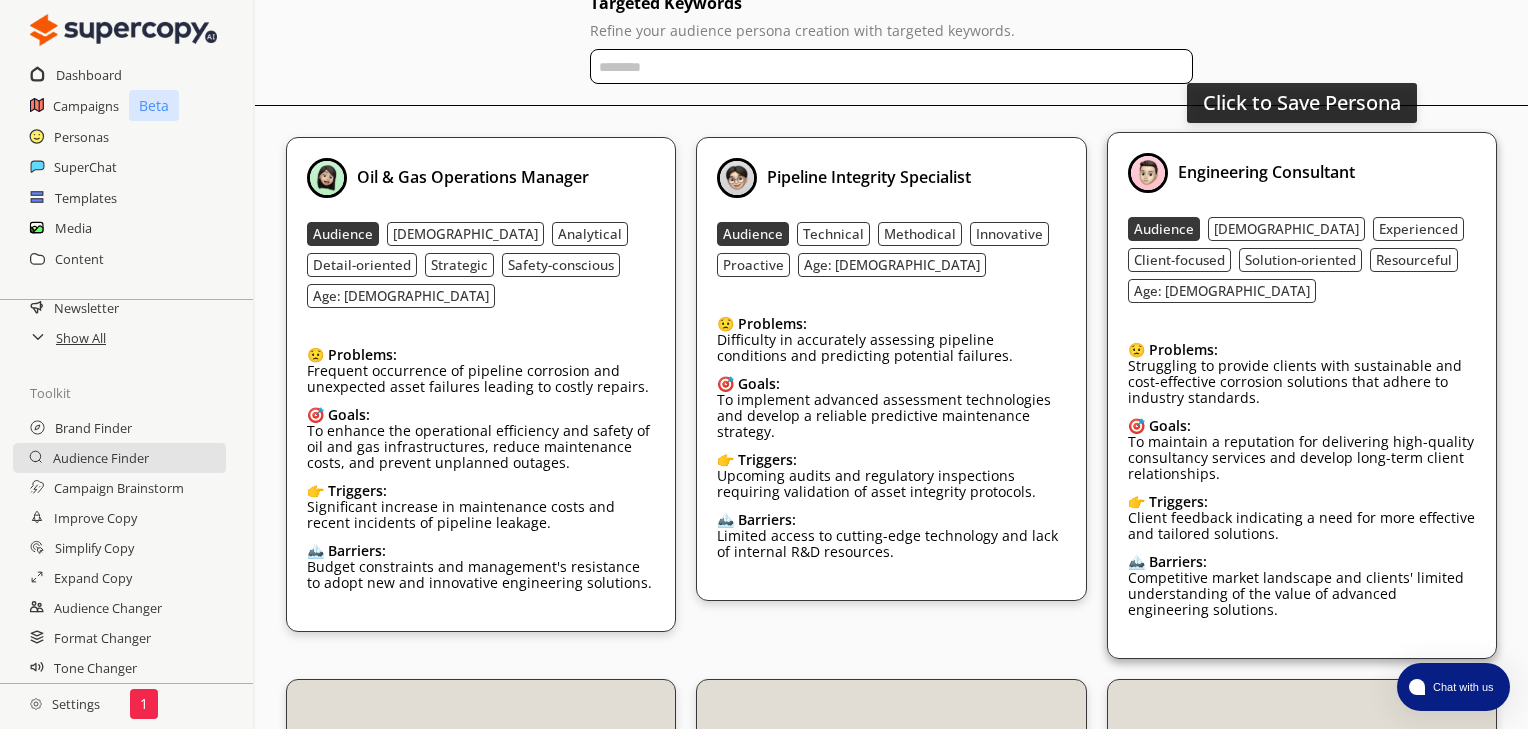 scroll, scrollTop: 279, scrollLeft: 0, axis: vertical 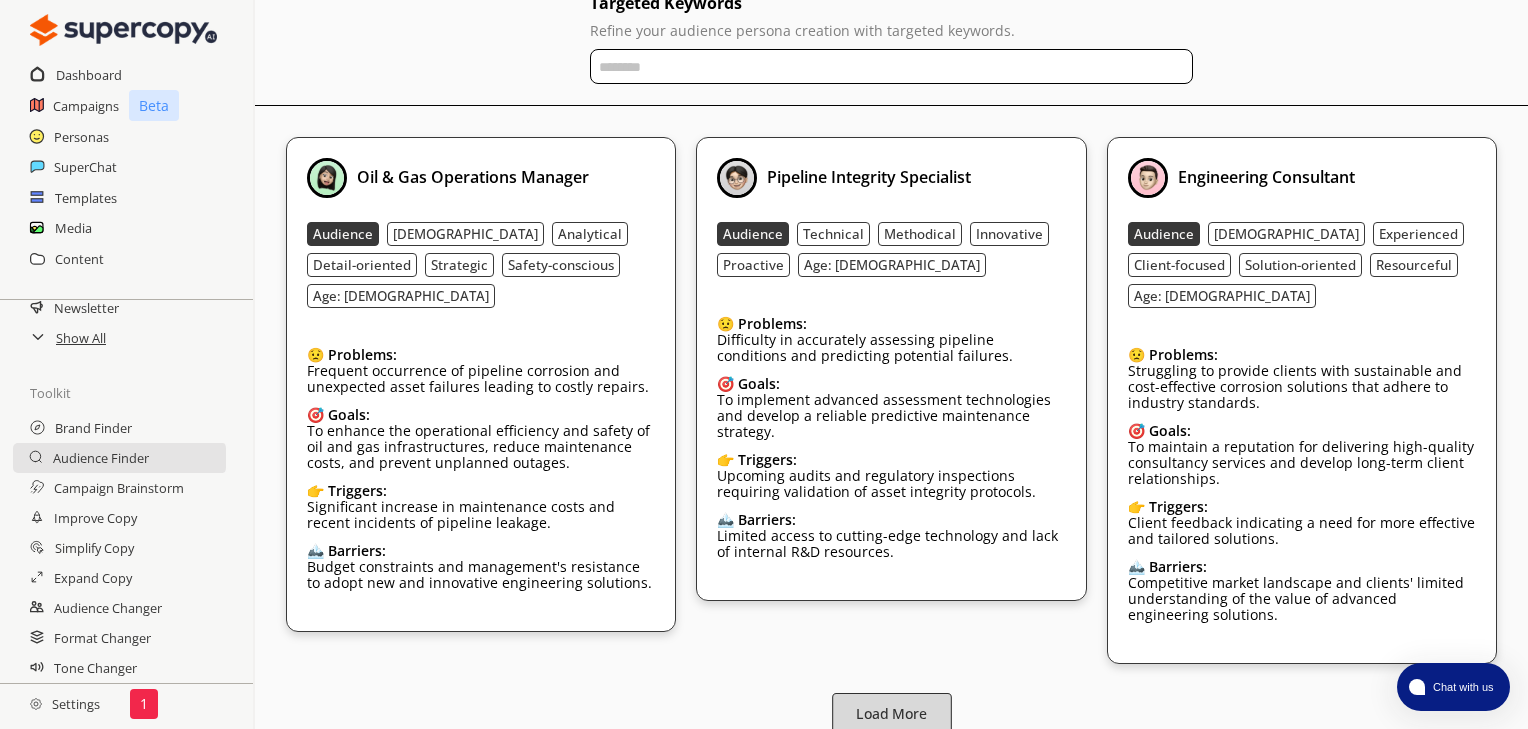 click on "Load More" at bounding box center [892, 714] 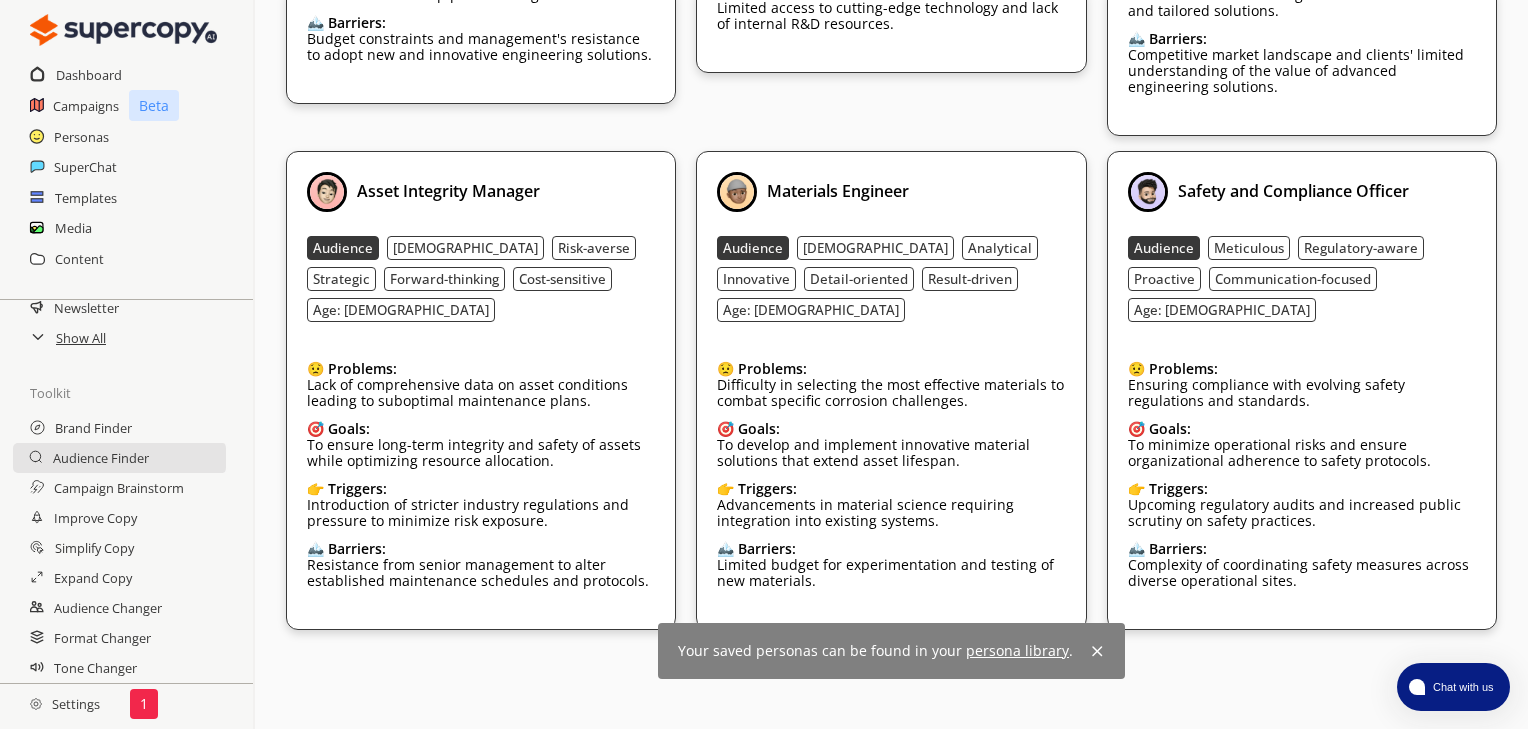 scroll, scrollTop: 794, scrollLeft: 0, axis: vertical 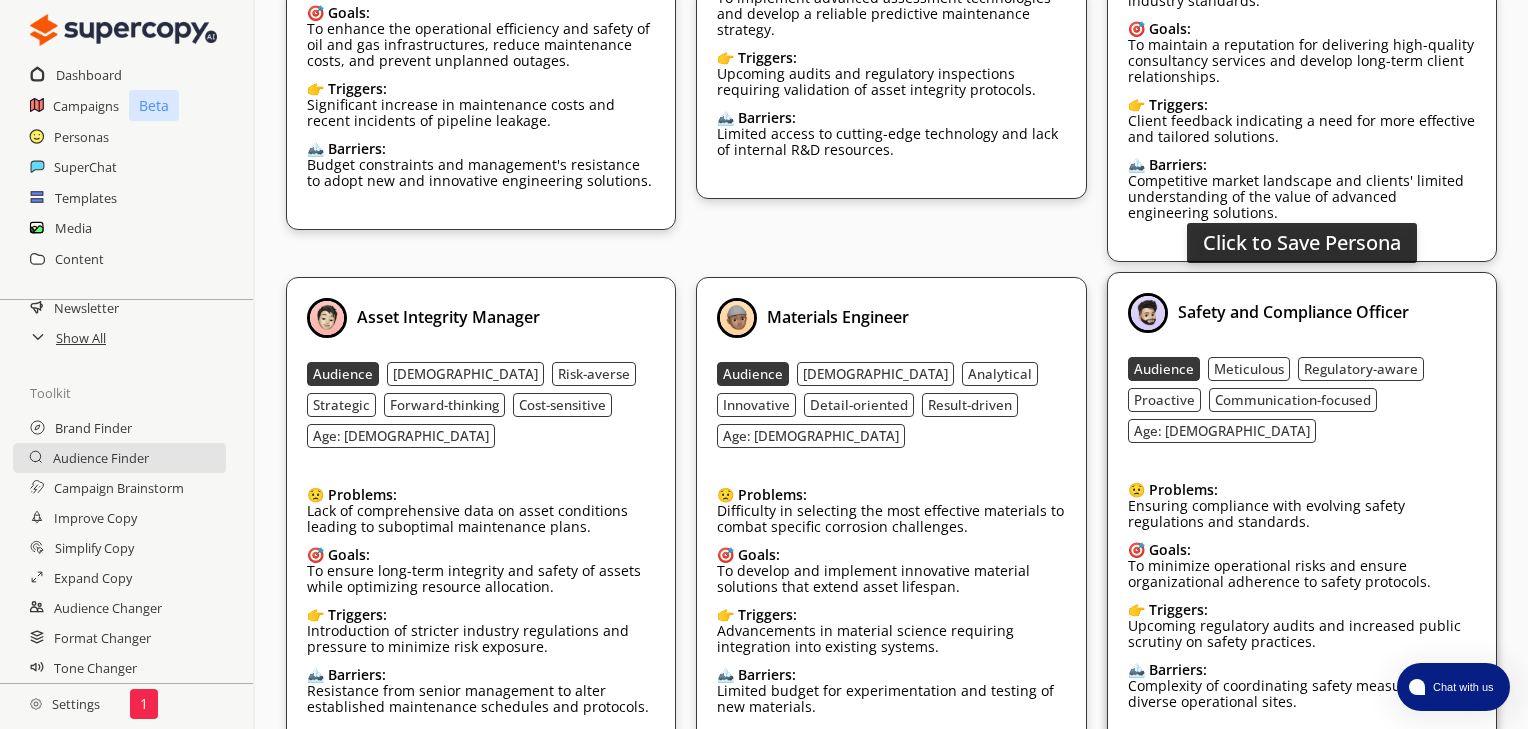 drag, startPoint x: 1473, startPoint y: 669, endPoint x: 1408, endPoint y: 644, distance: 69.641945 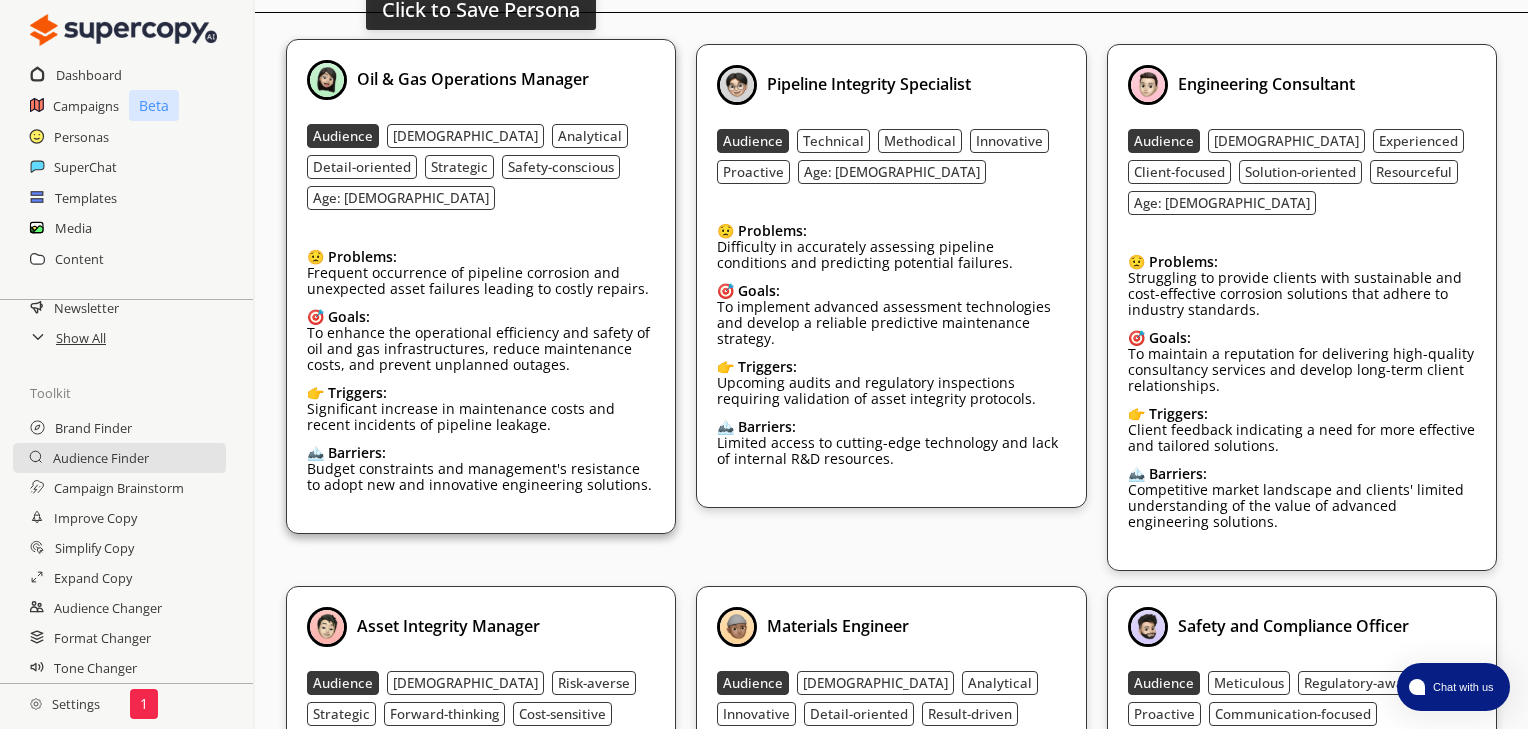 scroll, scrollTop: 265, scrollLeft: 0, axis: vertical 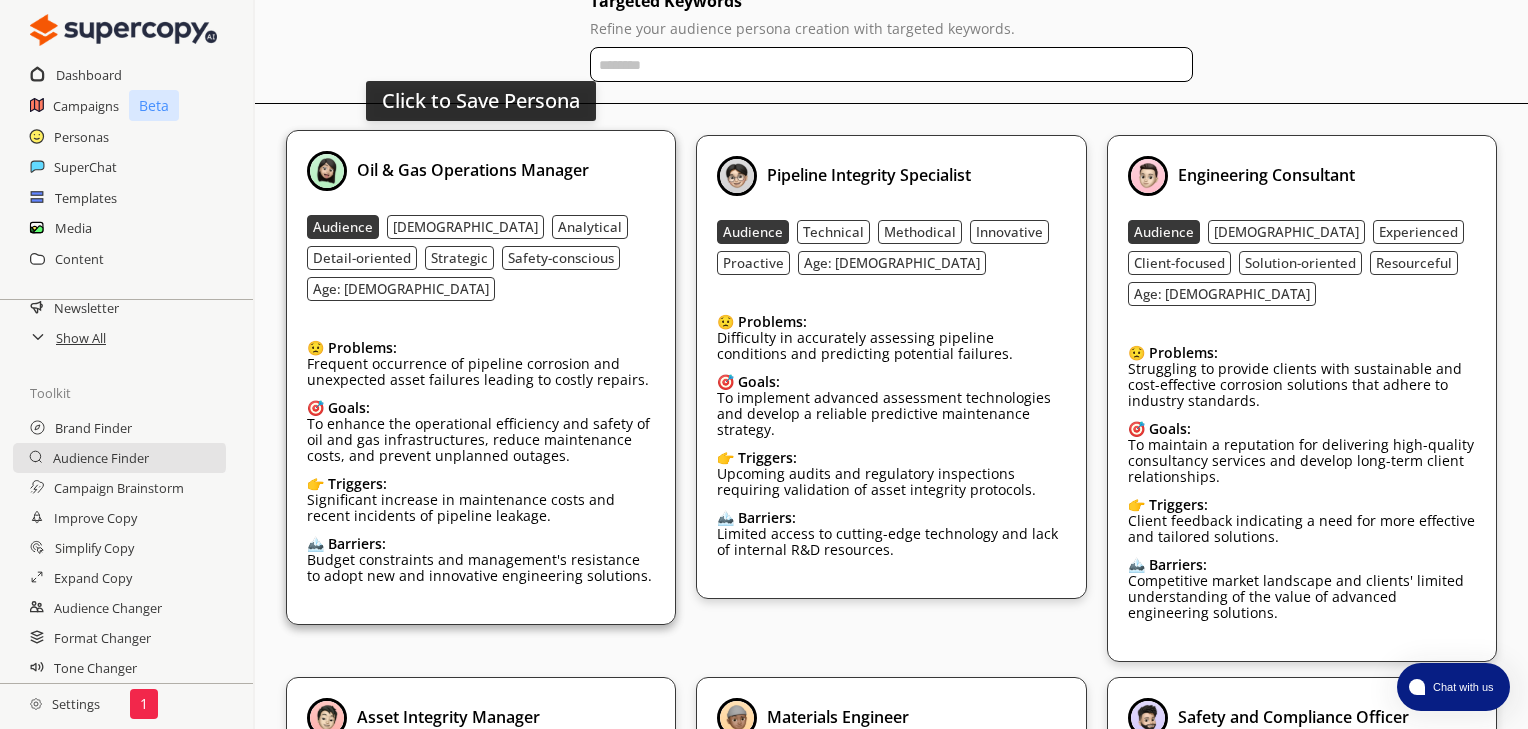 click on "Oil & Gas Operations Manager" at bounding box center [473, 170] 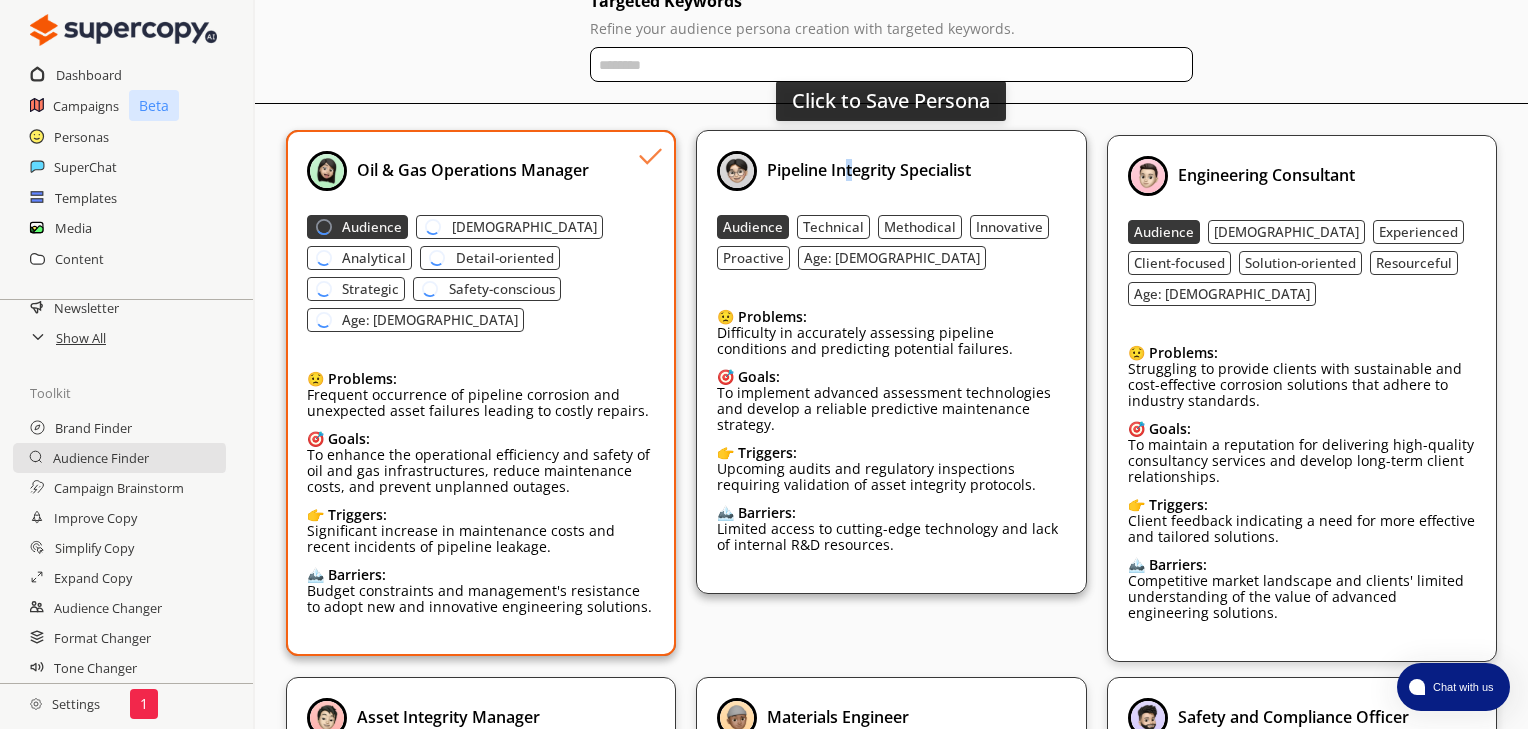 click on "Pipeline Integrity Specialist" at bounding box center [891, 171] 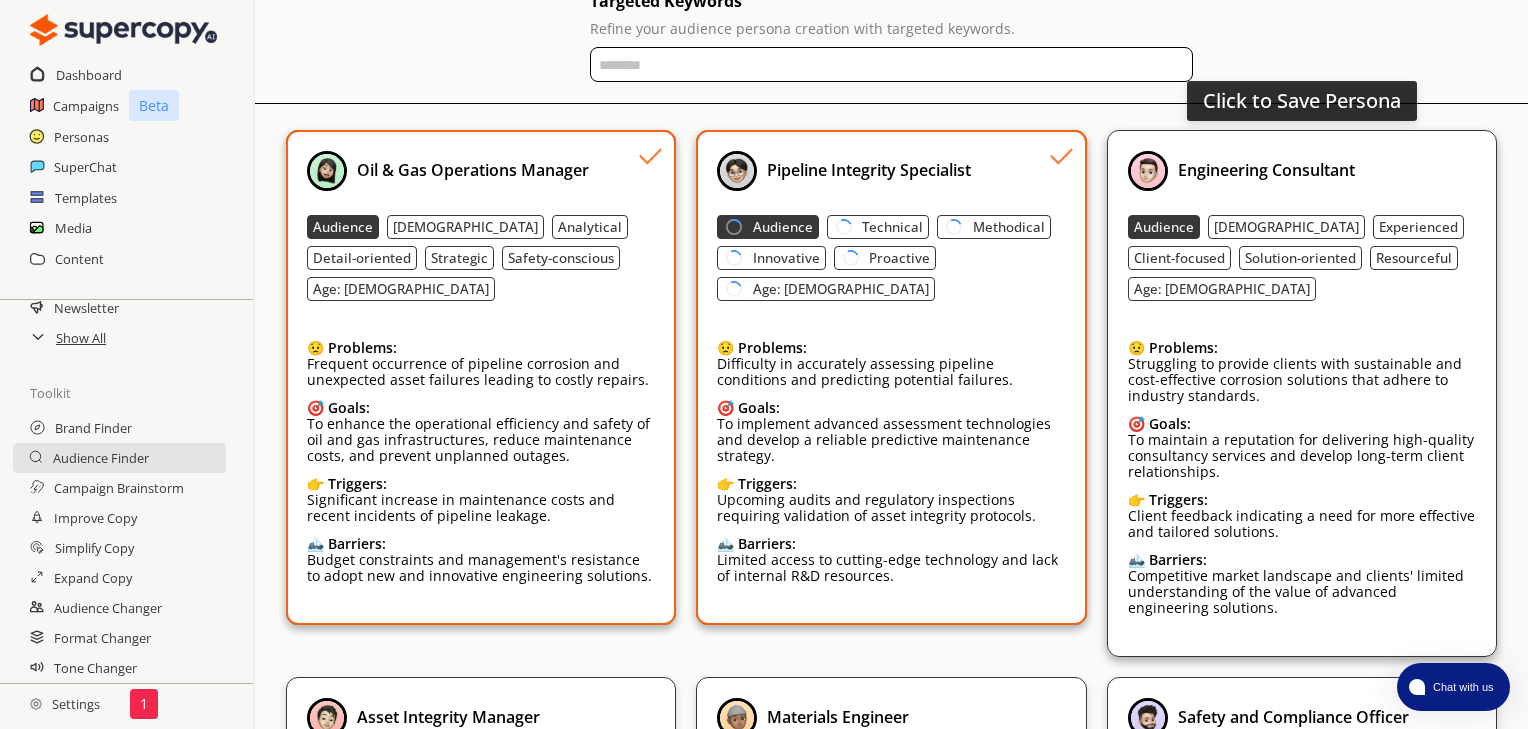 click on "Engineering Consultant Audience Female Experienced Client-focused Solution-oriented Resourceful Age: 40-60 😟     Problems: Struggling to provide clients with sustainable and cost-effective corrosion solutions that adhere to industry standards. 🎯    Goals: To maintain a reputation for delivering high-quality consultancy services and develop long-term client relationships. 👉    Triggers: Client feedback indicating a need for more effective and tailored solutions. 🏔️    Barriers: Competitive market landscape and clients' limited understanding of the value of advanced engineering solutions." at bounding box center (1302, 393) 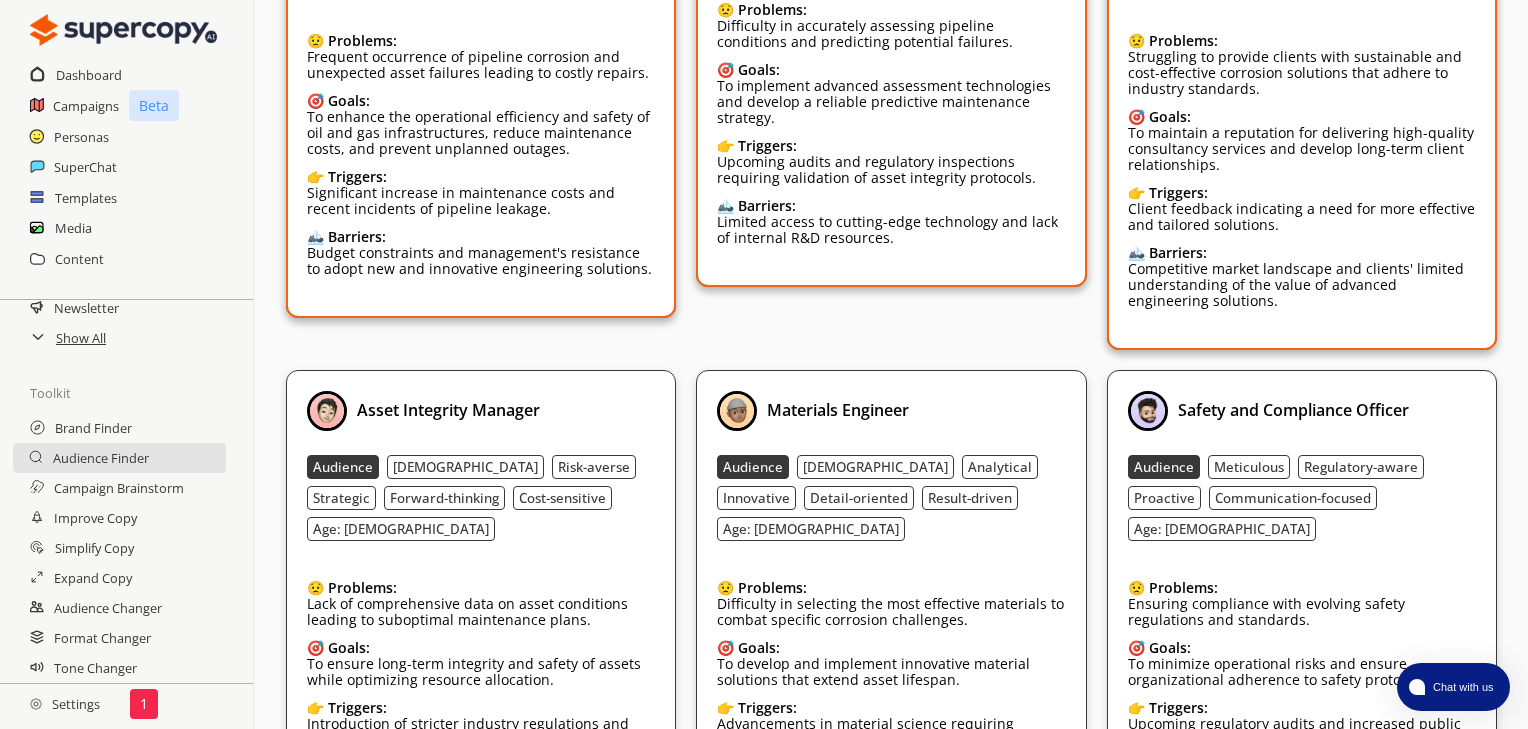 scroll, scrollTop: 665, scrollLeft: 0, axis: vertical 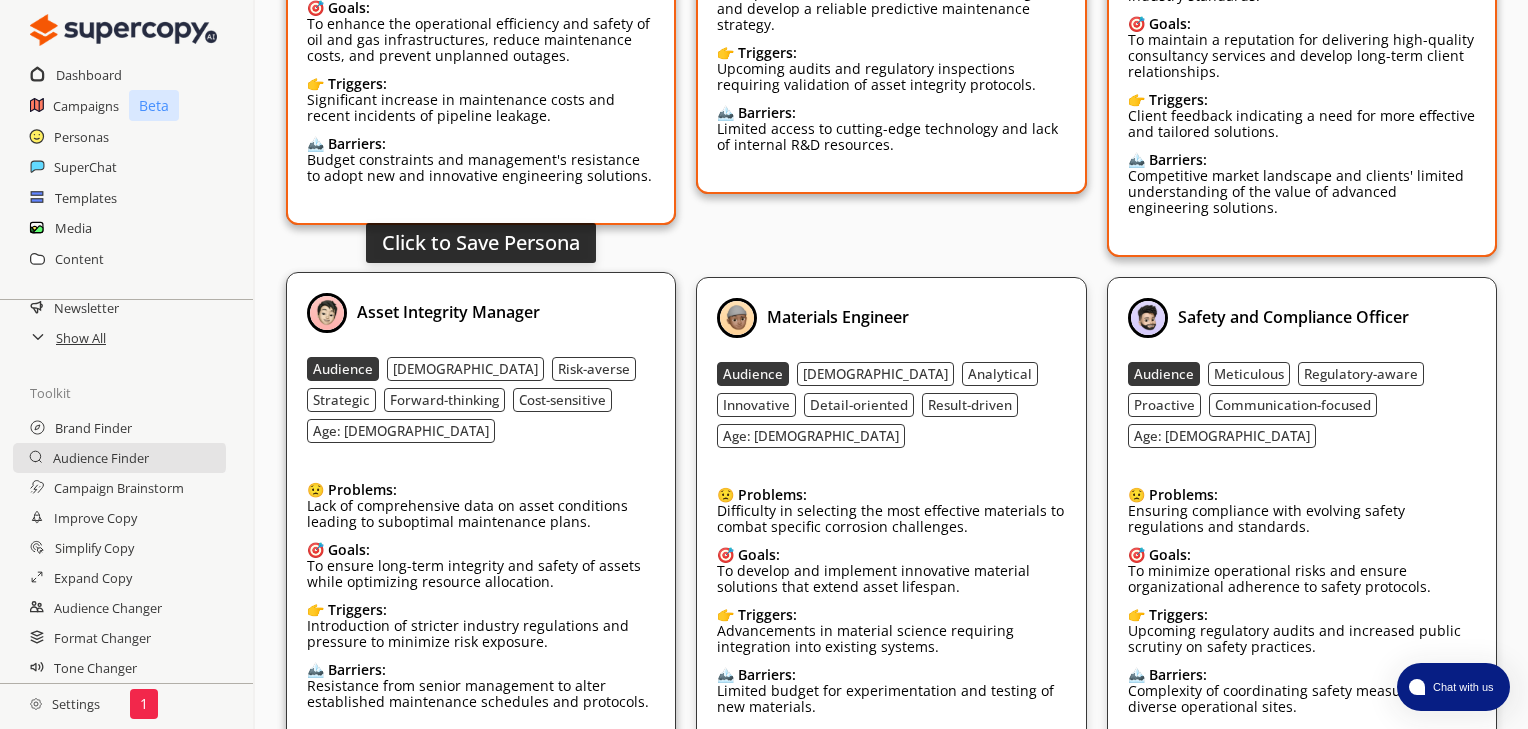 click on "Asset Integrity Manager" at bounding box center [481, 313] 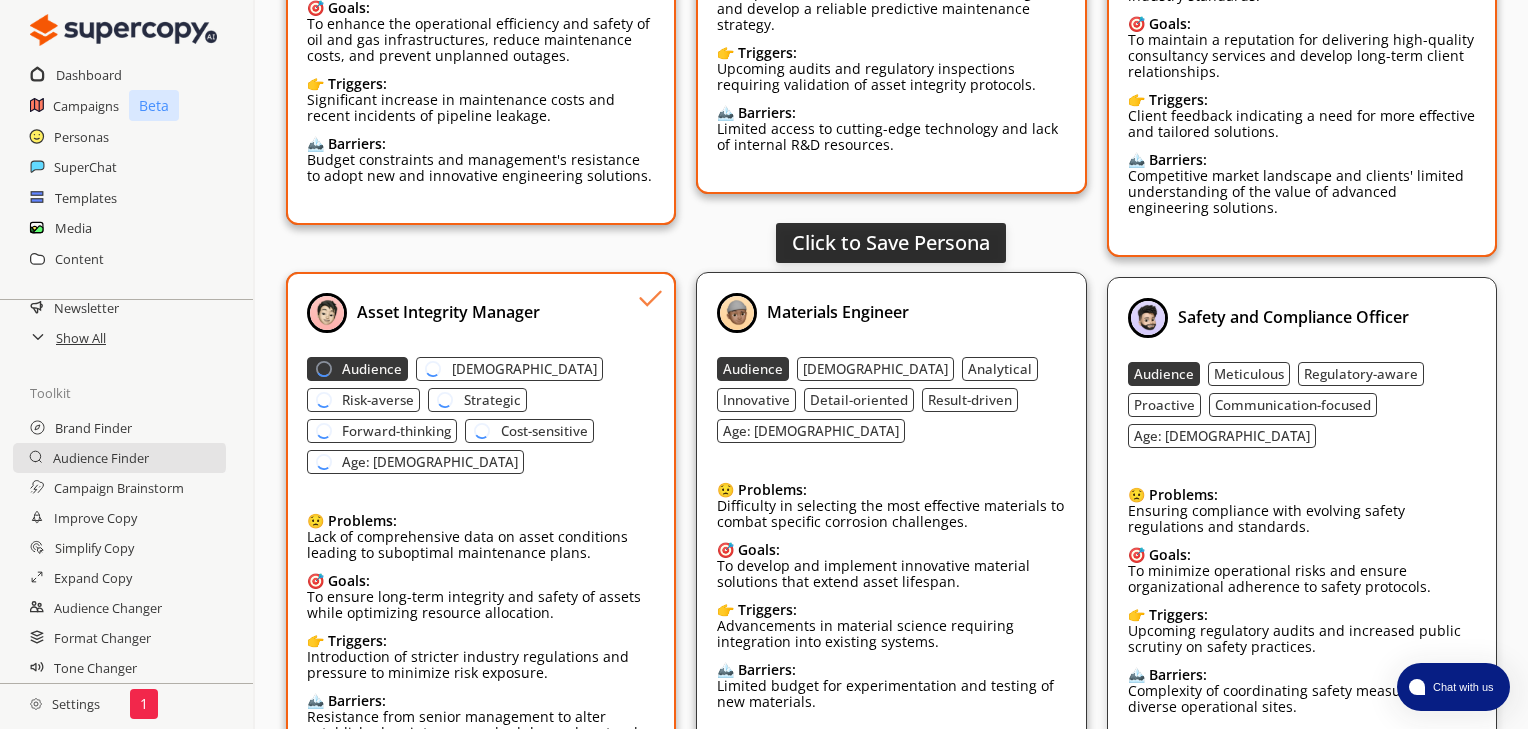 click on "Materials Engineer" at bounding box center (838, 312) 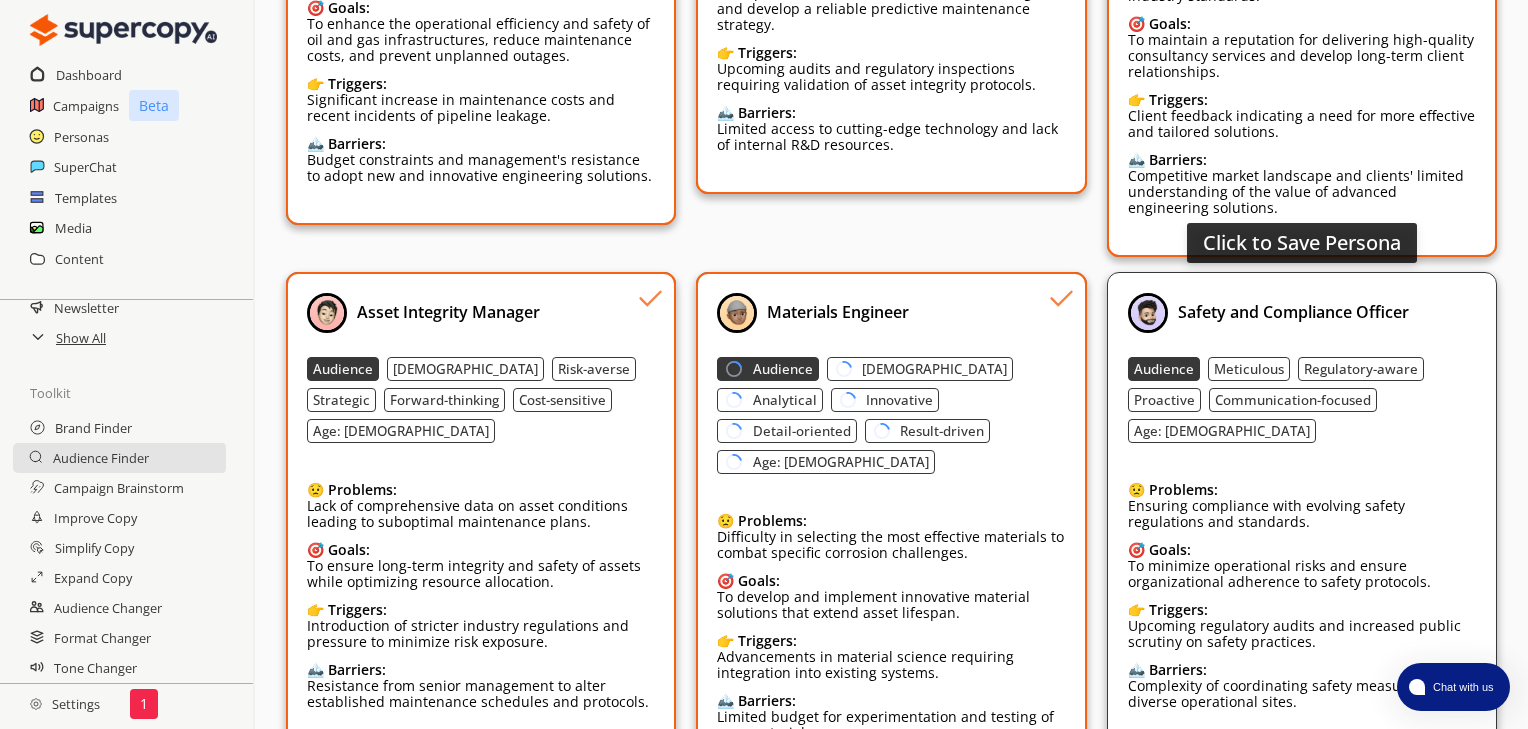 click on "Safety and Compliance Officer" at bounding box center [1293, 312] 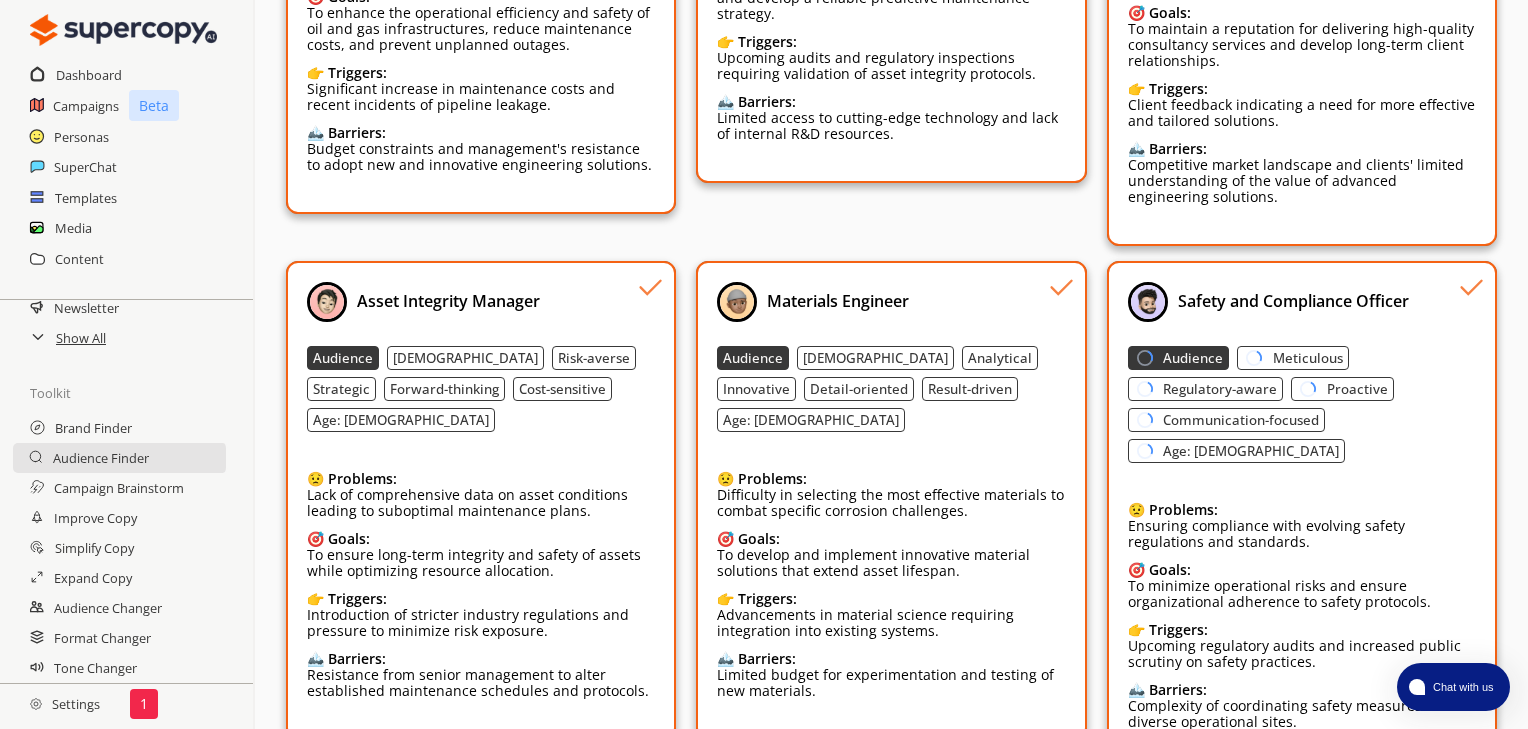 scroll, scrollTop: 665, scrollLeft: 0, axis: vertical 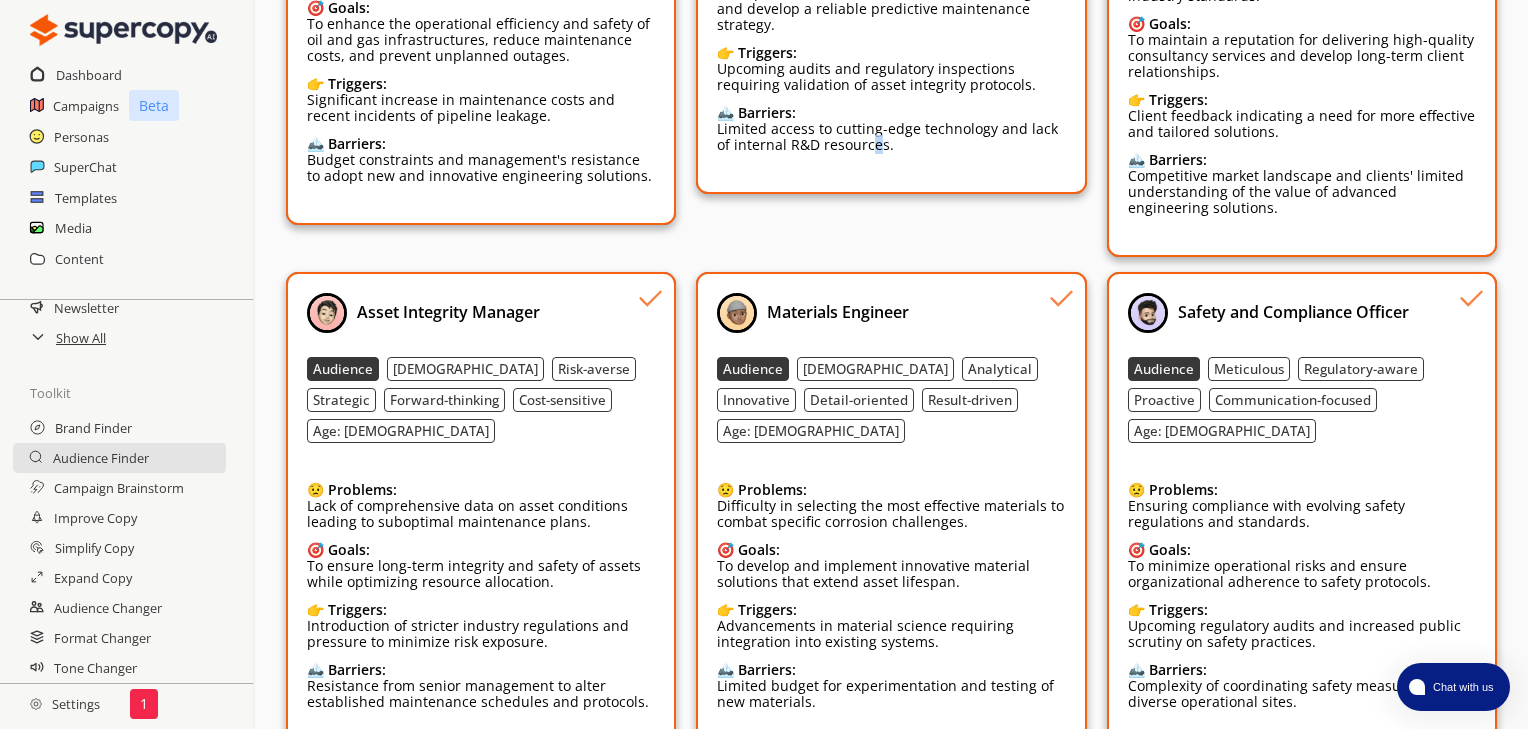 click on "Pipeline Integrity Specialist Audience Technical Methodical Innovative Proactive Age: 30-50 😟     Problems: Difficulty in accurately assessing pipeline conditions and predicting potential failures. 🎯    Goals: To implement advanced assessment technologies and develop a reliable predictive maintenance strategy. 👉    Triggers: Upcoming audits and regulatory inspections requiring validation of asset integrity protocols. 🏔️    Barriers: Limited access to cutting-edge technology and lack of internal R&D resources." at bounding box center (891, -2) 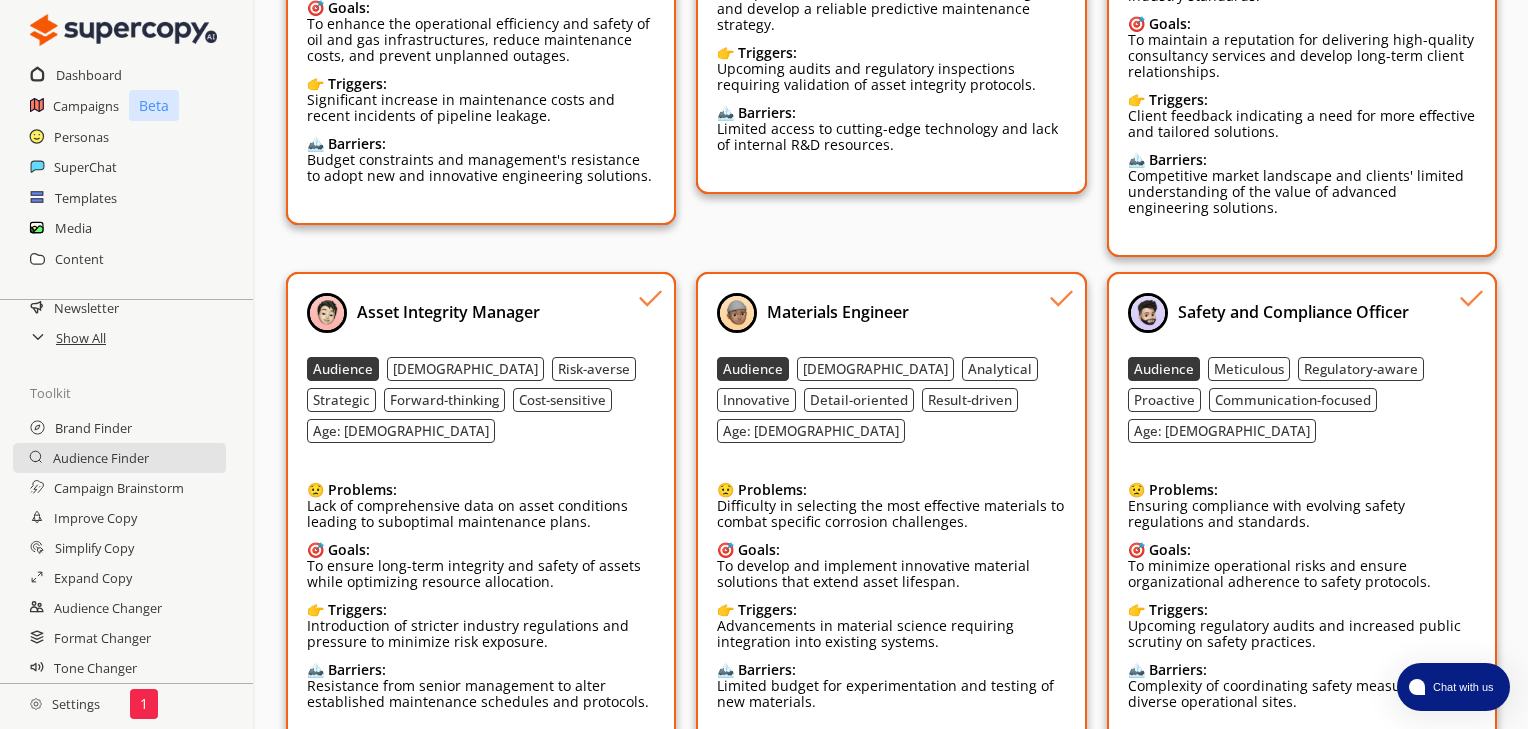 click on "Discover inspiring and actionable audience   personas.       Canchuks Corrosion Inc. Discover Discover Additional Search Filters Targeted Keywords Refine your audience persona creation with targeted keywords. Oil & Gas Operations Manager Audience Male Analytical Detail-oriented Strategic Safety-conscious Age: 35-55 😟     Problems: Frequent occurrence of pipeline corrosion and unexpected asset failures leading to costly repairs. 🎯    Goals: To enhance the operational efficiency and safety of oil and gas infrastructures, reduce maintenance costs, and prevent unplanned outages. 👉    Triggers: Significant increase in maintenance costs and recent incidents of pipeline leakage. 🏔️    Barriers: Budget constraints and management's resistance to adopt new and innovative engineering solutions. Pipeline Integrity Specialist Audience Technical Methodical Innovative Proactive Age: 30-50 😟     Problems: Difficulty in accurately assessing pipeline conditions and predicting potential failures. 🎯   👉" at bounding box center [891, 90] 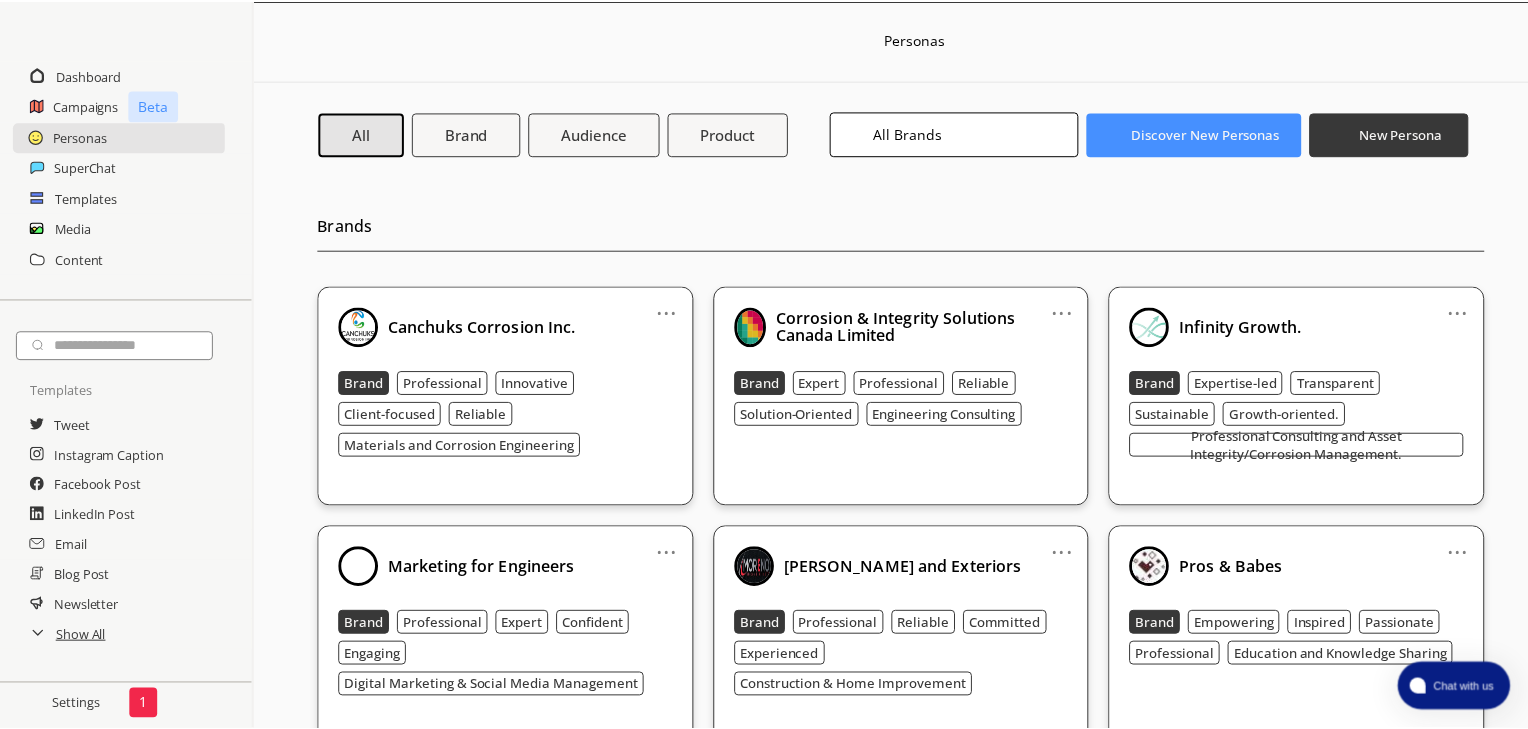 scroll, scrollTop: 0, scrollLeft: 0, axis: both 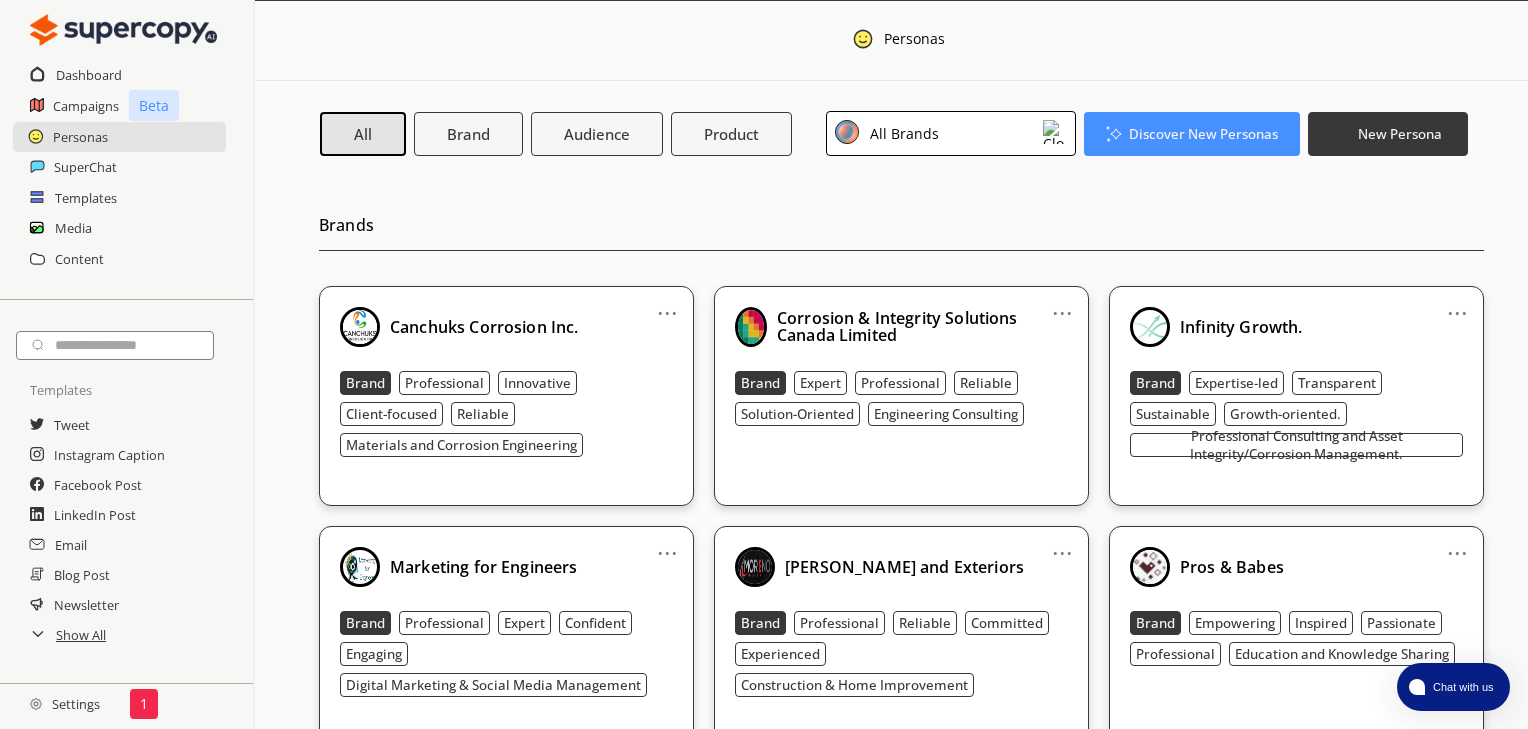 click on "..." at bounding box center (667, 305) 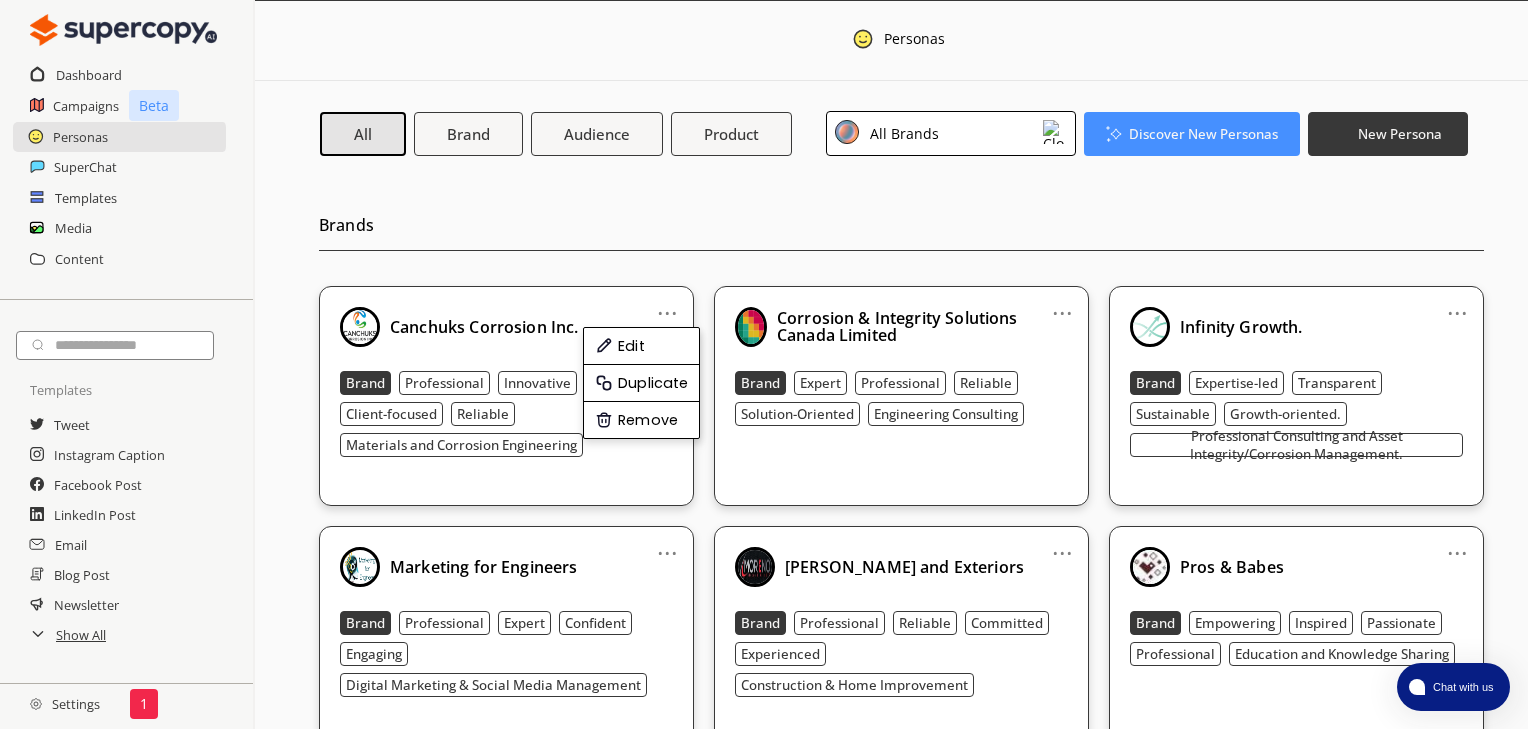 click on "Canchuks Corrosion Inc." at bounding box center (506, 327) 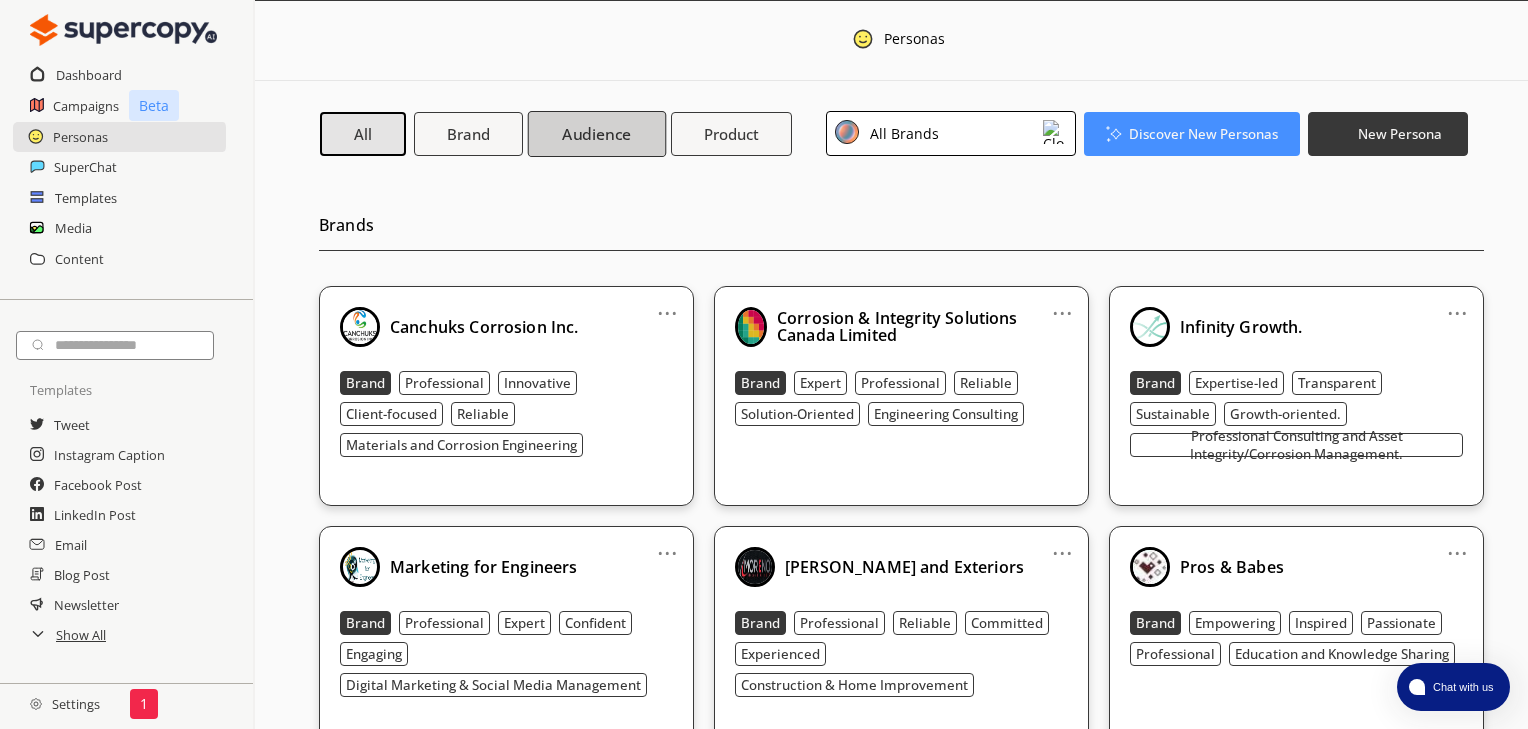 click on "Audience" at bounding box center [596, 133] 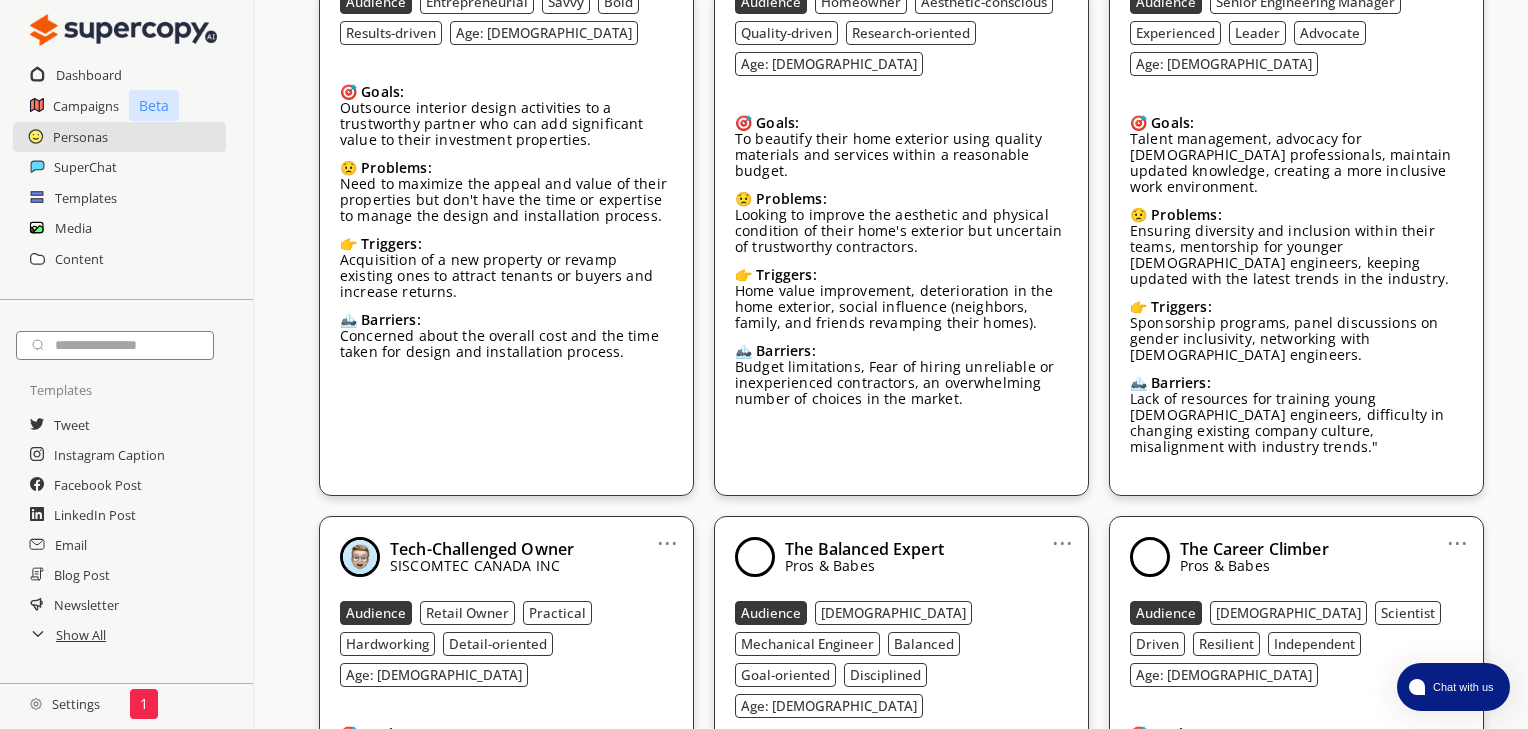 scroll, scrollTop: 4000, scrollLeft: 0, axis: vertical 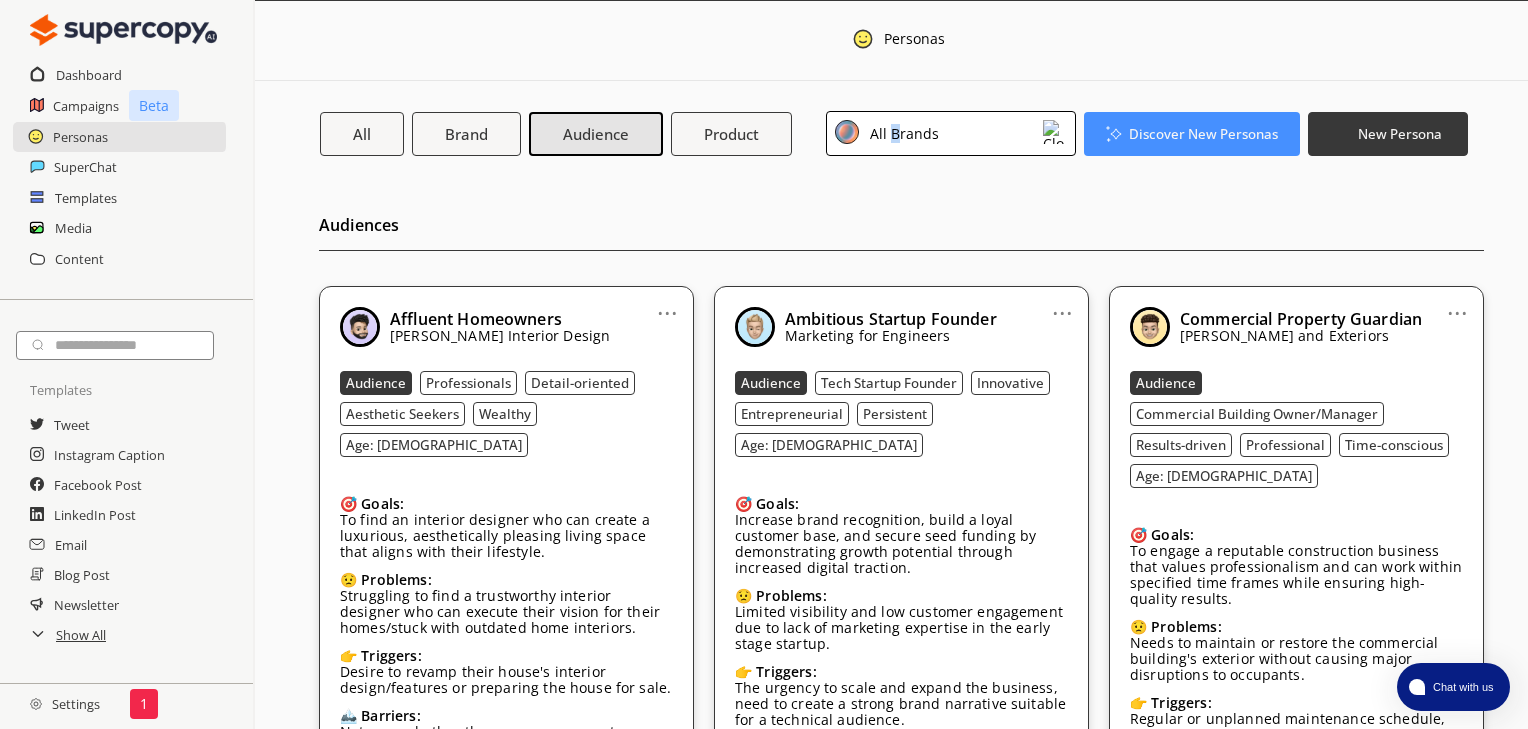 click on "All Brands" at bounding box center [901, 133] 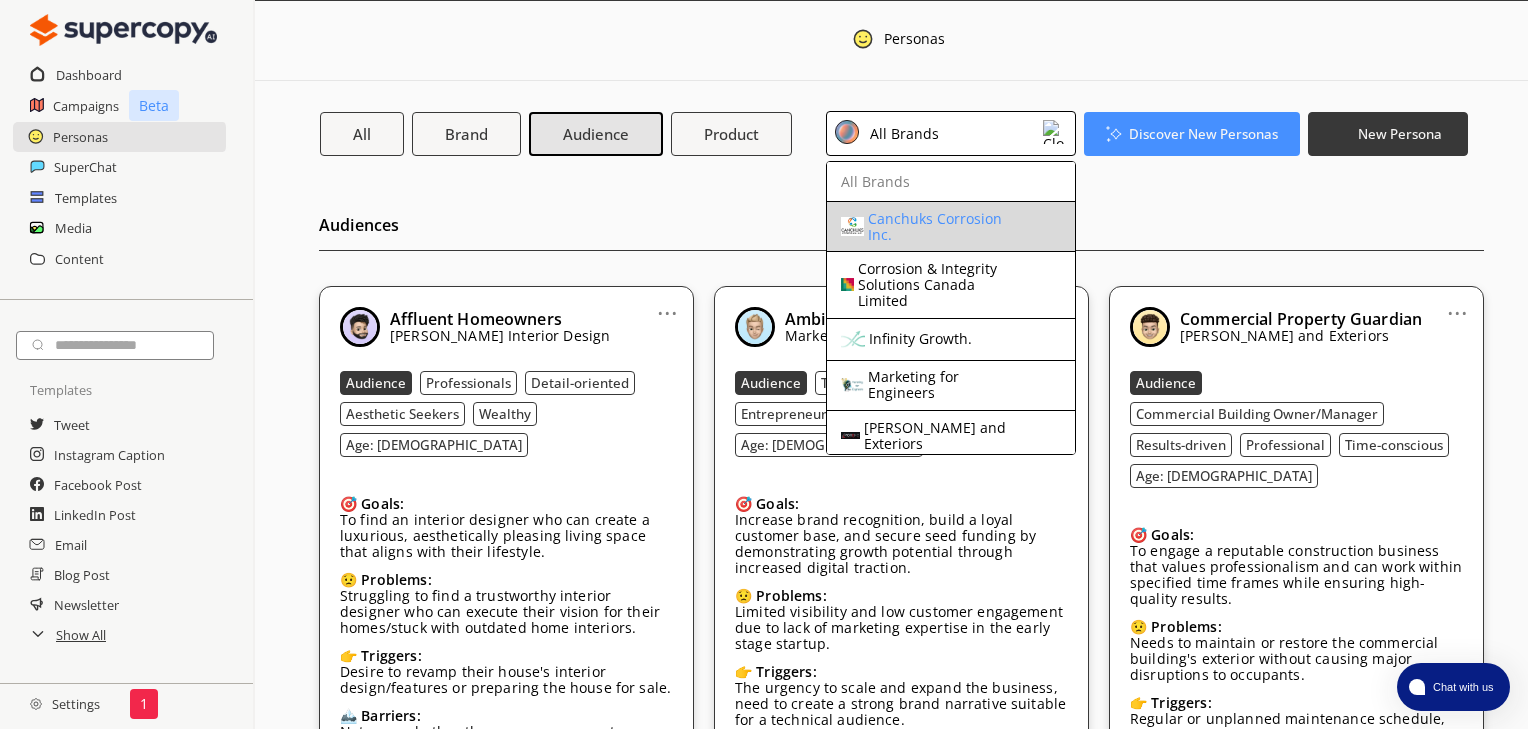 click on "Canchuks Corrosion Inc." at bounding box center (947, 227) 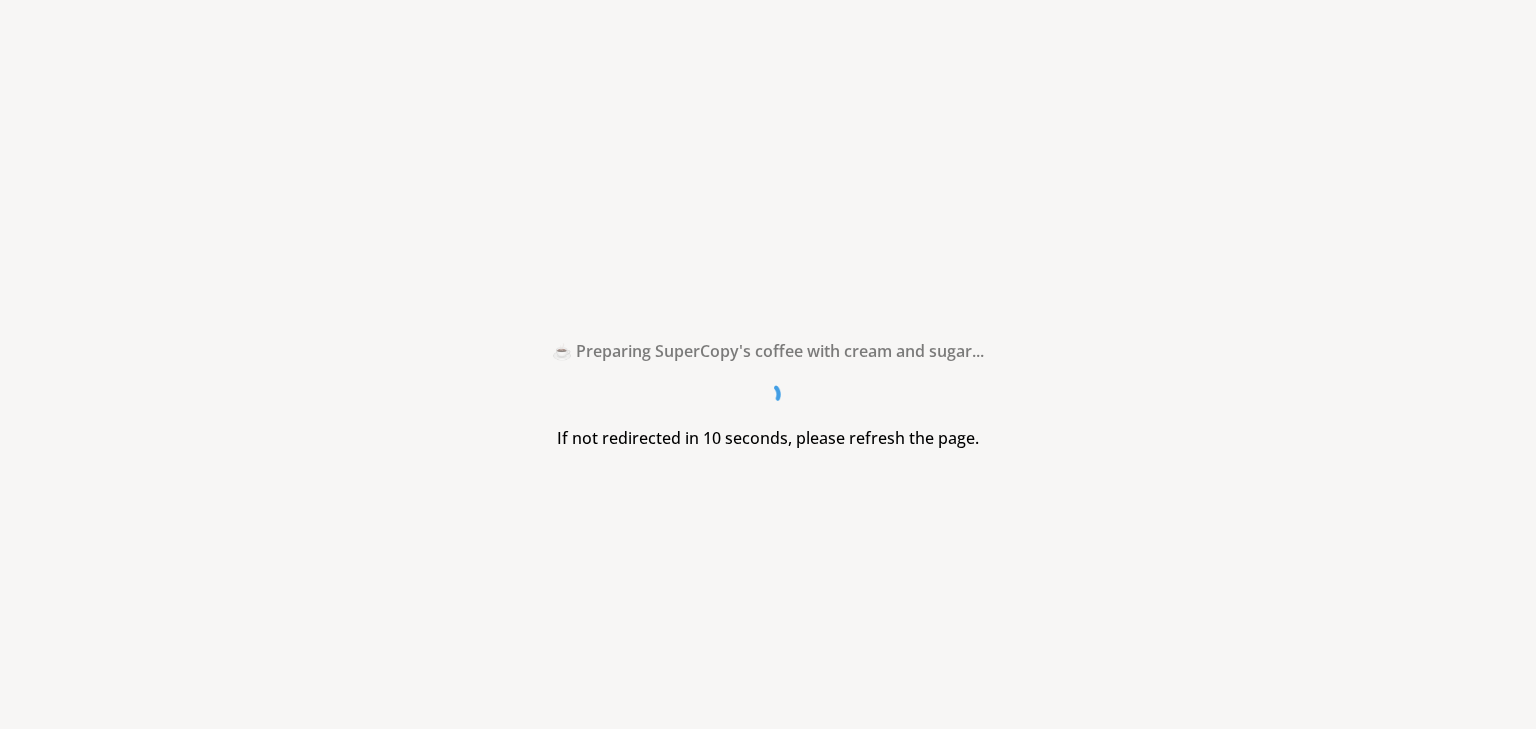scroll, scrollTop: 0, scrollLeft: 0, axis: both 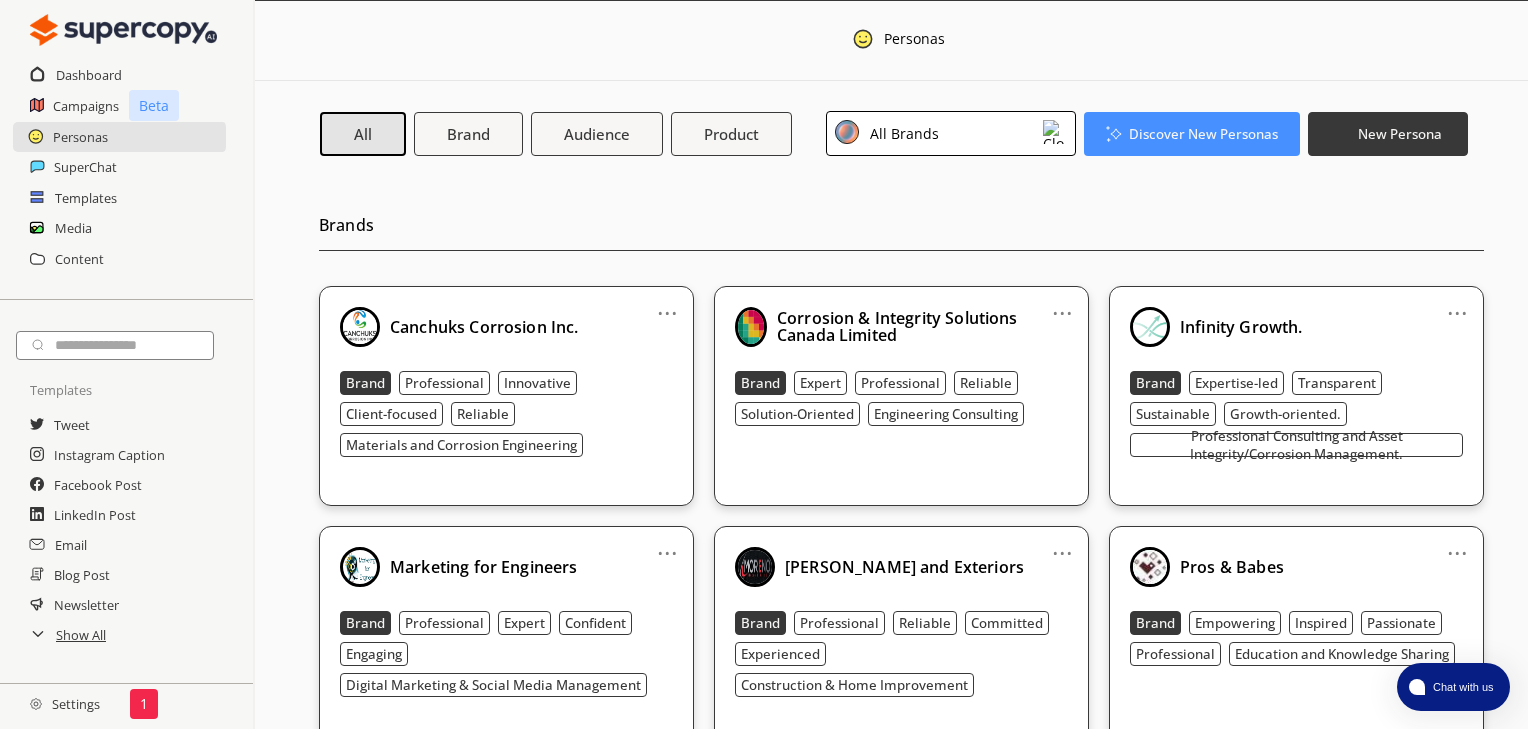 click on "All Brands" at bounding box center [901, 133] 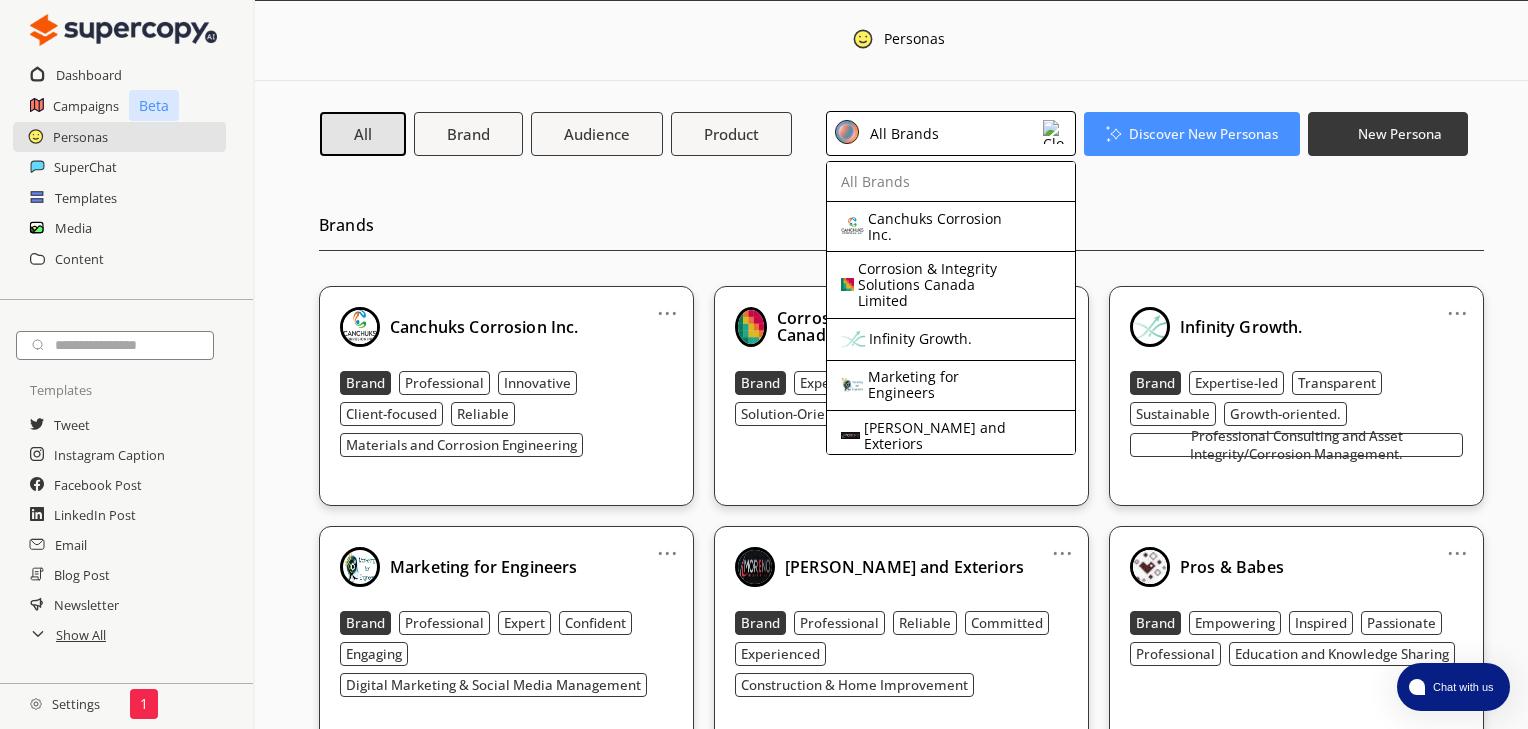click on "Canchuks Corrosion Inc." at bounding box center (947, 227) 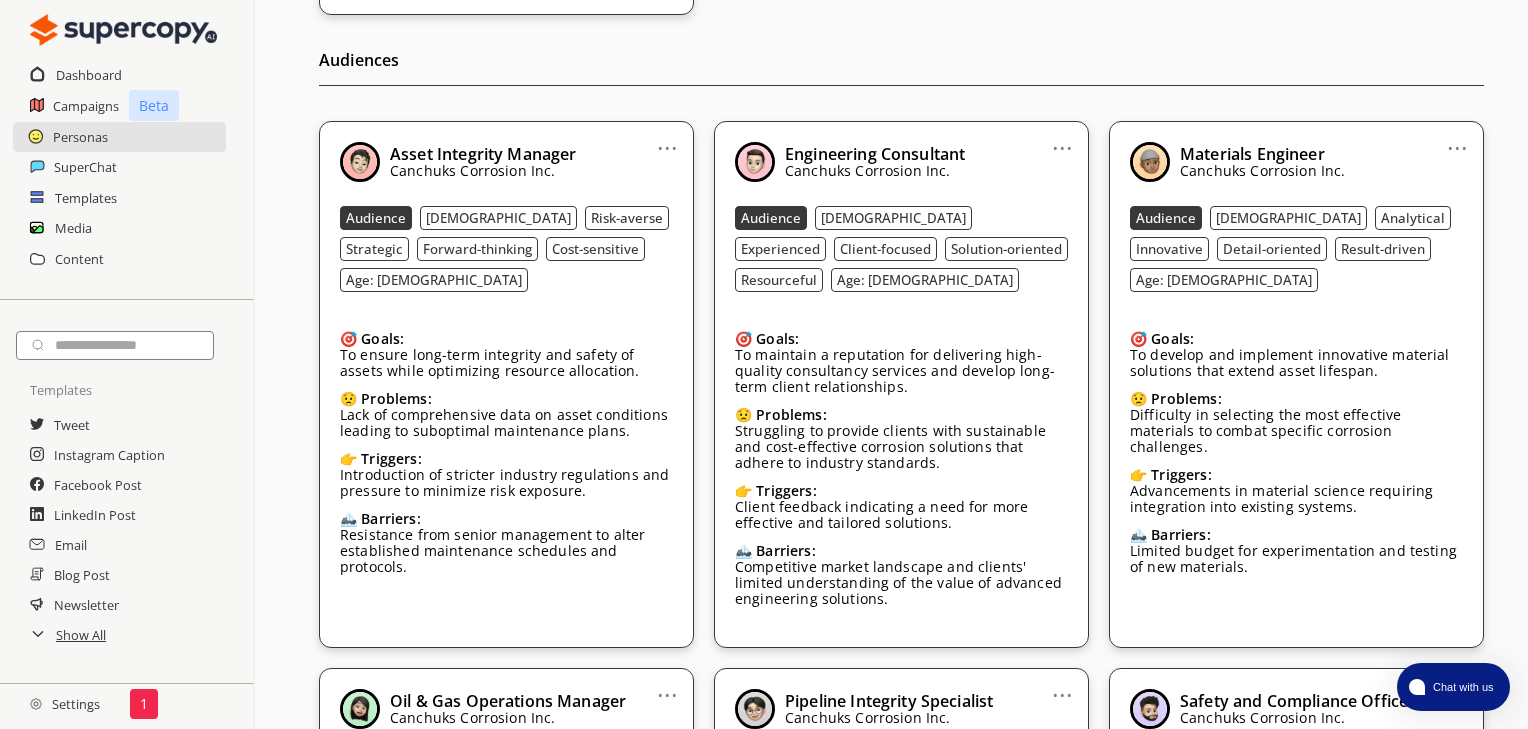 scroll, scrollTop: 489, scrollLeft: 0, axis: vertical 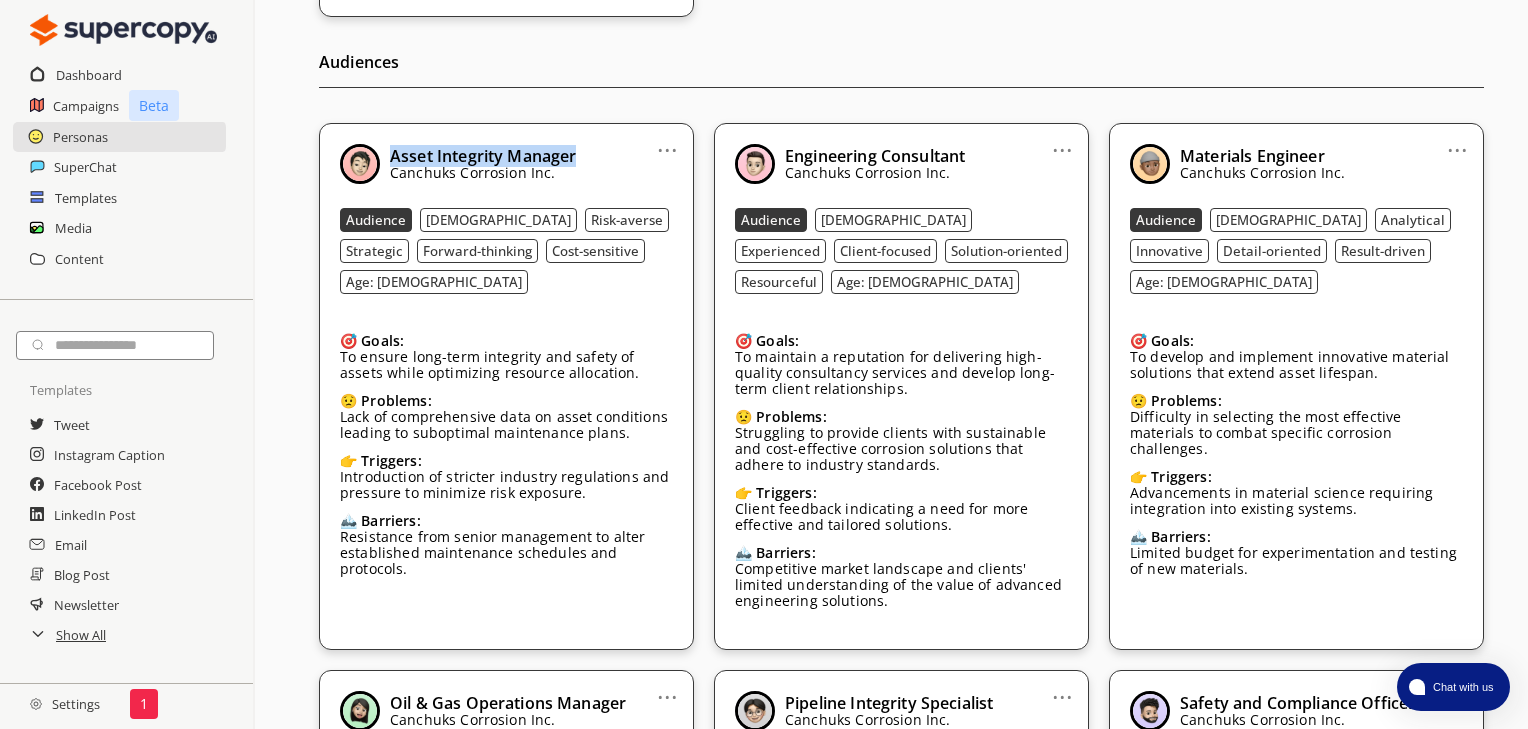 drag, startPoint x: 392, startPoint y: 155, endPoint x: 612, endPoint y: 153, distance: 220.0091 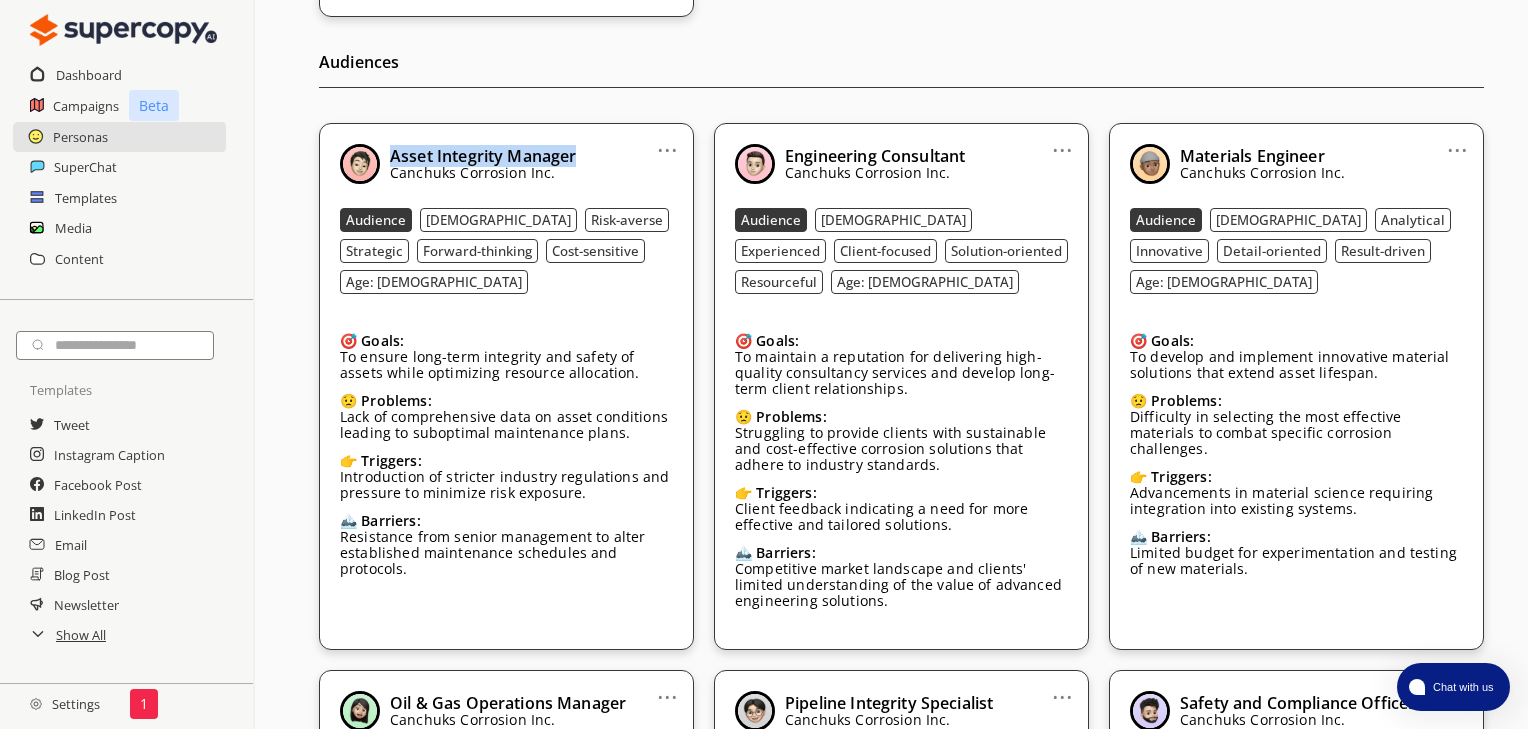 click on "Asset Integrity Manager Canchuks Corrosion Inc." at bounding box center (506, 164) 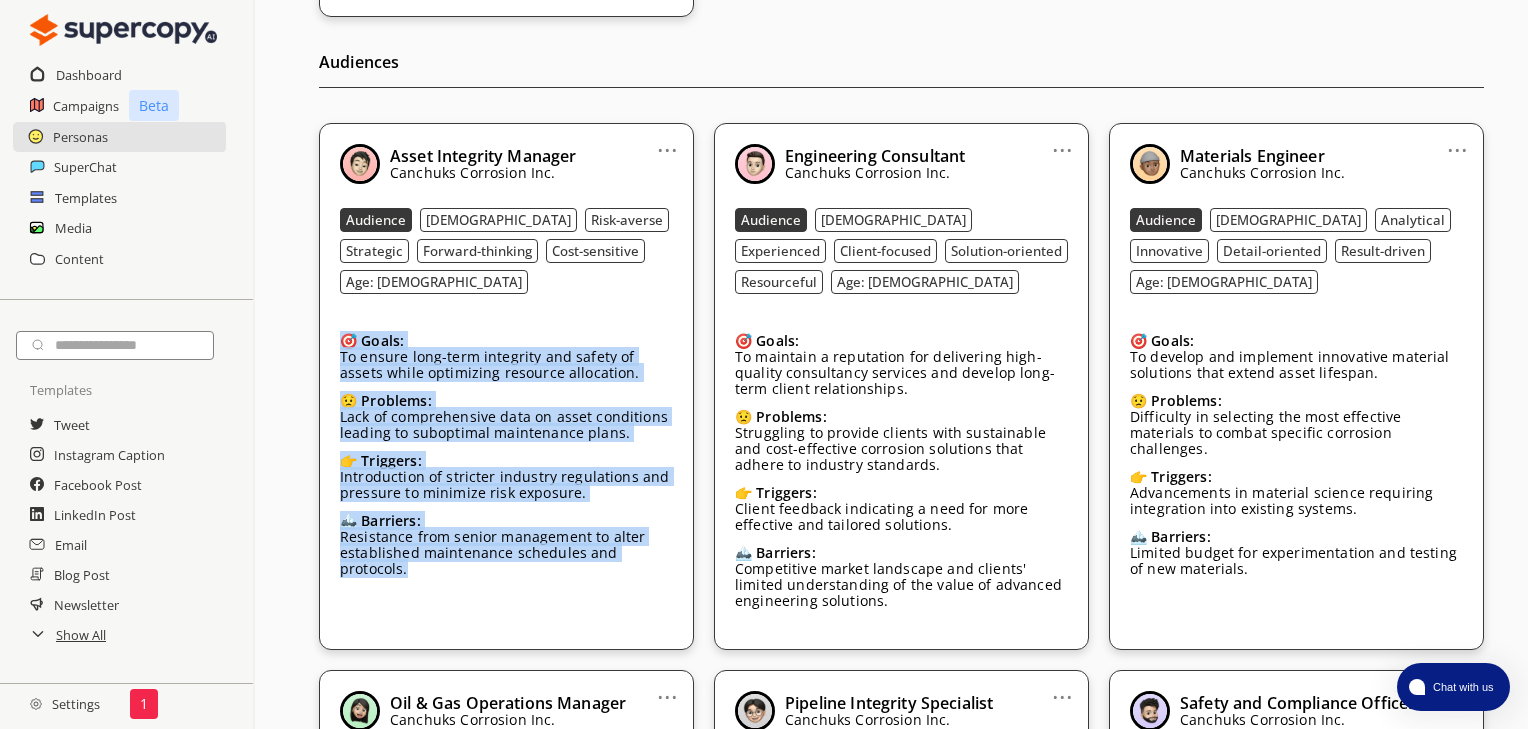 drag, startPoint x: 374, startPoint y: 360, endPoint x: 466, endPoint y: 540, distance: 202.14845 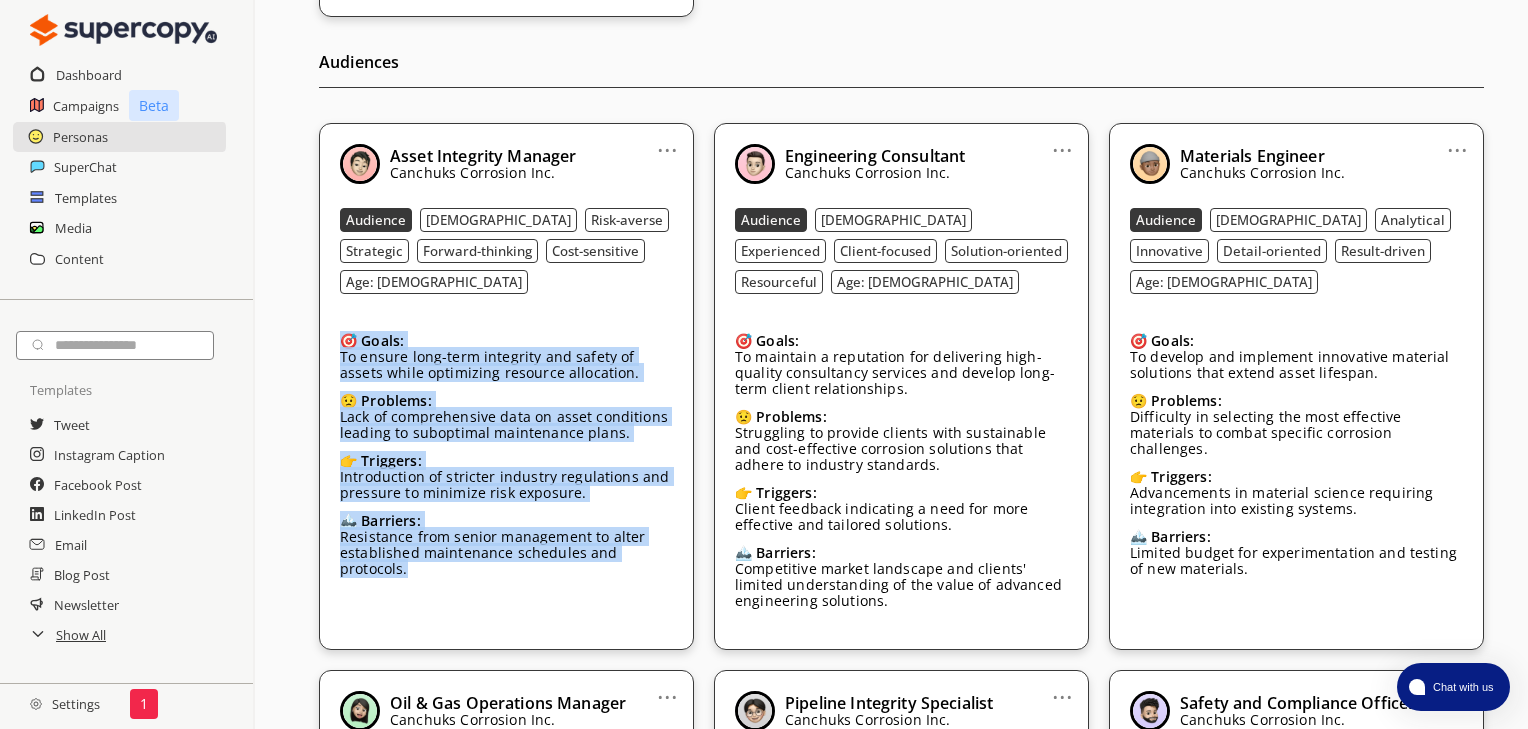 copy on "🎯     Goals:   To ensure long-term integrity and safety of assets while optimizing resource allocation. 😟     Problems:   Lack of comprehensive data on asset conditions leading to suboptimal maintenance plans. 👉    Triggers:   Introduction of stricter industry regulations and pressure to minimize risk exposure. 🏔️    Barriers:   Resistance from senior management to alter established maintenance schedules and protocols." 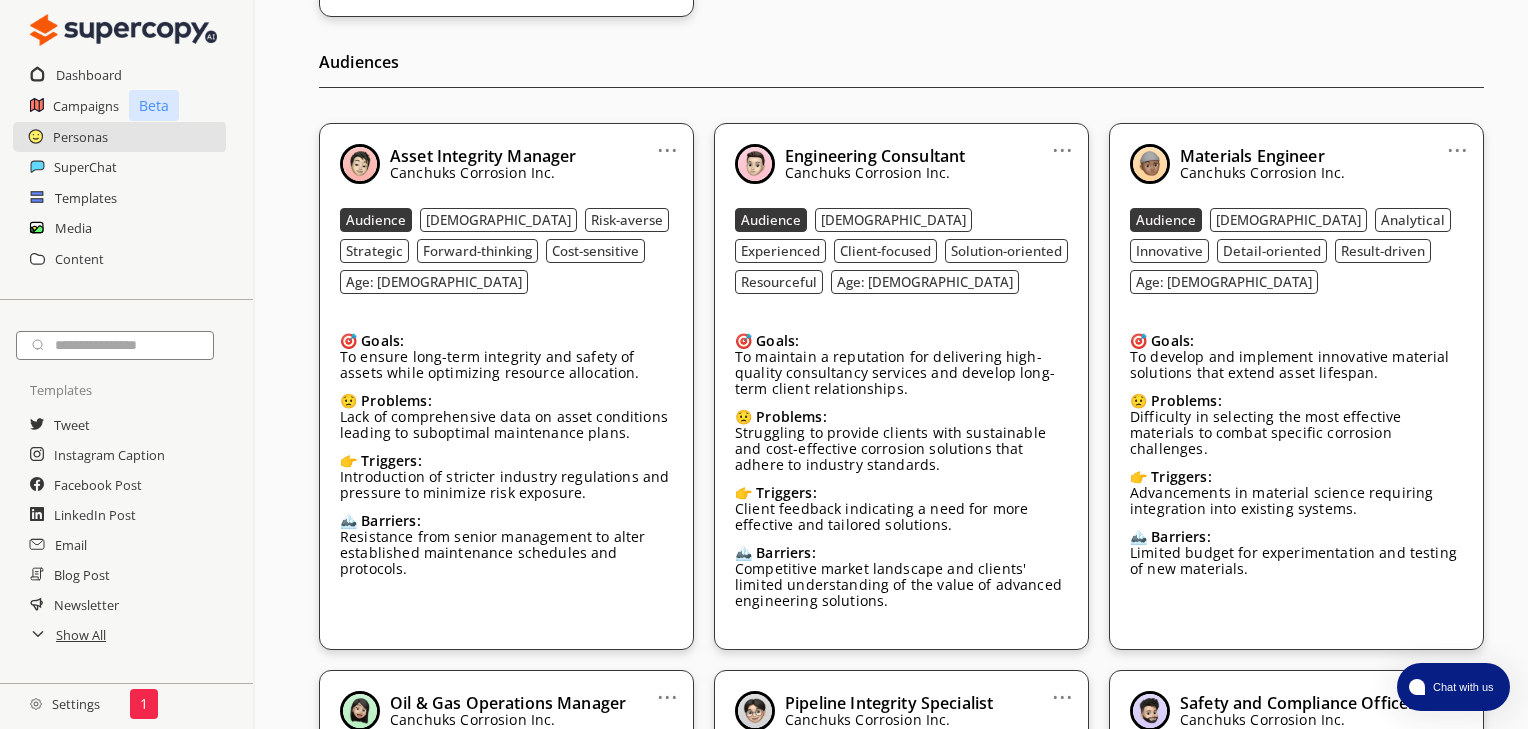 click on "Asset Integrity Manager" at bounding box center (483, 156) 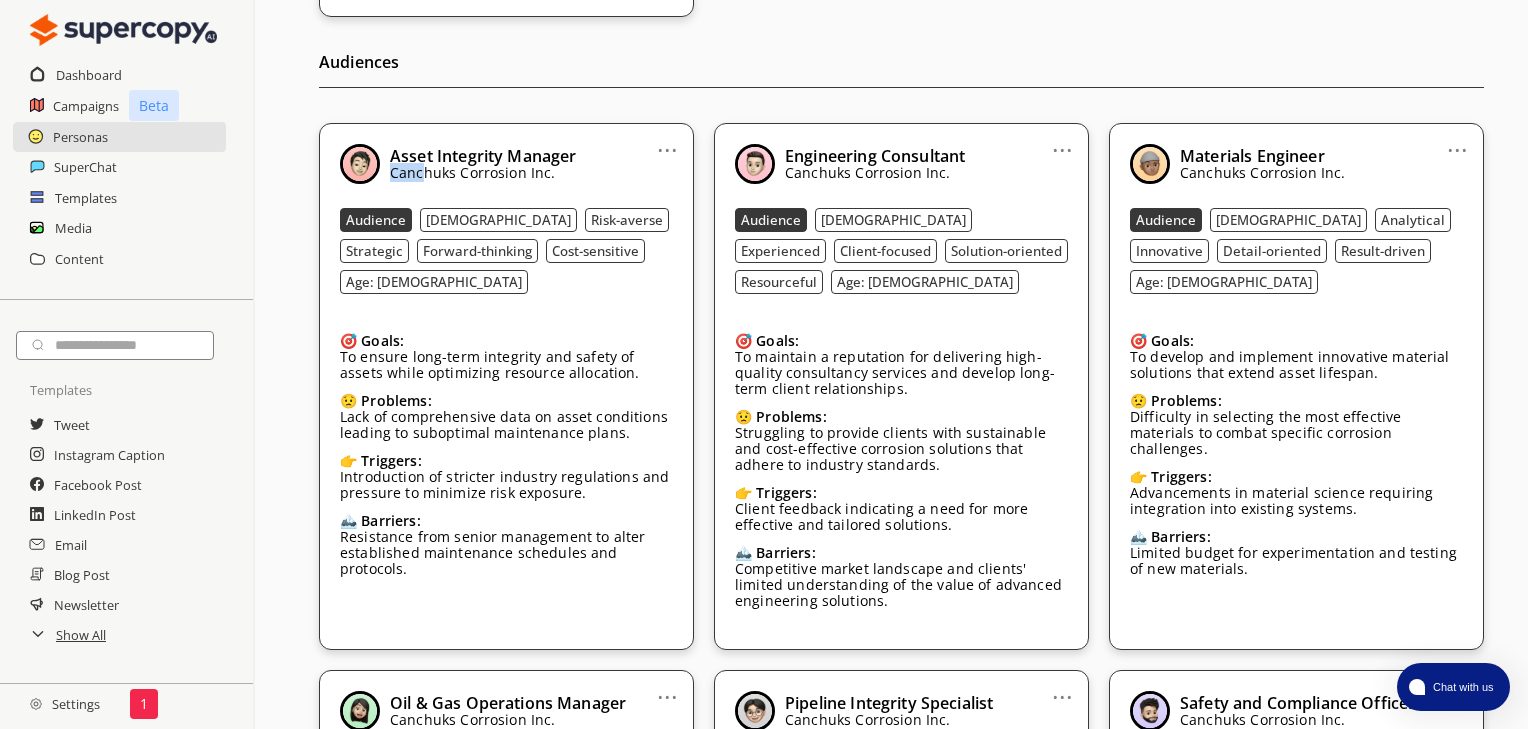 drag, startPoint x: 592, startPoint y: 148, endPoint x: 420, endPoint y: 161, distance: 172.49059 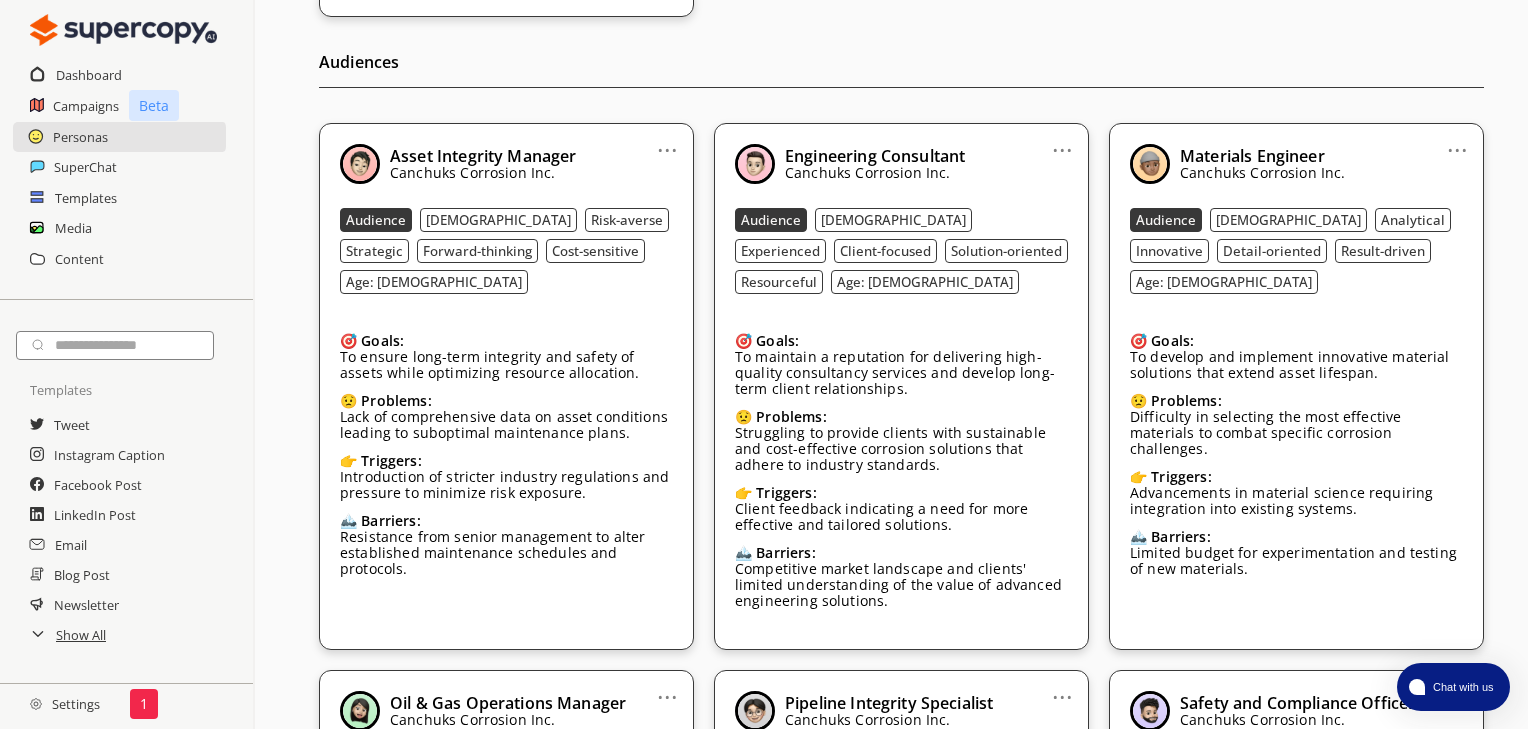 click on "Asset Integrity Manager" at bounding box center (483, 156) 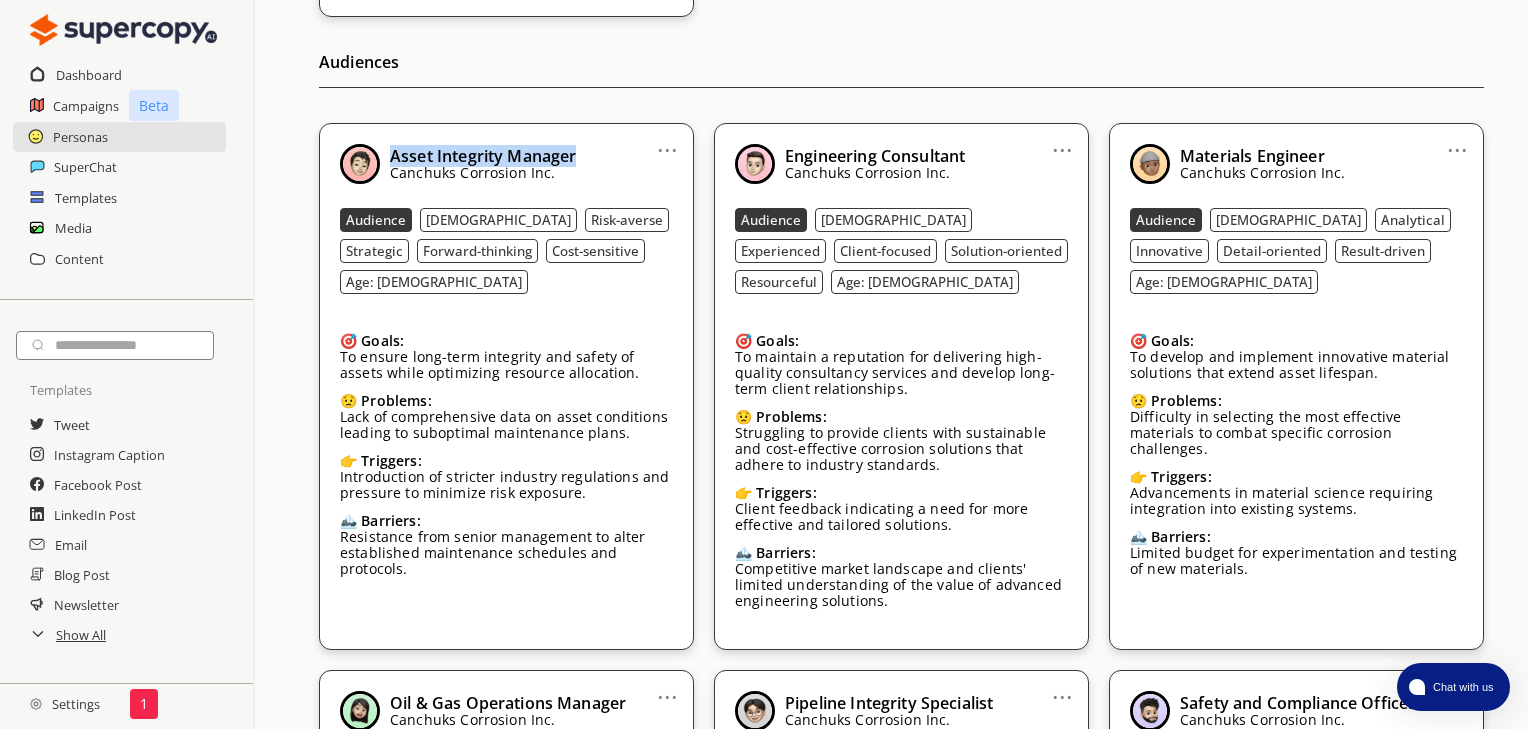 drag, startPoint x: 579, startPoint y: 148, endPoint x: 390, endPoint y: 153, distance: 189.06613 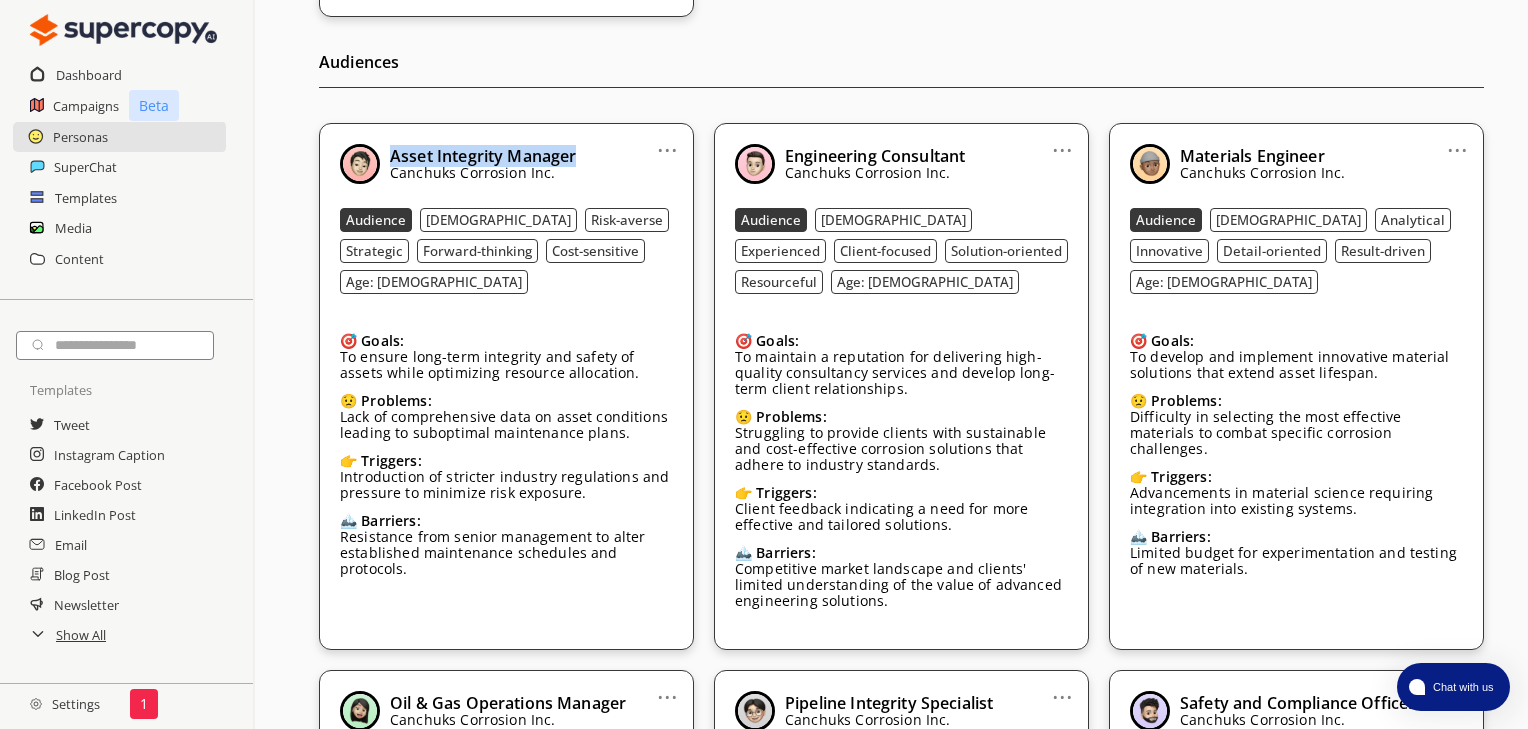 click on "Asset Integrity Manager Canchuks Corrosion Inc." at bounding box center (506, 164) 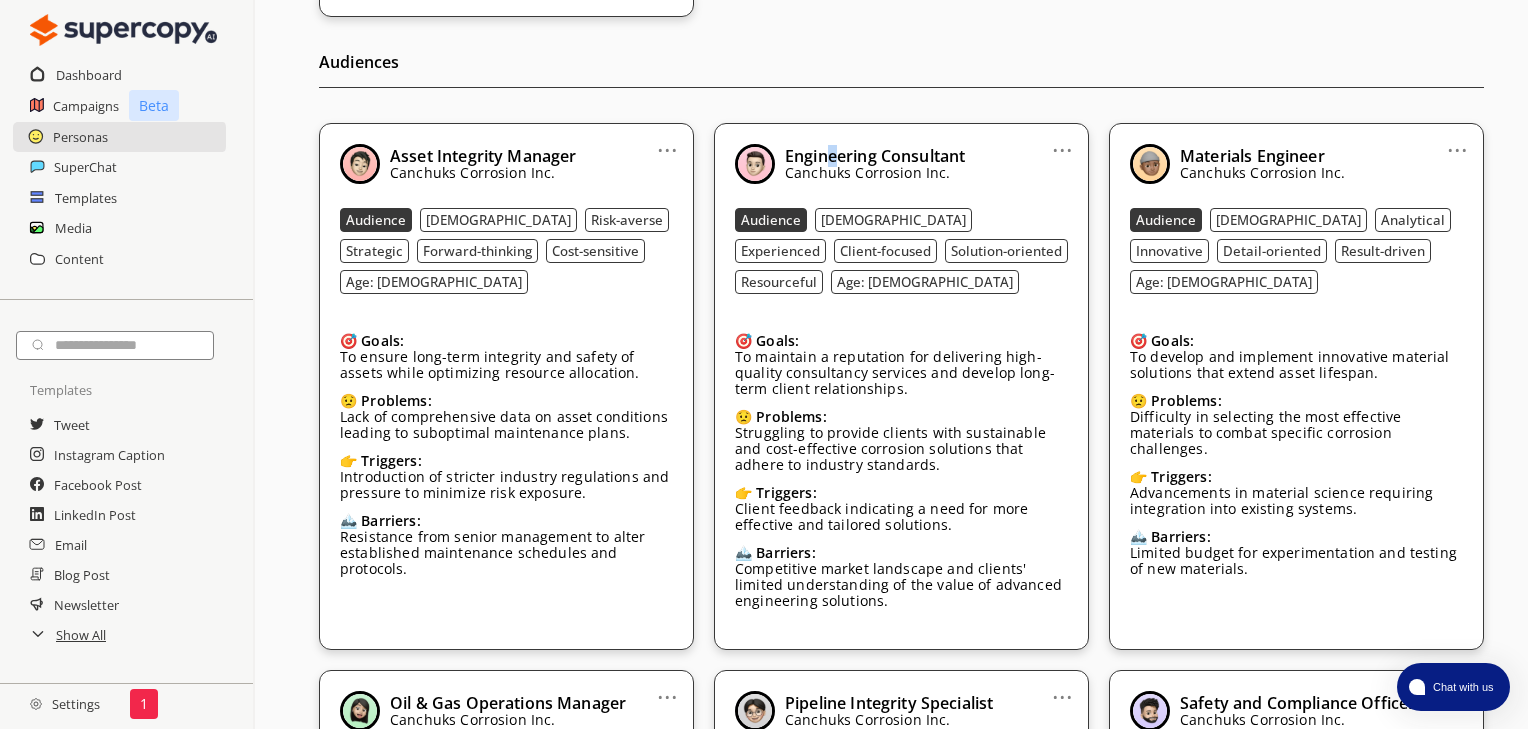 drag, startPoint x: 833, startPoint y: 134, endPoint x: 827, endPoint y: 150, distance: 17.088007 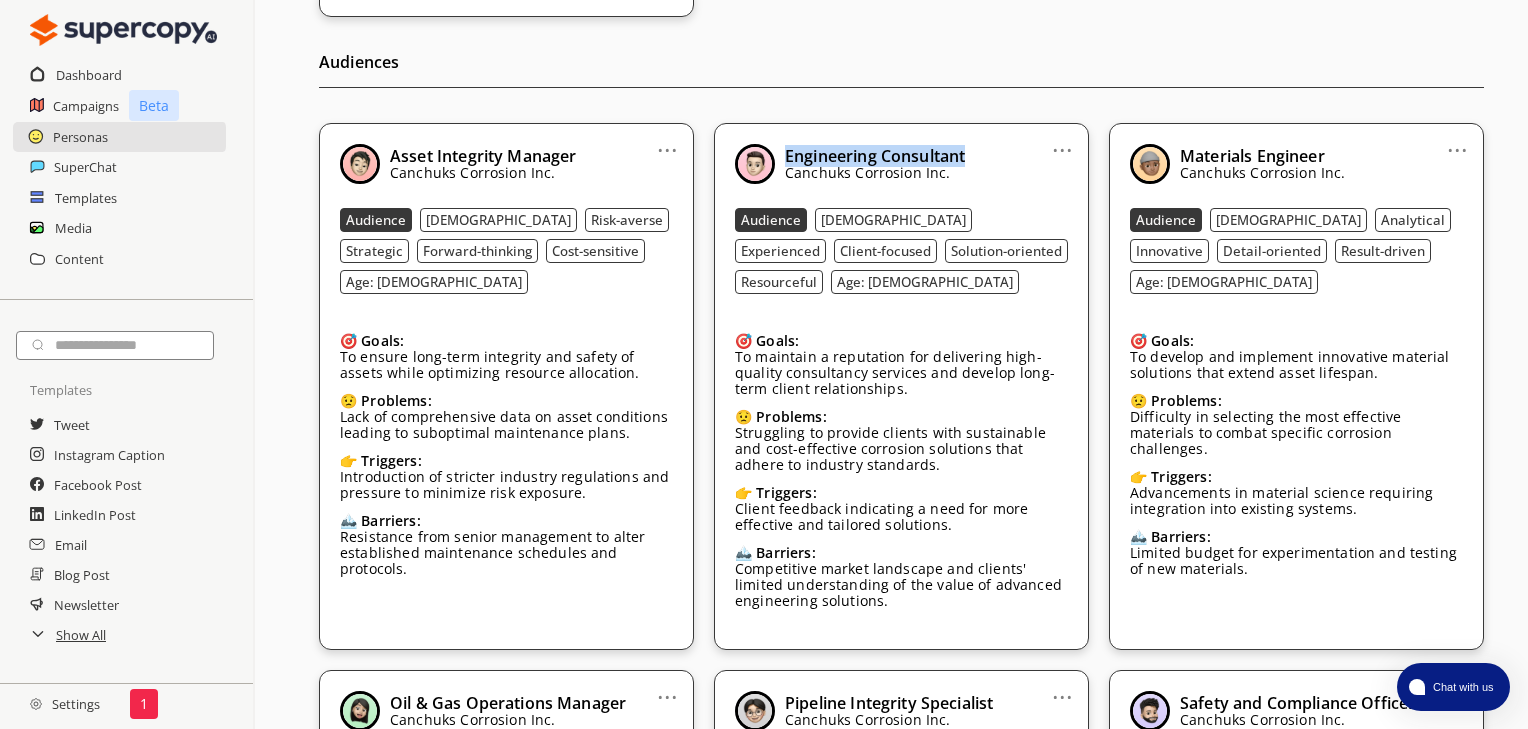 drag, startPoint x: 783, startPoint y: 153, endPoint x: 976, endPoint y: 158, distance: 193.06476 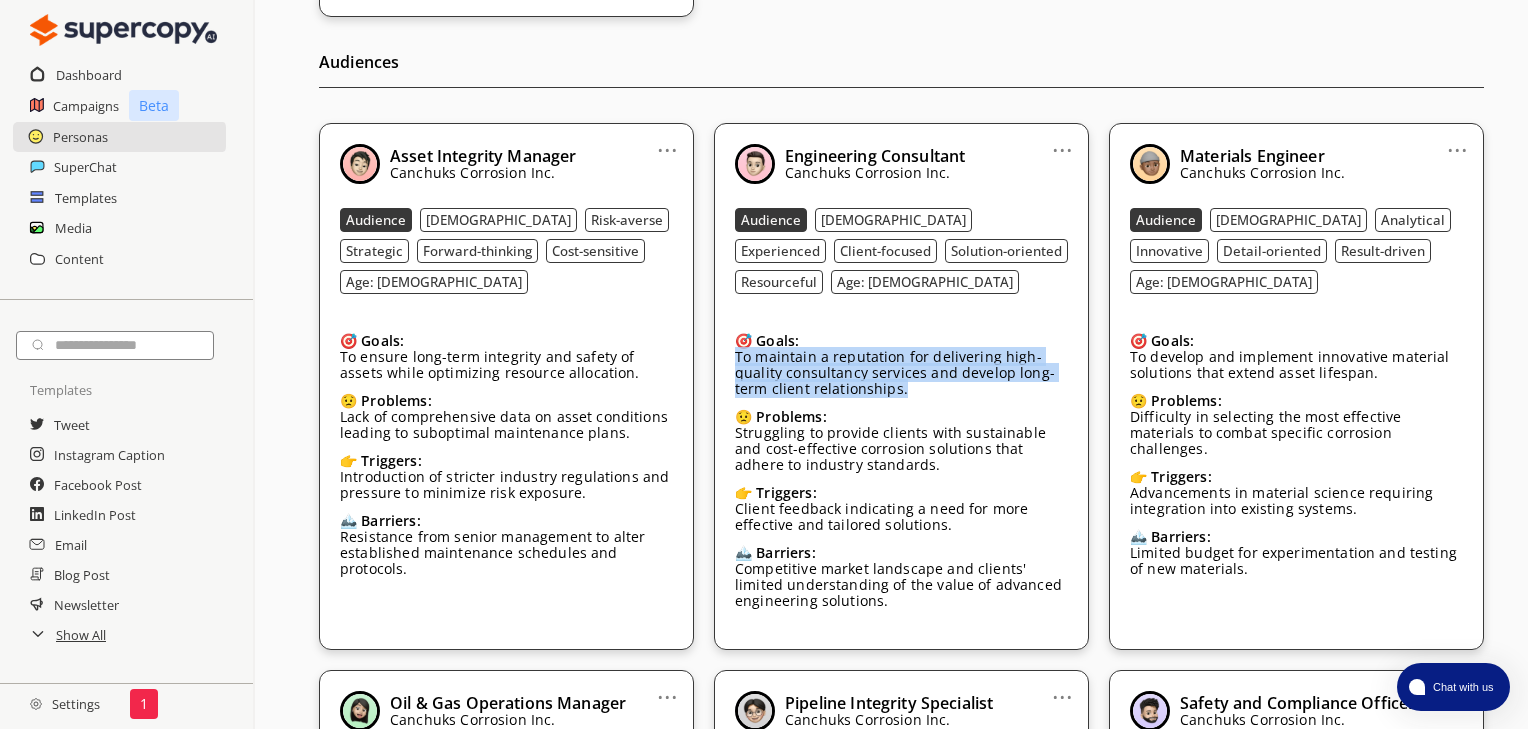 drag, startPoint x: 900, startPoint y: 384, endPoint x: 1492, endPoint y: 387, distance: 592.0076 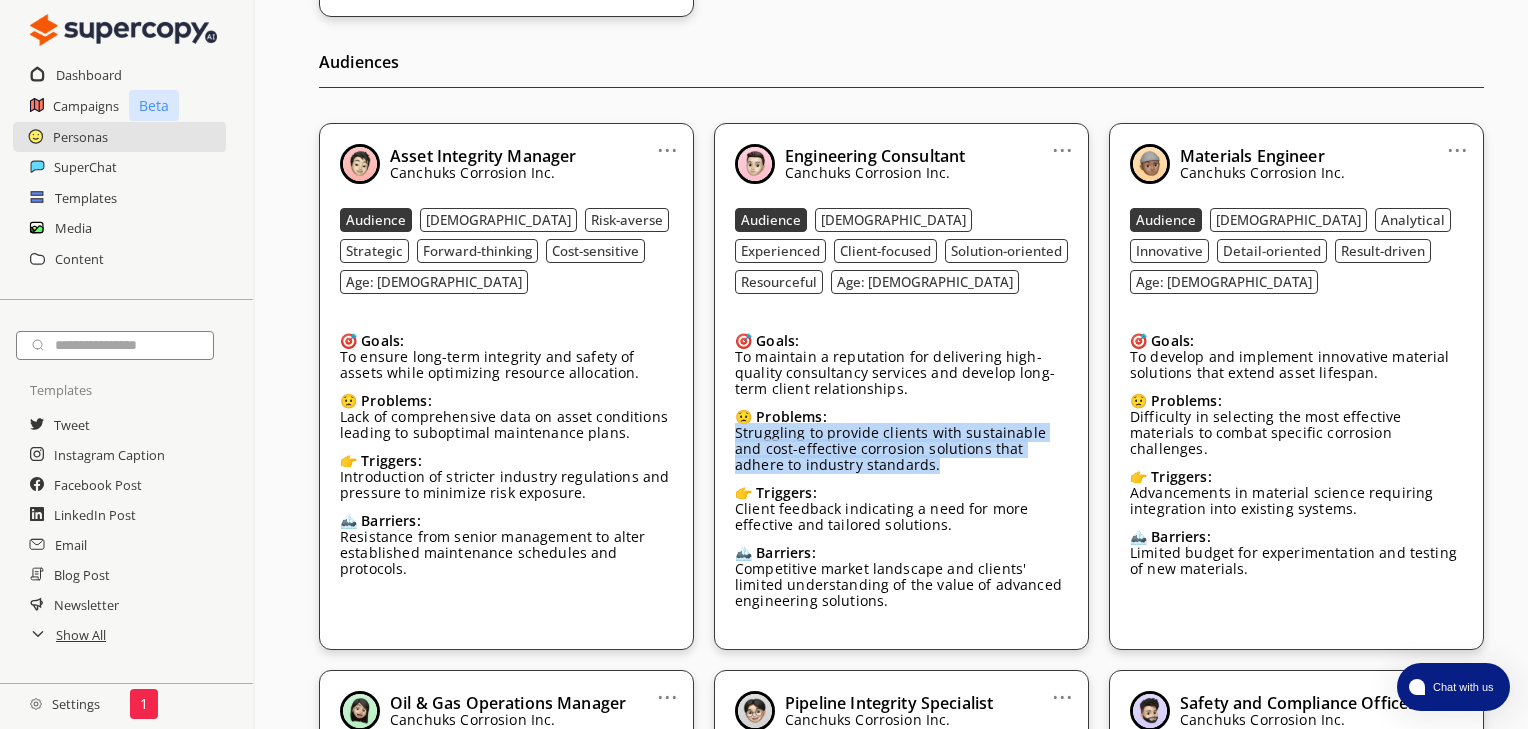 drag, startPoint x: 882, startPoint y: 459, endPoint x: 723, endPoint y: 432, distance: 161.27615 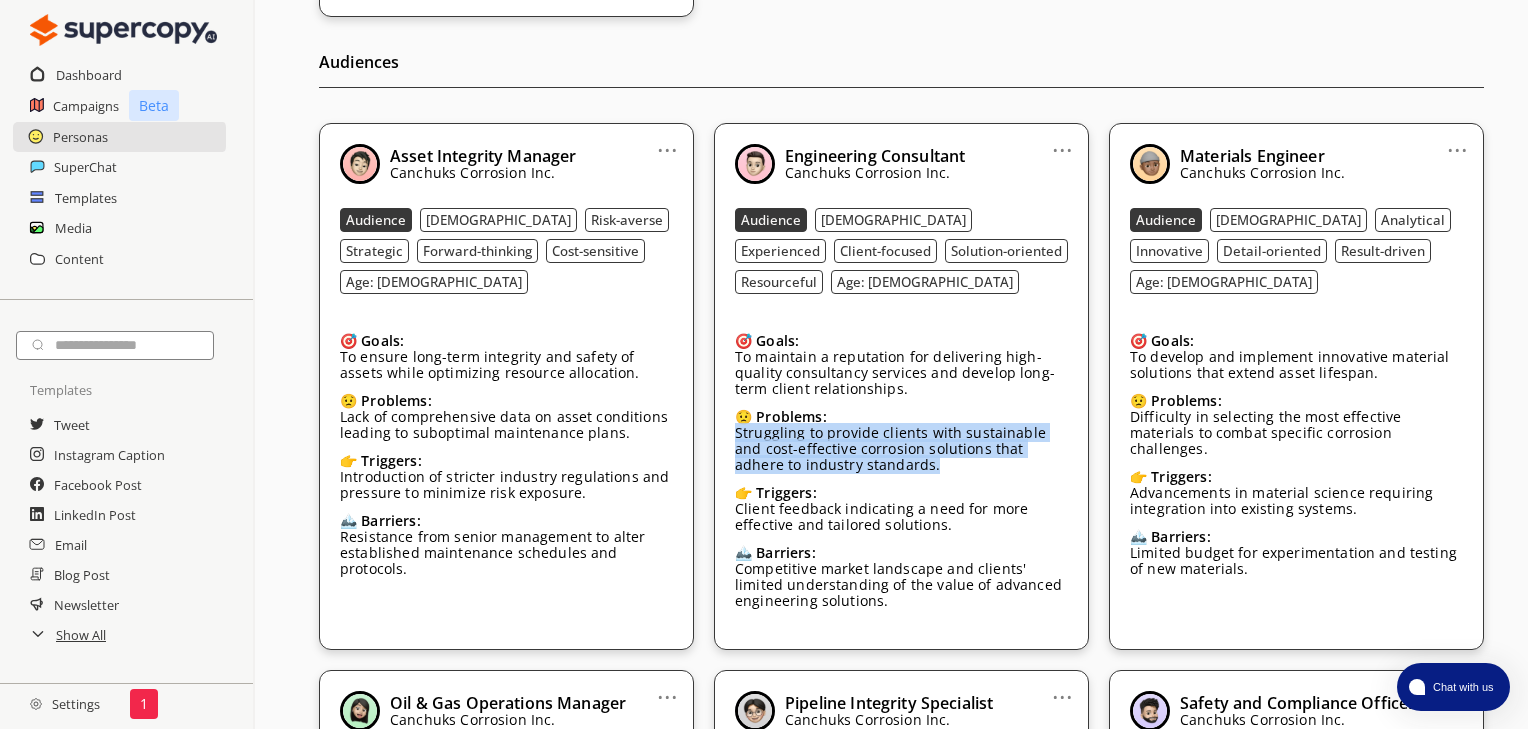 click on "... Engineering Consultant Canchuks Corrosion Inc. Audience Female Experienced Client-focused Solution-oriented Resourceful Age: 40-60 🎯     Goals:   To maintain a reputation for delivering high-quality consultancy services and develop long-term client relationships. 😟     Problems:   Struggling to provide clients with sustainable and cost-effective corrosion solutions that adhere to industry standards. 👉    Triggers:   Client feedback indicating a need for more effective and tailored solutions. 🏔️    Barriers:   Competitive market landscape and clients' limited understanding of the value of advanced engineering solutions." at bounding box center (901, 386) 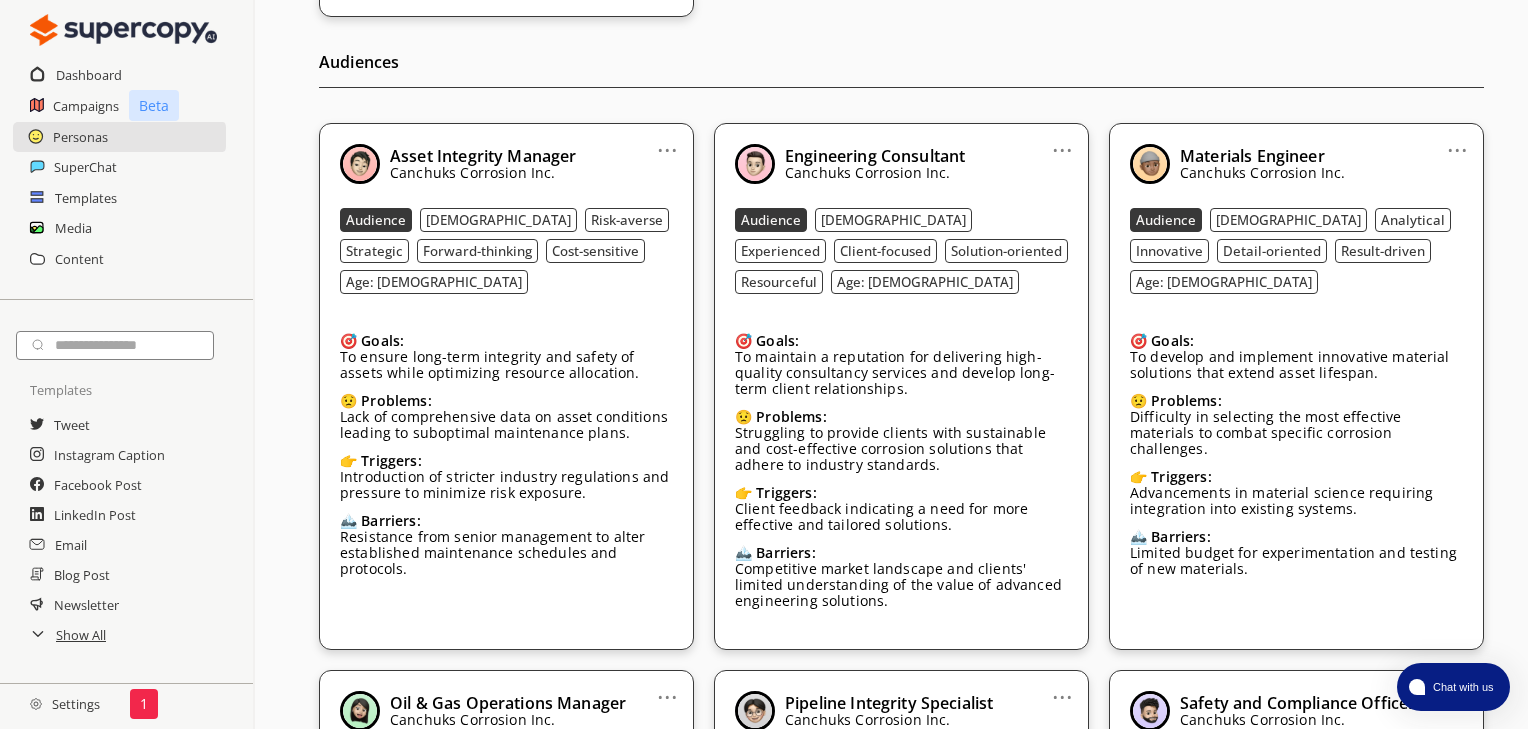 click on "Client feedback indicating a need for more effective and tailored solutions." at bounding box center [901, 517] 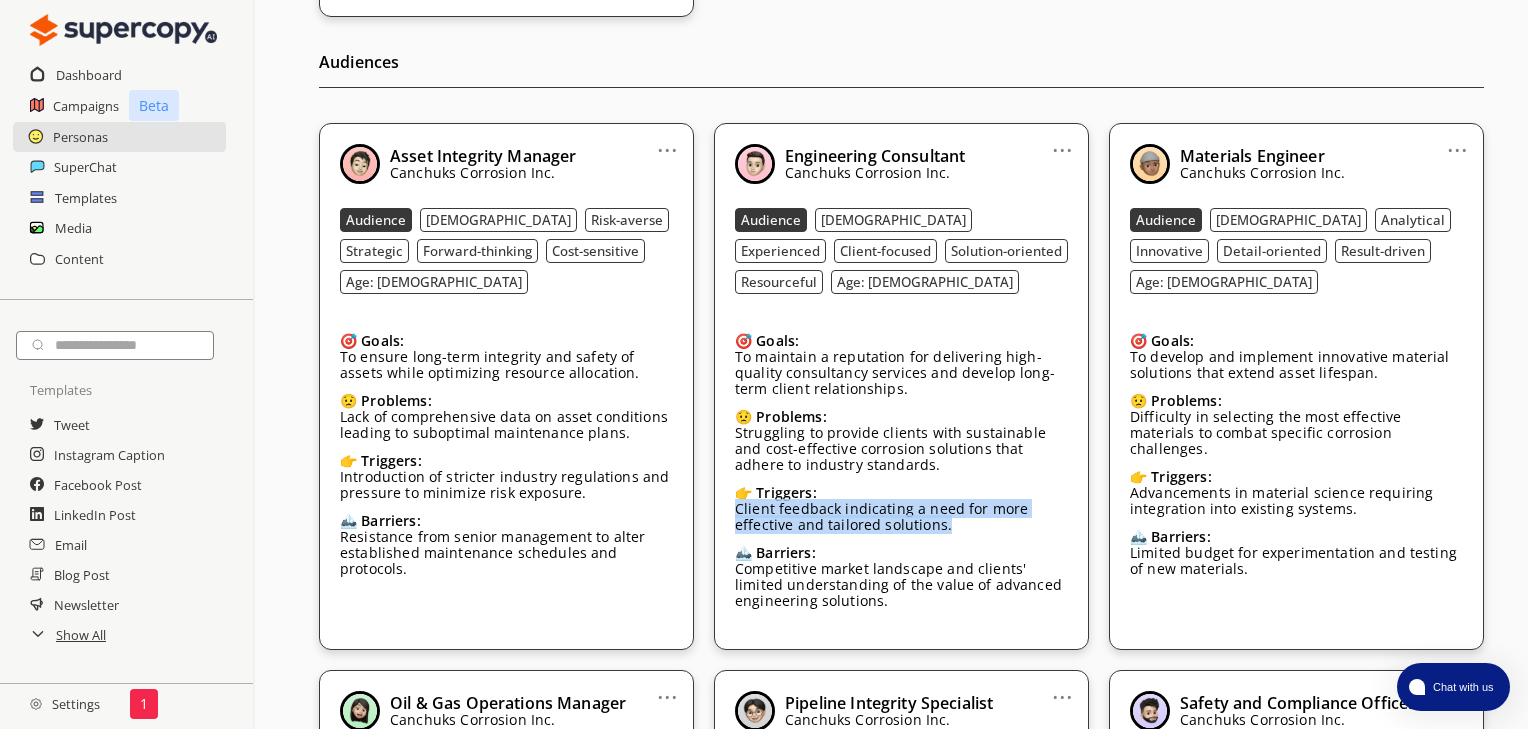 drag, startPoint x: 946, startPoint y: 523, endPoint x: 725, endPoint y: 509, distance: 221.443 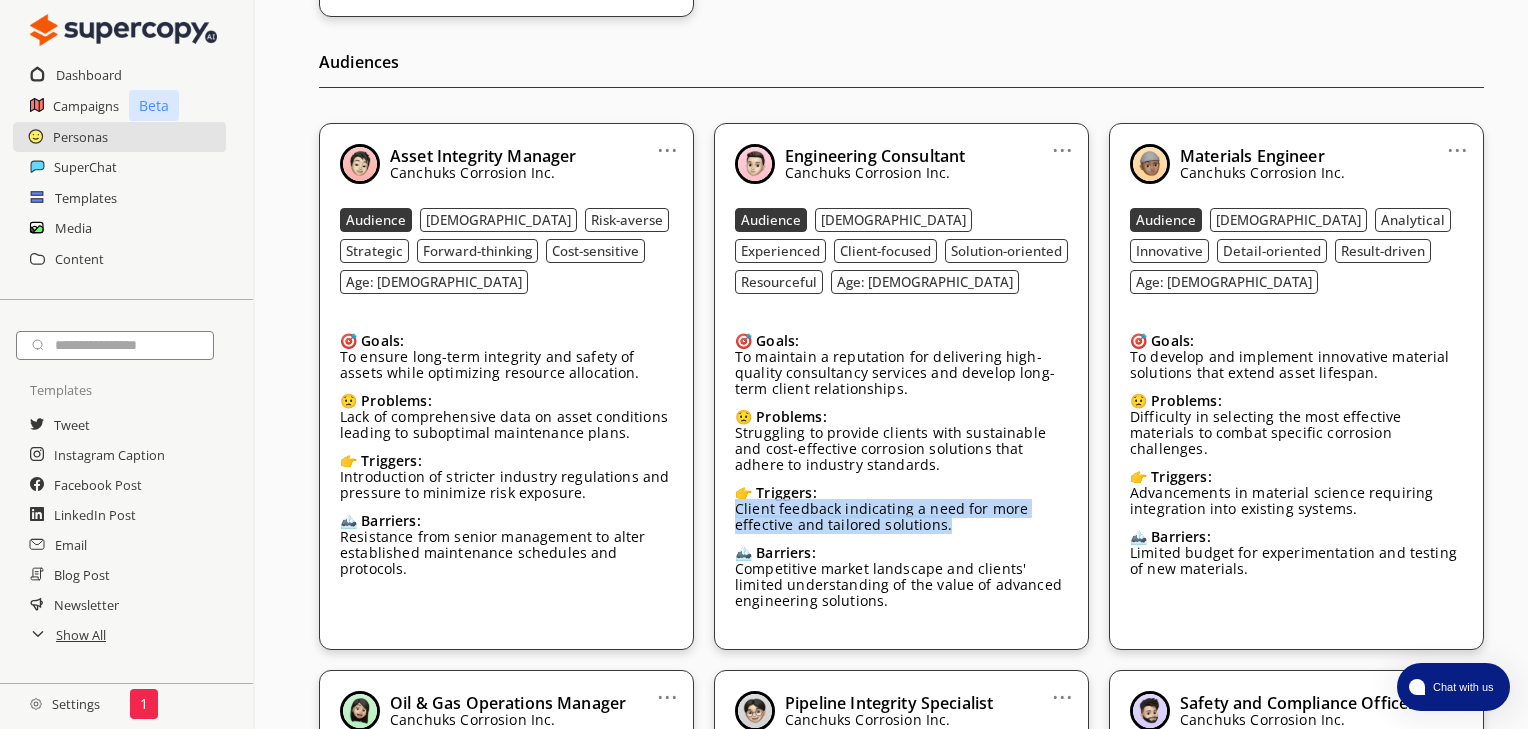 click on "... Engineering Consultant Canchuks Corrosion Inc. Audience Female Experienced Client-focused Solution-oriented Resourceful Age: 40-60 🎯     Goals:   To maintain a reputation for delivering high-quality consultancy services and develop long-term client relationships. 😟     Problems:   Struggling to provide clients with sustainable and cost-effective corrosion solutions that adhere to industry standards. 👉    Triggers:   Client feedback indicating a need for more effective and tailored solutions. 🏔️    Barriers:   Competitive market landscape and clients' limited understanding of the value of advanced engineering solutions." at bounding box center [901, 386] 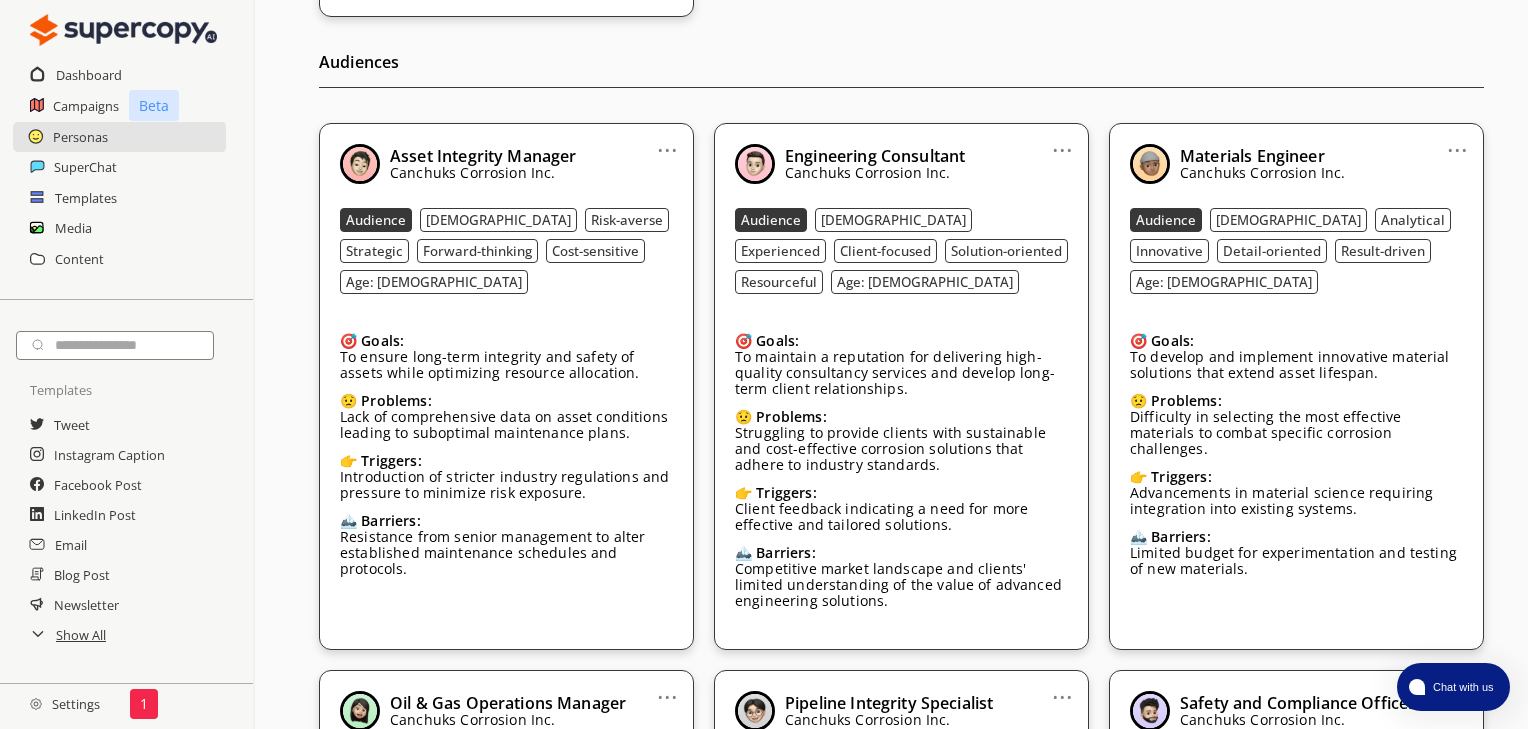 click on "Competitive market landscape and clients' limited understanding of the value of advanced engineering solutions." at bounding box center (901, 585) 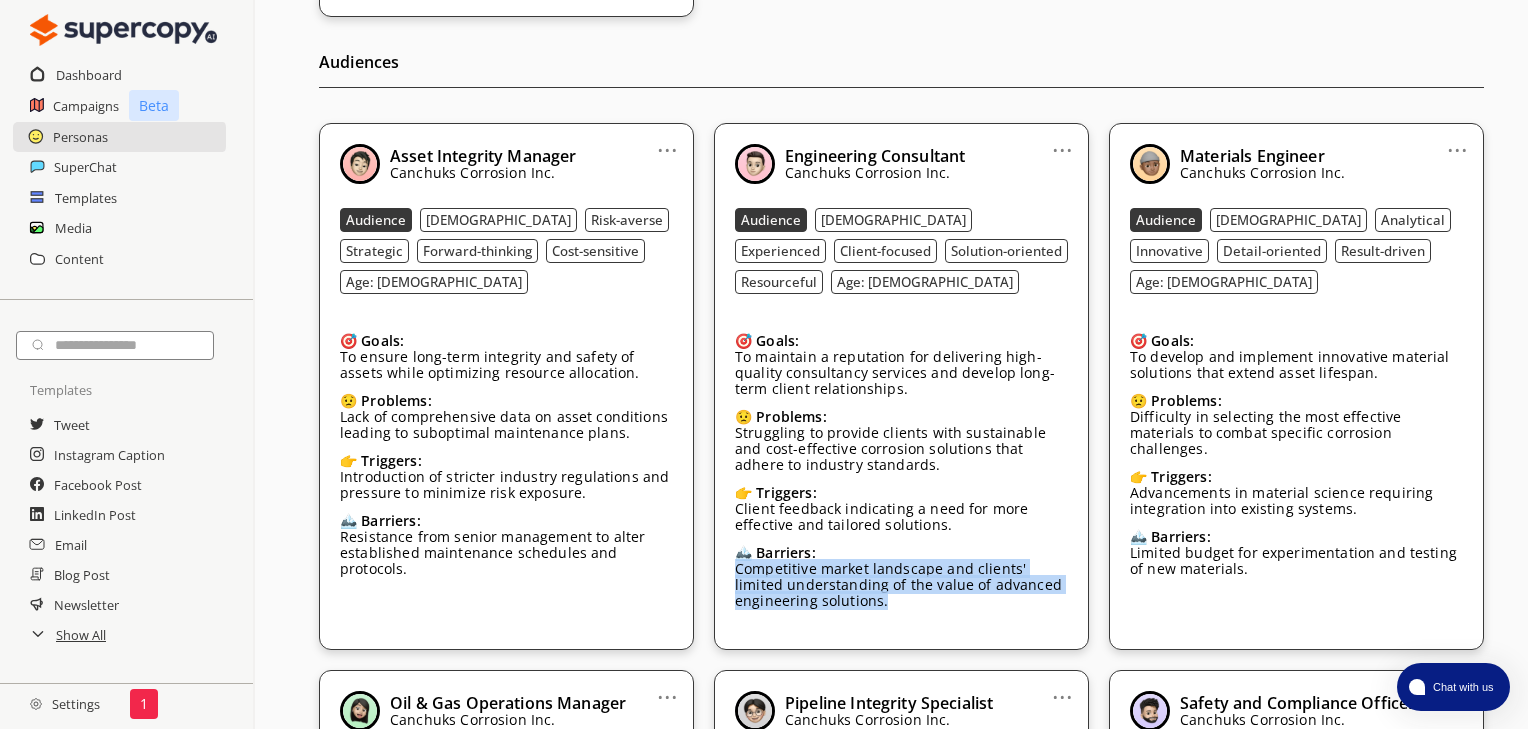 drag, startPoint x: 886, startPoint y: 600, endPoint x: 720, endPoint y: 570, distance: 168.68906 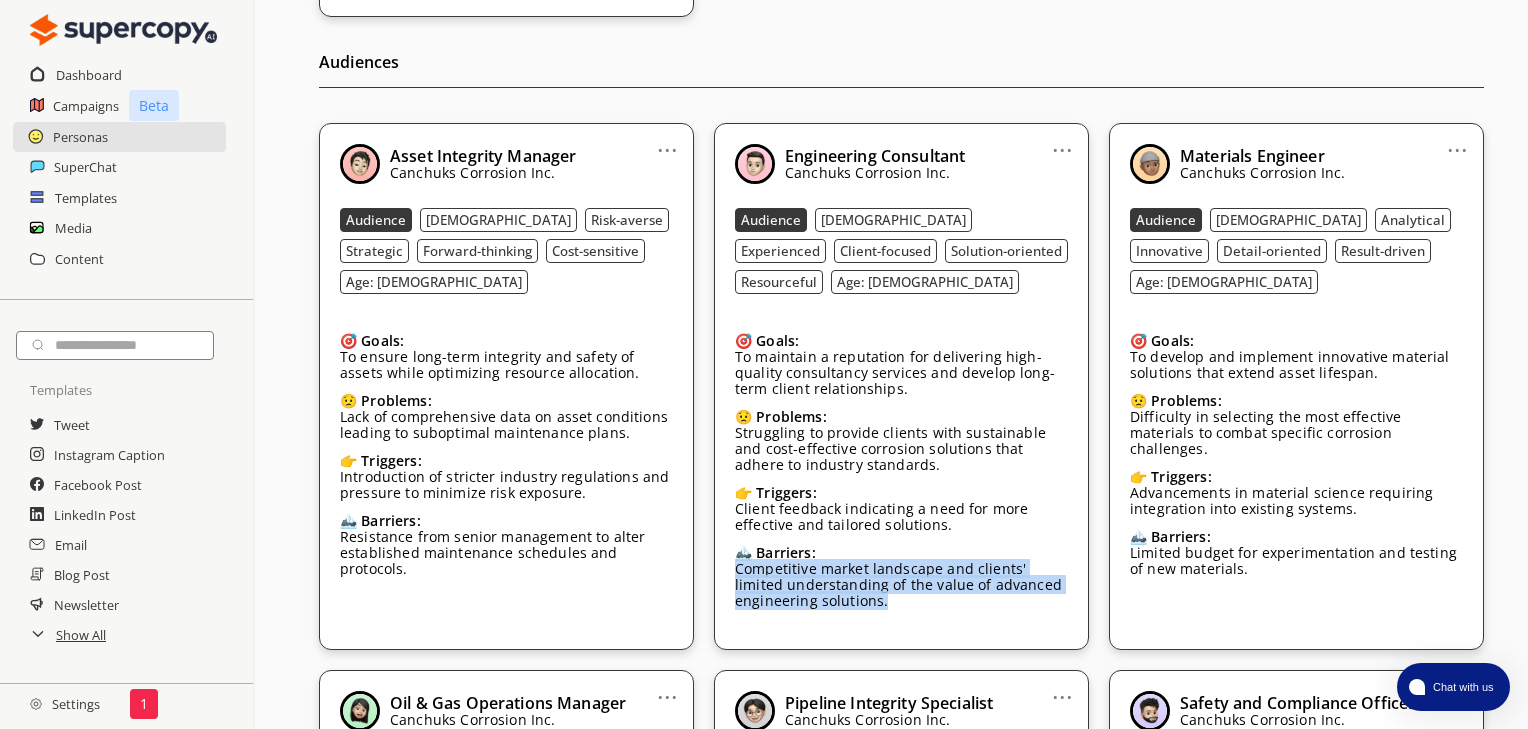 click on "... Engineering Consultant Canchuks Corrosion Inc. Audience Female Experienced Client-focused Solution-oriented Resourceful Age: 40-60 🎯     Goals:   To maintain a reputation for delivering high-quality consultancy services and develop long-term client relationships. 😟     Problems:   Struggling to provide clients with sustainable and cost-effective corrosion solutions that adhere to industry standards. 👉    Triggers:   Client feedback indicating a need for more effective and tailored solutions. 🏔️    Barriers:   Competitive market landscape and clients' limited understanding of the value of advanced engineering solutions." at bounding box center [901, 386] 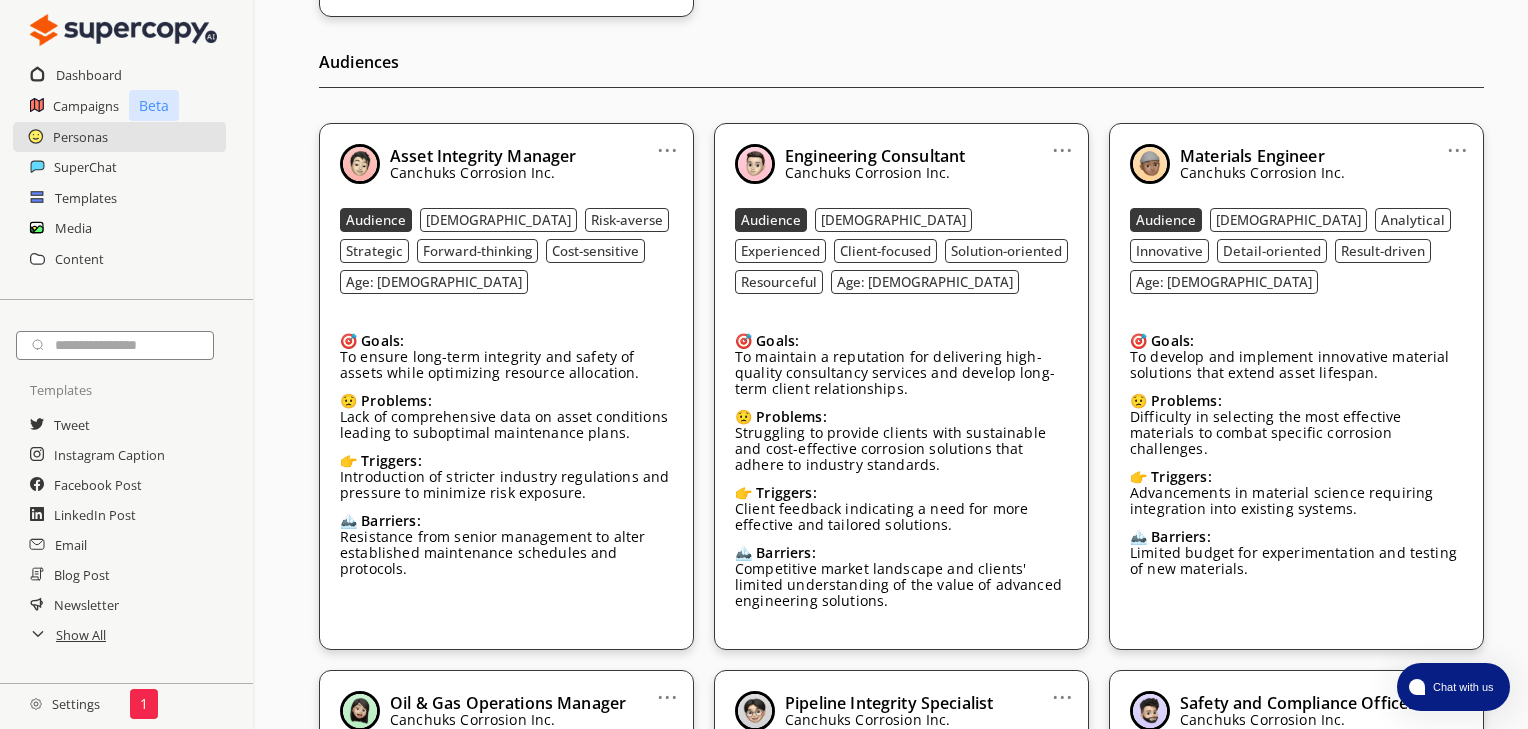 click on "Materials Engineer" at bounding box center [1252, 156] 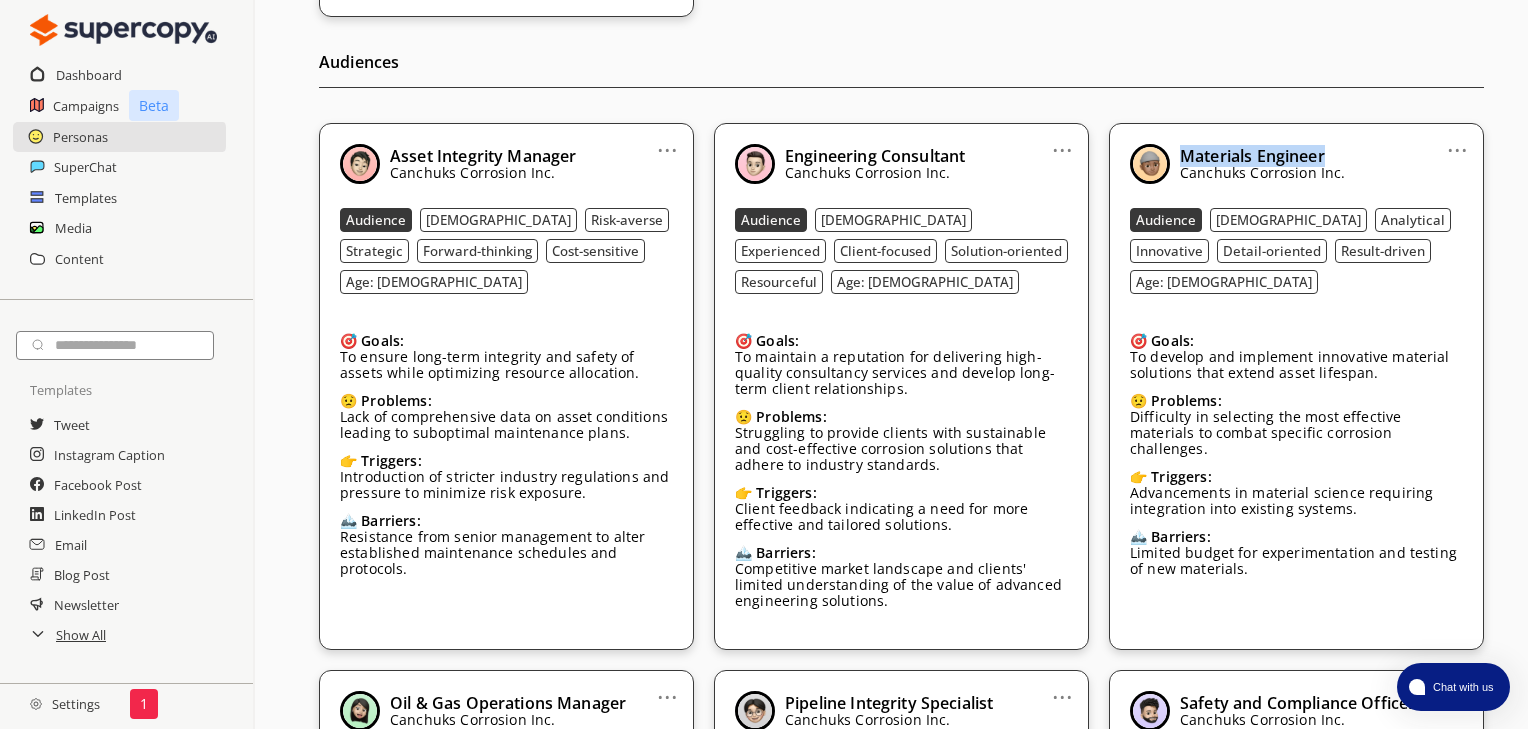 drag, startPoint x: 1328, startPoint y: 147, endPoint x: 1229, endPoint y: 159, distance: 99.724625 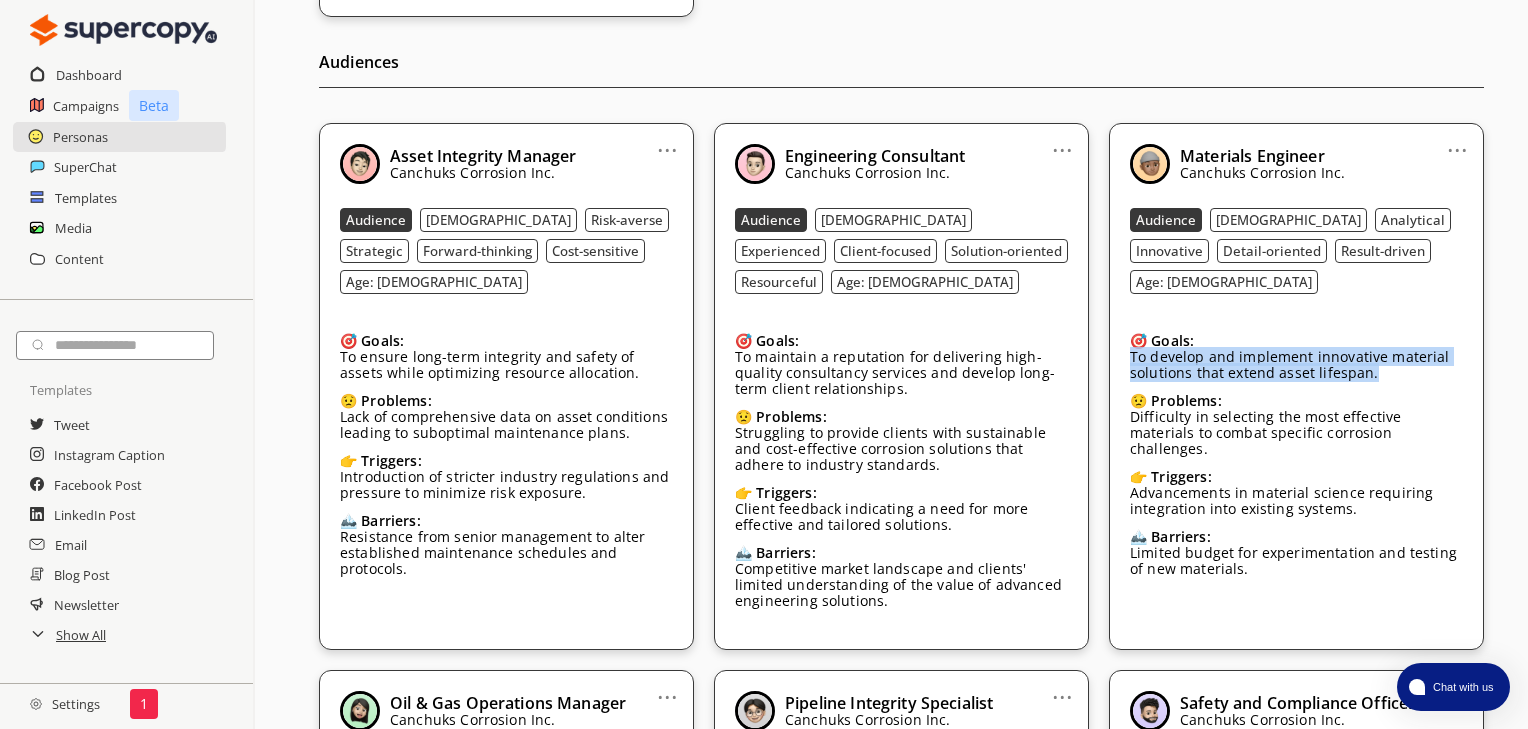 drag, startPoint x: 1129, startPoint y: 316, endPoint x: 1395, endPoint y: 336, distance: 266.75082 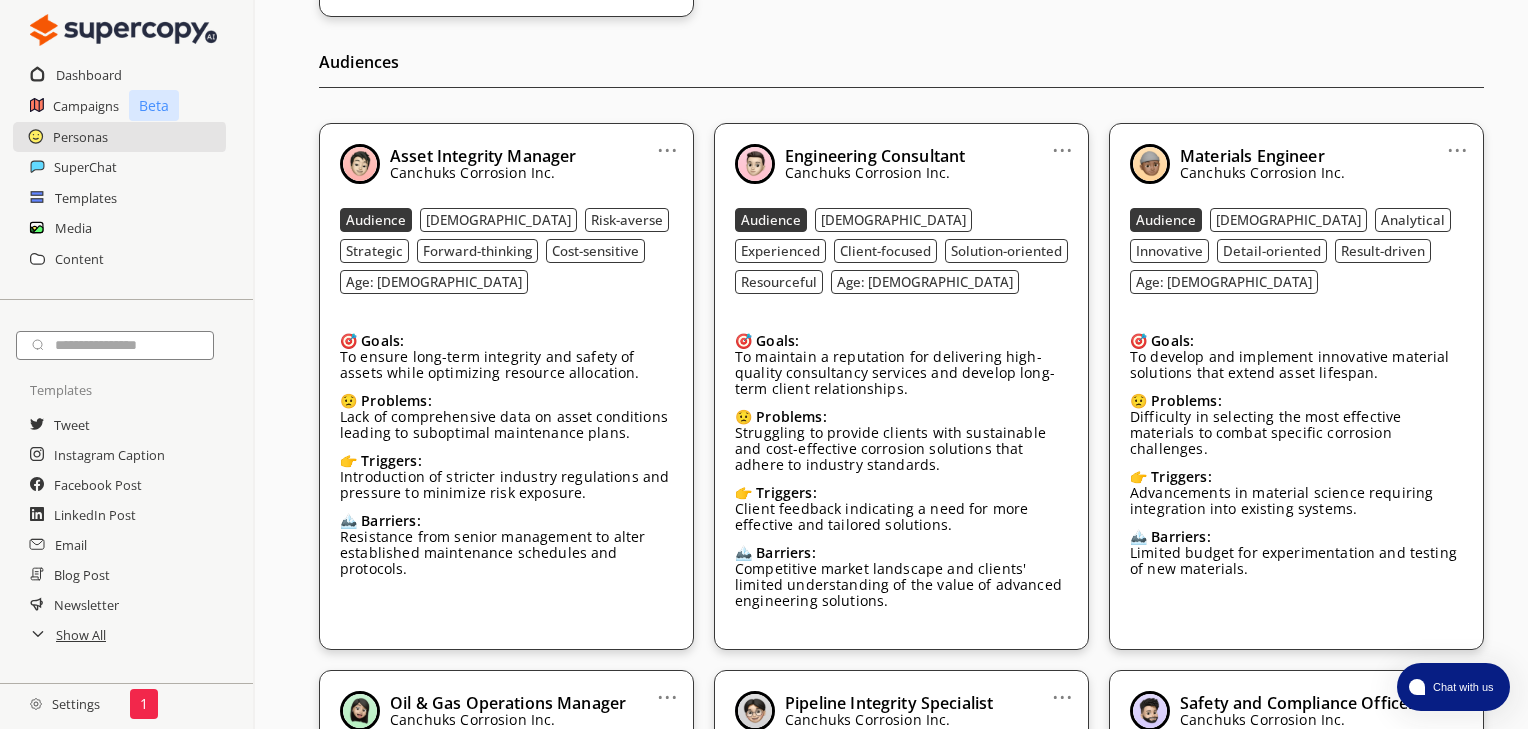 click on "Problems:" at bounding box center [1186, 400] 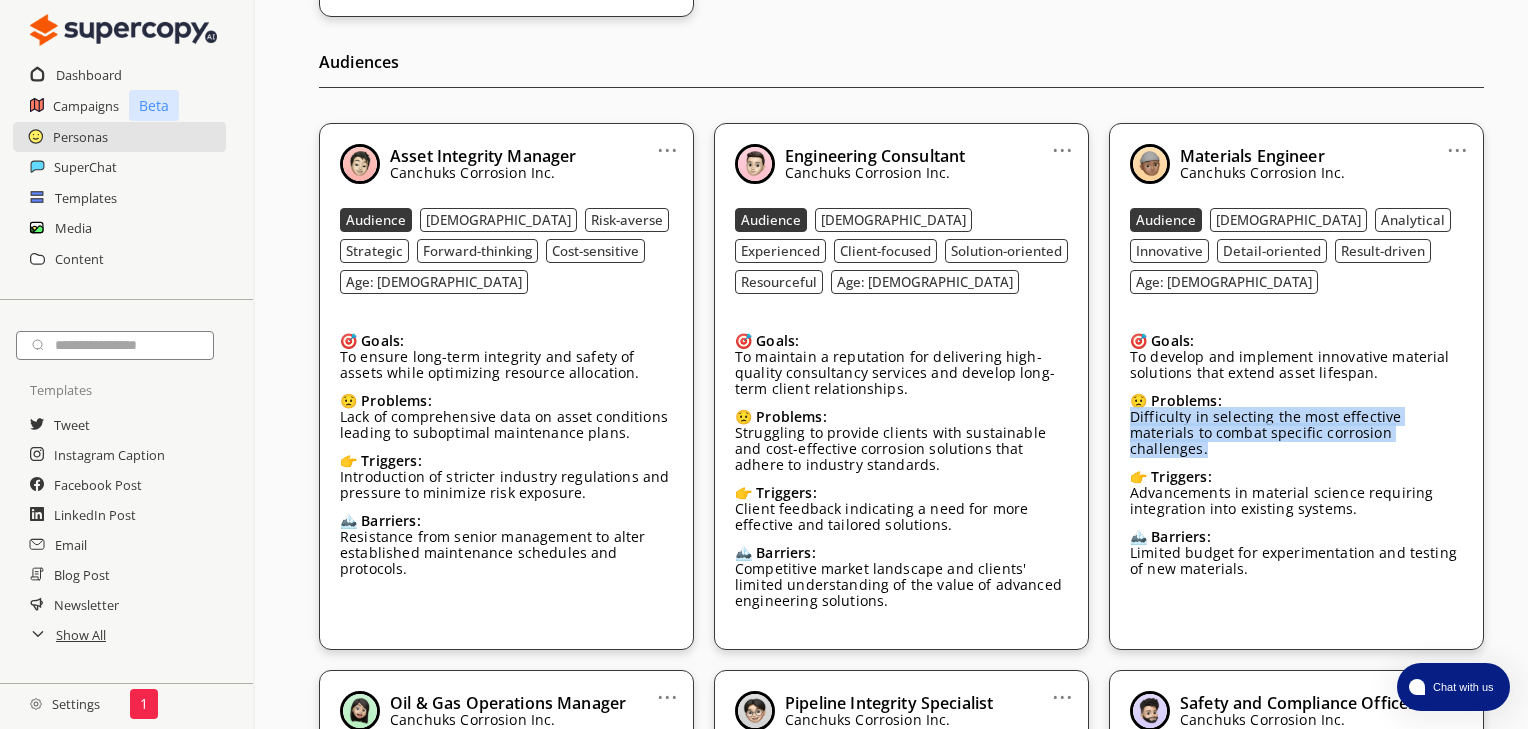 drag, startPoint x: 1416, startPoint y: 400, endPoint x: 1109, endPoint y: 383, distance: 307.47034 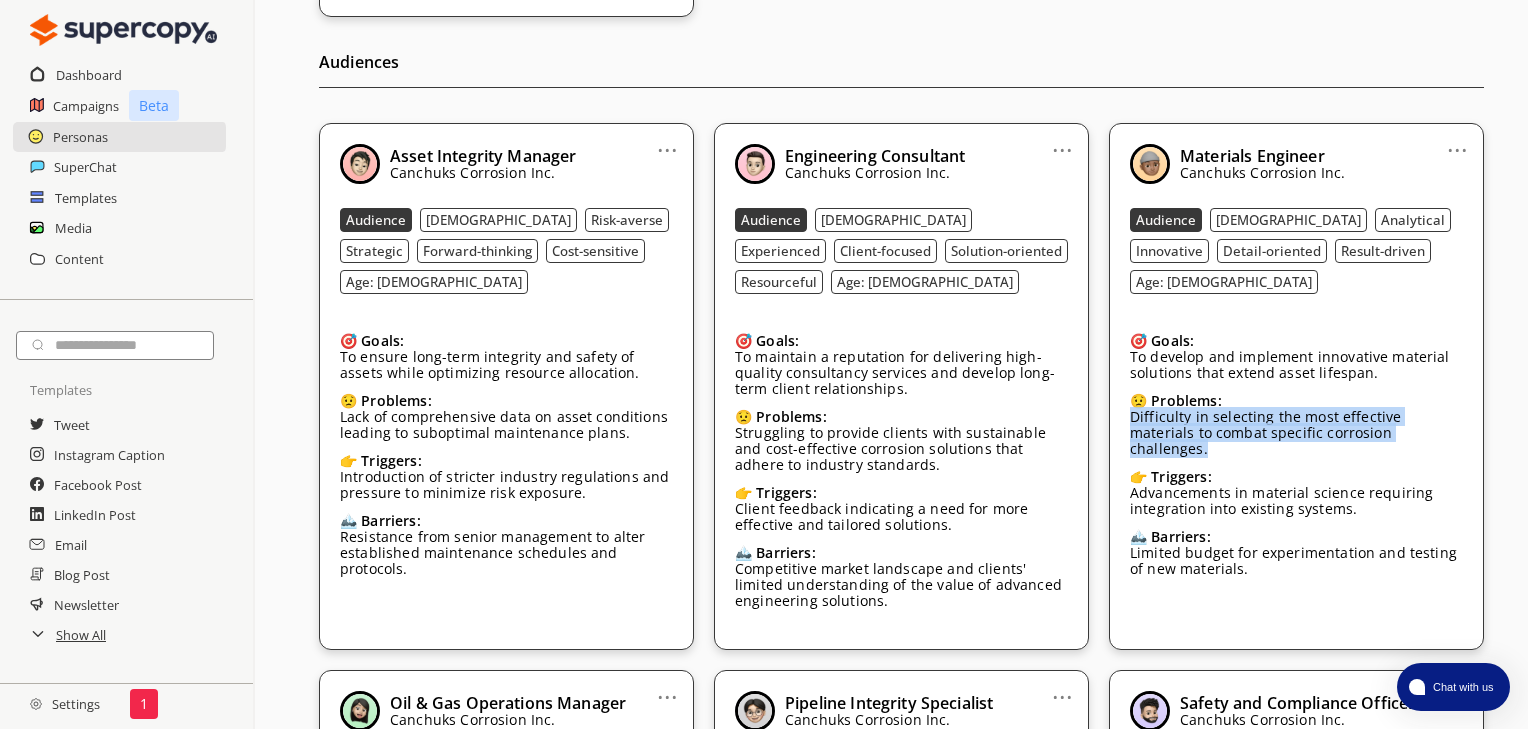 click on "... Materials Engineer Canchuks Corrosion Inc. Audience Male Analytical Innovative Detail-oriented Result-driven Age: 28-45 🎯     Goals:   To develop and implement innovative material solutions that extend asset lifespan. 😟     Problems:   Difficulty in selecting the most effective materials to combat specific corrosion challenges. 👉    Triggers:   Advancements in material science requiring integration into existing systems. 🏔️    Barriers:   Limited budget for experimentation and testing of new materials." at bounding box center (1296, 386) 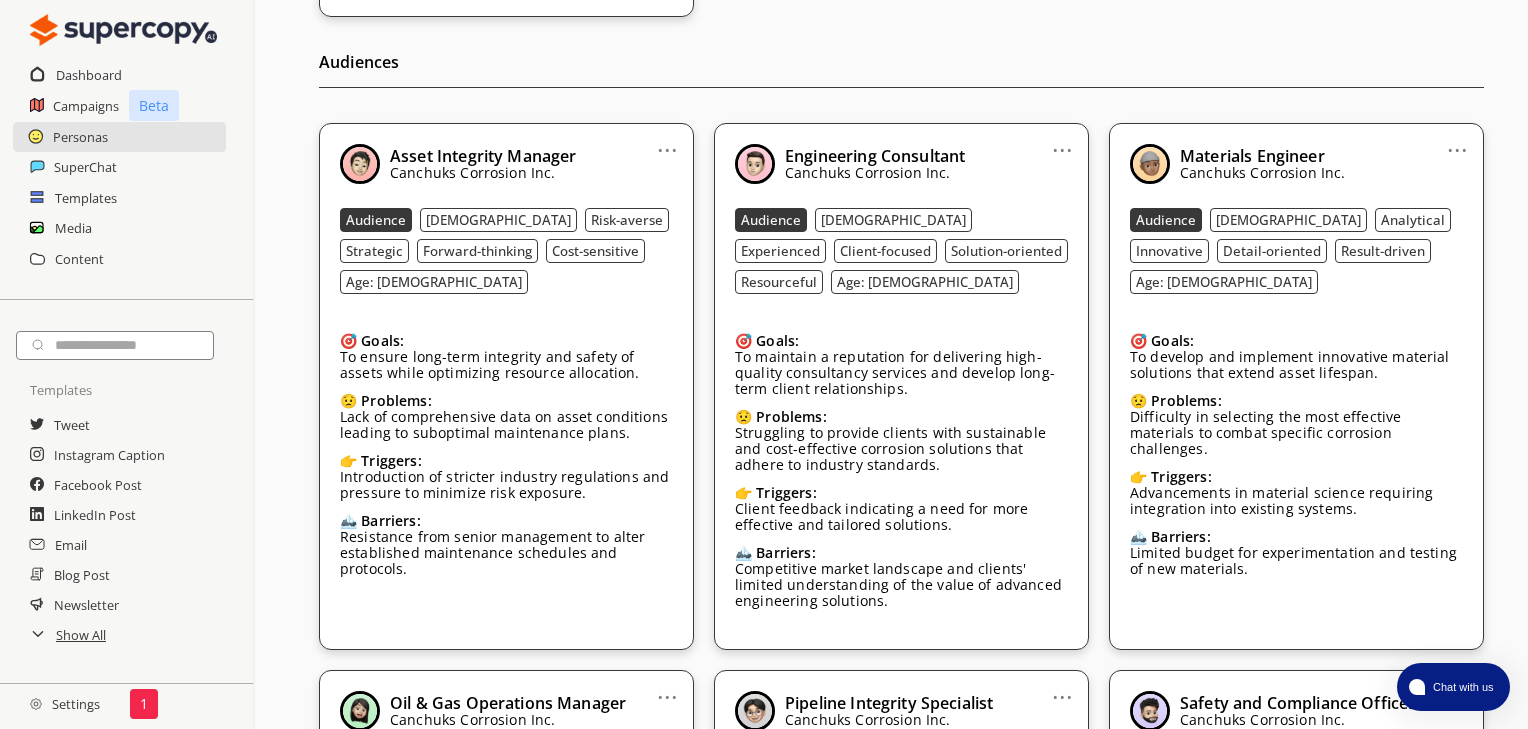 click on "🏔️    Barriers:" at bounding box center [1296, 537] 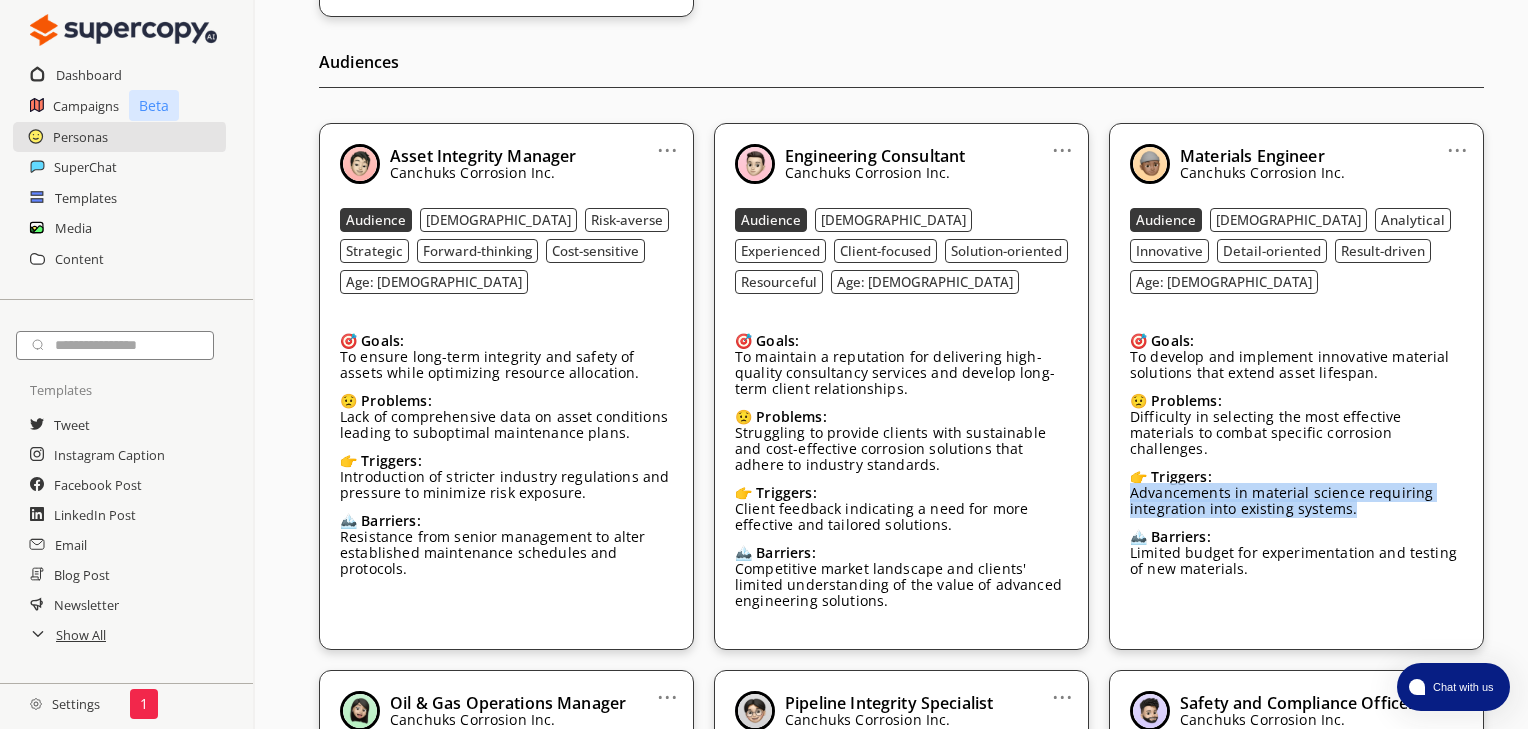 drag, startPoint x: 1351, startPoint y: 465, endPoint x: 1120, endPoint y: 449, distance: 231.55345 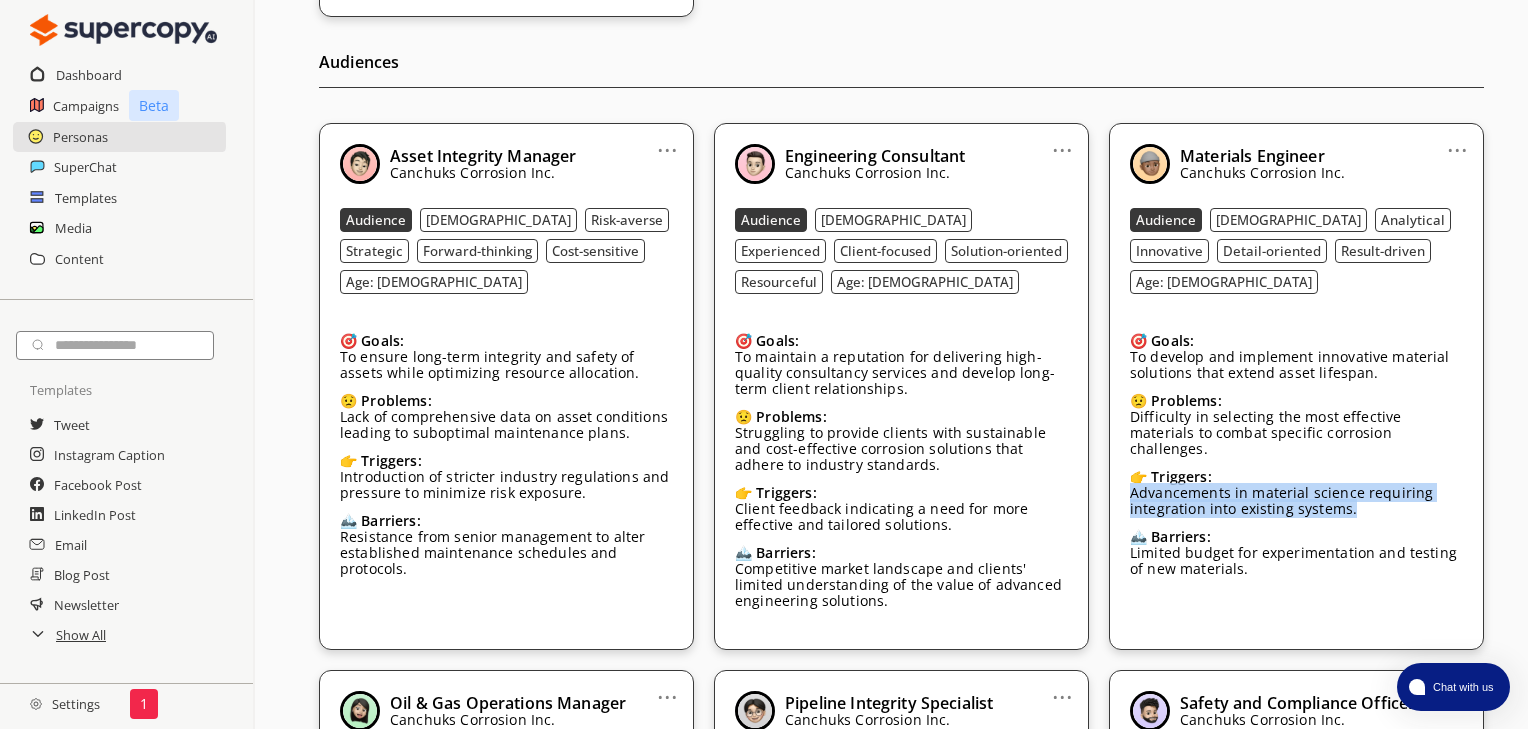click on "... Materials Engineer Canchuks Corrosion Inc. Audience Male Analytical Innovative Detail-oriented Result-driven Age: 28-45 🎯     Goals:   To develop and implement innovative material solutions that extend asset lifespan. 😟     Problems:   Difficulty in selecting the most effective materials to combat specific corrosion challenges. 👉    Triggers:   Advancements in material science requiring integration into existing systems. 🏔️    Barriers:   Limited budget for experimentation and testing of new materials." at bounding box center [1296, 386] 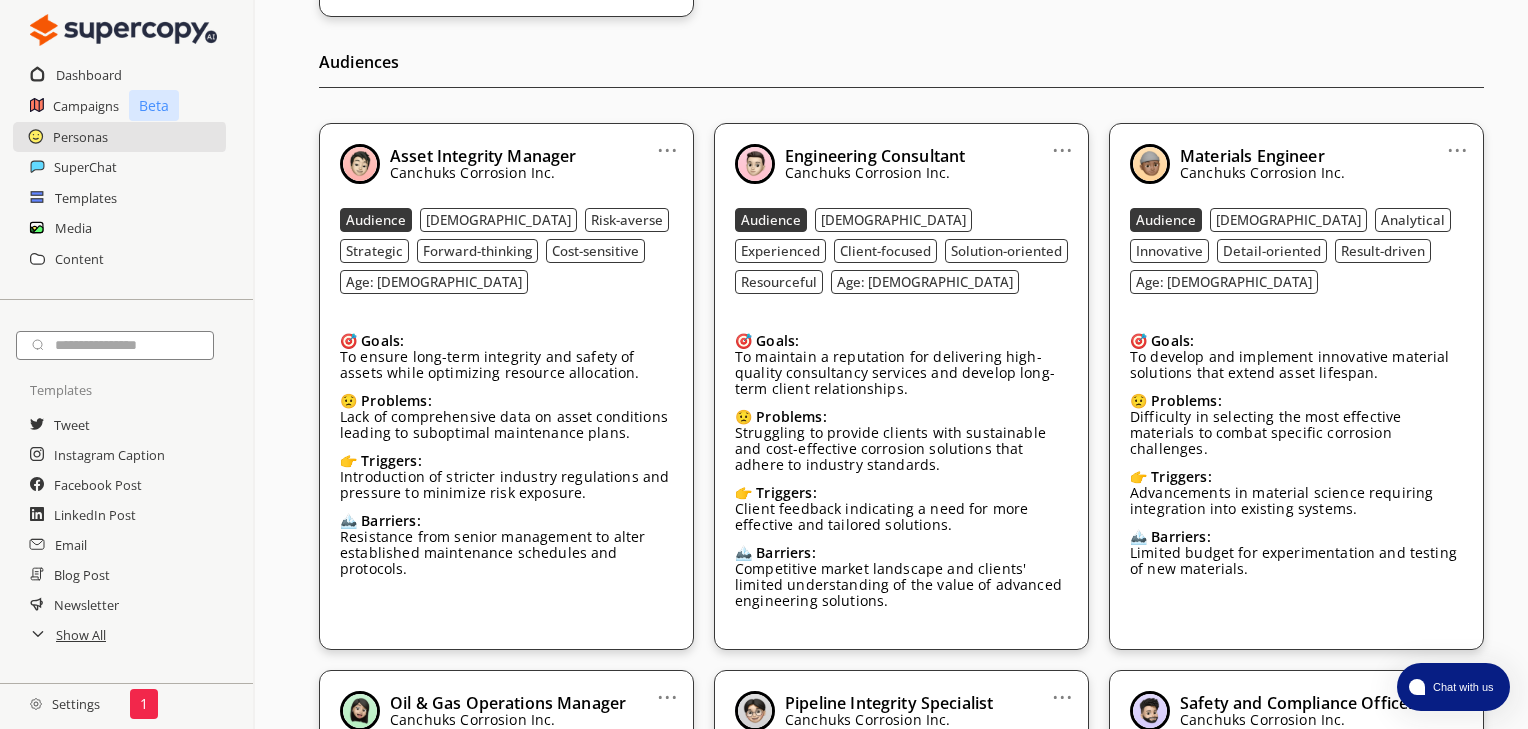 click on "Limited budget for experimentation and testing of new materials." at bounding box center (1296, 561) 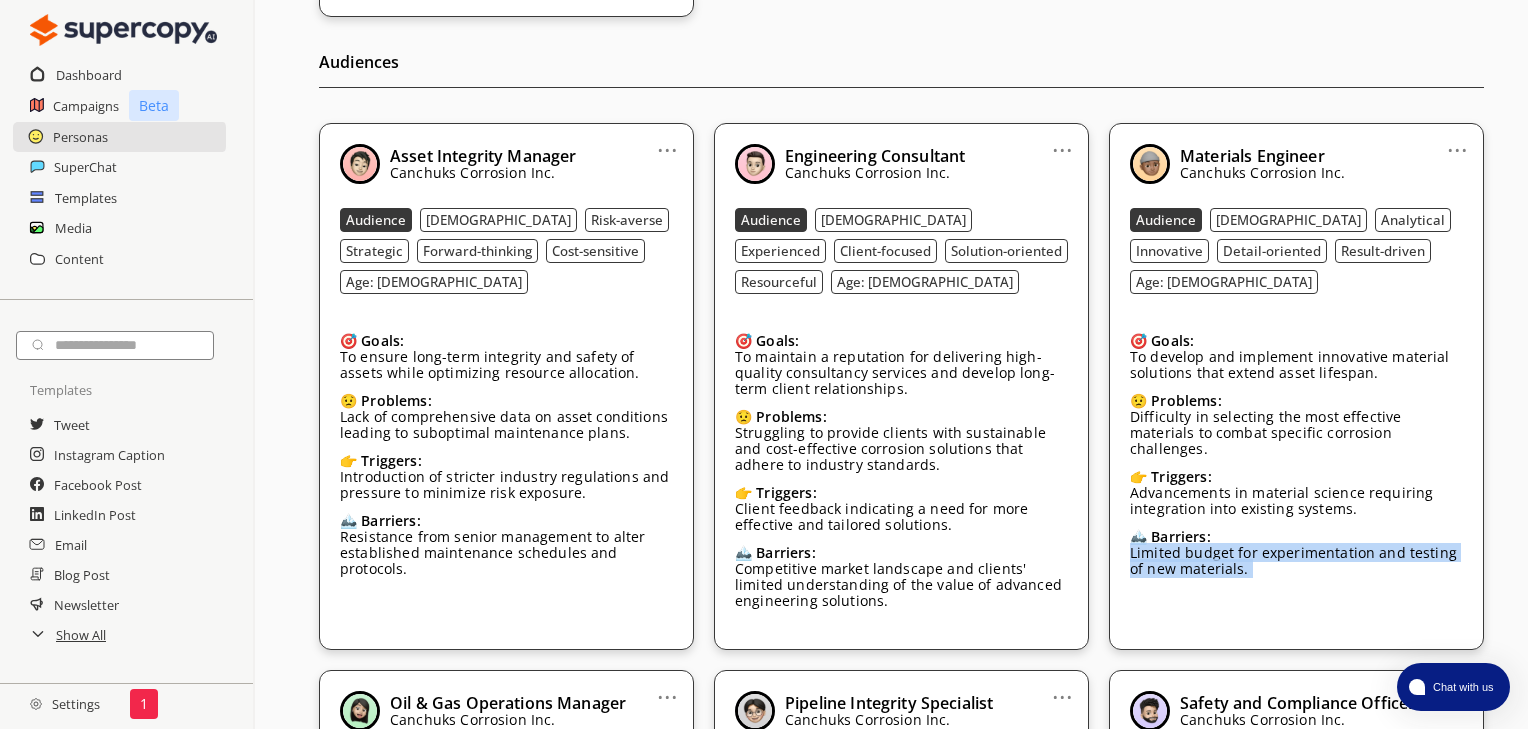 drag, startPoint x: 1216, startPoint y: 523, endPoint x: 1118, endPoint y: 496, distance: 101.65137 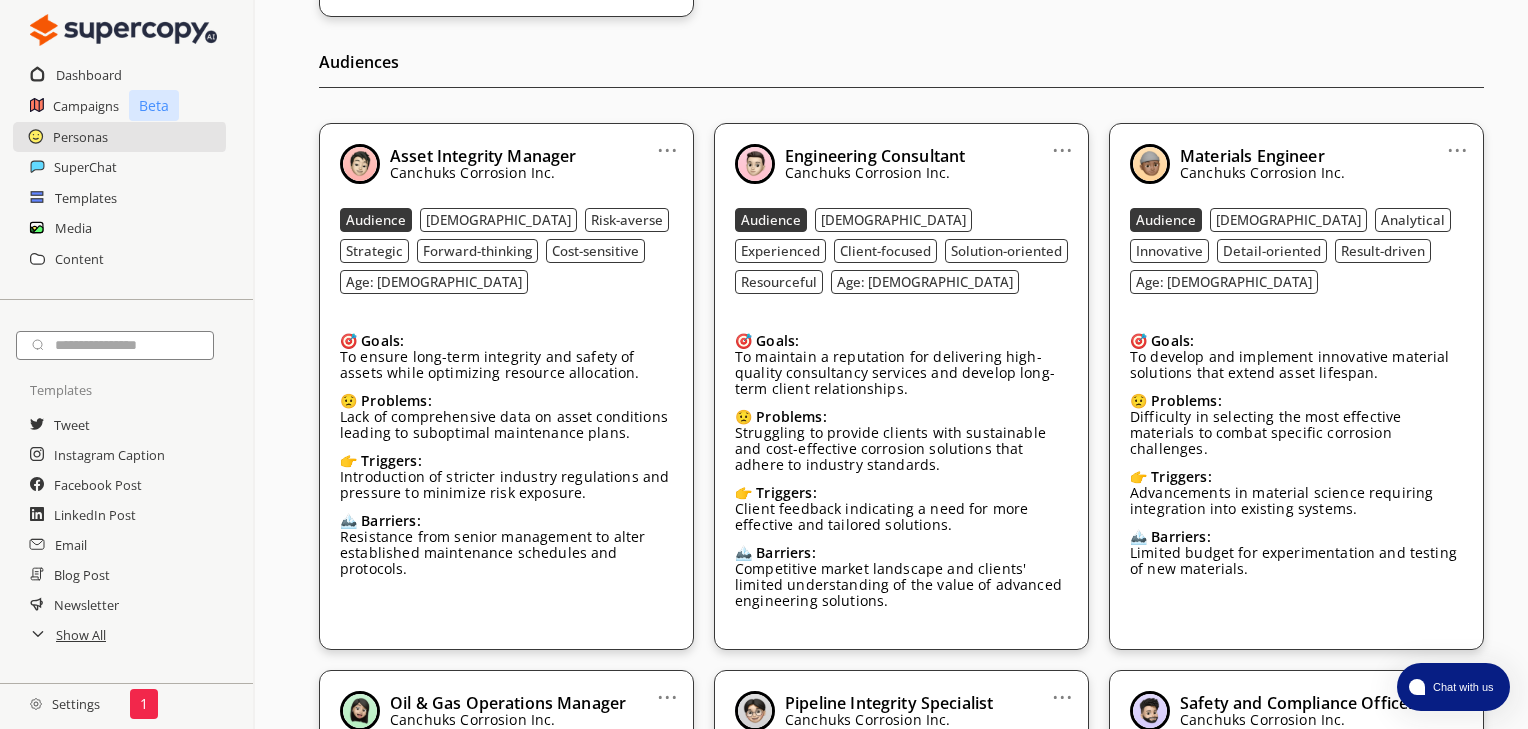 click on "To develop and implement innovative material solutions that extend asset lifespan." at bounding box center [1296, 365] 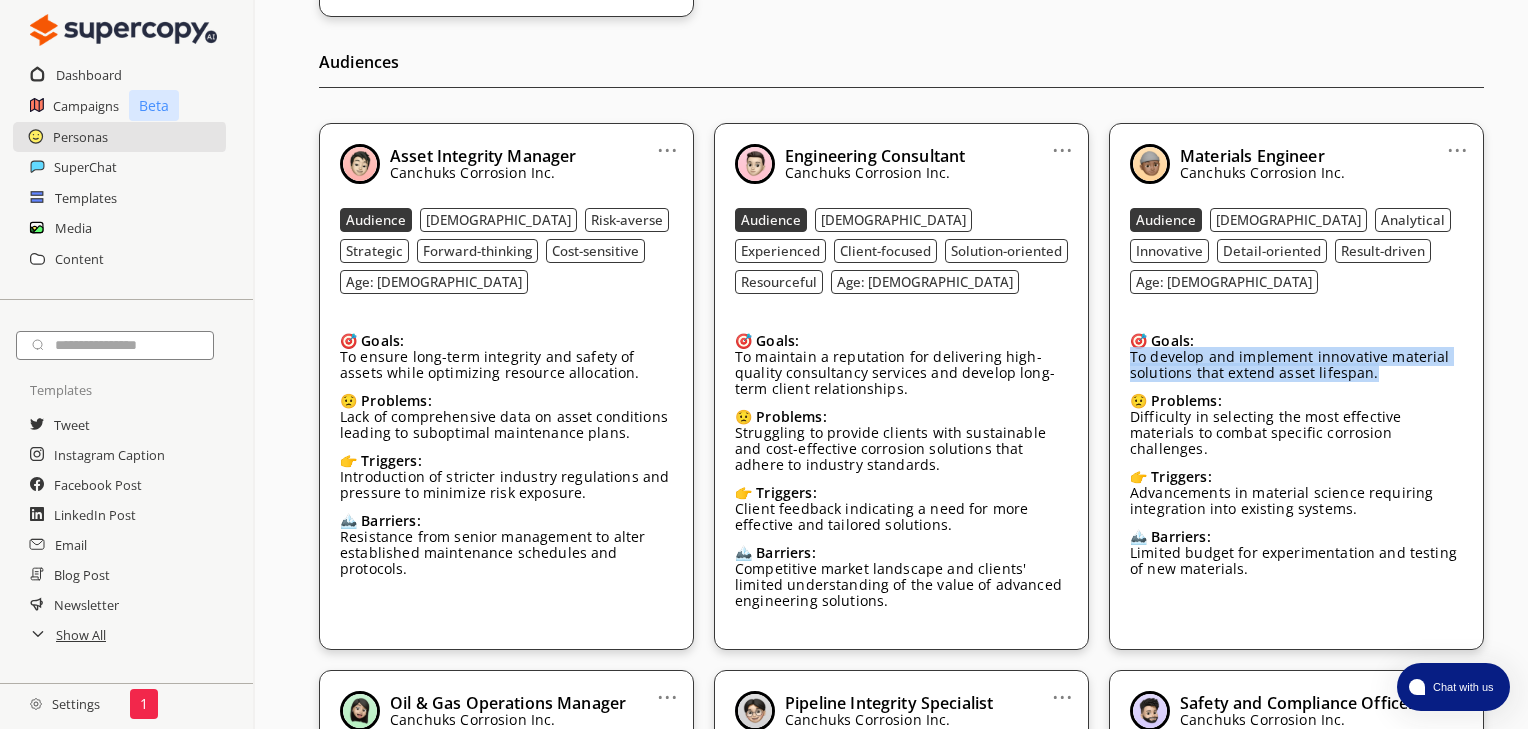 drag, startPoint x: 1377, startPoint y: 336, endPoint x: 1123, endPoint y: 328, distance: 254.12595 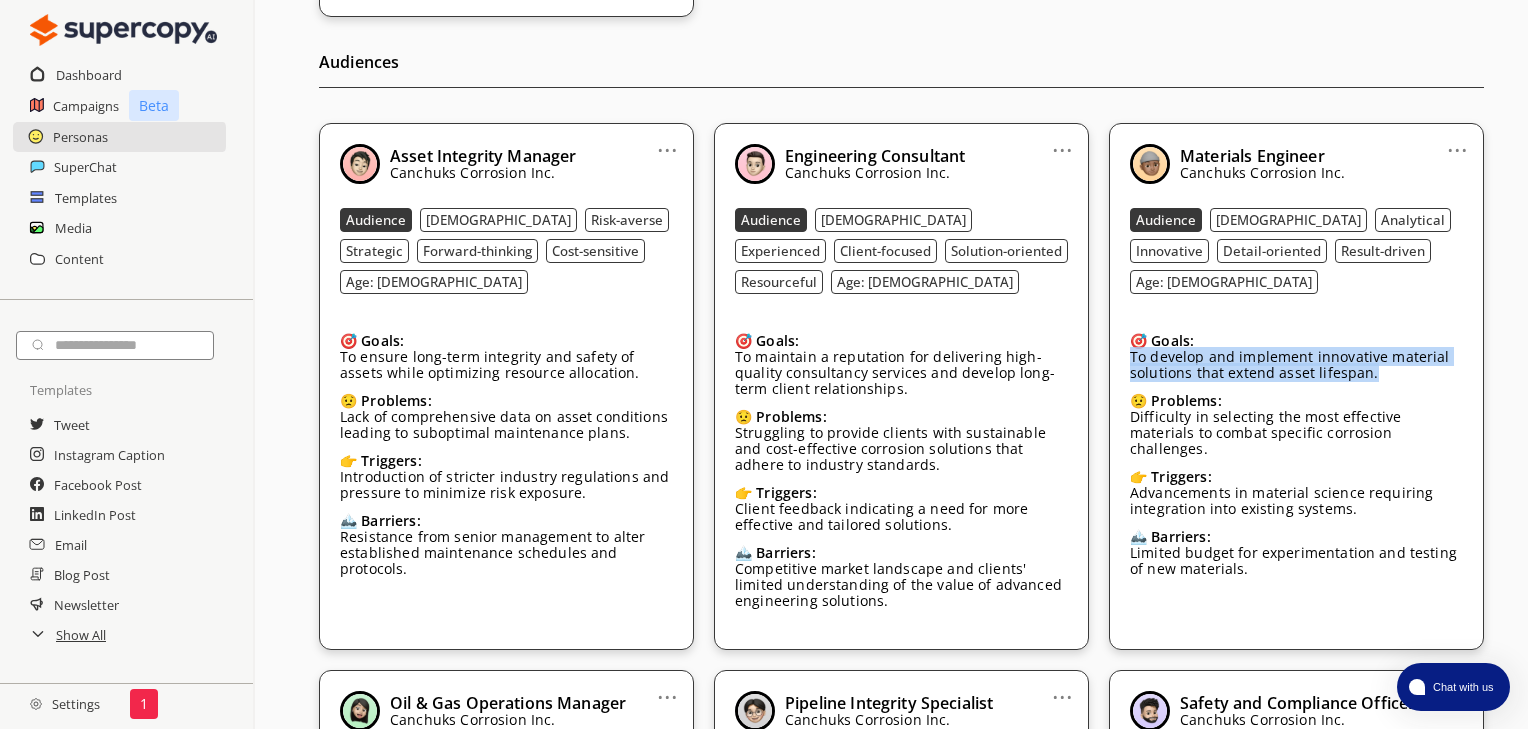 click on "... Materials Engineer Canchuks Corrosion Inc. Audience Male Analytical Innovative Detail-oriented Result-driven Age: 28-45 🎯     Goals:   To develop and implement innovative material solutions that extend asset lifespan. 😟     Problems:   Difficulty in selecting the most effective materials to combat specific corrosion challenges. 👉    Triggers:   Advancements in material science requiring integration into existing systems. 🏔️    Barriers:   Limited budget for experimentation and testing of new materials." at bounding box center [1296, 386] 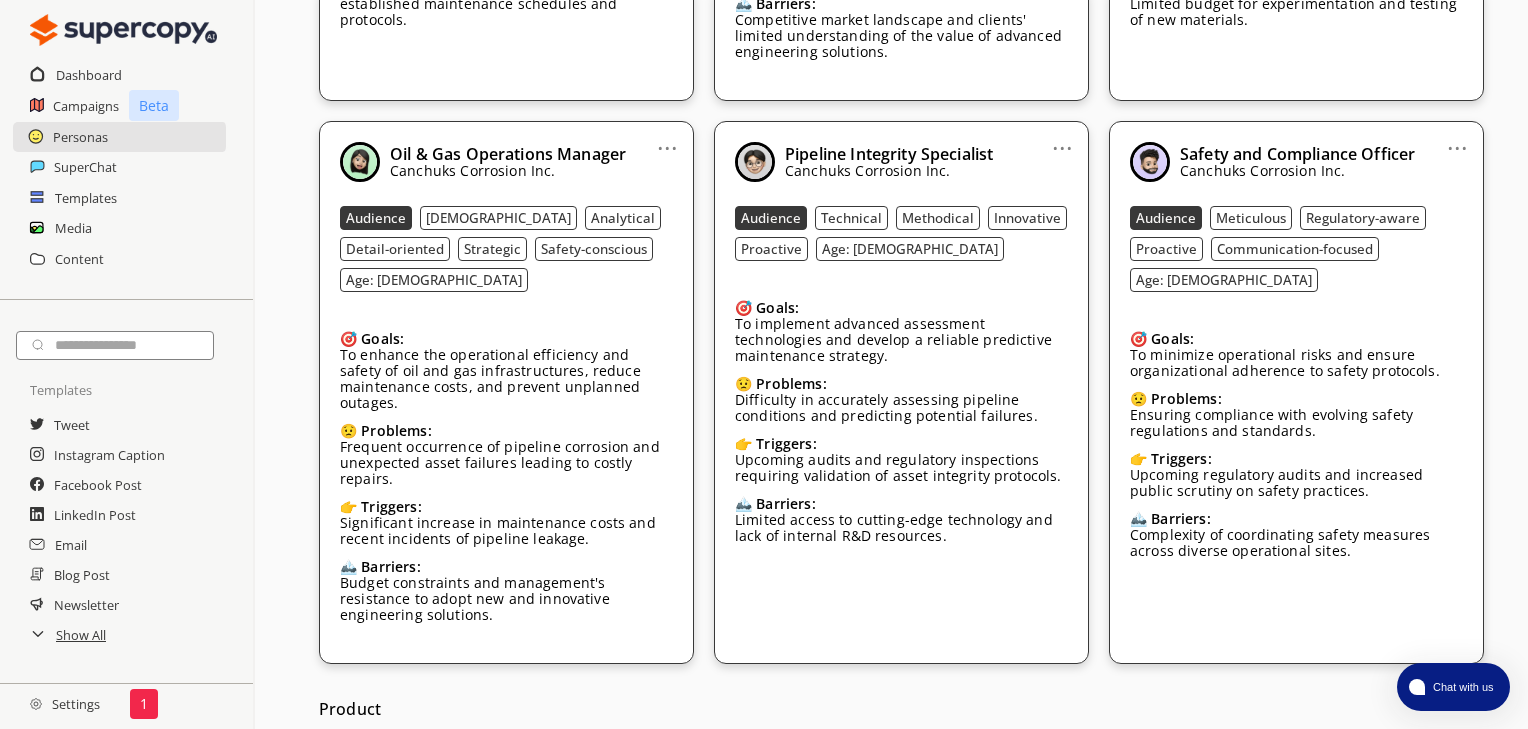 scroll, scrollTop: 1049, scrollLeft: 0, axis: vertical 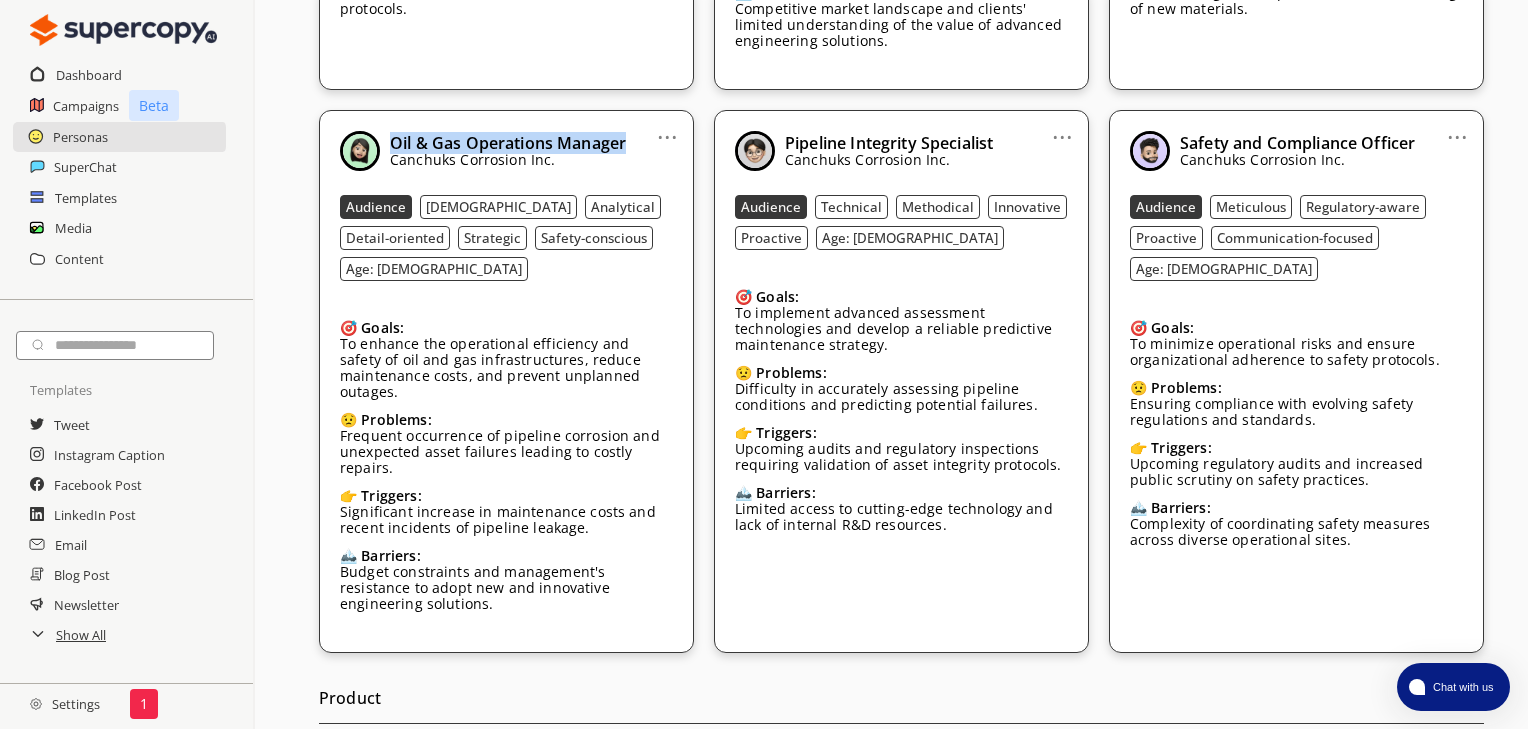 drag, startPoint x: 627, startPoint y: 141, endPoint x: 384, endPoint y: 140, distance: 243.00206 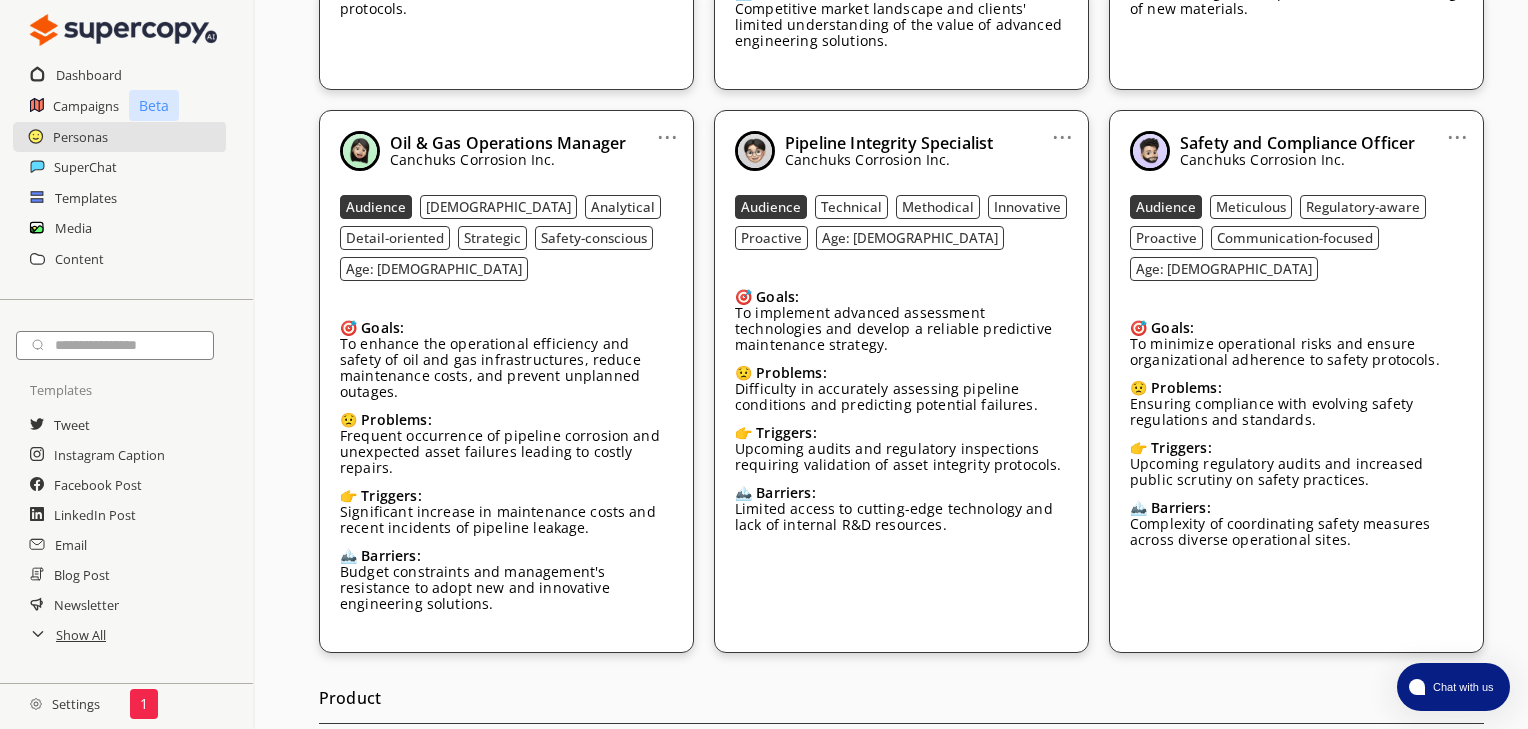 click on "To enhance the operational efficiency and safety of oil and gas infrastructures, reduce maintenance costs, and prevent unplanned outages." at bounding box center (506, 368) 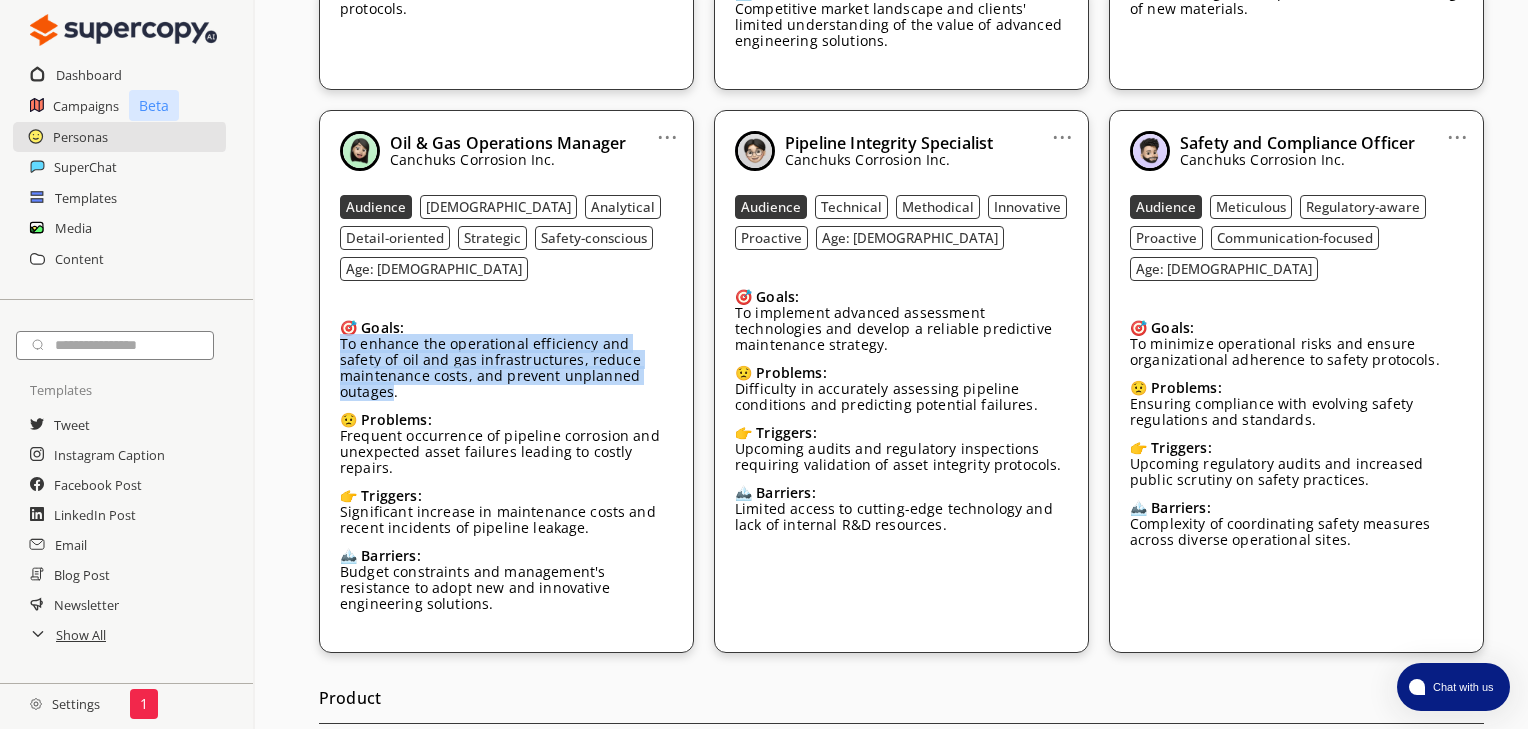 drag, startPoint x: 372, startPoint y: 348, endPoint x: 318, endPoint y: 308, distance: 67.20119 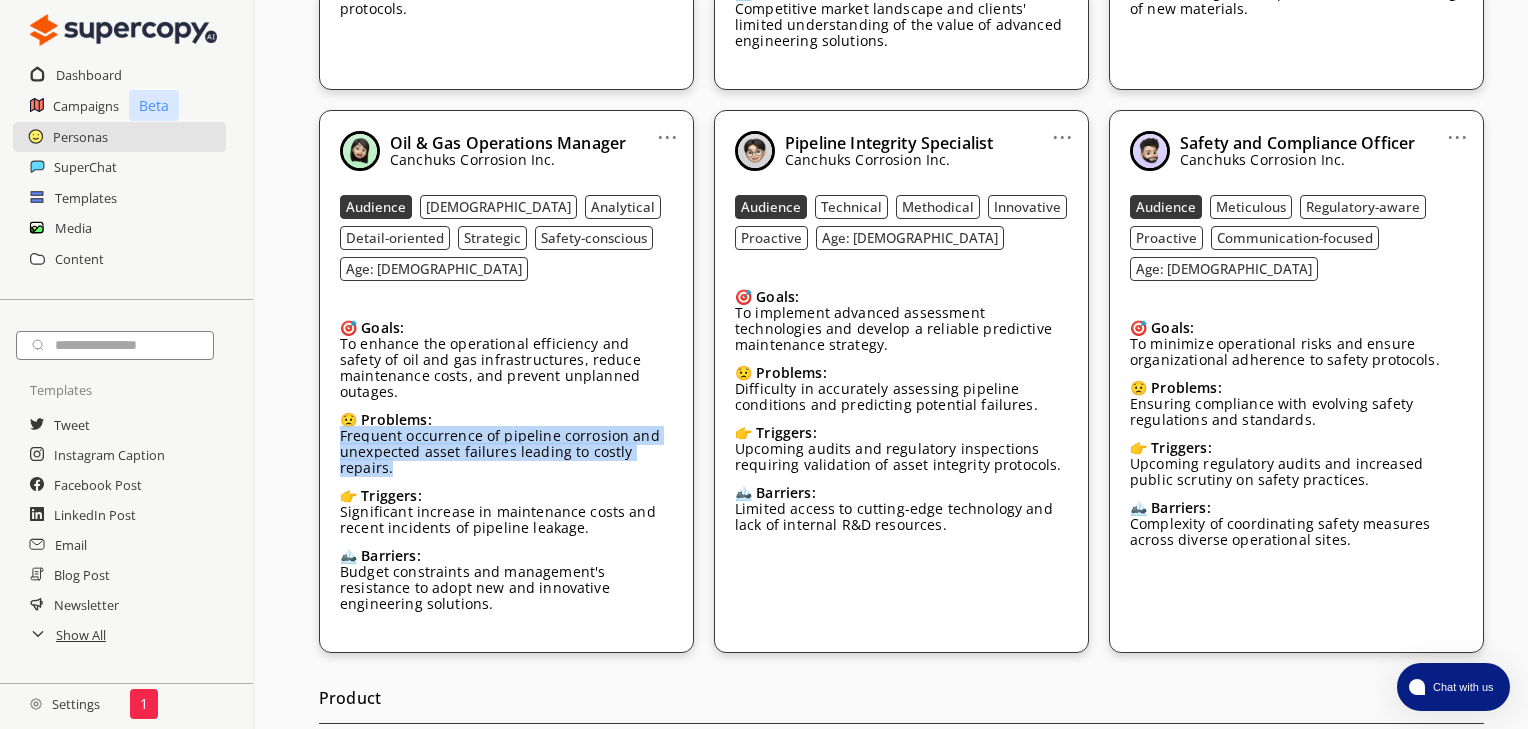 drag, startPoint x: 396, startPoint y: 437, endPoint x: 325, endPoint y: 409, distance: 76.321686 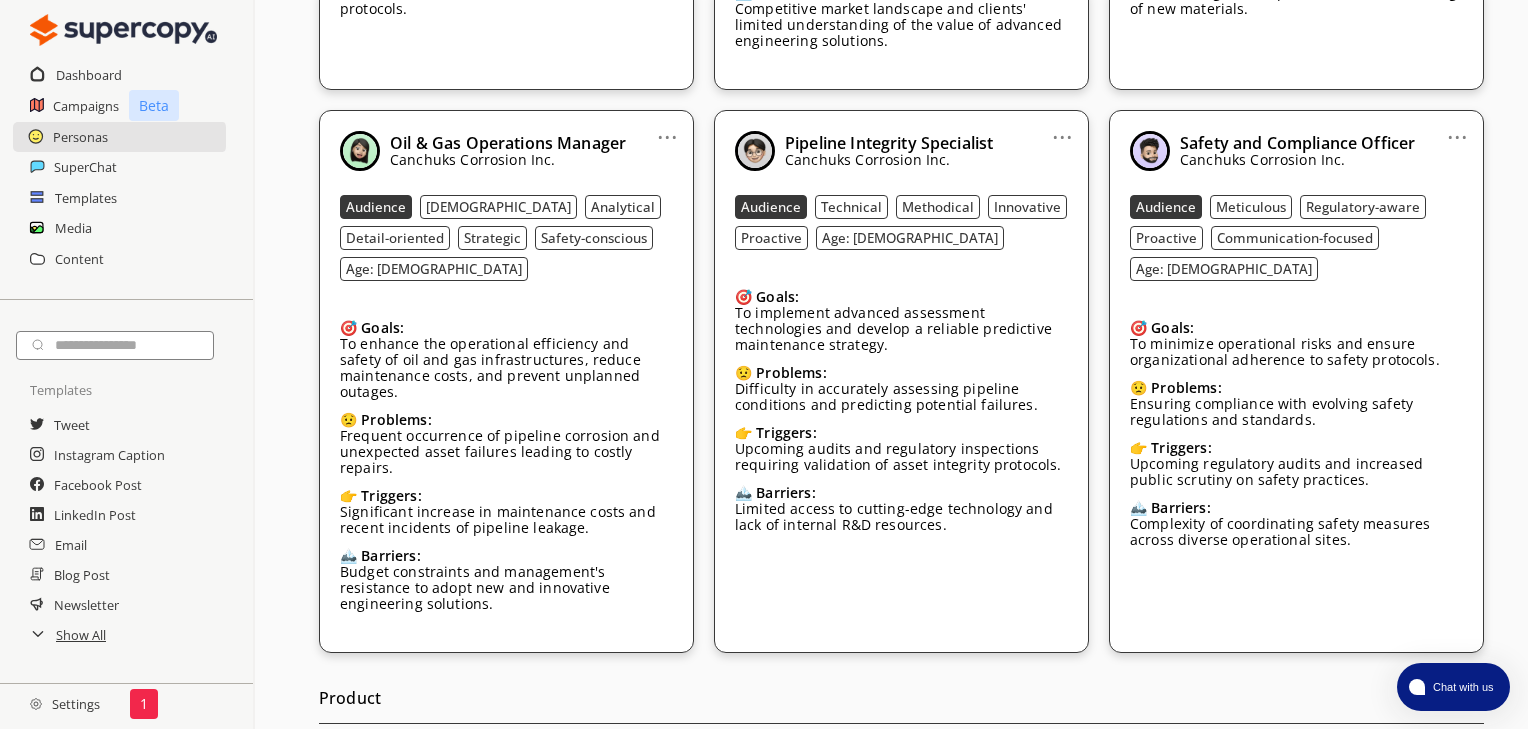 drag, startPoint x: 440, startPoint y: 482, endPoint x: 501, endPoint y: 482, distance: 61 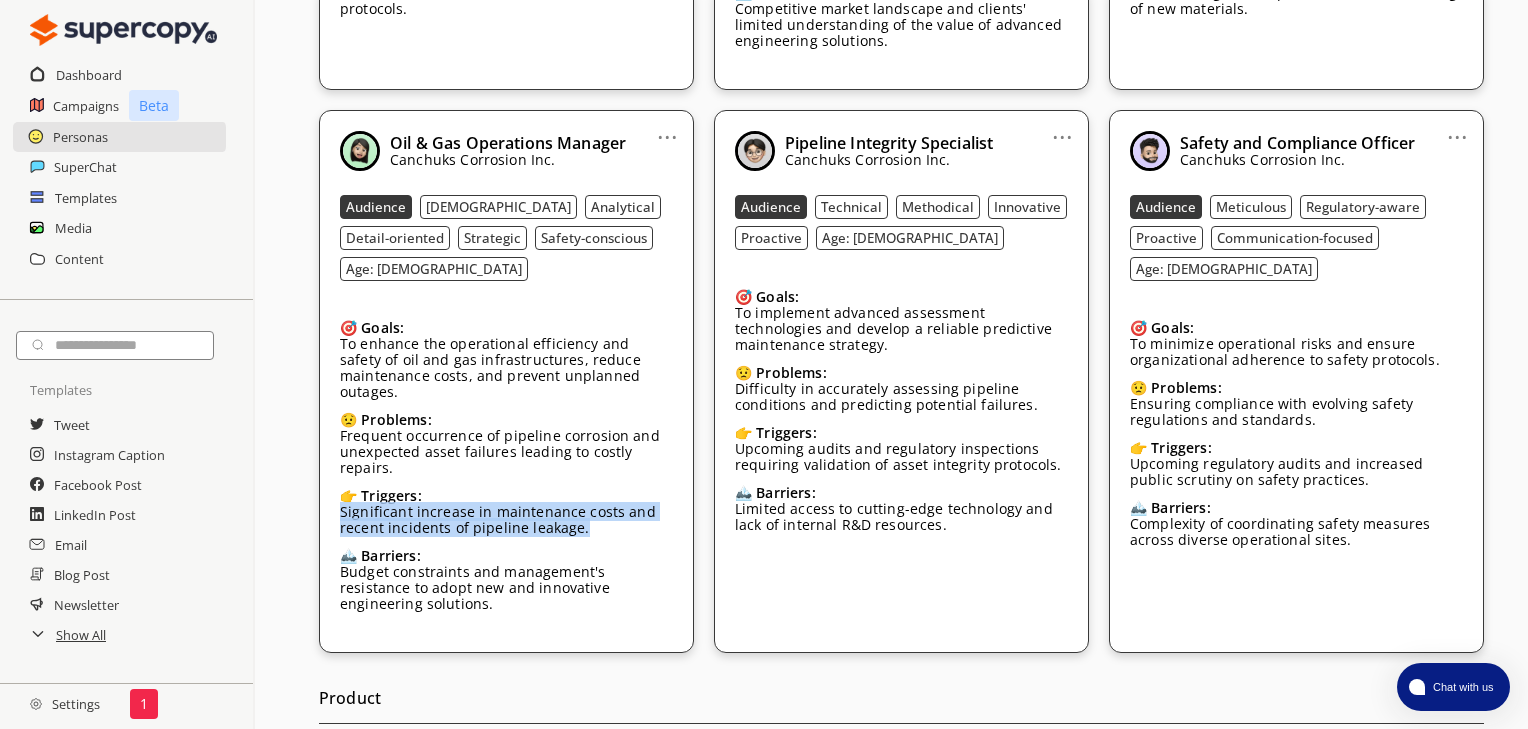 drag, startPoint x: 580, startPoint y: 497, endPoint x: 328, endPoint y: 484, distance: 252.3351 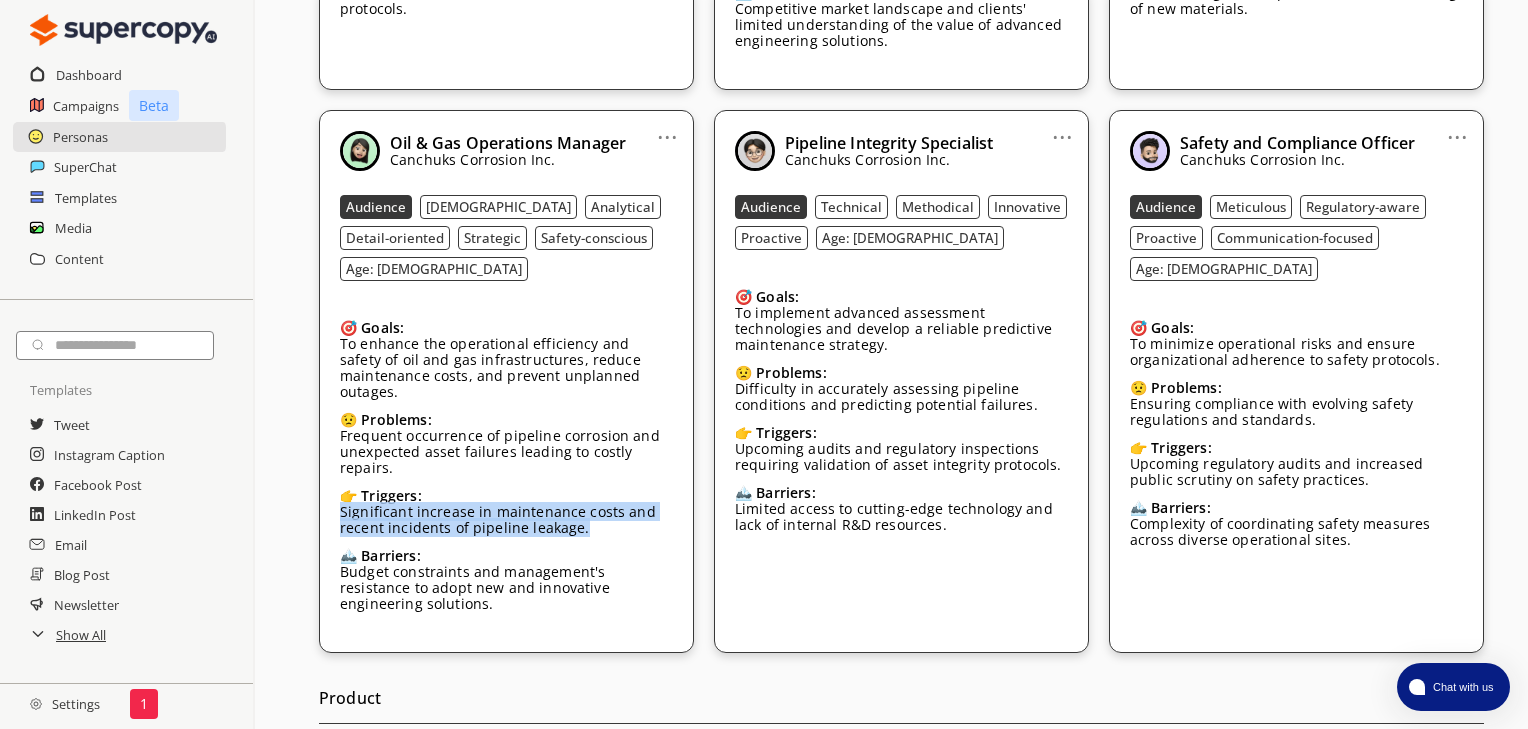 click on "... Oil & Gas Operations Manager Canchuks Corrosion Inc. Audience Male Analytical Detail-oriented Strategic Safety-conscious Age: 35-55 🎯     Goals:   To enhance the operational efficiency and safety of oil and gas infrastructures, reduce maintenance costs, and prevent unplanned outages. 😟     Problems:   Frequent occurrence of pipeline corrosion and unexpected asset failures leading to costly repairs. 👉    Triggers:   Significant increase in maintenance costs and recent incidents of pipeline leakage. 🏔️    Barriers:   Budget constraints and management's resistance to adopt new and innovative engineering solutions." at bounding box center (506, 381) 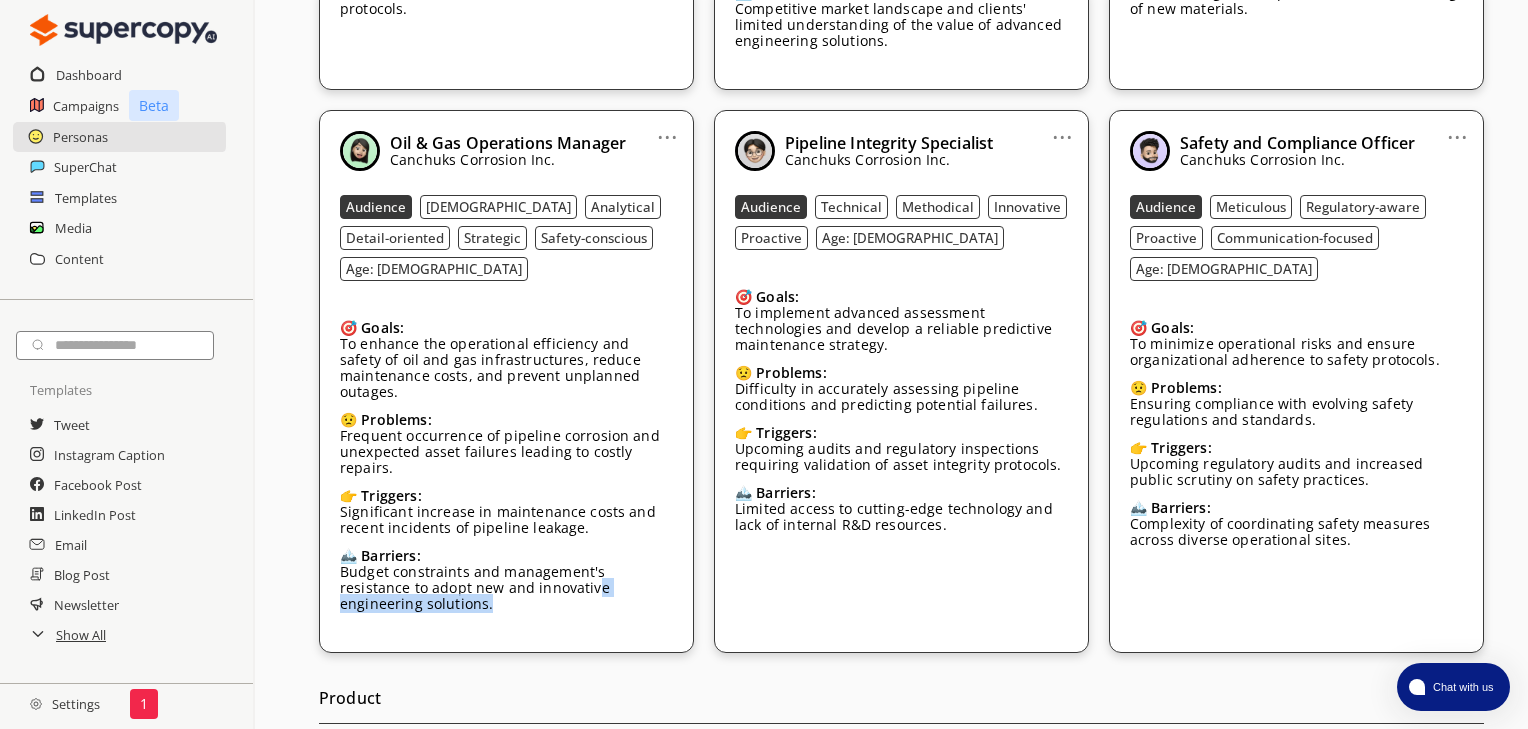 drag, startPoint x: 520, startPoint y: 564, endPoint x: 530, endPoint y: 562, distance: 10.198039 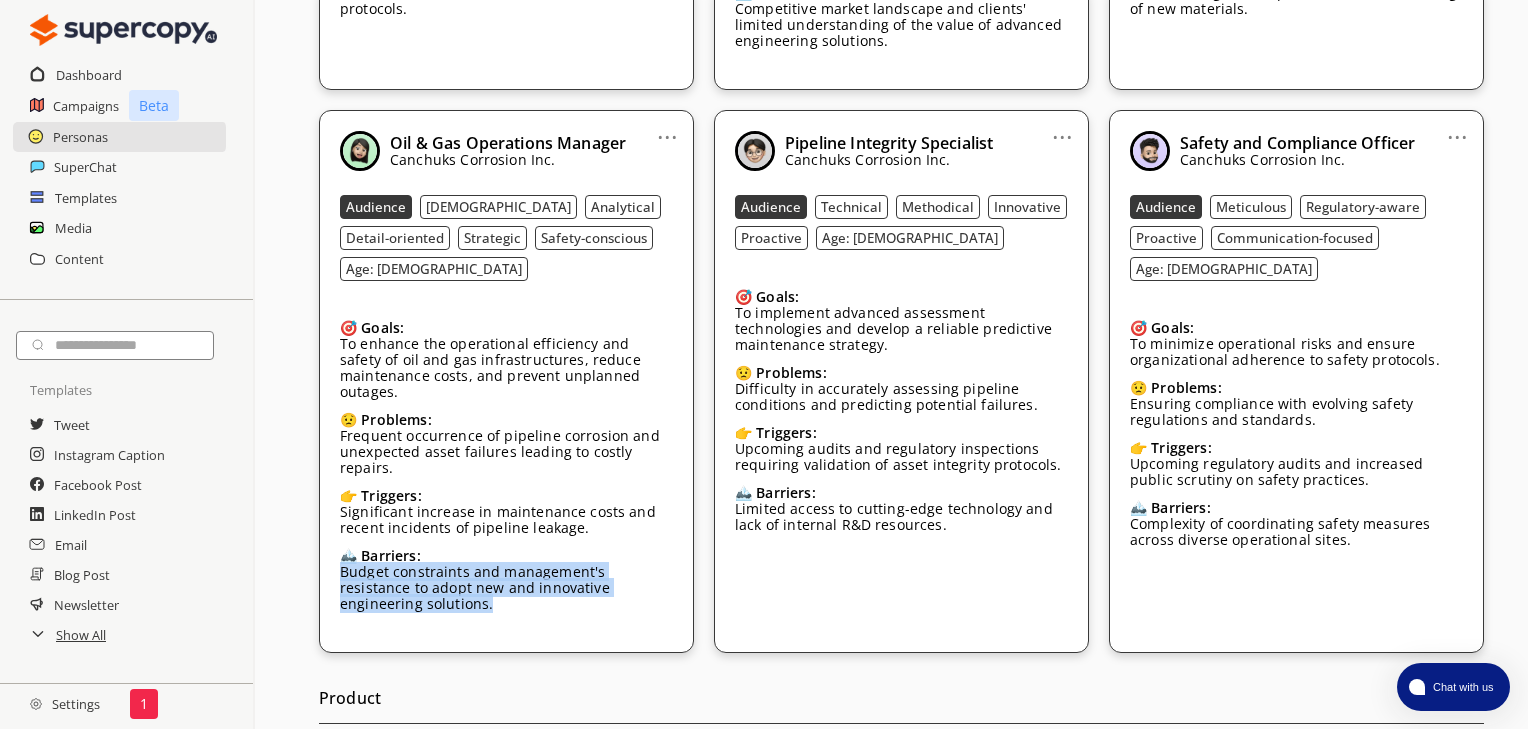drag, startPoint x: 417, startPoint y: 573, endPoint x: 334, endPoint y: 535, distance: 91.28527 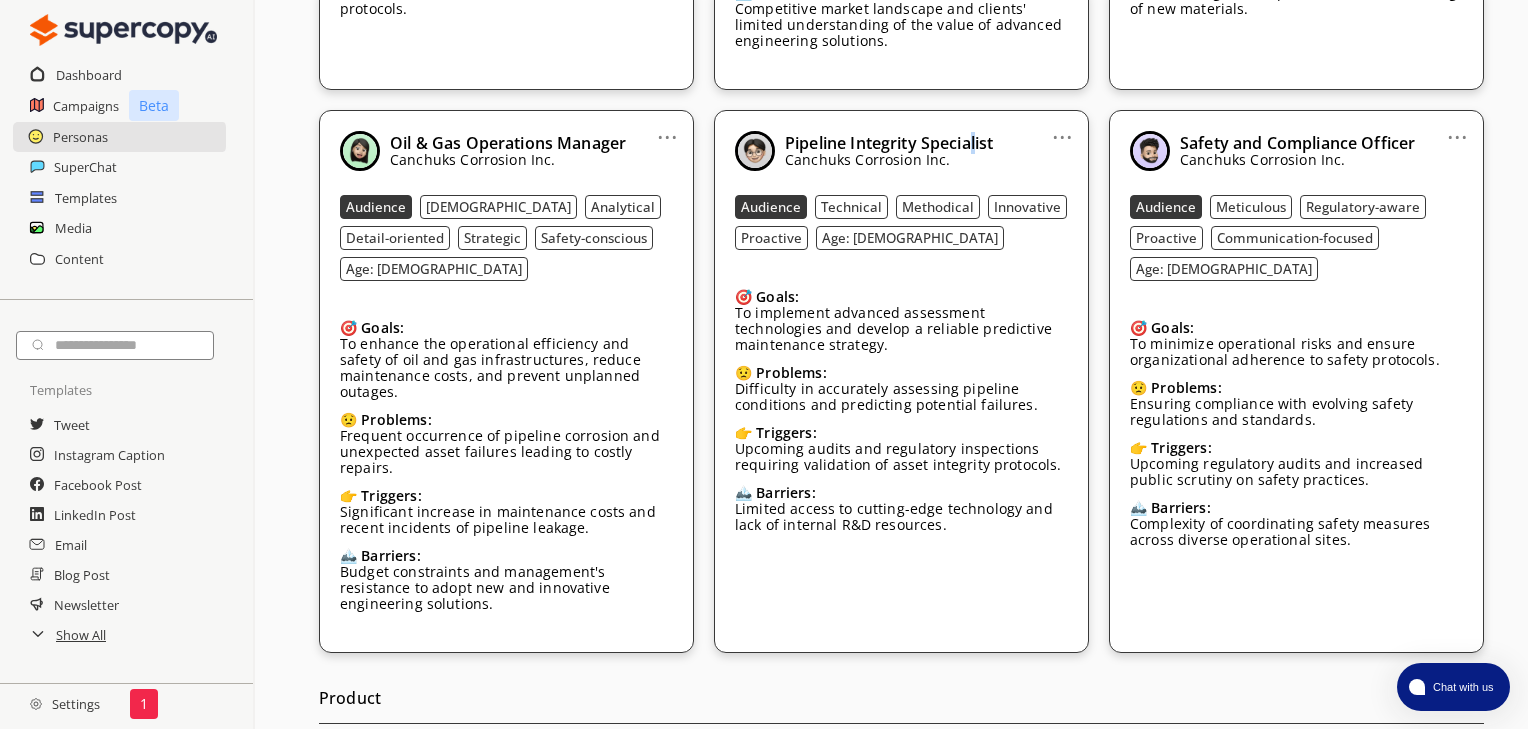 click on "Pipeline Integrity Specialist Canchuks Corrosion Inc." at bounding box center [901, 151] 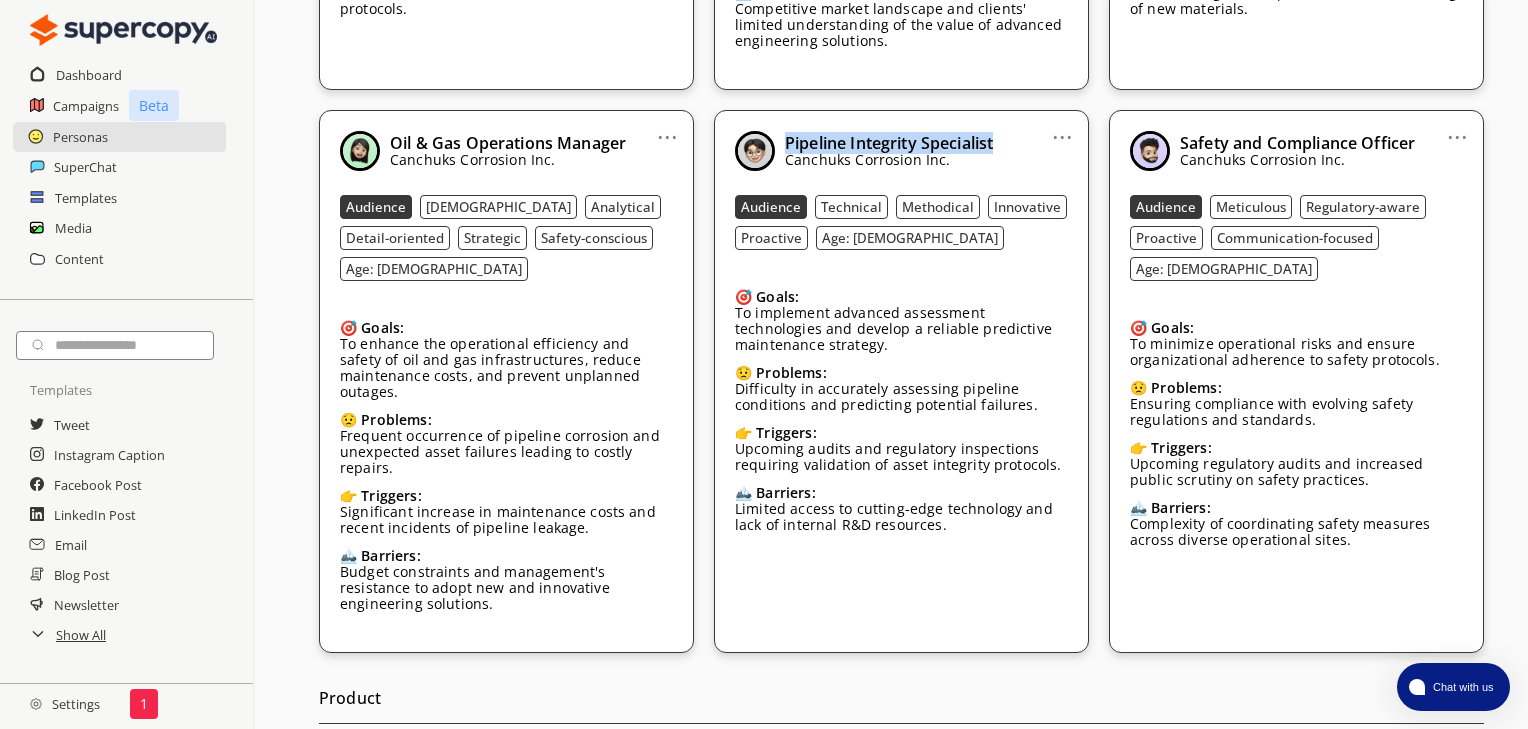 drag, startPoint x: 1000, startPoint y: 137, endPoint x: 776, endPoint y: 144, distance: 224.10934 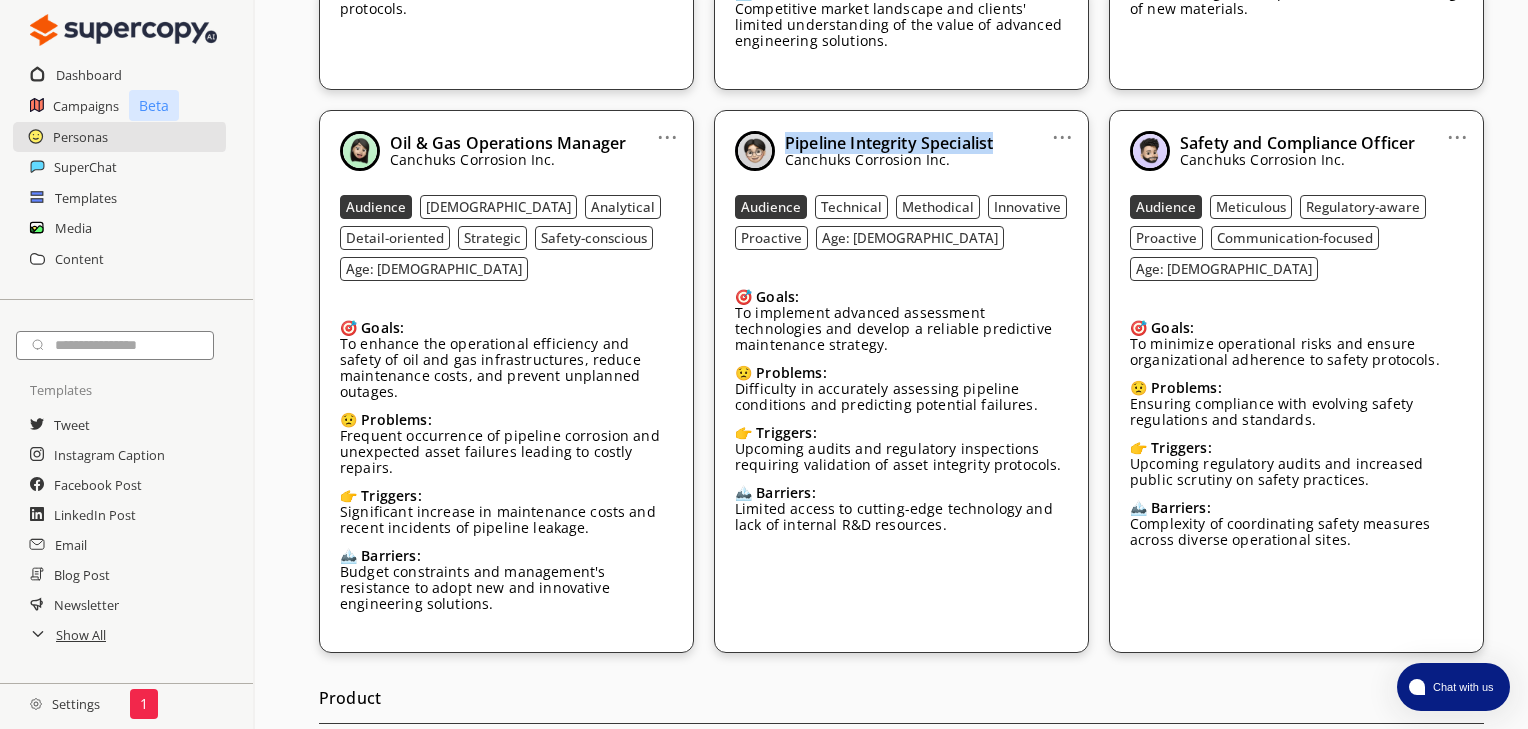click on "Pipeline Integrity Specialist Canchuks Corrosion Inc." at bounding box center (901, 151) 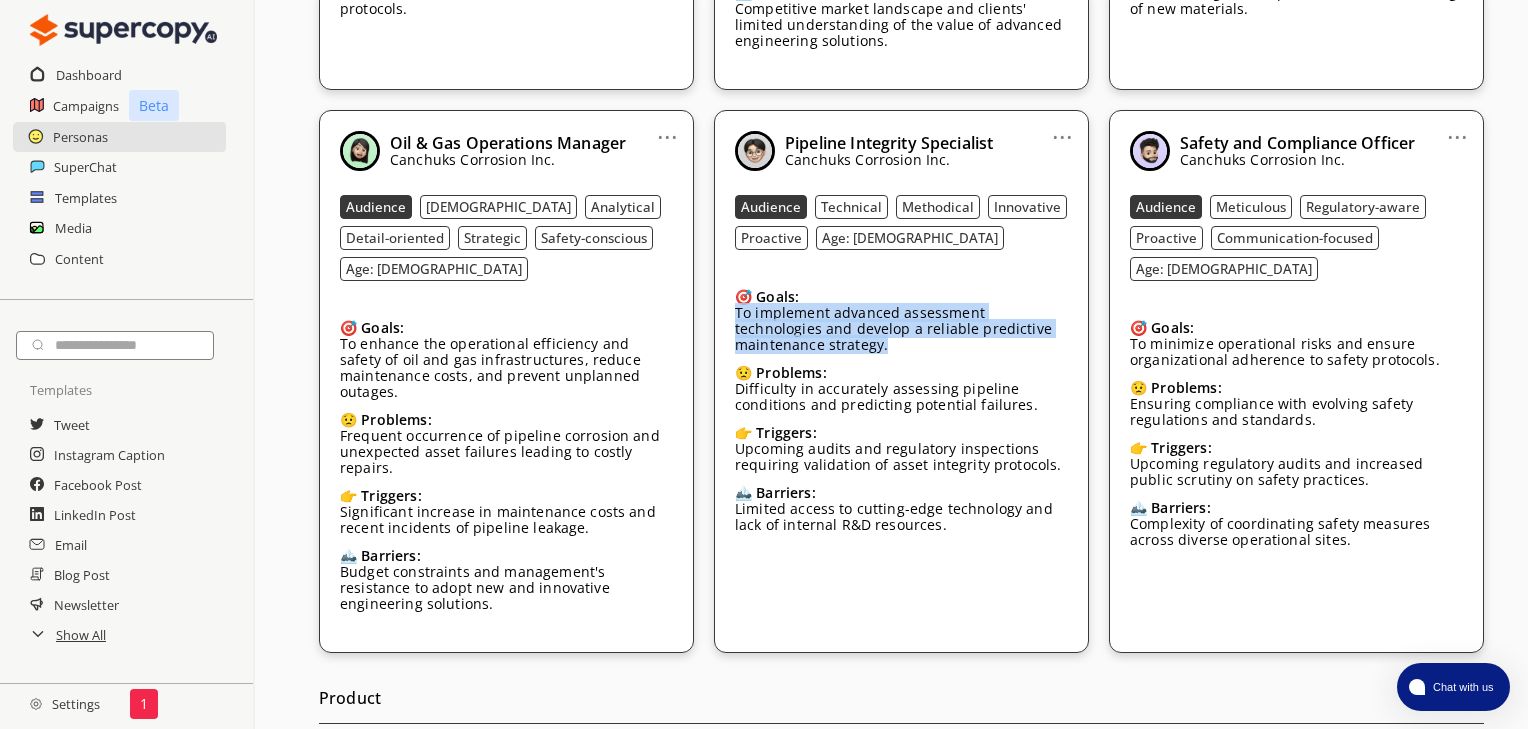 drag, startPoint x: 770, startPoint y: 332, endPoint x: 726, endPoint y: 316, distance: 46.818798 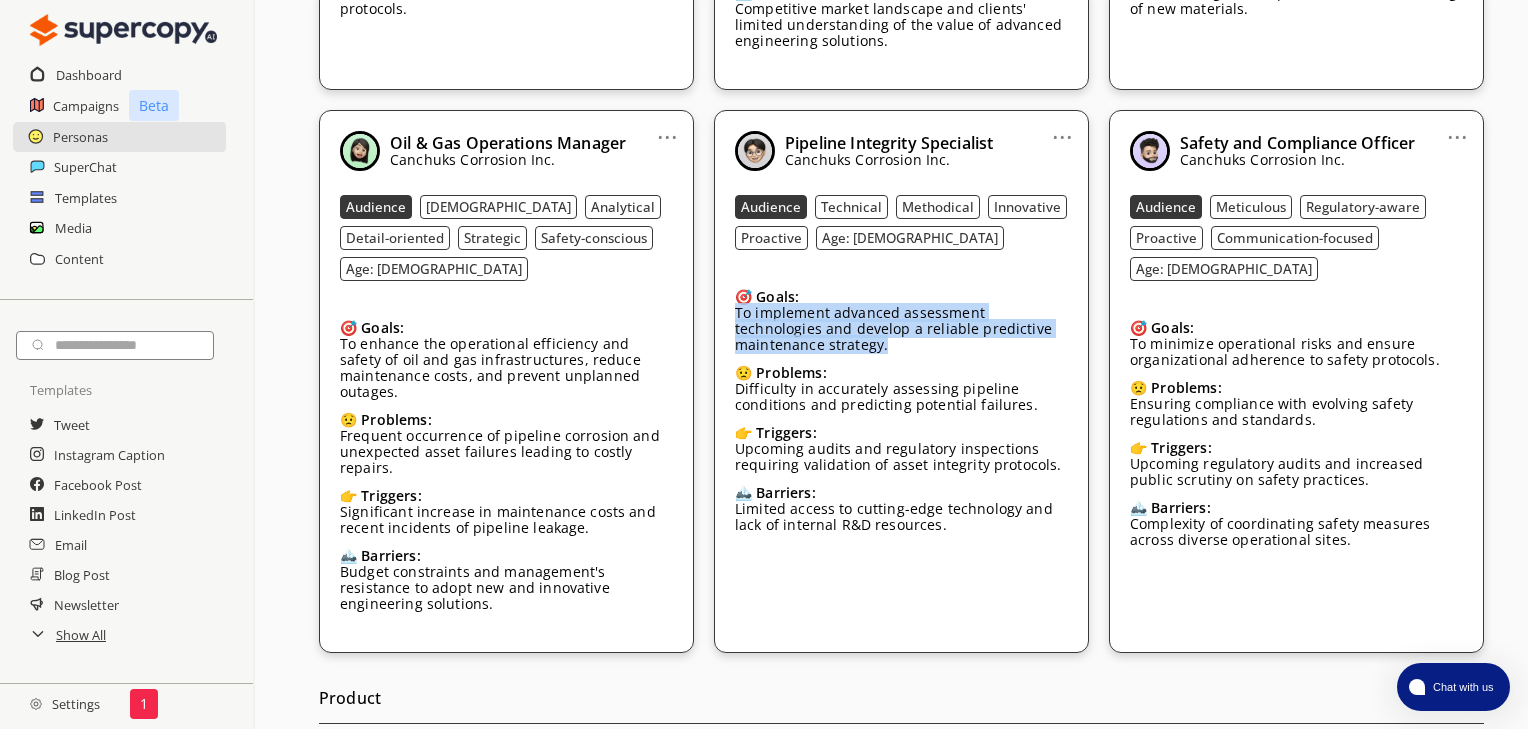 click on "Difficulty in accurately assessing pipeline conditions and predicting potential failures." at bounding box center [901, 397] 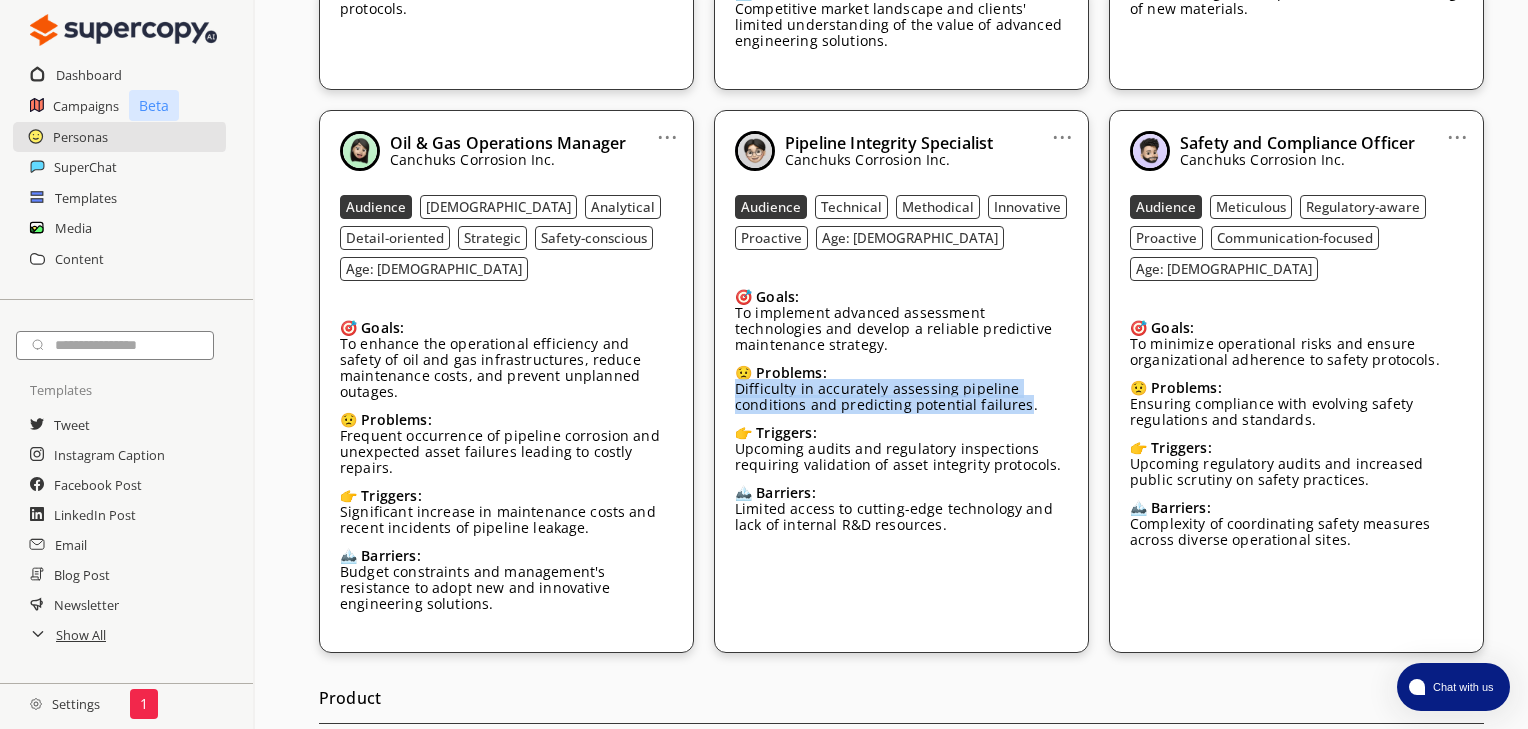 drag, startPoint x: 1021, startPoint y: 404, endPoint x: 728, endPoint y: 392, distance: 293.24564 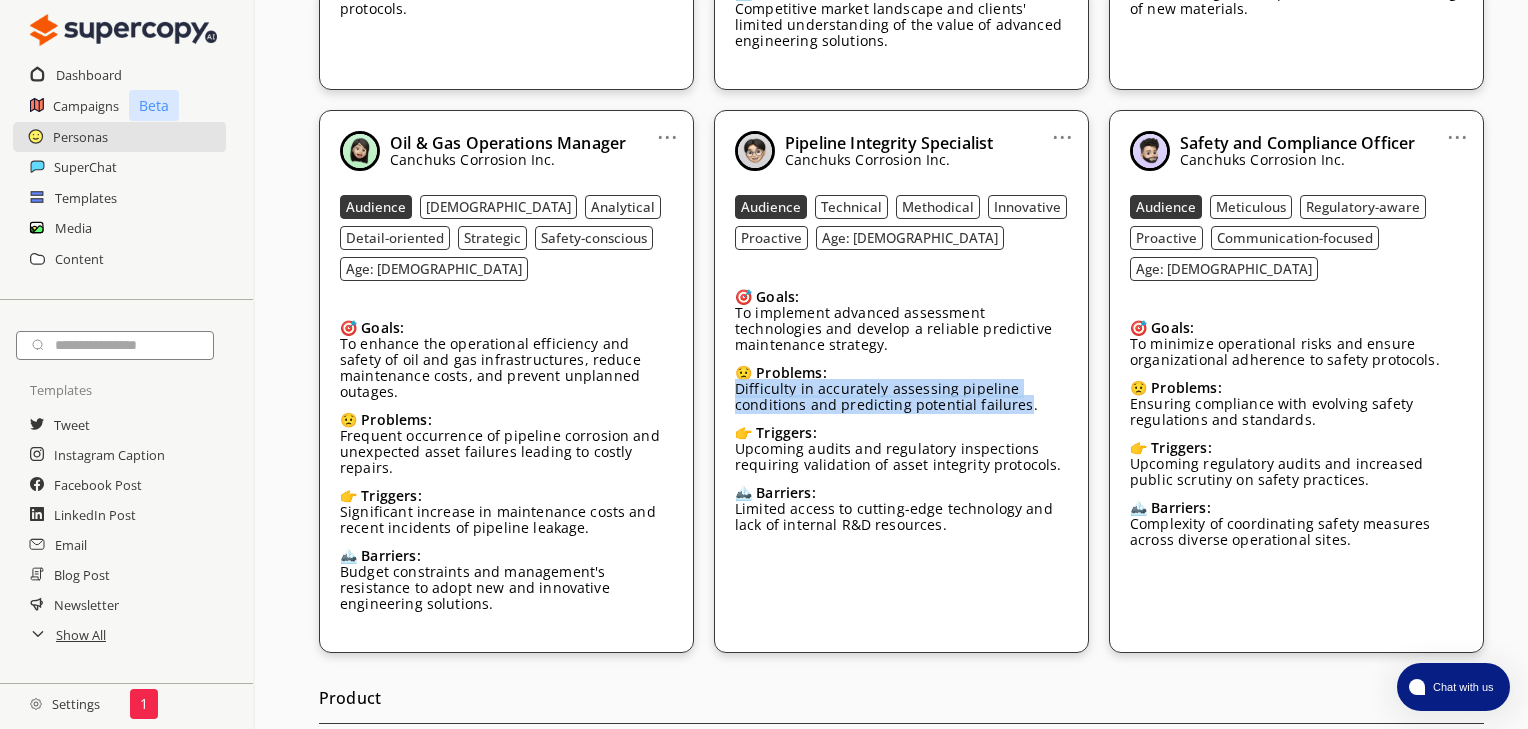 click on "... Pipeline Integrity Specialist Canchuks Corrosion Inc. Audience Technical Methodical Innovative Proactive Age: 30-50 🎯     Goals:   To implement advanced assessment technologies and develop a reliable predictive maintenance strategy. 😟     Problems:   Difficulty in accurately assessing pipeline conditions and predicting potential failures. 👉    Triggers:   Upcoming audits and regulatory inspections requiring validation of asset integrity protocols. 🏔️    Barriers:   Limited access to cutting-edge technology and lack of internal R&D resources." at bounding box center [901, 381] 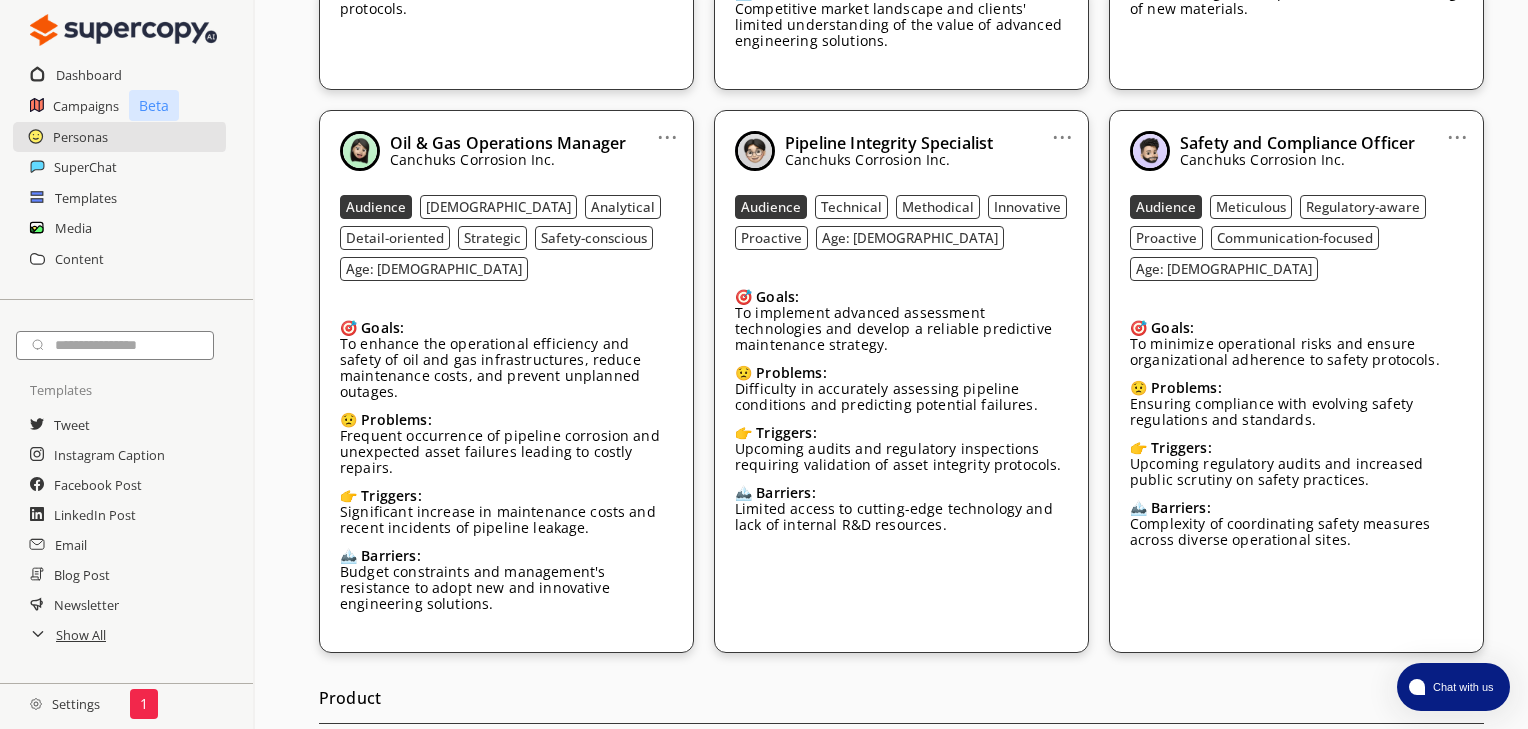 click on "Upcoming audits and regulatory inspections requiring validation of asset integrity protocols." at bounding box center [901, 457] 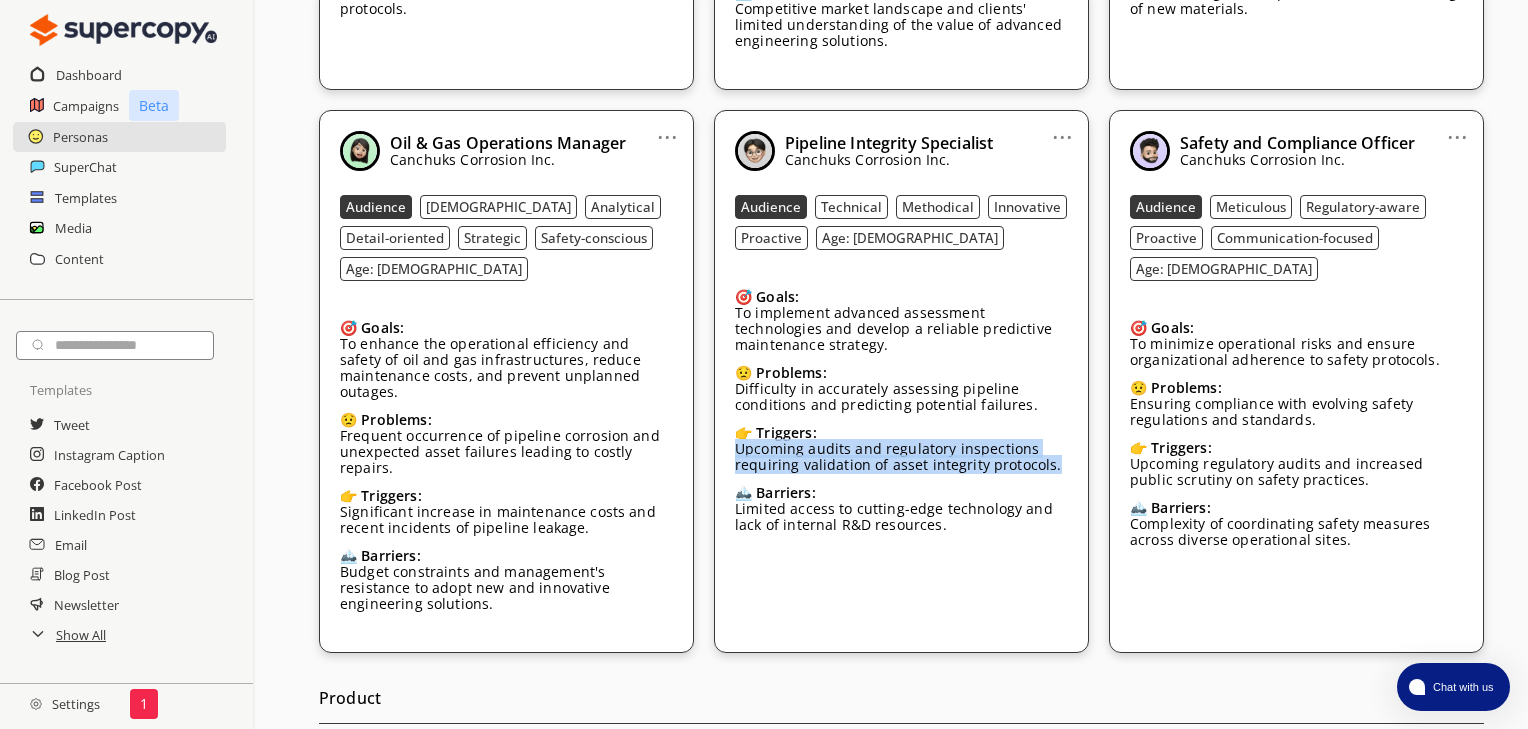 drag, startPoint x: 1049, startPoint y: 463, endPoint x: 722, endPoint y: 450, distance: 327.2583 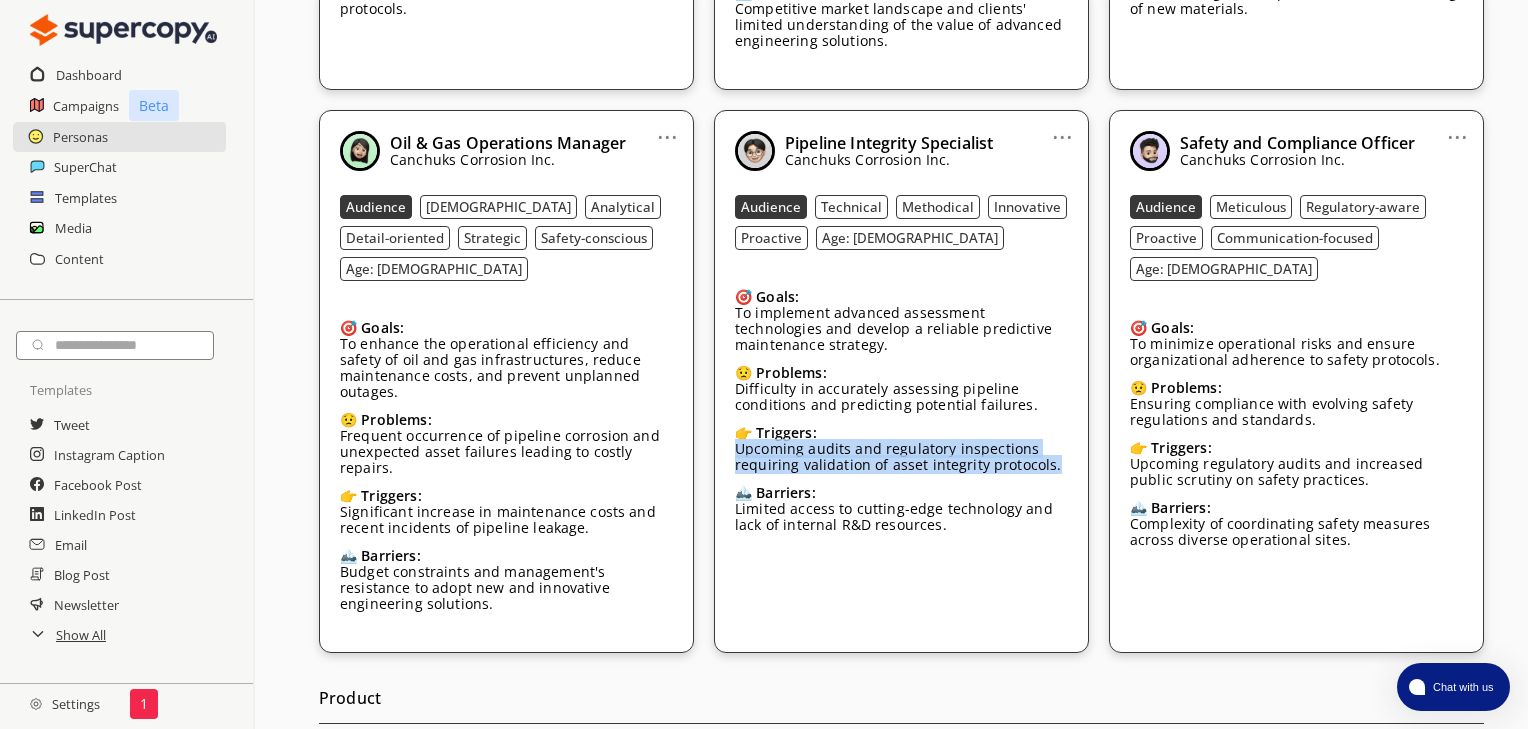 click on "... Pipeline Integrity Specialist Canchuks Corrosion Inc. Audience Technical Methodical Innovative Proactive Age: 30-50 🎯     Goals:   To implement advanced assessment technologies and develop a reliable predictive maintenance strategy. 😟     Problems:   Difficulty in accurately assessing pipeline conditions and predicting potential failures. 👉    Triggers:   Upcoming audits and regulatory inspections requiring validation of asset integrity protocols. 🏔️    Barriers:   Limited access to cutting-edge technology and lack of internal R&D resources." at bounding box center (901, 381) 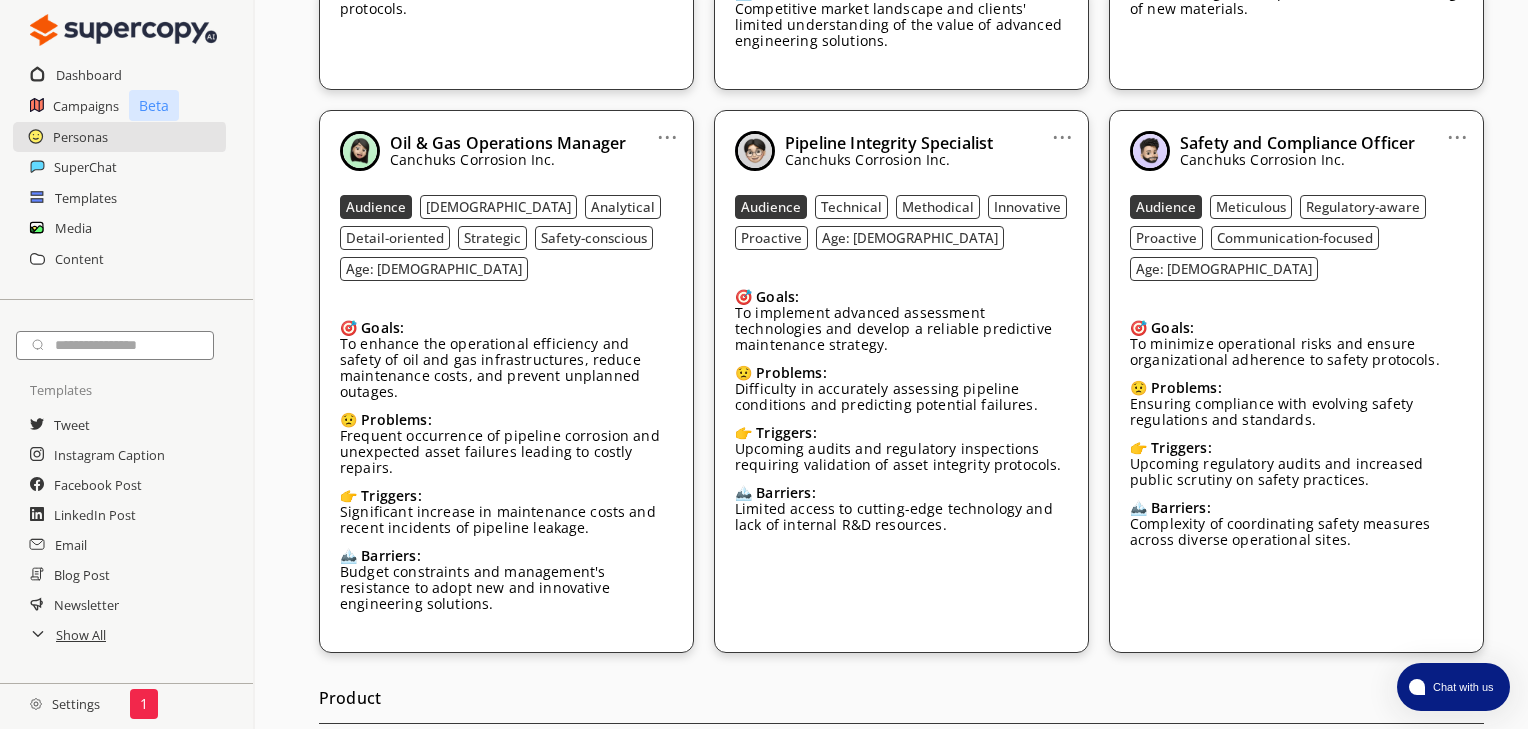 click on "Limited access to cutting-edge technology and lack of internal R&D resources." at bounding box center [901, 517] 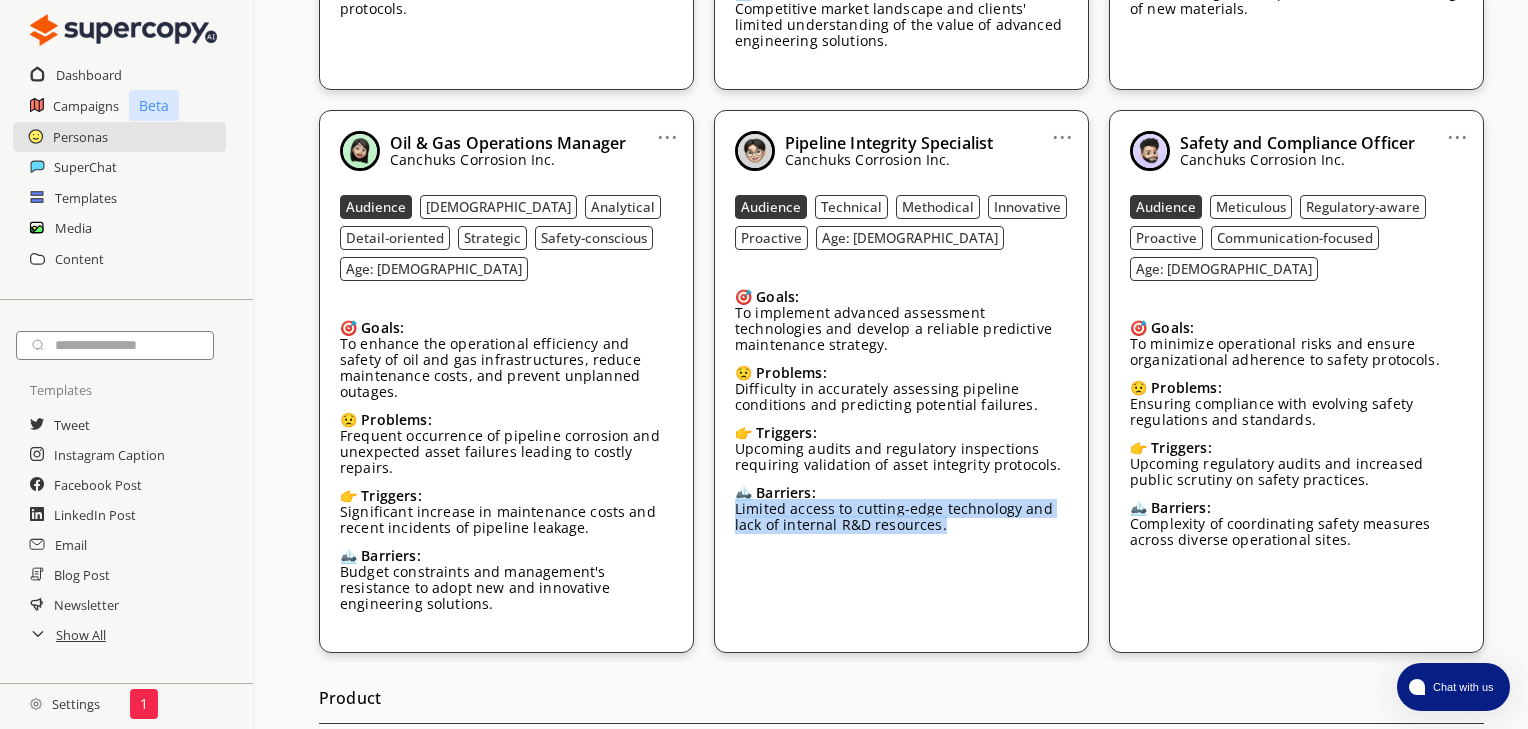 drag, startPoint x: 948, startPoint y: 529, endPoint x: 718, endPoint y: 509, distance: 230.86794 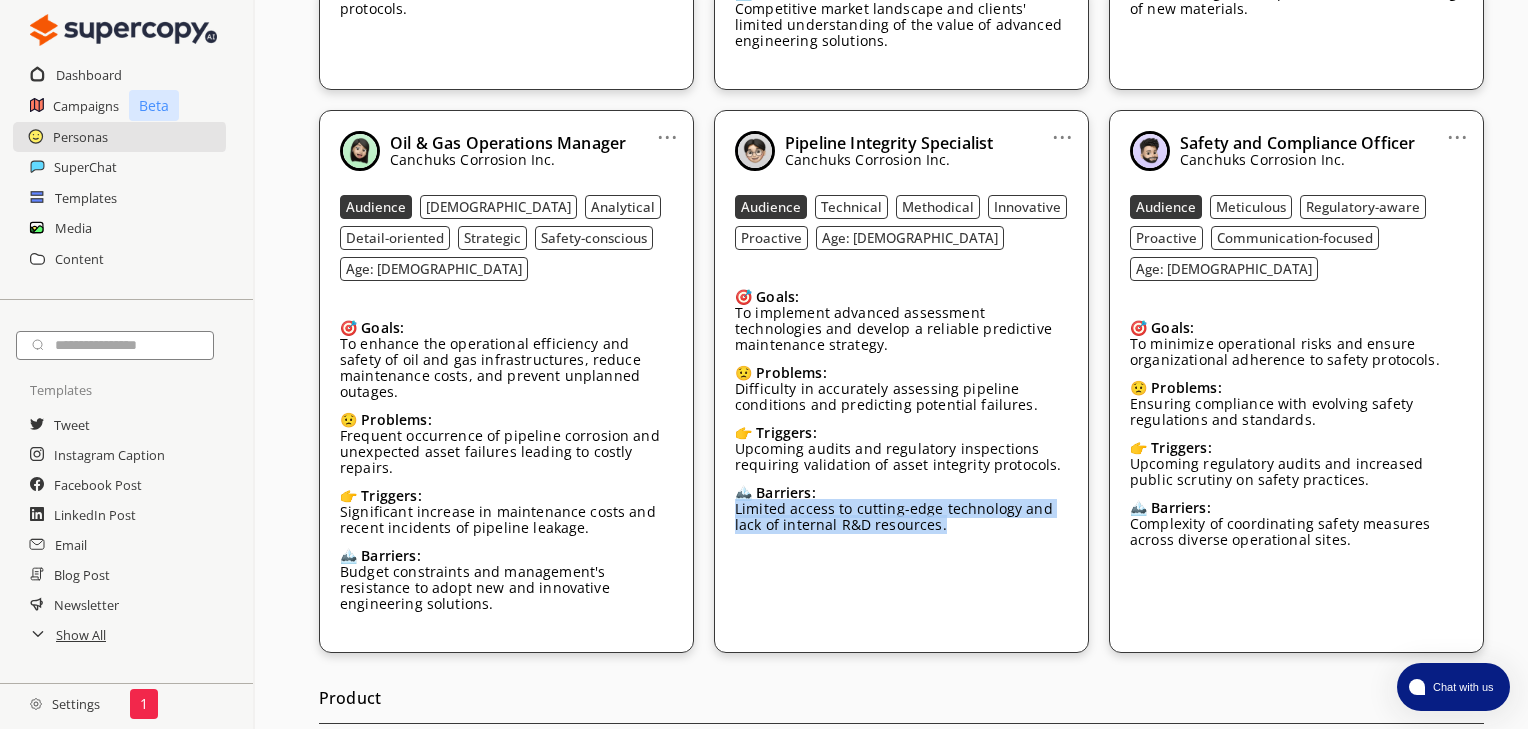 click on "... Pipeline Integrity Specialist Canchuks Corrosion Inc. Audience Technical Methodical Innovative Proactive Age: 30-50 🎯     Goals:   To implement advanced assessment technologies and develop a reliable predictive maintenance strategy. 😟     Problems:   Difficulty in accurately assessing pipeline conditions and predicting potential failures. 👉    Triggers:   Upcoming audits and regulatory inspections requiring validation of asset integrity protocols. 🏔️    Barriers:   Limited access to cutting-edge technology and lack of internal R&D resources." at bounding box center [901, 381] 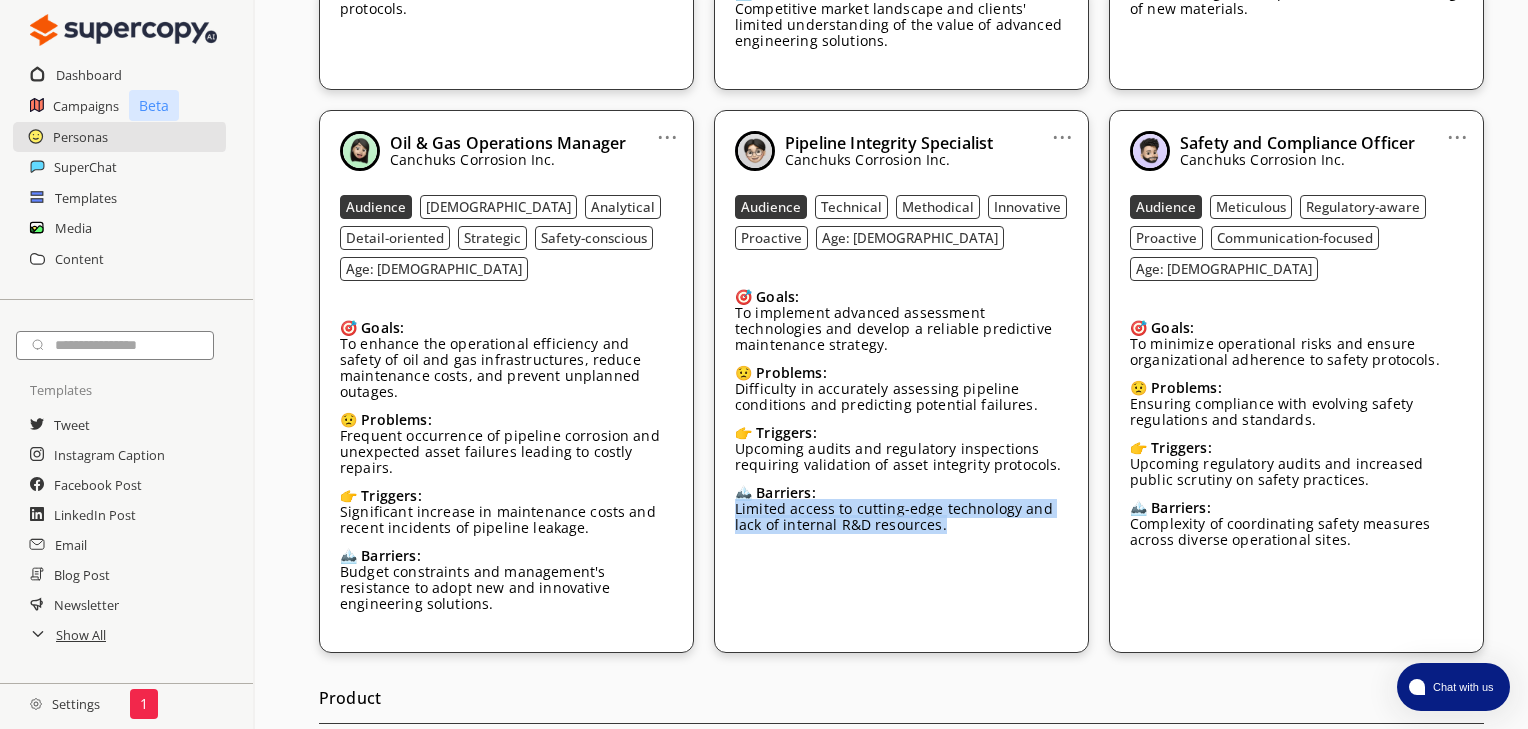 click at bounding box center [1150, 151] 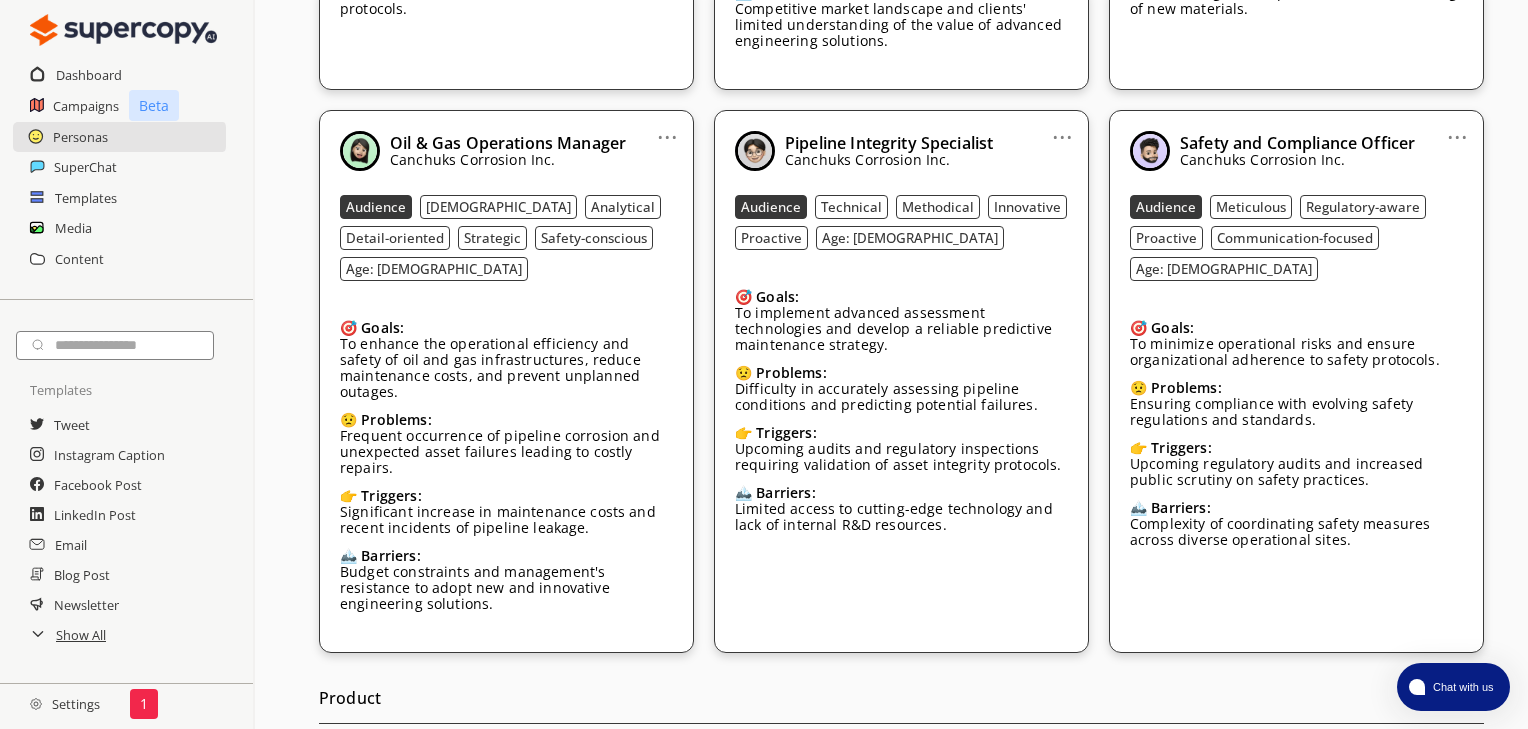 click on "Safety and Compliance Officer" at bounding box center [1297, 143] 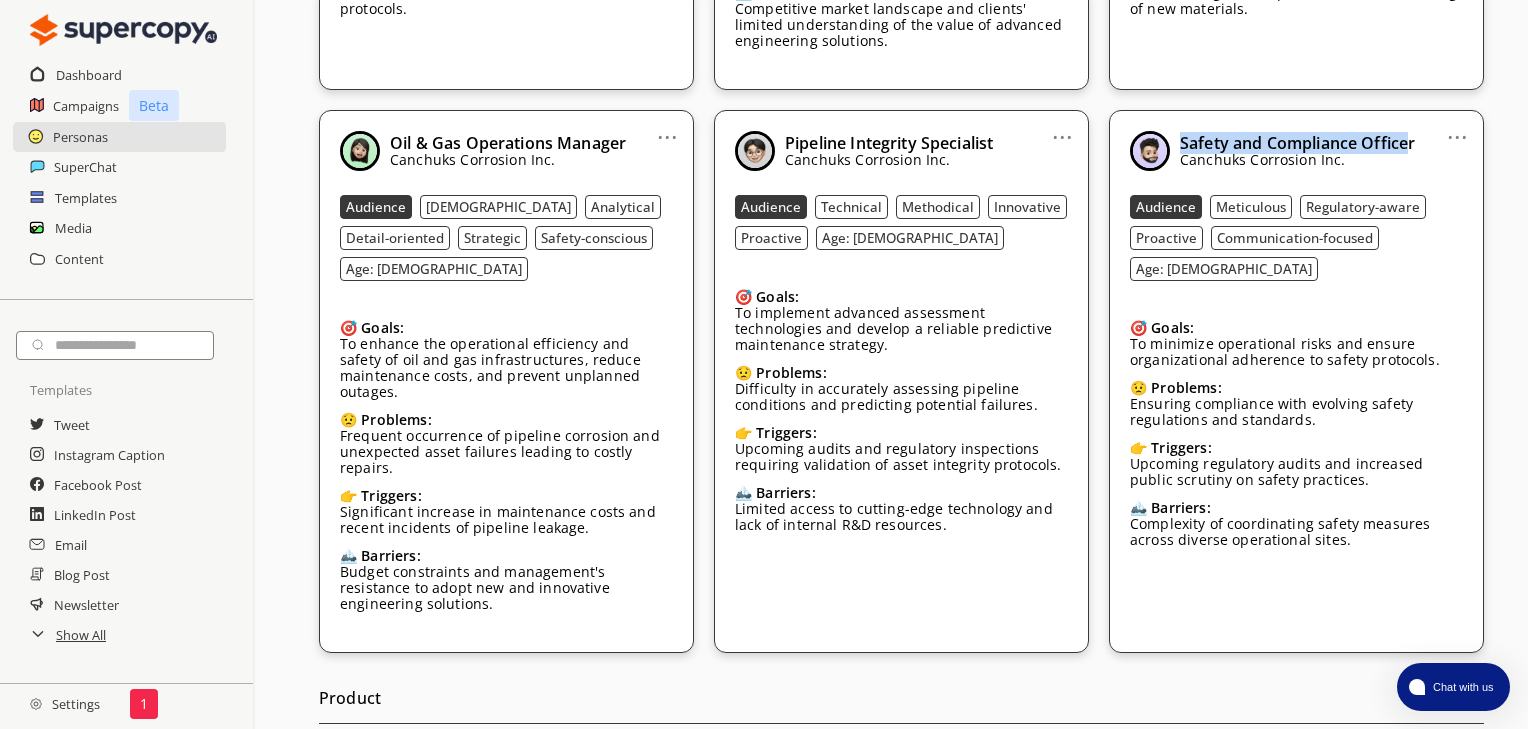drag, startPoint x: 1184, startPoint y: 133, endPoint x: 1424, endPoint y: 124, distance: 240.16869 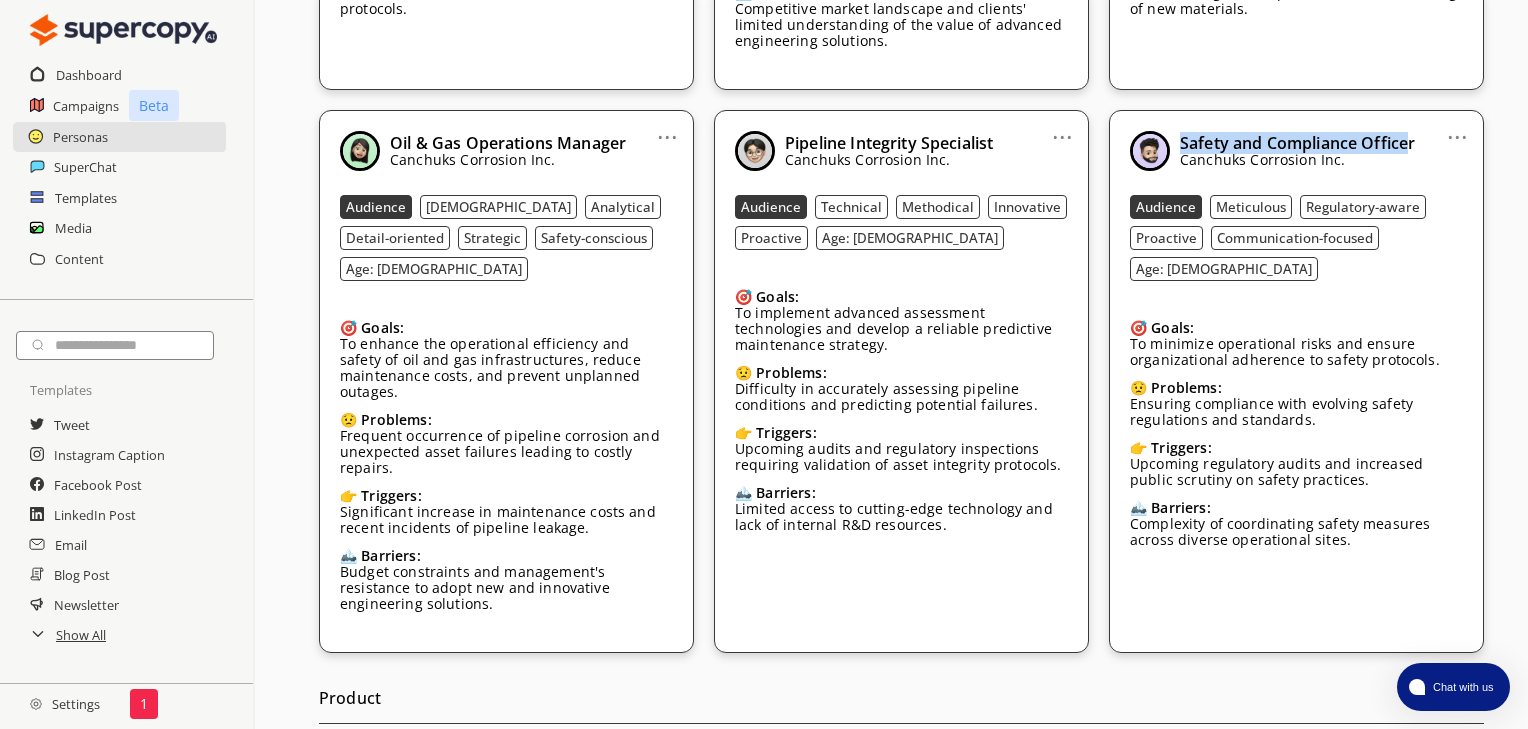 click on "... Safety and Compliance Officer Canchuks Corrosion Inc. Audience Meticulous Regulatory-aware Proactive Communication-focused Age: 35-50 🎯     Goals:   To minimize operational risks and ensure organizational adherence to safety protocols. 😟     Problems:   Ensuring compliance with evolving safety regulations and standards. 👉    Triggers:   Upcoming regulatory audits and increased public scrutiny on safety practices. 🏔️    Barriers:   Complexity of coordinating safety measures across diverse operational sites." at bounding box center (1296, 381) 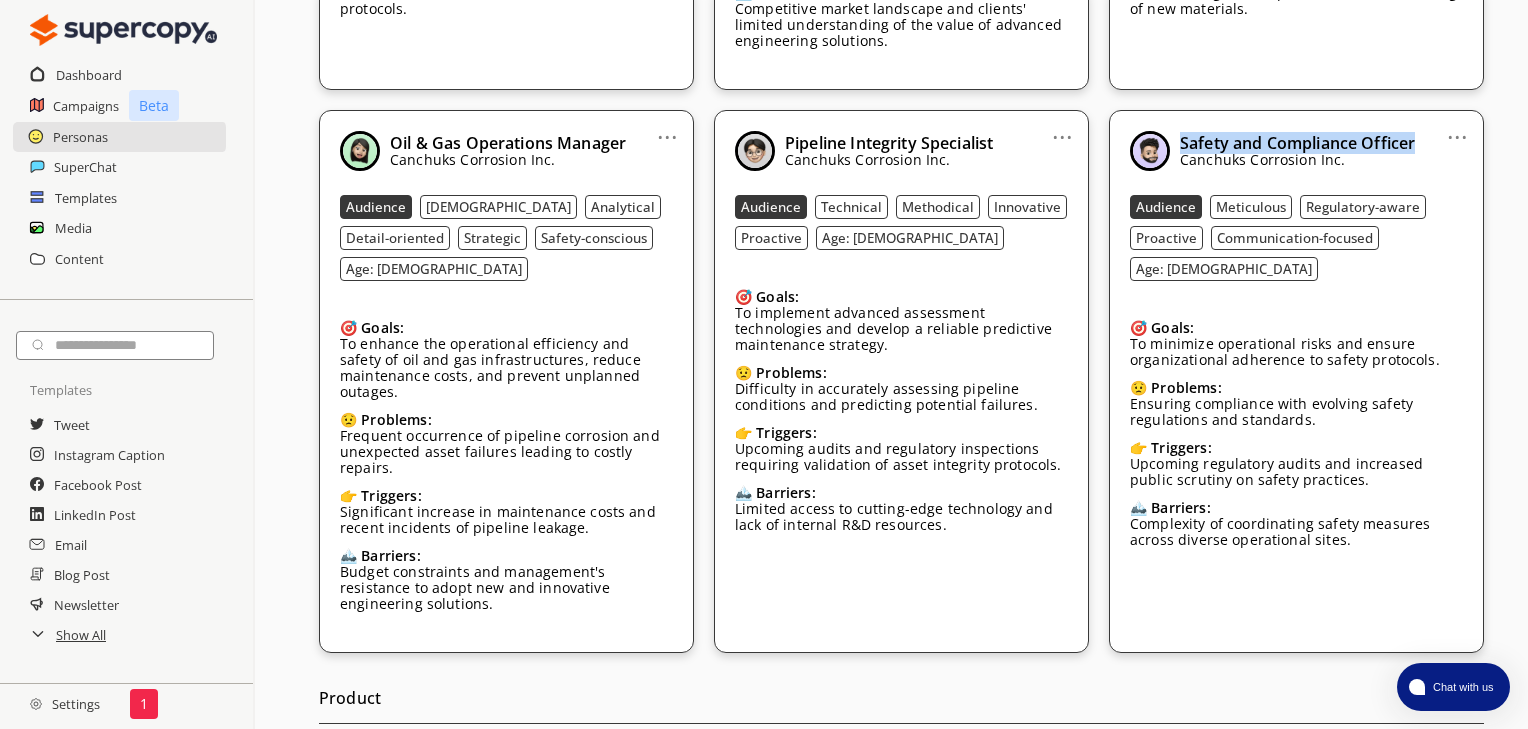 click on "To minimize operational risks and ensure organizational adherence to safety protocols." at bounding box center [1296, 352] 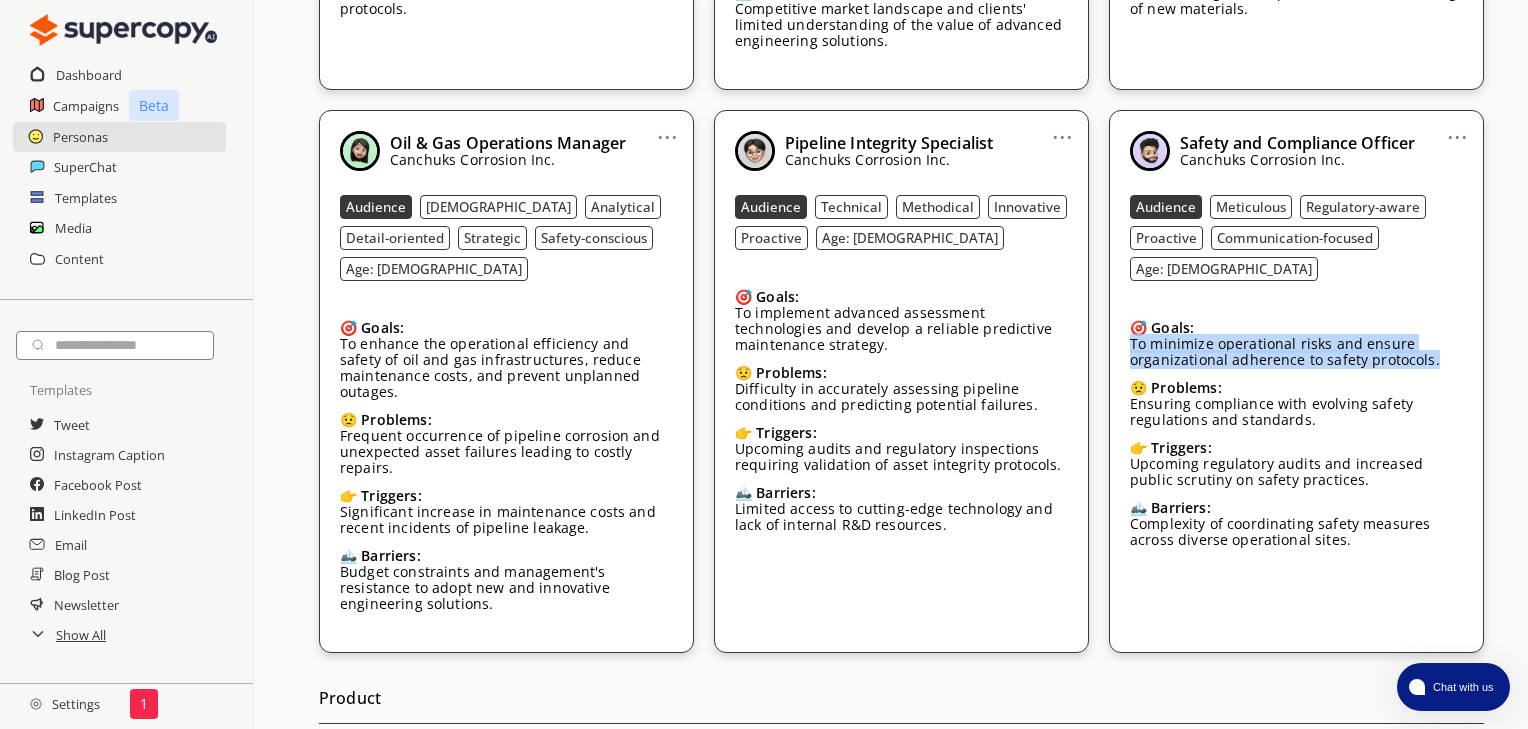 drag, startPoint x: 1441, startPoint y: 326, endPoint x: 1120, endPoint y: 311, distance: 321.35028 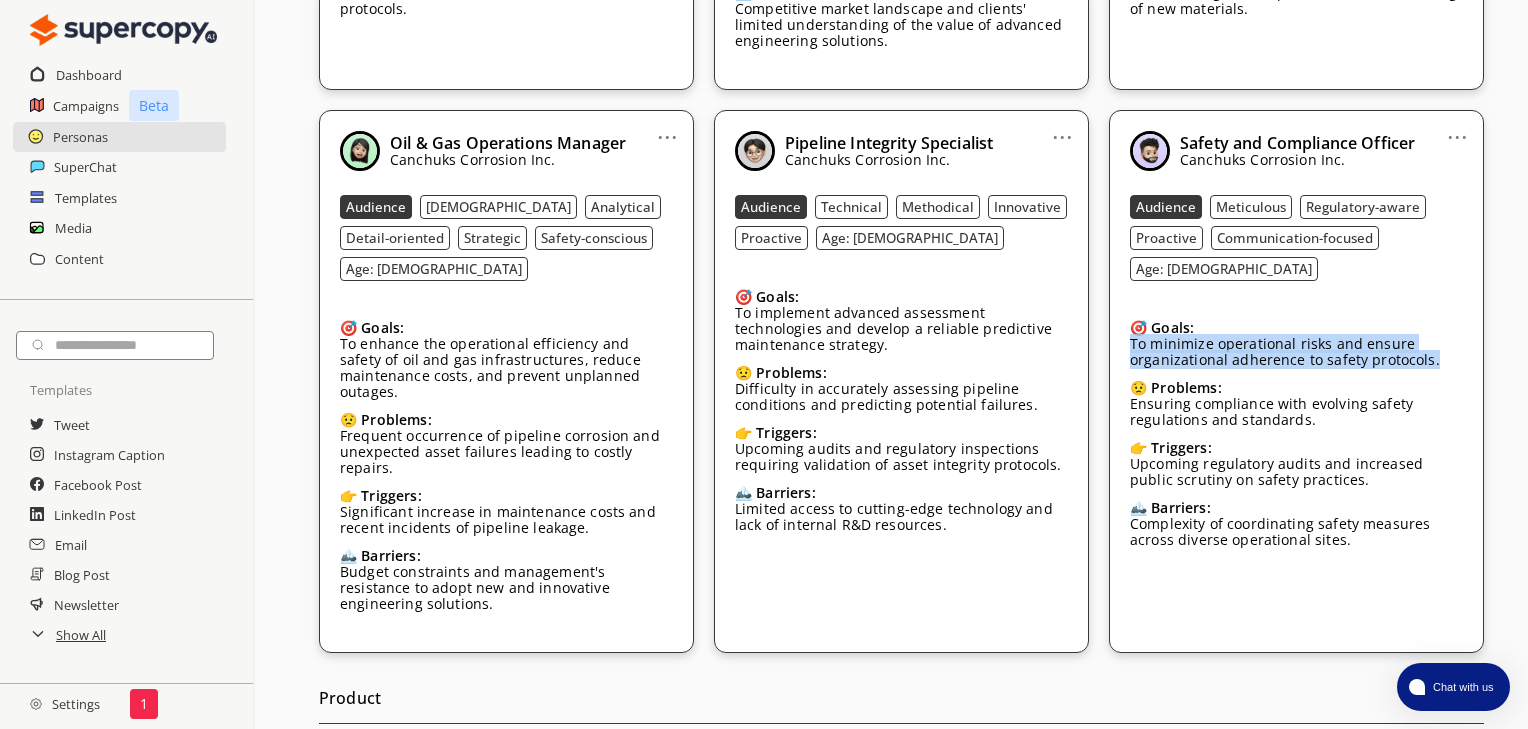 click on "... Safety and Compliance Officer Canchuks Corrosion Inc. Audience Meticulous Regulatory-aware Proactive Communication-focused Age: 35-50 🎯     Goals:   To minimize operational risks and ensure organizational adherence to safety protocols. 😟     Problems:   Ensuring compliance with evolving safety regulations and standards. 👉    Triggers:   Upcoming regulatory audits and increased public scrutiny on safety practices. 🏔️    Barriers:   Complexity of coordinating safety measures across diverse operational sites." at bounding box center (1296, 381) 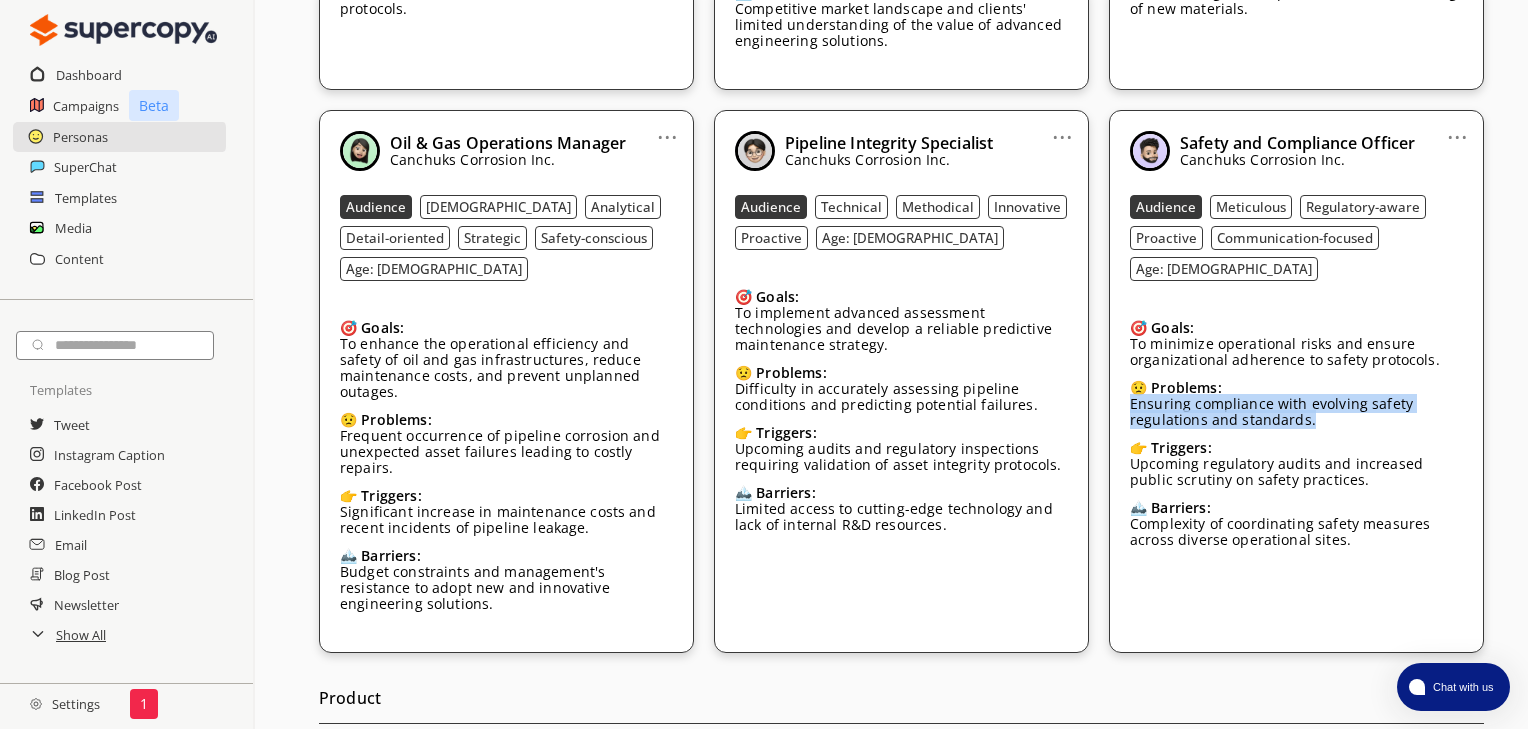 drag, startPoint x: 1204, startPoint y: 386, endPoint x: 1125, endPoint y: 376, distance: 79.630394 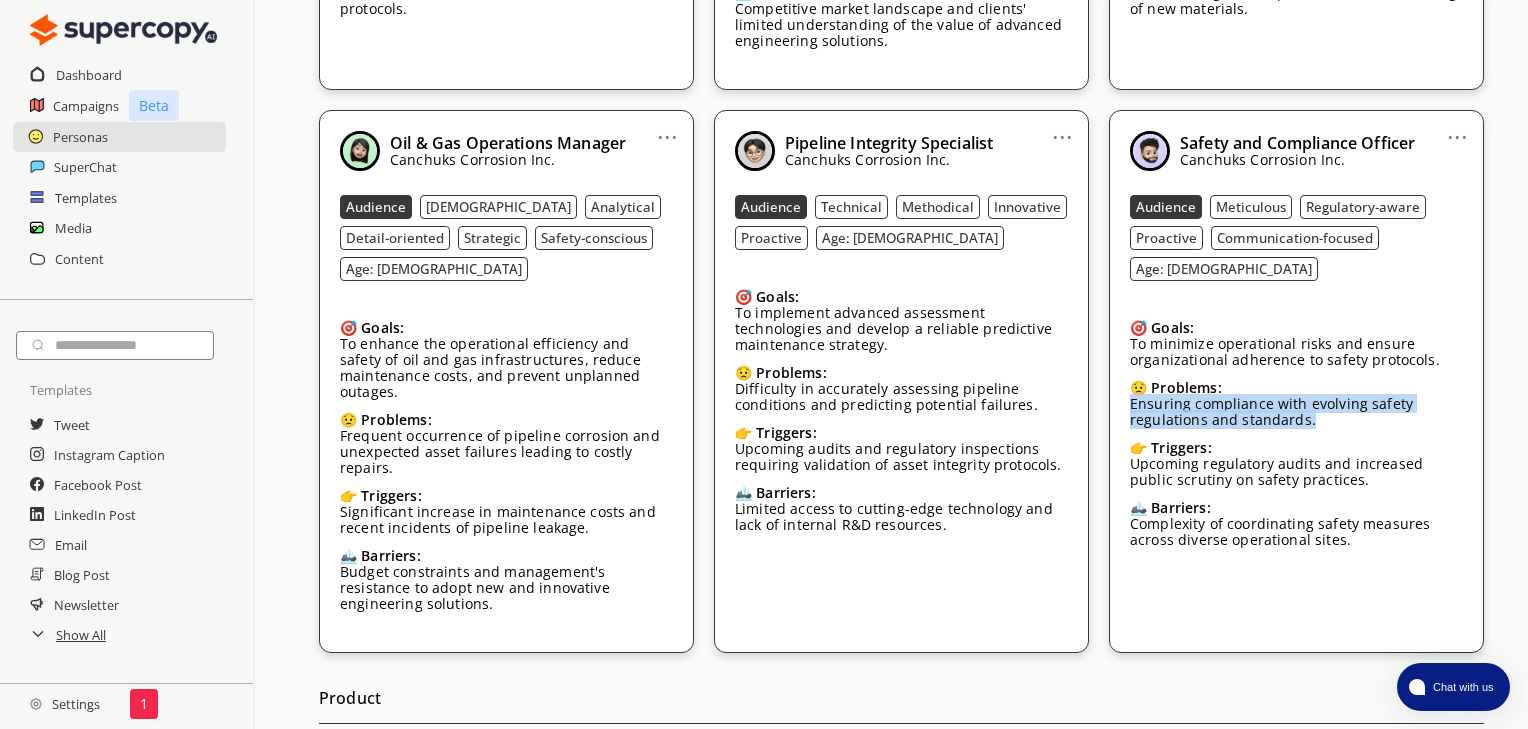 click on "... Safety and Compliance Officer Canchuks Corrosion Inc. Audience Meticulous Regulatory-aware Proactive Communication-focused Age: 35-50 🎯     Goals:   To minimize operational risks and ensure organizational adherence to safety protocols. 😟     Problems:   Ensuring compliance with evolving safety regulations and standards. 👉    Triggers:   Upcoming regulatory audits and increased public scrutiny on safety practices. 🏔️    Barriers:   Complexity of coordinating safety measures across diverse operational sites." at bounding box center [1296, 381] 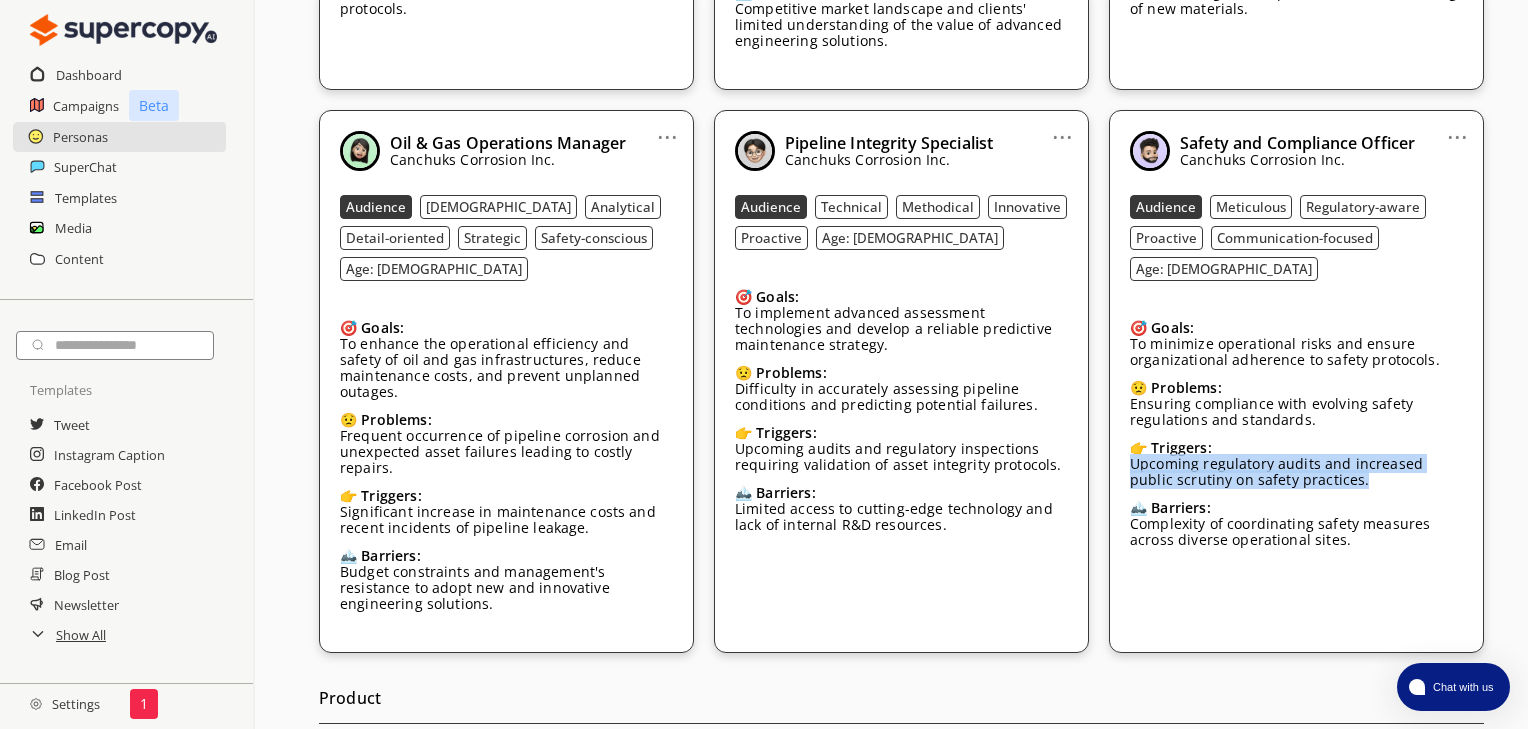 drag, startPoint x: 1320, startPoint y: 452, endPoint x: 1120, endPoint y: 434, distance: 200.80836 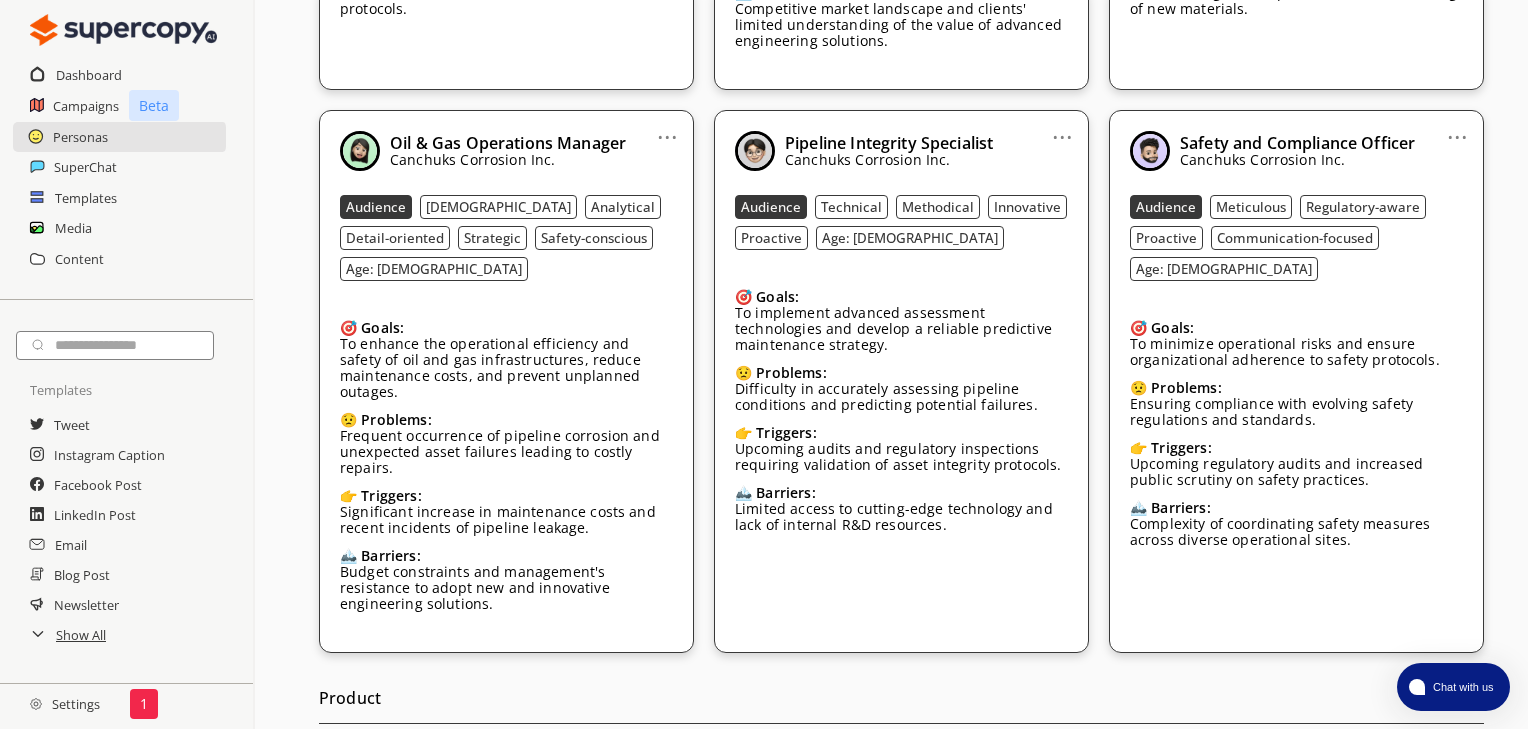 drag, startPoint x: 1313, startPoint y: 520, endPoint x: 1332, endPoint y: 515, distance: 19.646883 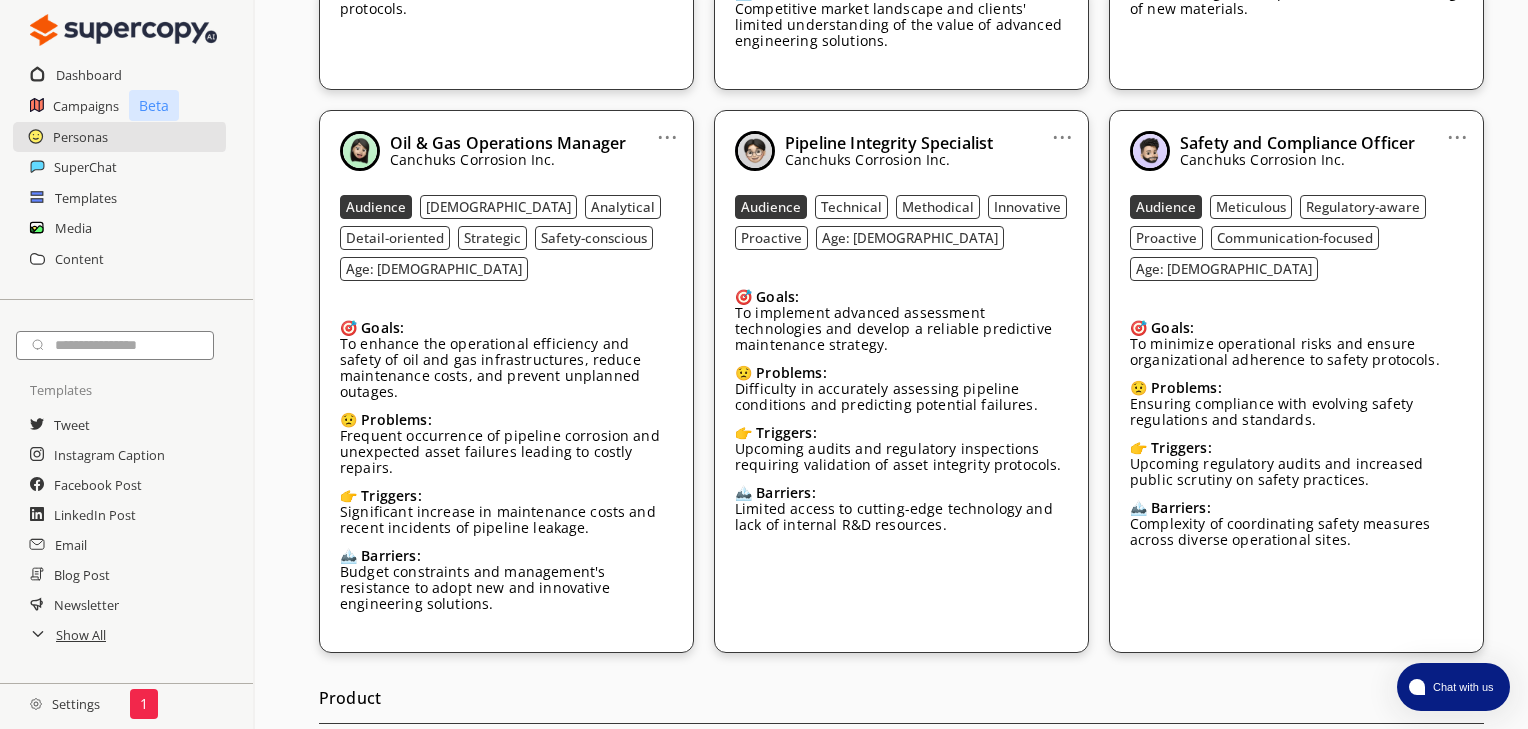 click on "🏔️    Barriers:   Complexity of coordinating safety measures across diverse operational sites." at bounding box center (1296, 534) 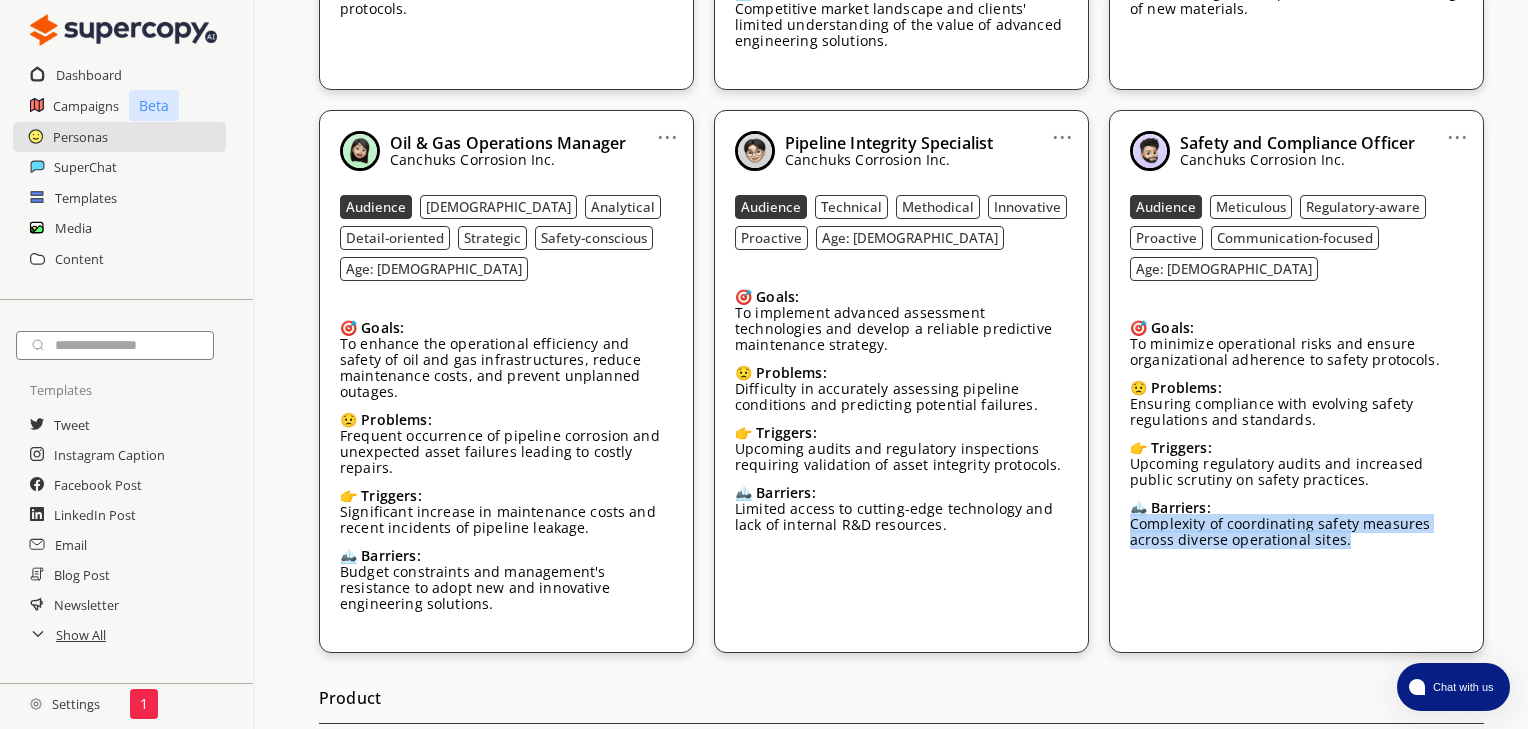 drag, startPoint x: 1354, startPoint y: 509, endPoint x: 1124, endPoint y: 496, distance: 230.3671 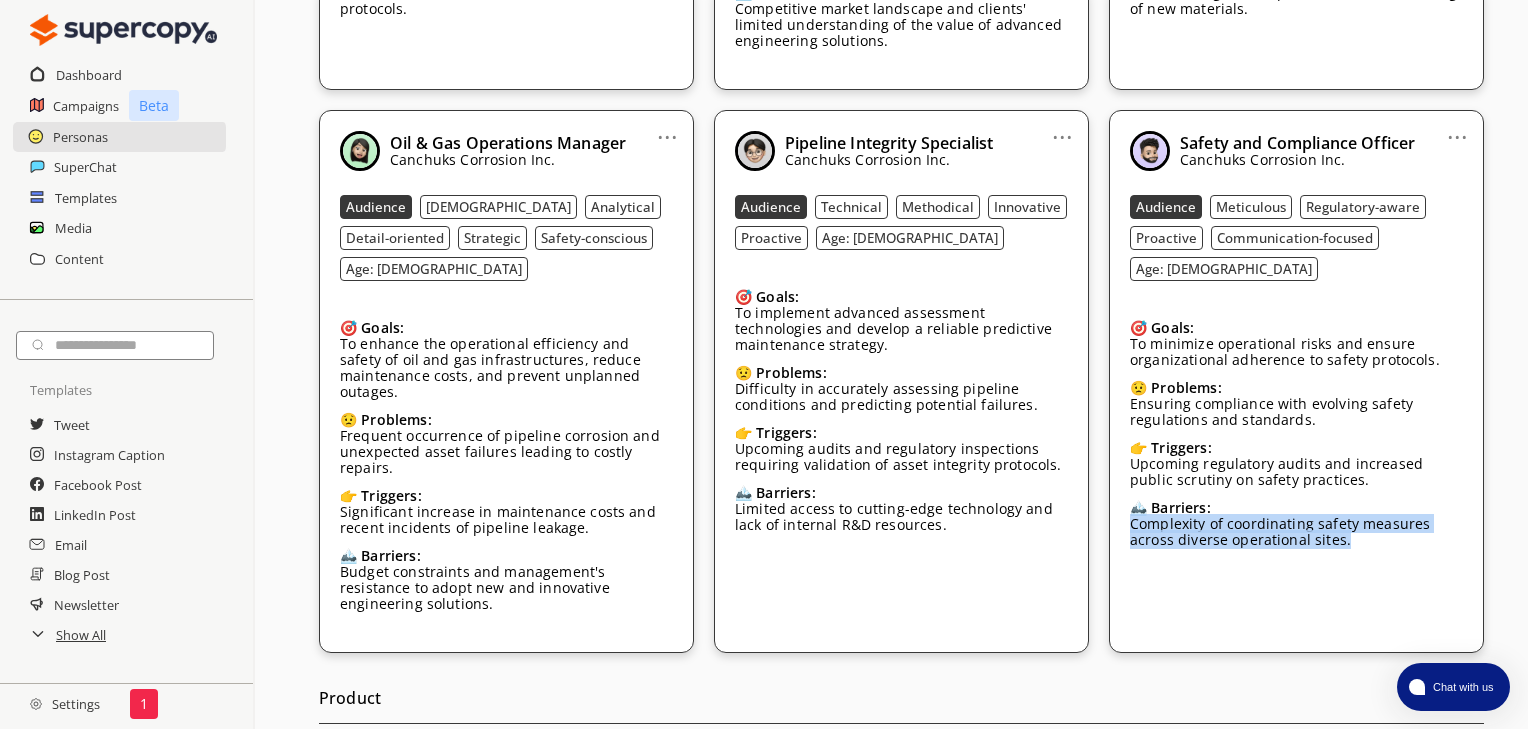click on "... Safety and Compliance Officer Canchuks Corrosion Inc. Audience Meticulous Regulatory-aware Proactive Communication-focused Age: 35-50 🎯     Goals:   To minimize operational risks and ensure organizational adherence to safety protocols. 😟     Problems:   Ensuring compliance with evolving safety regulations and standards. 👉    Triggers:   Upcoming regulatory audits and increased public scrutiny on safety practices. 🏔️    Barriers:   Complexity of coordinating safety measures across diverse operational sites." at bounding box center (1296, 381) 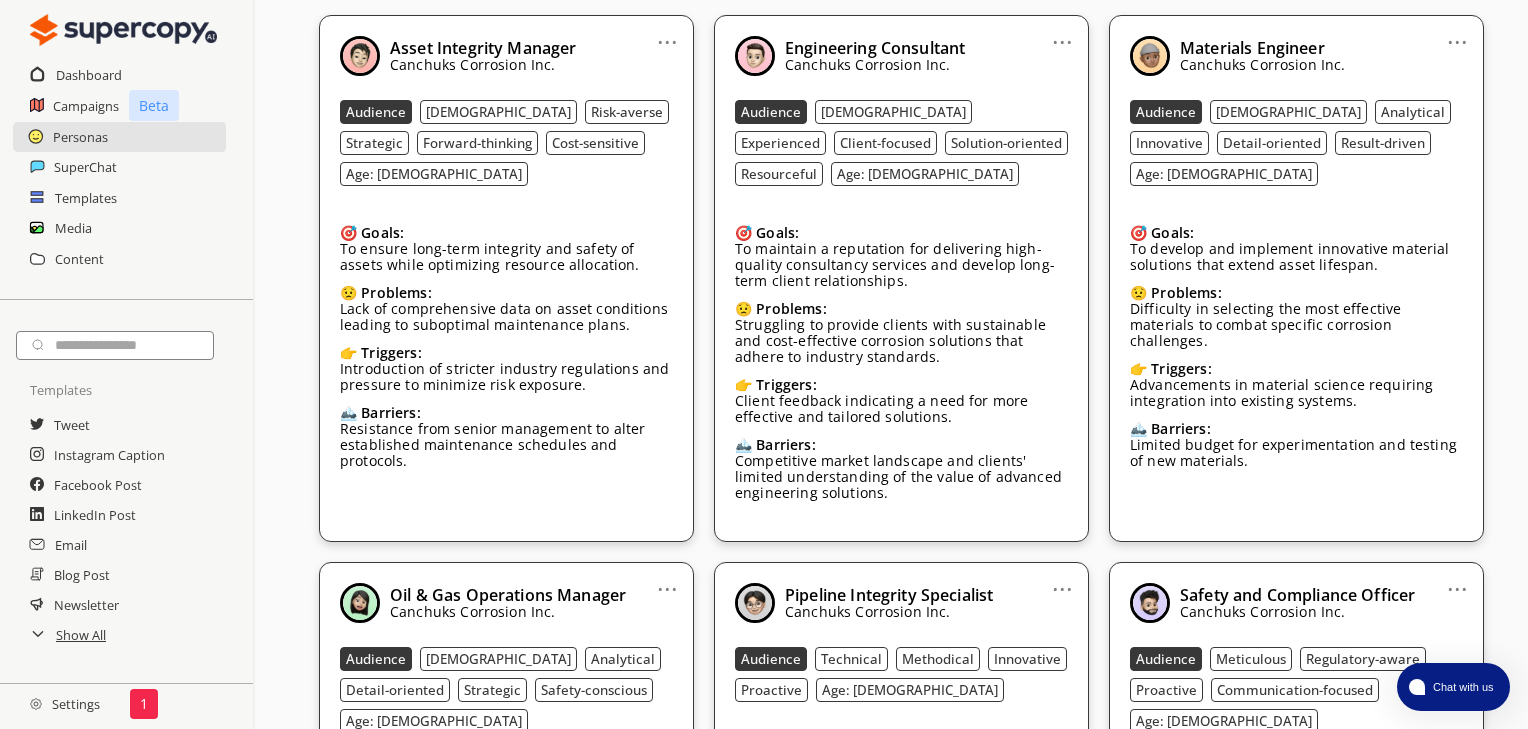 scroll, scrollTop: 569, scrollLeft: 0, axis: vertical 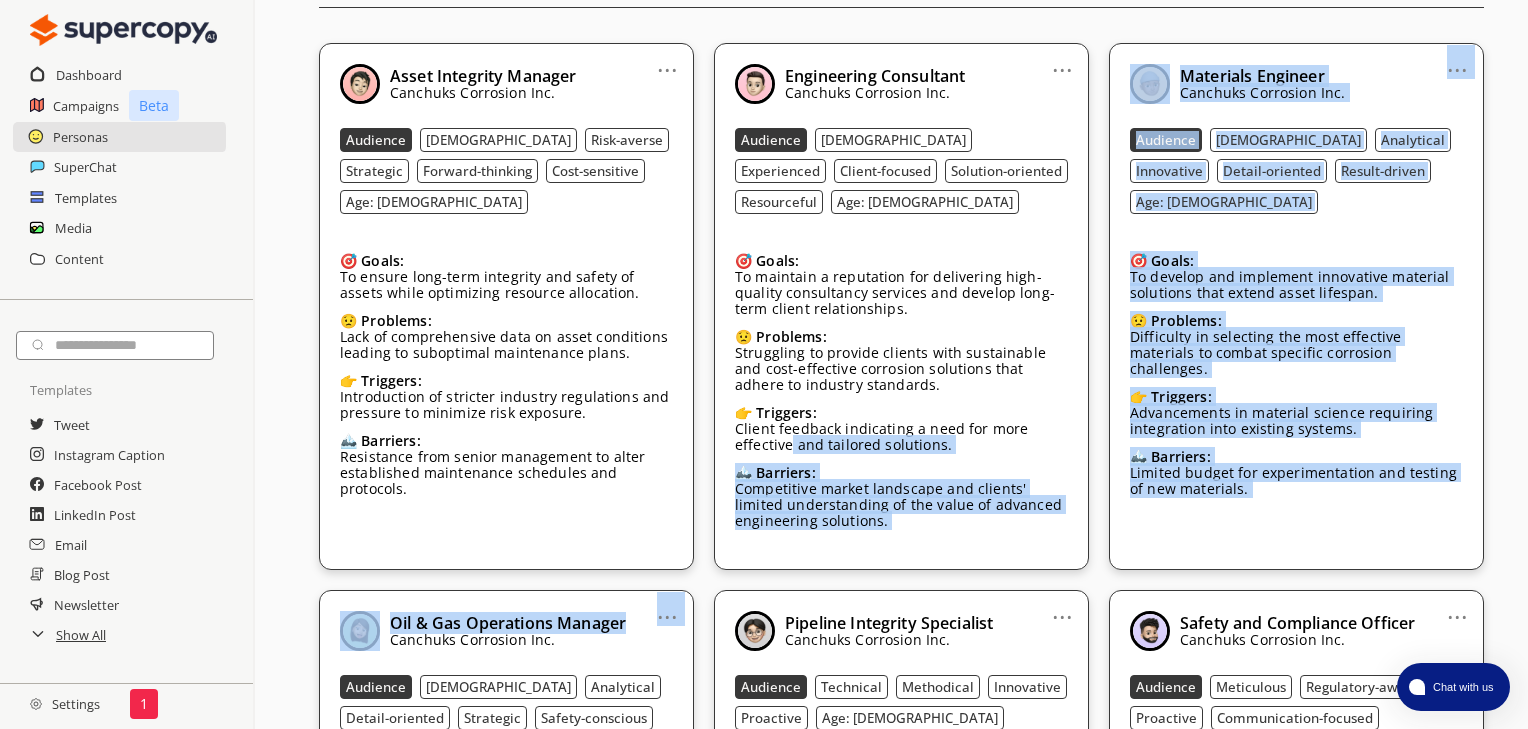 drag, startPoint x: 624, startPoint y: 604, endPoint x: 792, endPoint y: 441, distance: 234.07904 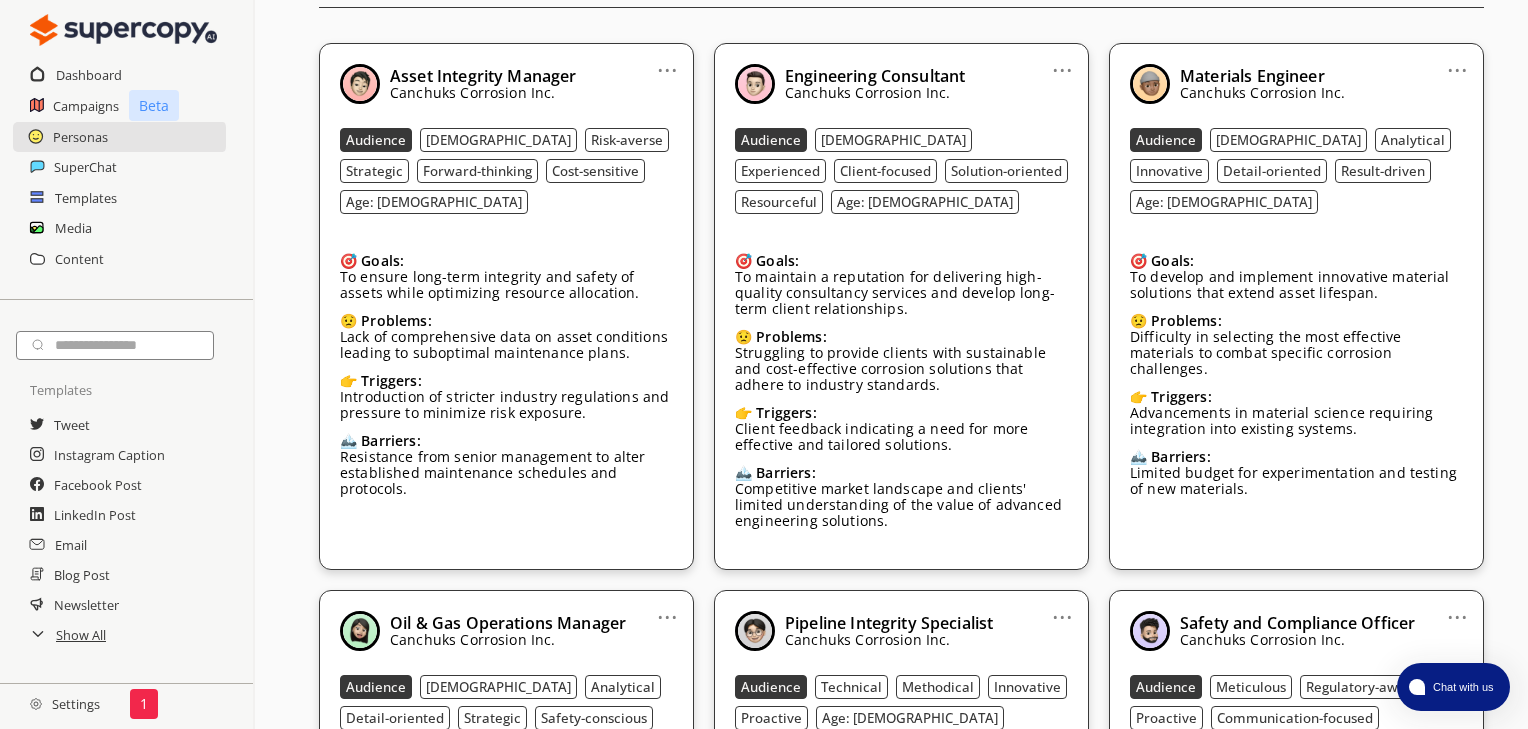 click on "... Asset Integrity Manager Canchuks Corrosion Inc. Audience Female Risk-averse Strategic Forward-thinking Cost-sensitive Age: 45-60 🎯     Goals:   To ensure long-term integrity and safety of assets while optimizing resource allocation. 😟     Problems:   Lack of comprehensive data on asset conditions leading to suboptimal maintenance plans. 👉    Triggers:   Introduction of stricter industry regulations and pressure to minimize risk exposure. 🏔️    Barriers:   Resistance from senior management to alter established maintenance schedules and protocols. ... Engineering Consultant Canchuks Corrosion Inc. Audience Female Experienced Client-focused Solution-oriented Resourceful Age: 40-60 🎯     Goals:   To maintain a reputation for delivering high-quality consultancy services and develop long-term client relationships. 😟     Problems:   Struggling to provide clients with sustainable and cost-effective corrosion solutions that adhere to industry standards. 👉    Triggers:   🏔️    Barriers:" at bounding box center [901, 588] 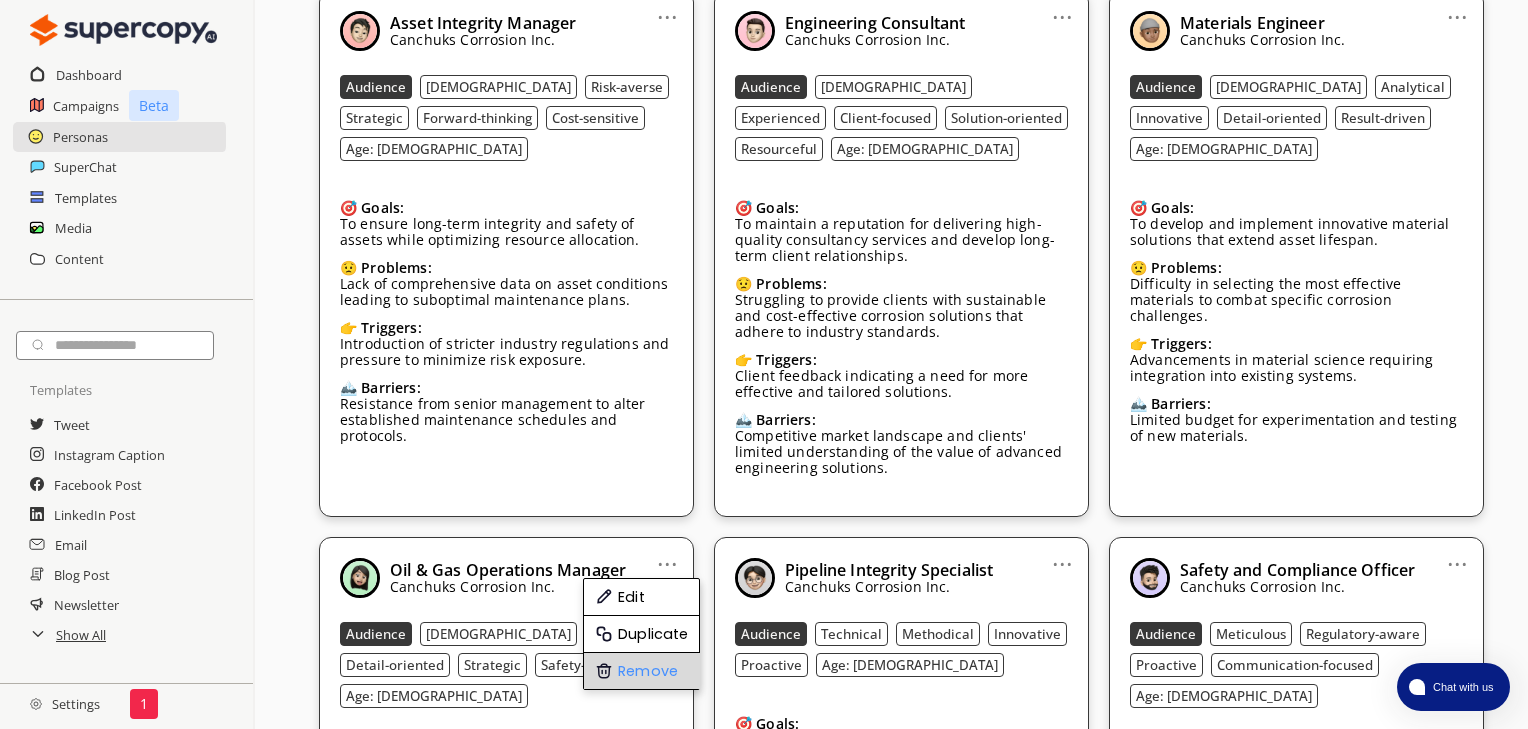 scroll, scrollTop: 489, scrollLeft: 0, axis: vertical 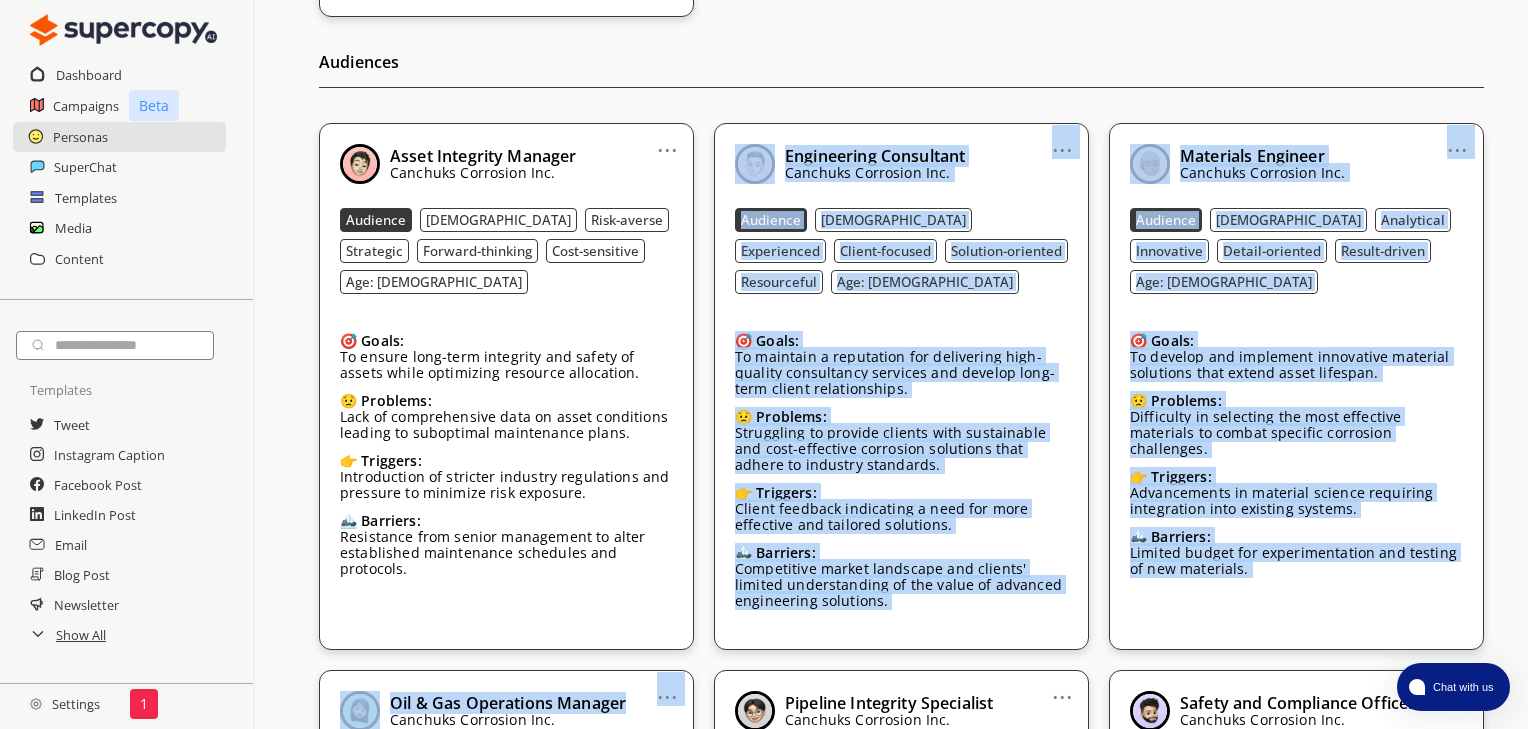 click on "... Asset Integrity Manager Canchuks Corrosion Inc. Audience Female Risk-averse Strategic Forward-thinking Cost-sensitive Age: 45-60 🎯     Goals:   To ensure long-term integrity and safety of assets while optimizing resource allocation. 😟     Problems:   Lack of comprehensive data on asset conditions leading to suboptimal maintenance plans. 👉    Triggers:   Introduction of stricter industry regulations and pressure to minimize risk exposure. 🏔️    Barriers:   Resistance from senior management to alter established maintenance schedules and protocols. ... Engineering Consultant Canchuks Corrosion Inc. Audience Female Experienced Client-focused Solution-oriented Resourceful Age: 40-60 🎯     Goals:   To maintain a reputation for delivering high-quality consultancy services and develop long-term client relationships. 😟     Problems:   Struggling to provide clients with sustainable and cost-effective corrosion solutions that adhere to industry standards. 👉    Triggers:   🏔️    Barriers:" at bounding box center (901, 668) 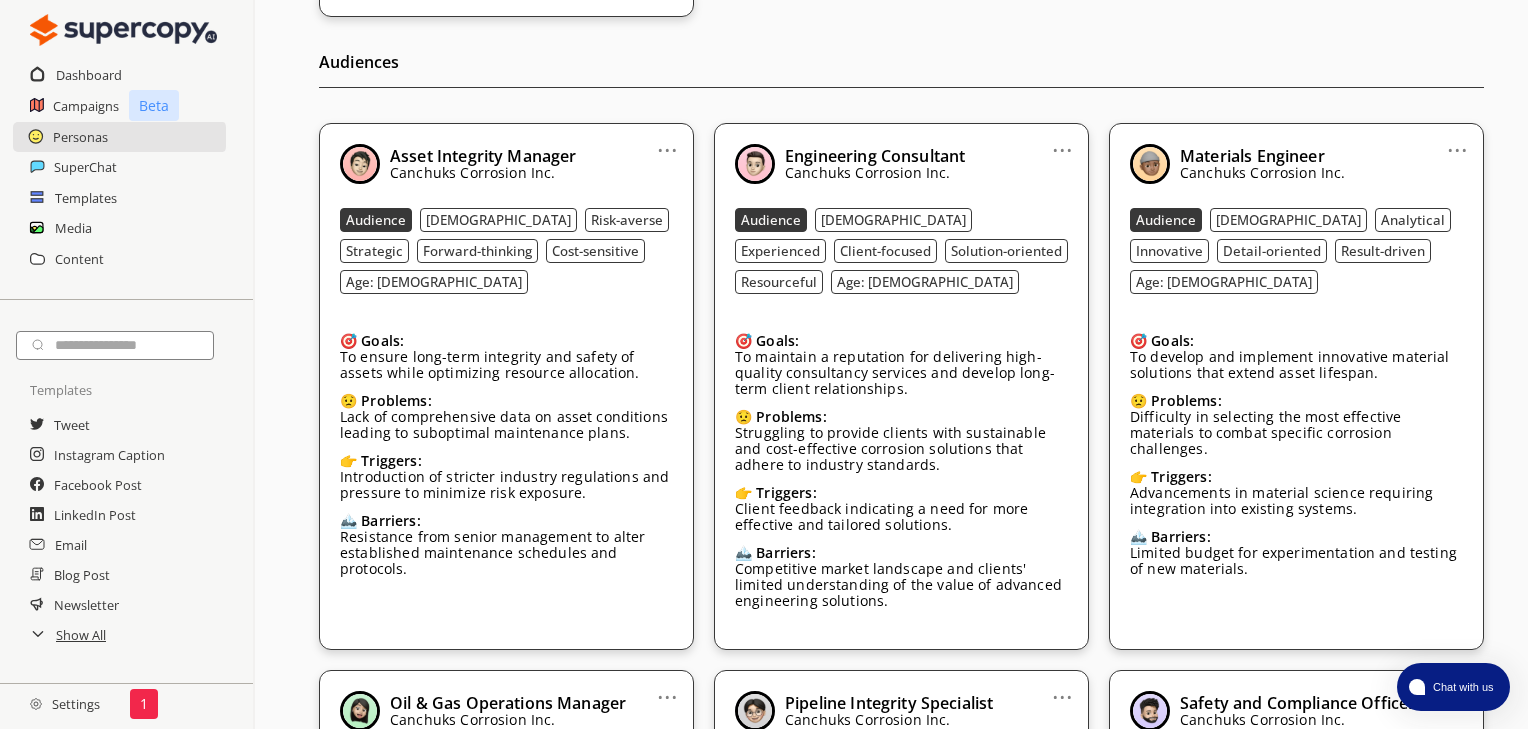 click on "... Asset Integrity Manager Canchuks Corrosion Inc. Audience Female Risk-averse Strategic Forward-thinking Cost-sensitive Age: 45-60 🎯     Goals:   To ensure long-term integrity and safety of assets while optimizing resource allocation. 😟     Problems:   Lack of comprehensive data on asset conditions leading to suboptimal maintenance plans. 👉    Triggers:   Introduction of stricter industry regulations and pressure to minimize risk exposure. 🏔️    Barriers:   Resistance from senior management to alter established maintenance schedules and protocols. ... Engineering Consultant Canchuks Corrosion Inc. Audience Female Experienced Client-focused Solution-oriented Resourceful Age: 40-60 🎯     Goals:   To maintain a reputation for delivering high-quality consultancy services and develop long-term client relationships. 😟     Problems:   Struggling to provide clients with sustainable and cost-effective corrosion solutions that adhere to industry standards. 👉    Triggers:   🏔️    Barriers:" at bounding box center [901, 668] 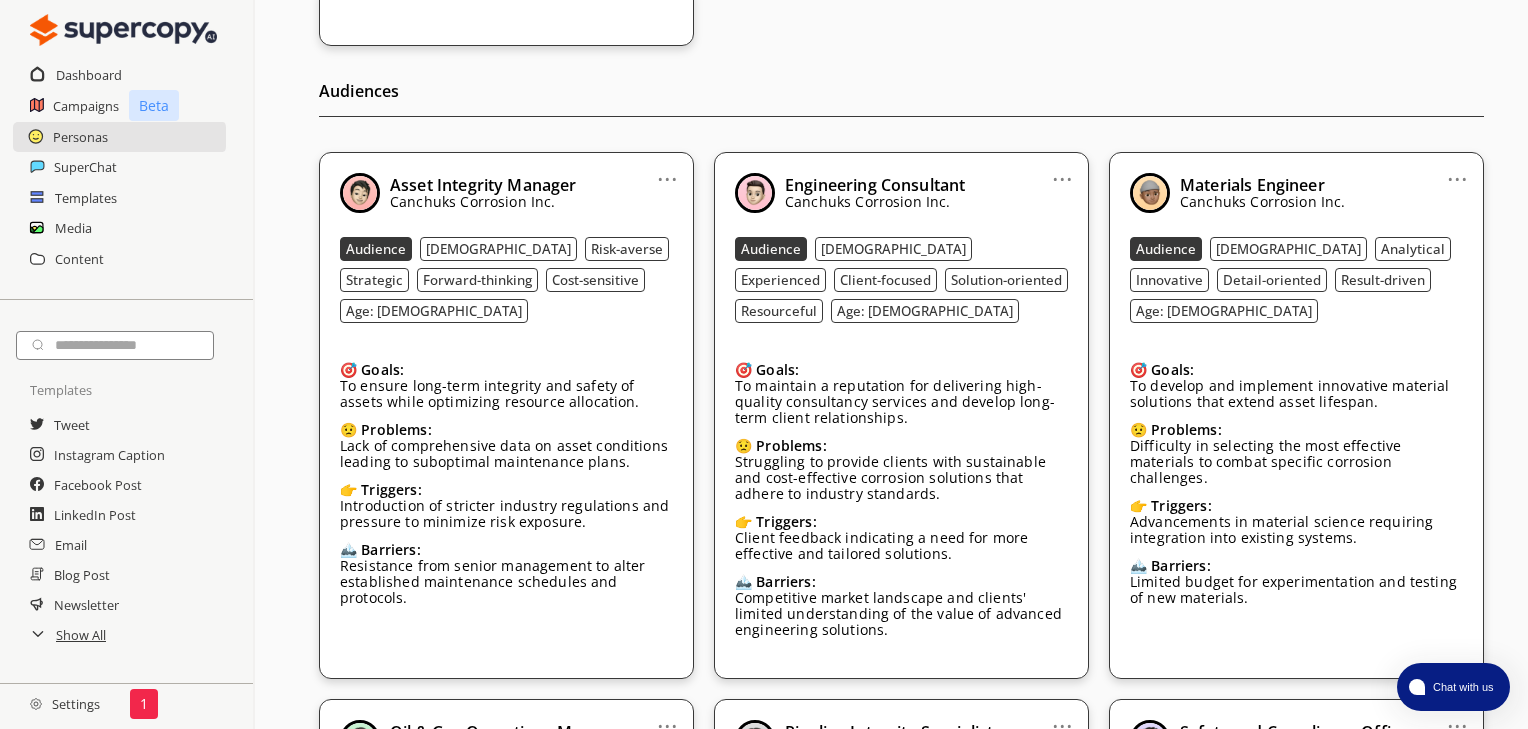 scroll, scrollTop: 489, scrollLeft: 0, axis: vertical 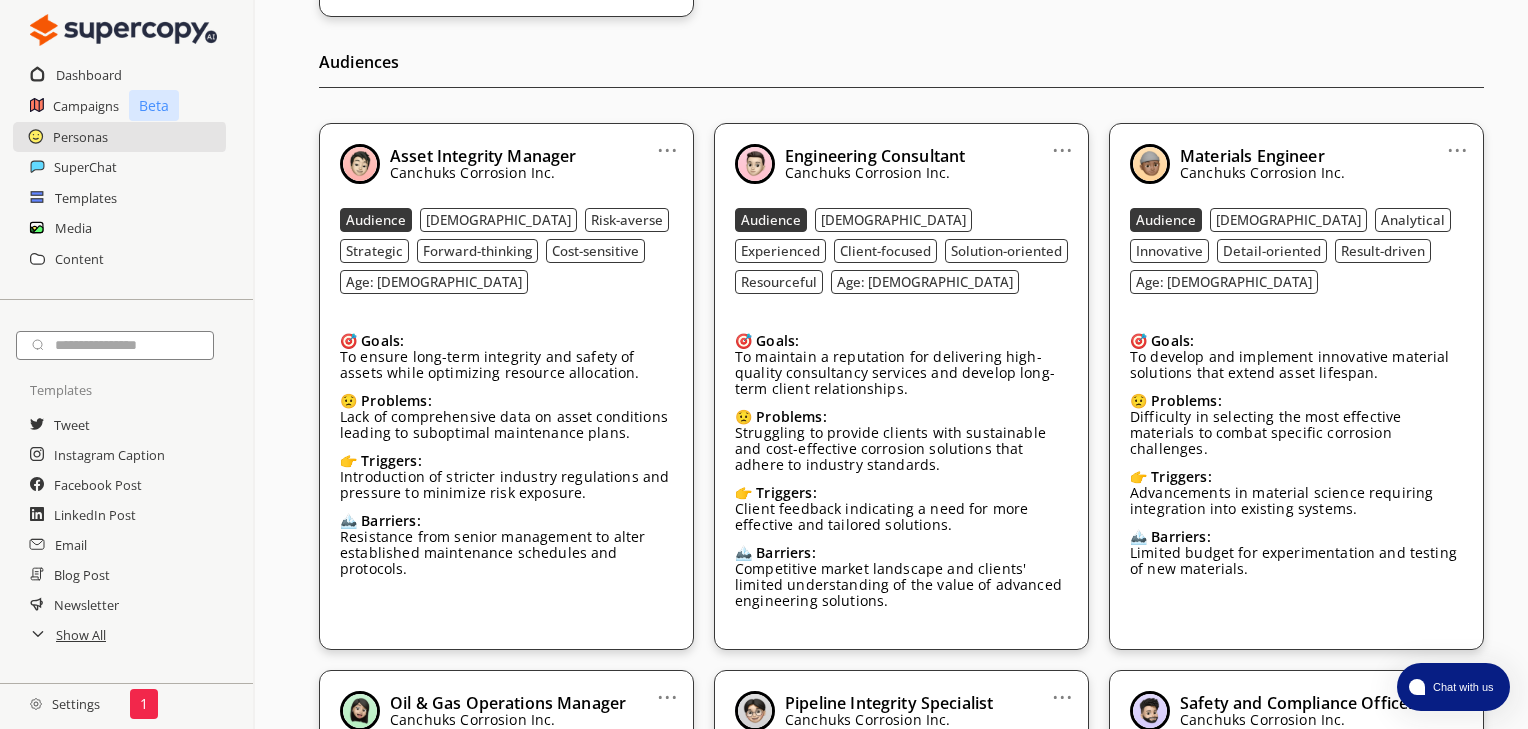 click on "... Asset Integrity Manager Canchuks Corrosion Inc. Audience Female Risk-averse Strategic Forward-thinking Cost-sensitive Age: 45-60 🎯     Goals:   To ensure long-term integrity and safety of assets while optimizing resource allocation. 😟     Problems:   Lack of comprehensive data on asset conditions leading to suboptimal maintenance plans. 👉    Triggers:   Introduction of stricter industry regulations and pressure to minimize risk exposure. 🏔️    Barriers:   Resistance from senior management to alter established maintenance schedules and protocols." at bounding box center [506, 386] 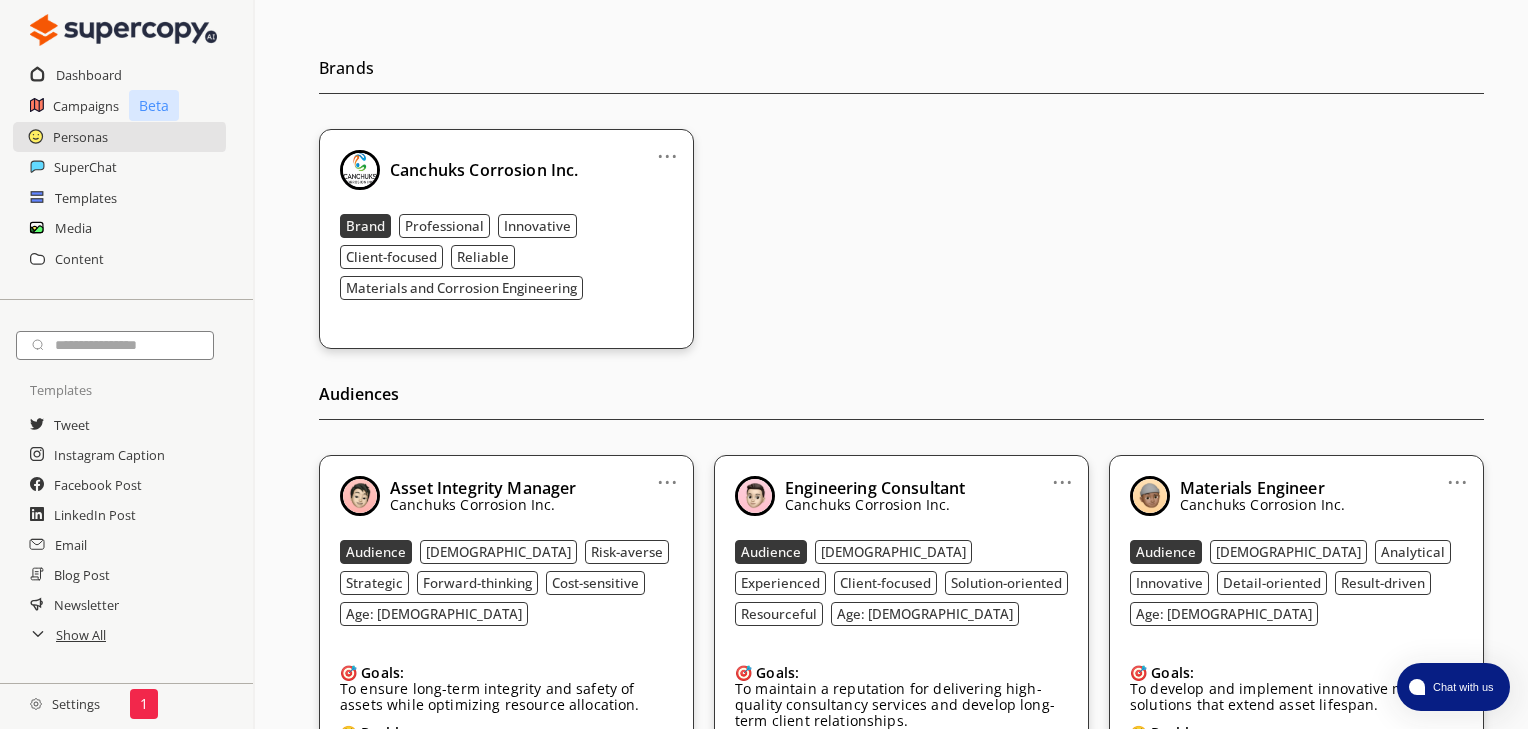 scroll, scrollTop: 169, scrollLeft: 0, axis: vertical 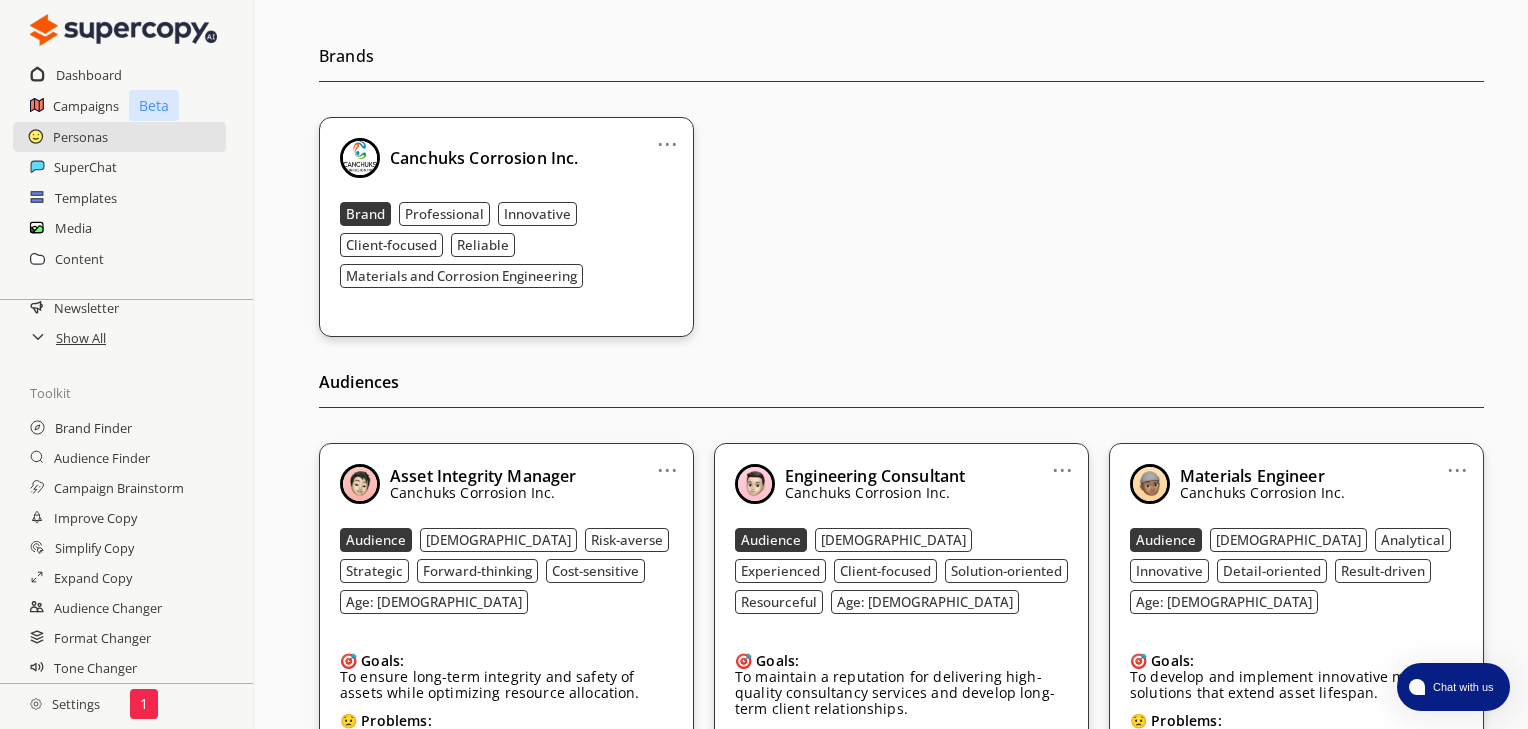 click on "Settings 1" at bounding box center [126, 706] 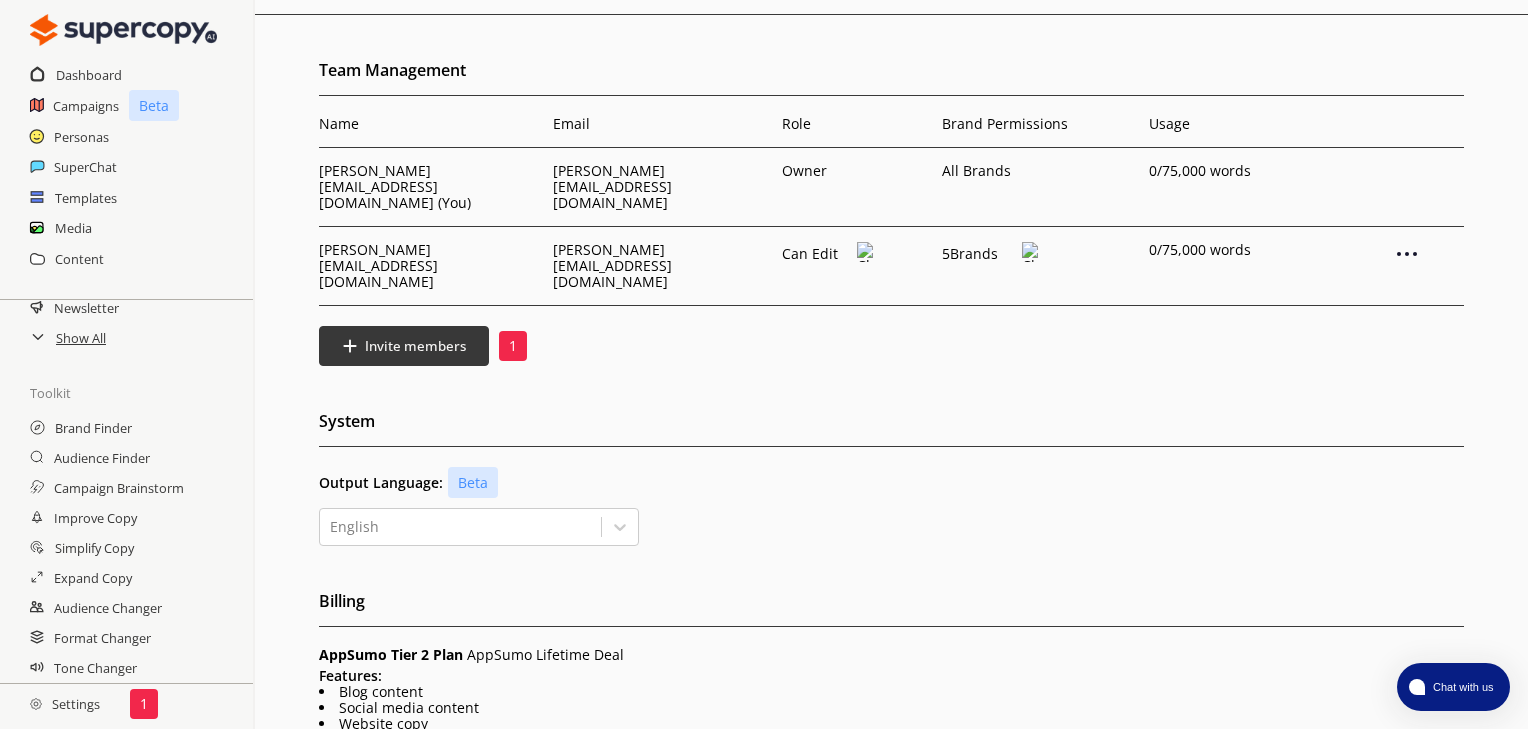 scroll, scrollTop: 0, scrollLeft: 0, axis: both 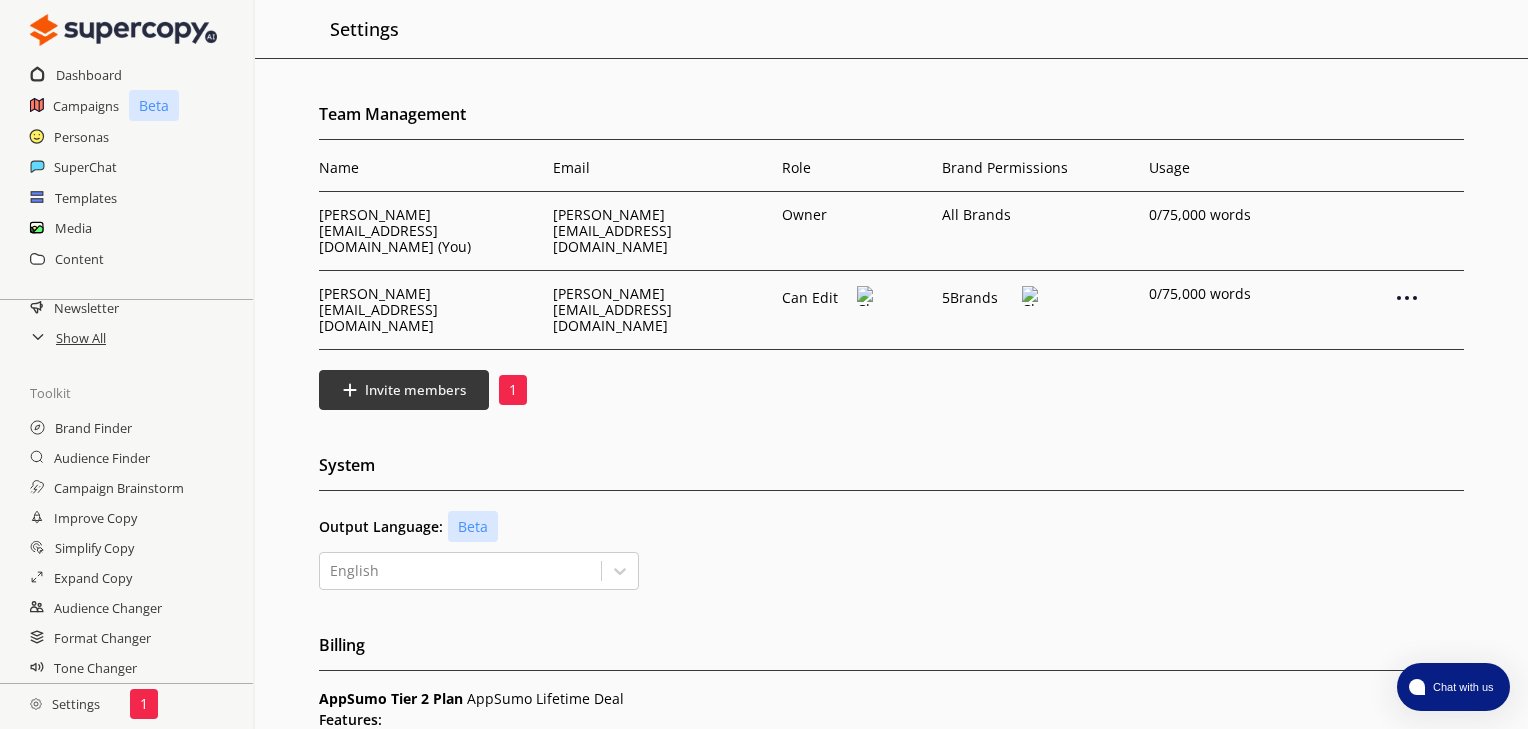 click at bounding box center (1030, 296) 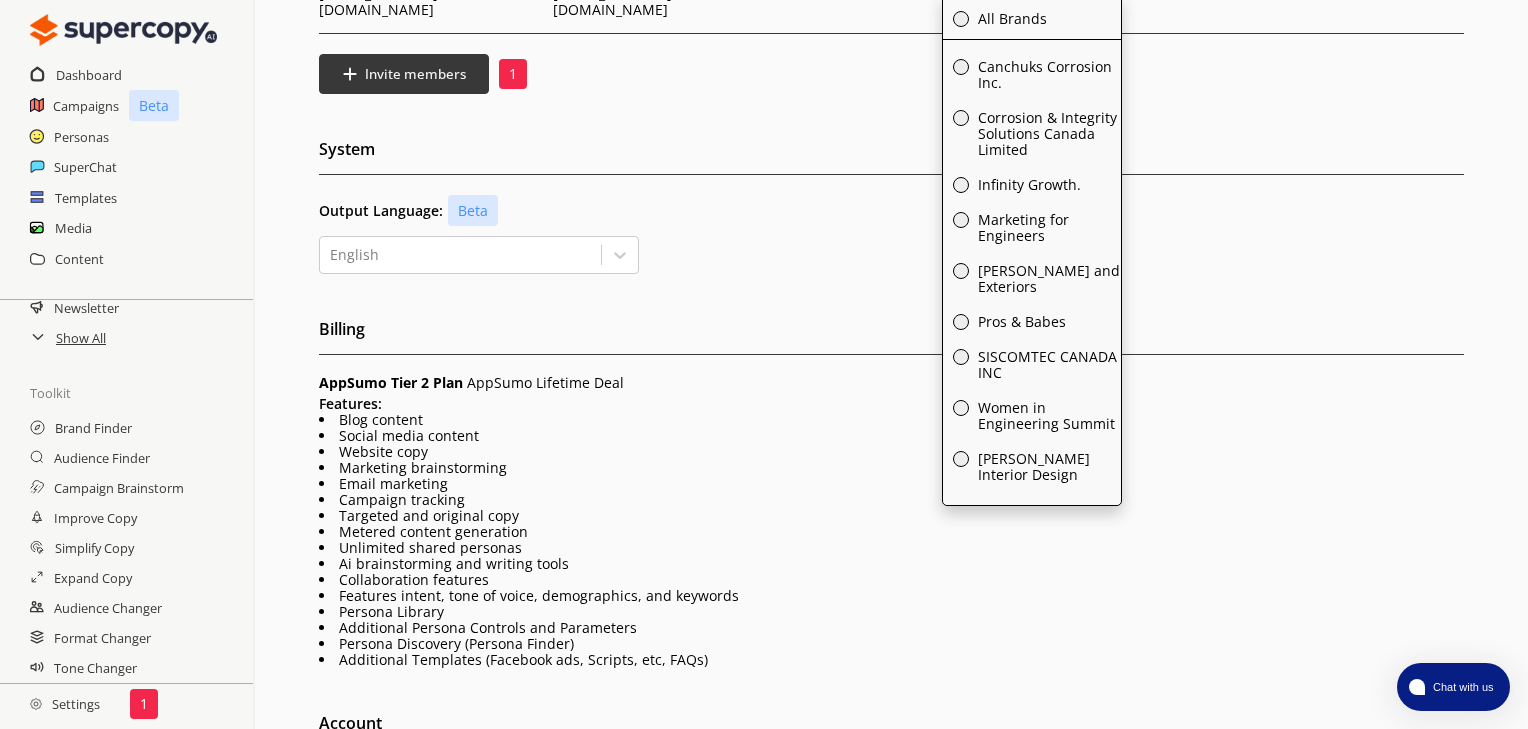 scroll, scrollTop: 156, scrollLeft: 0, axis: vertical 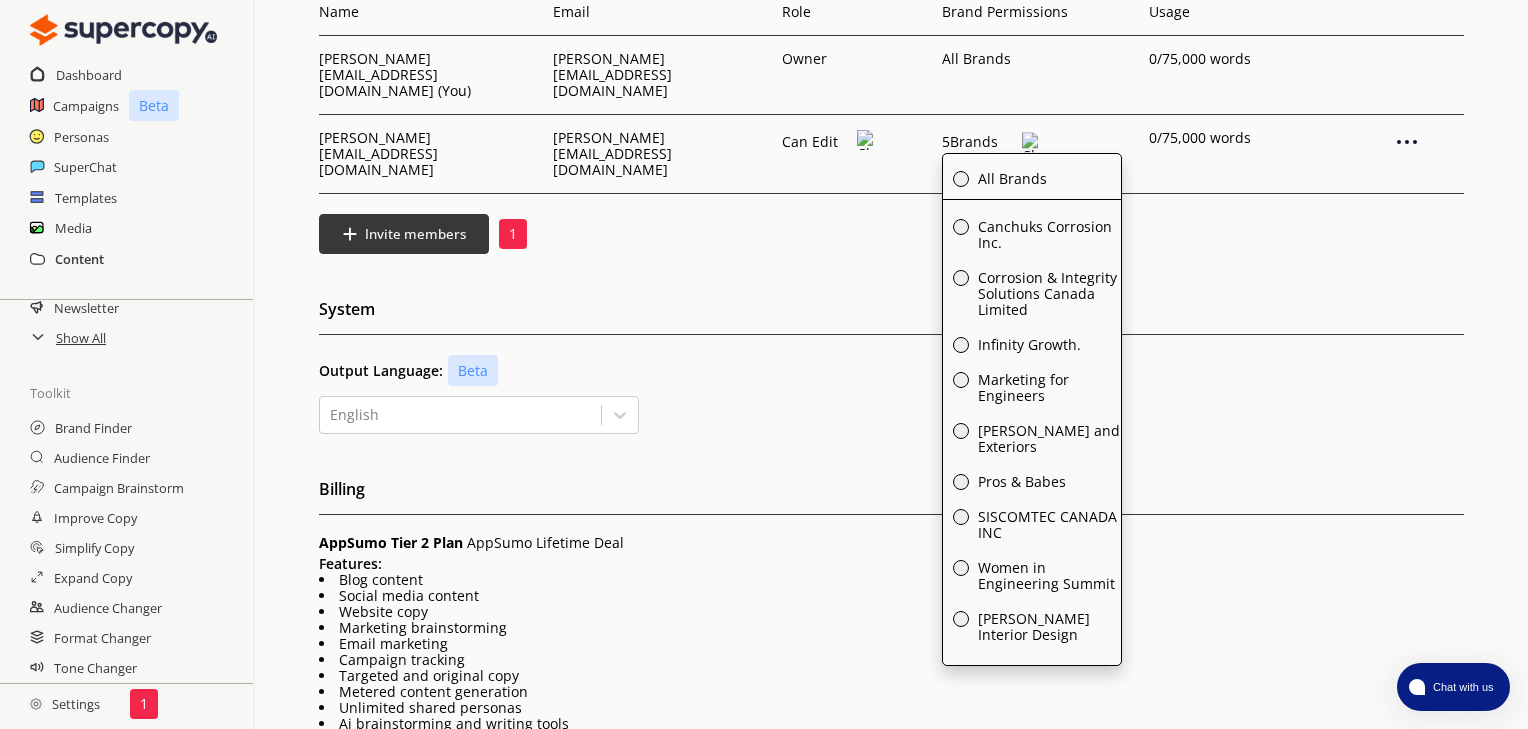 click on "Content" at bounding box center [79, 259] 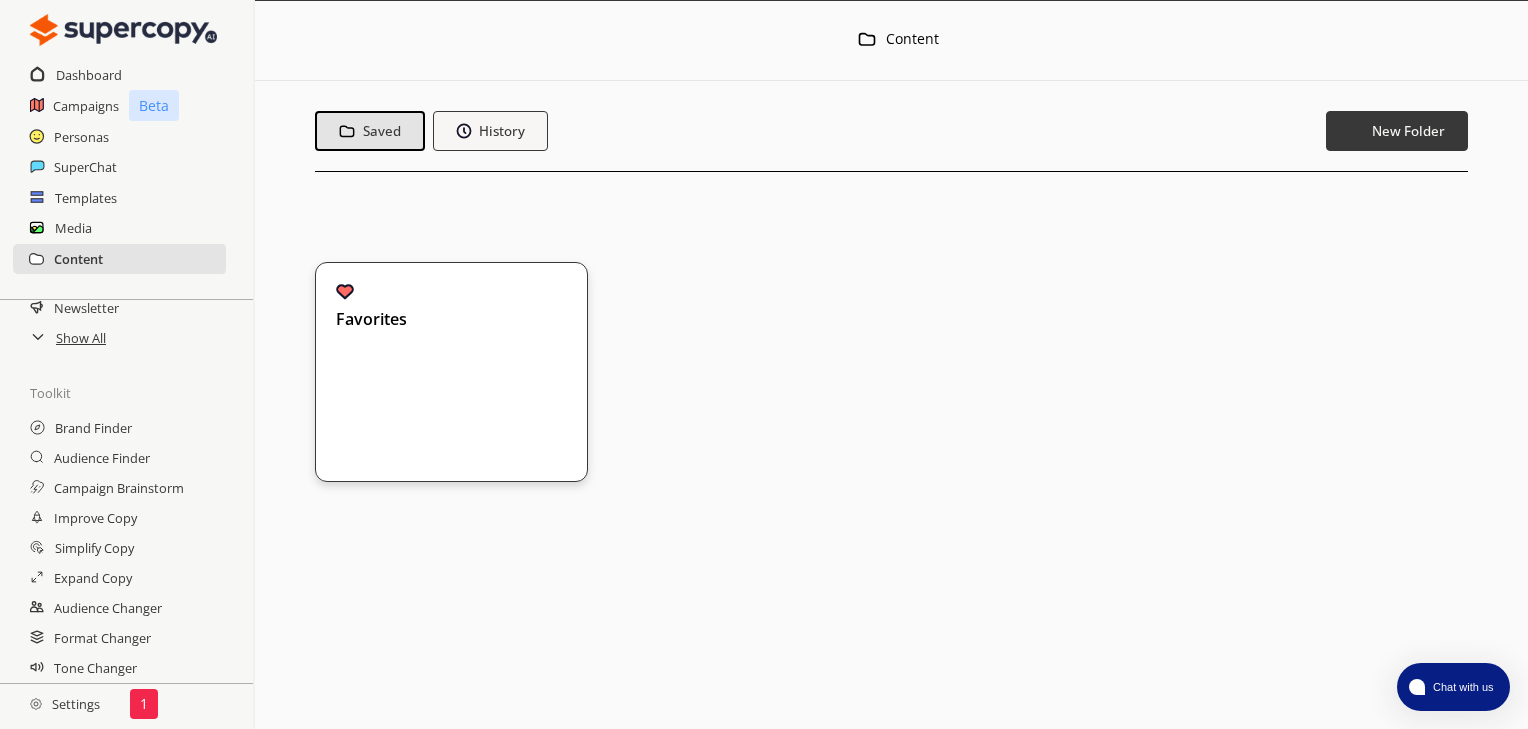 scroll, scrollTop: 0, scrollLeft: 0, axis: both 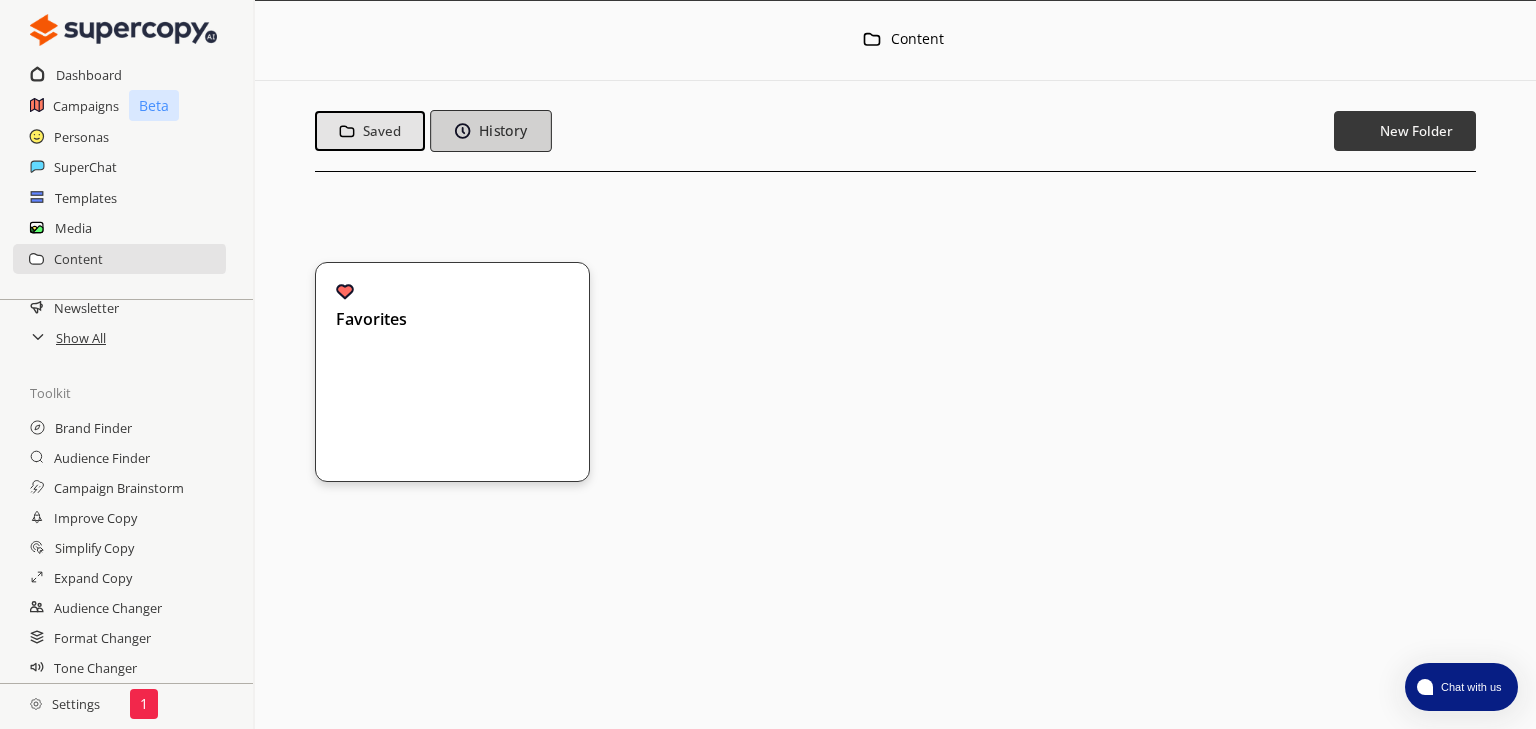 click on "History" at bounding box center (490, 131) 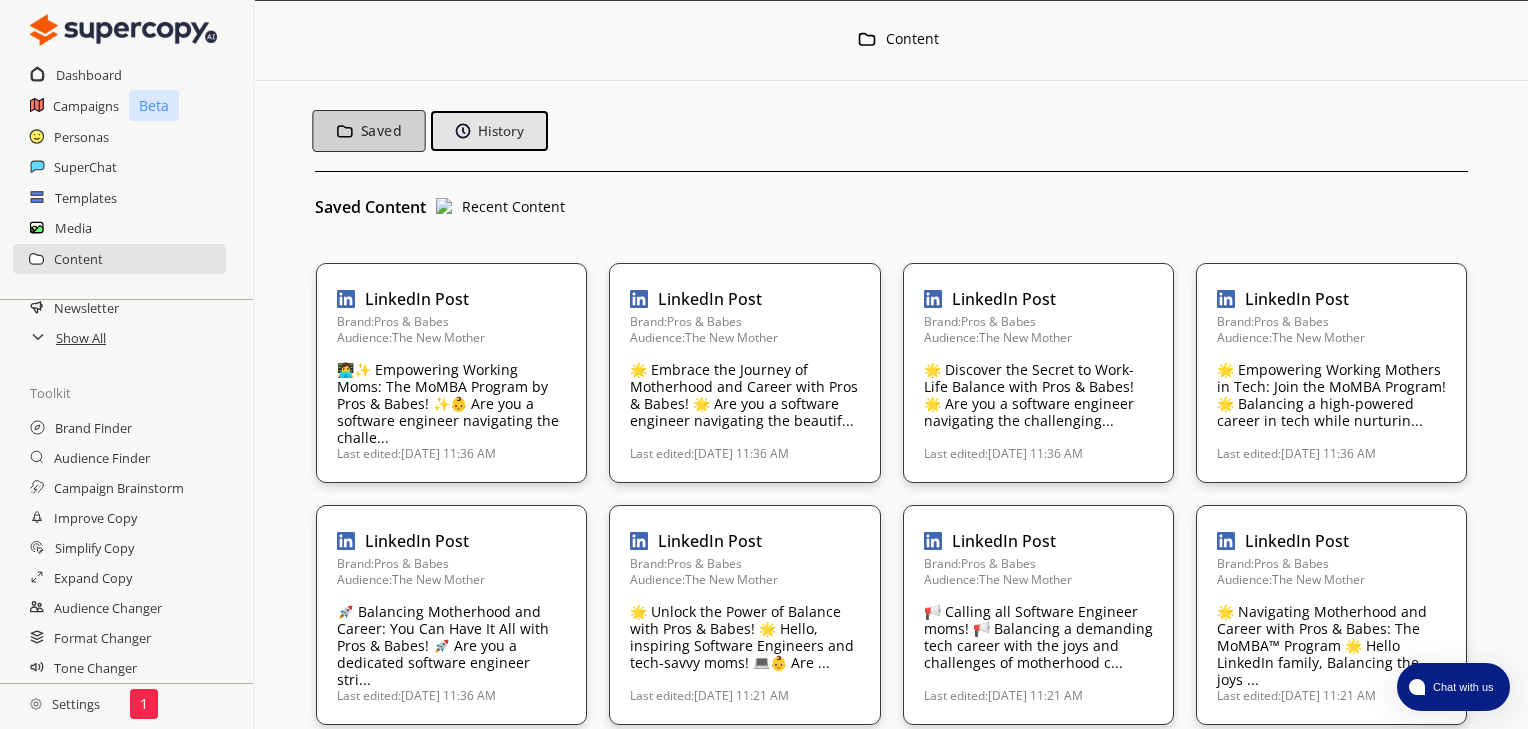 click on "Saved" at bounding box center [381, 131] 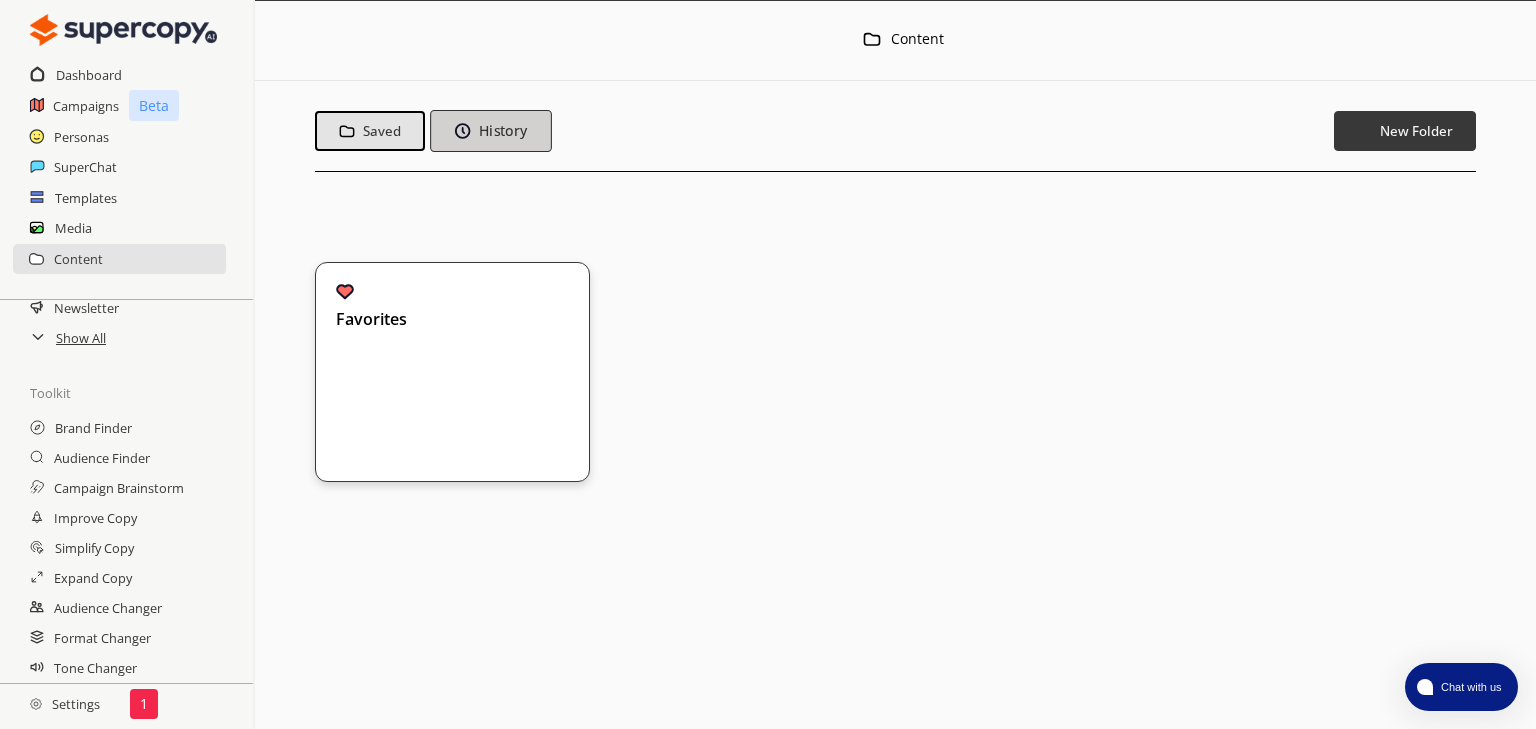 click at bounding box center [462, 131] 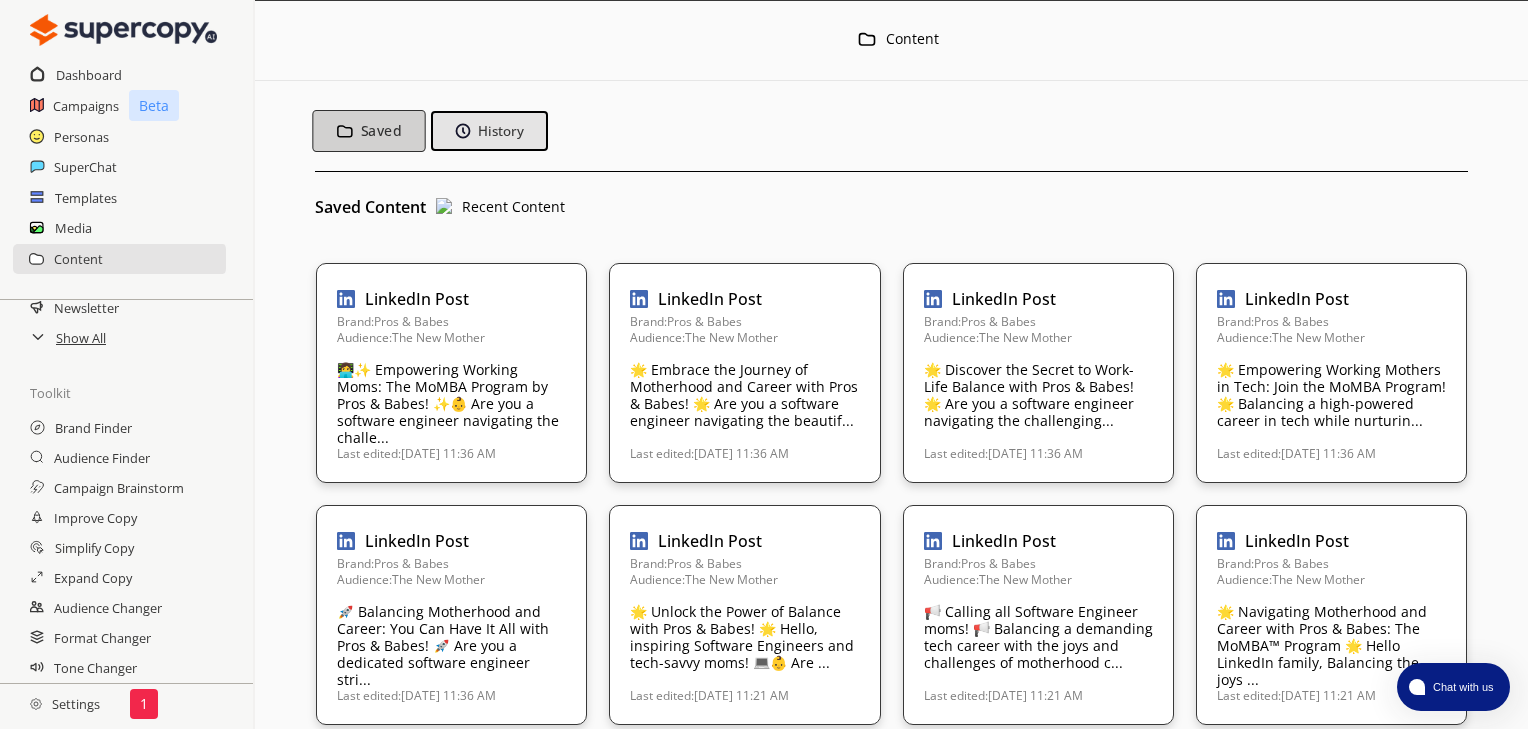 click on "Saved" at bounding box center (368, 131) 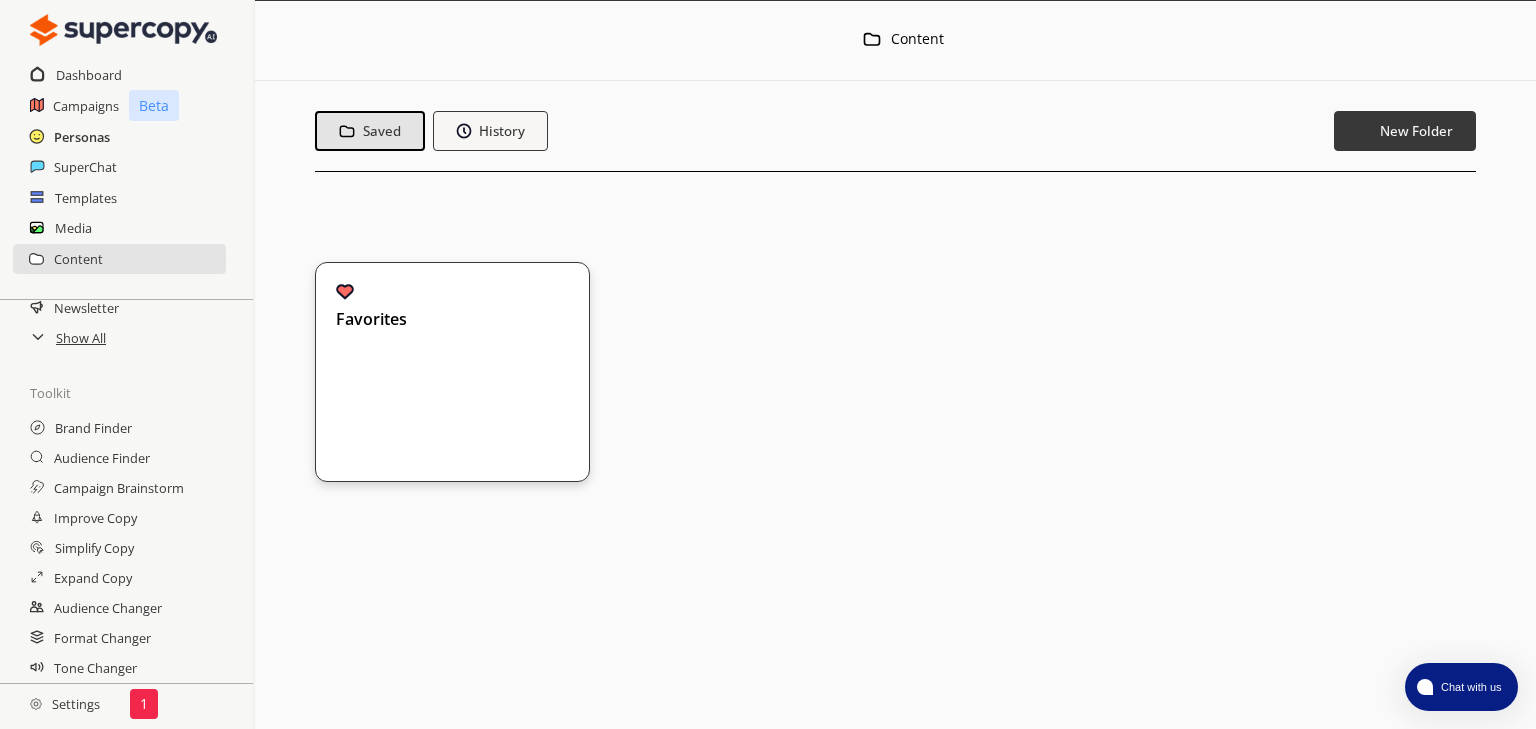 click on "Personas" at bounding box center [82, 137] 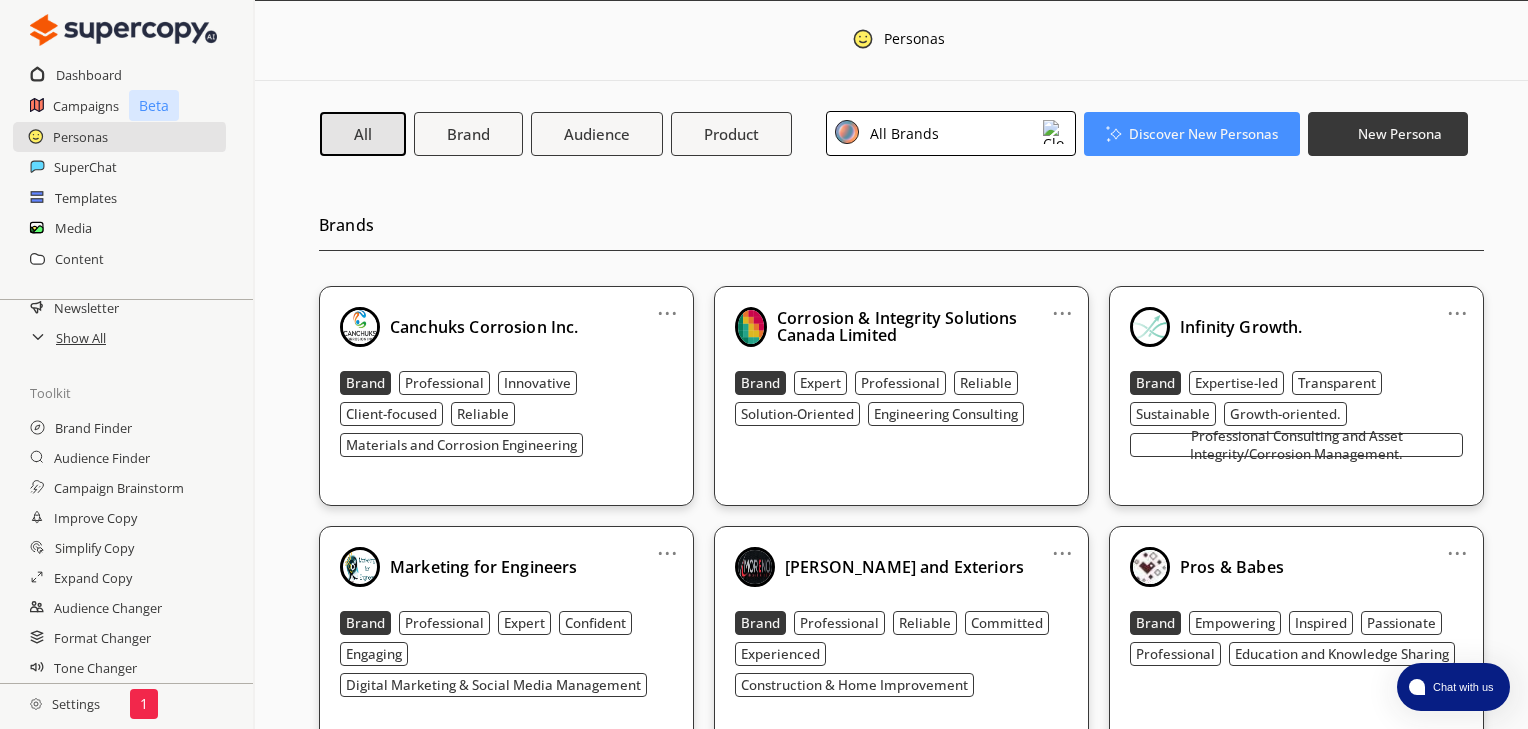click on "Canchuks Corrosion Inc." at bounding box center (506, 327) 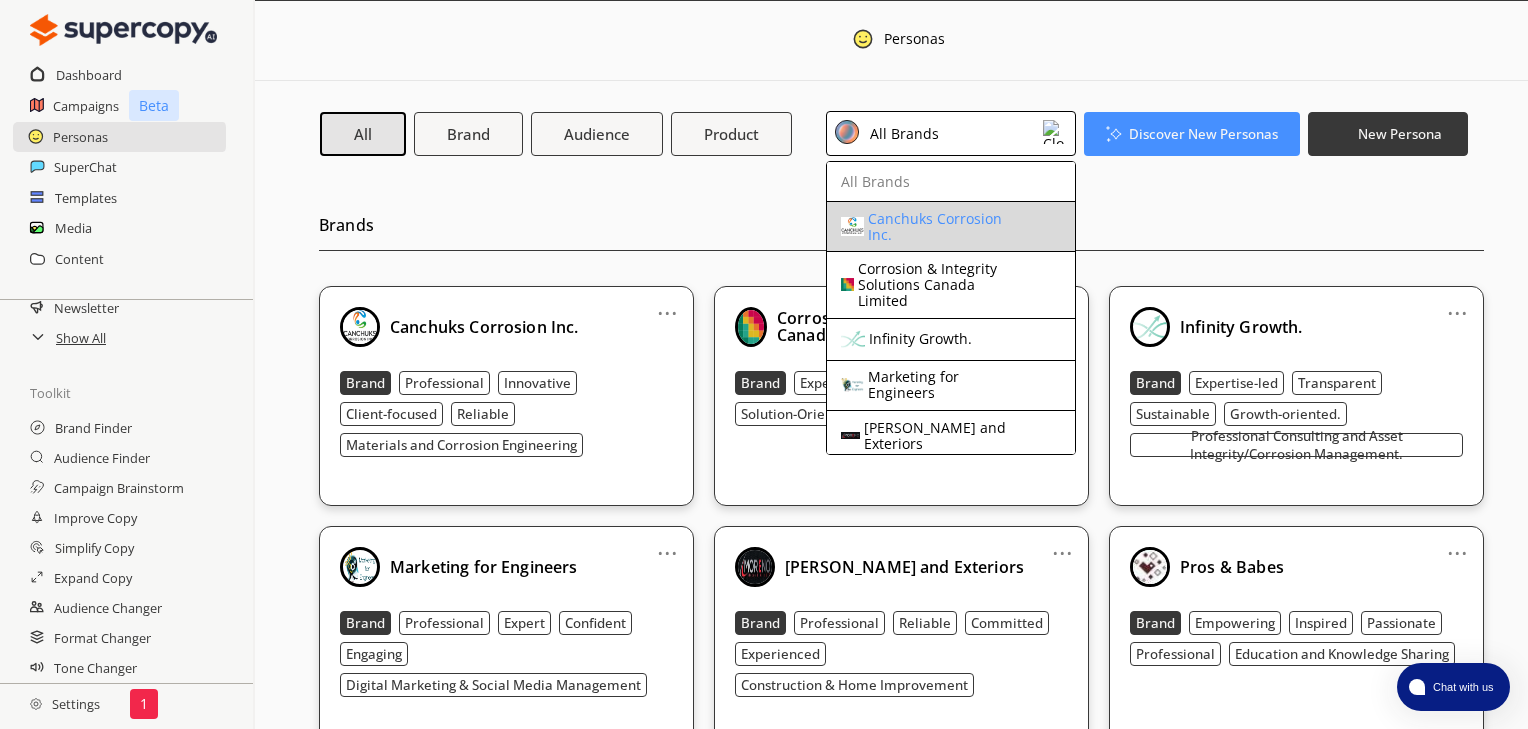 click on "Canchuks Corrosion Inc." at bounding box center [947, 227] 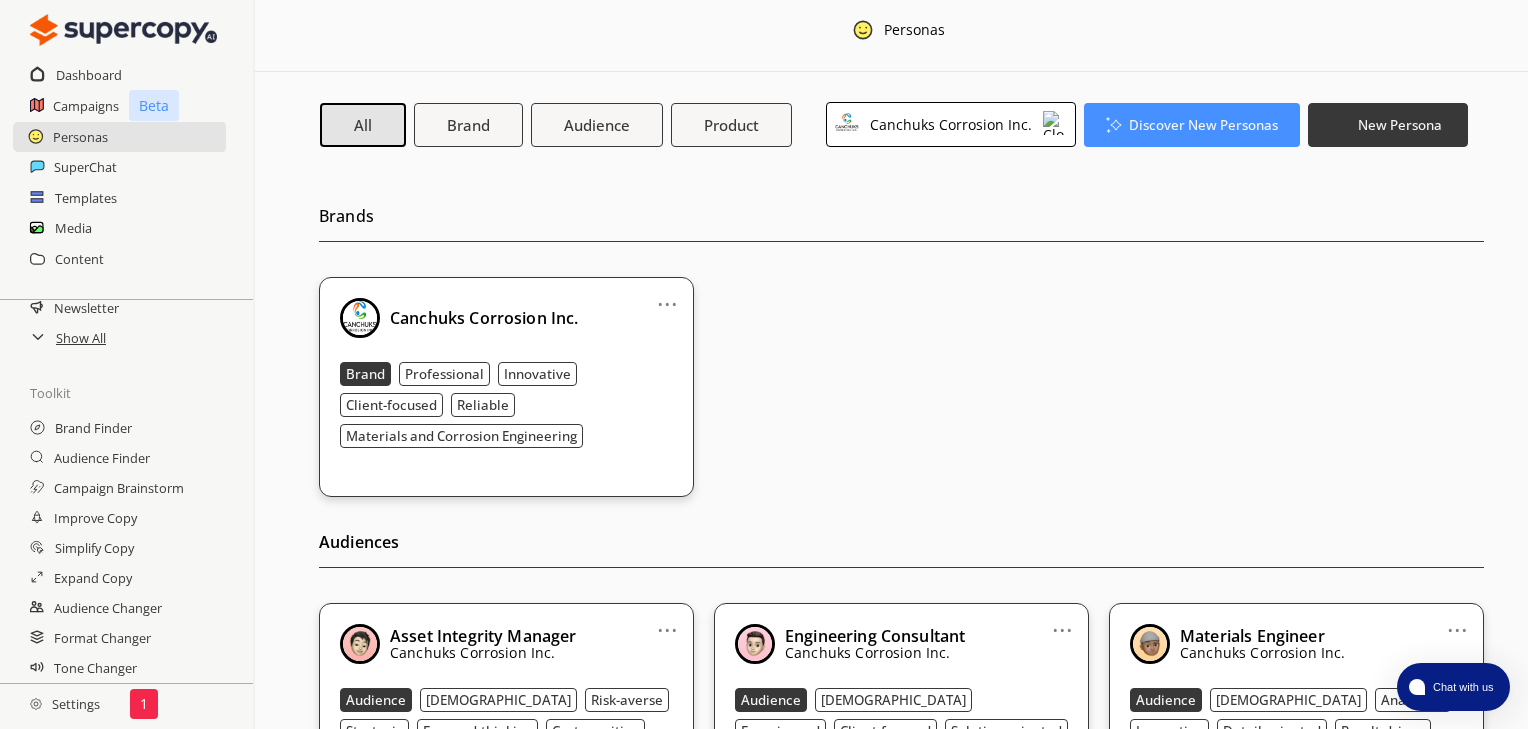 scroll, scrollTop: 0, scrollLeft: 0, axis: both 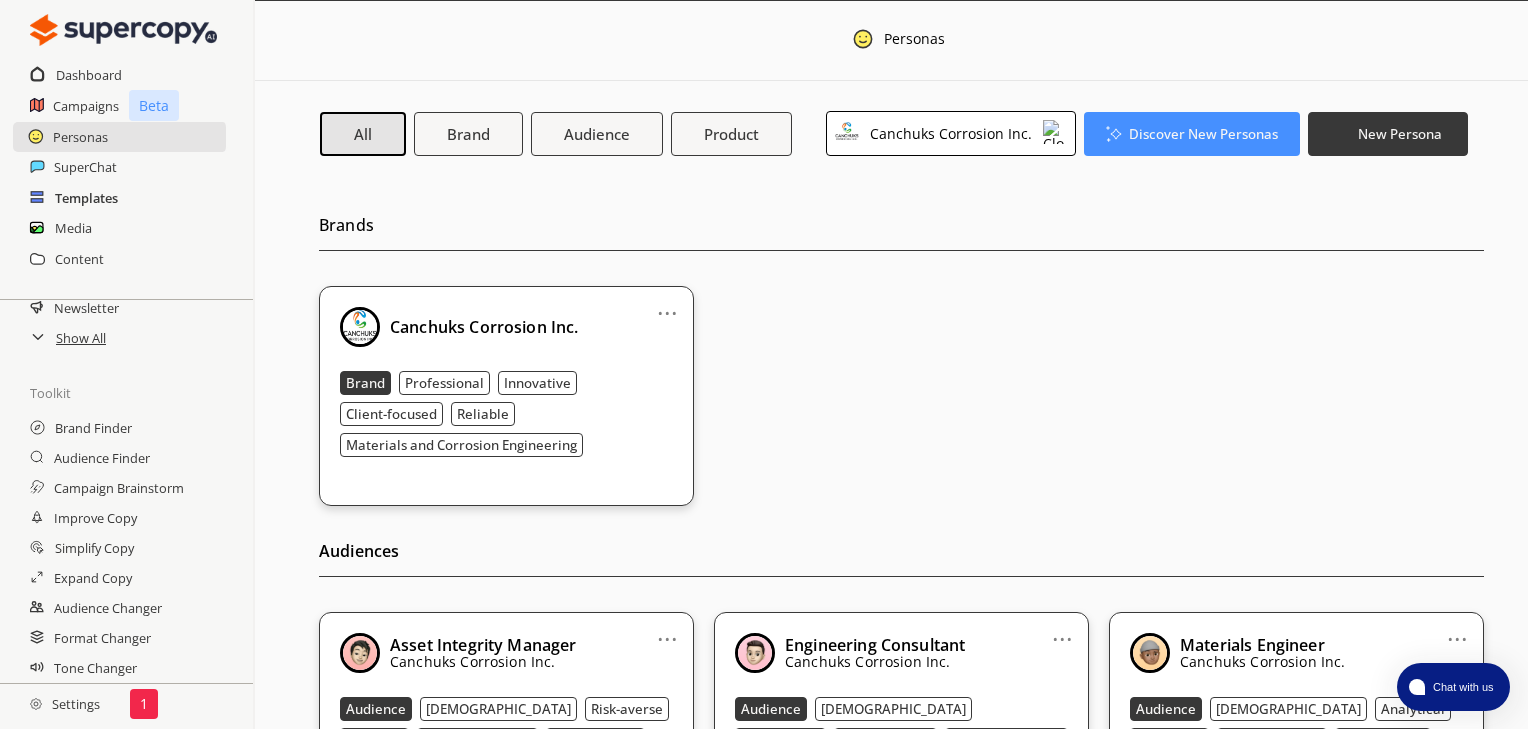 click on "Templates" at bounding box center [86, 198] 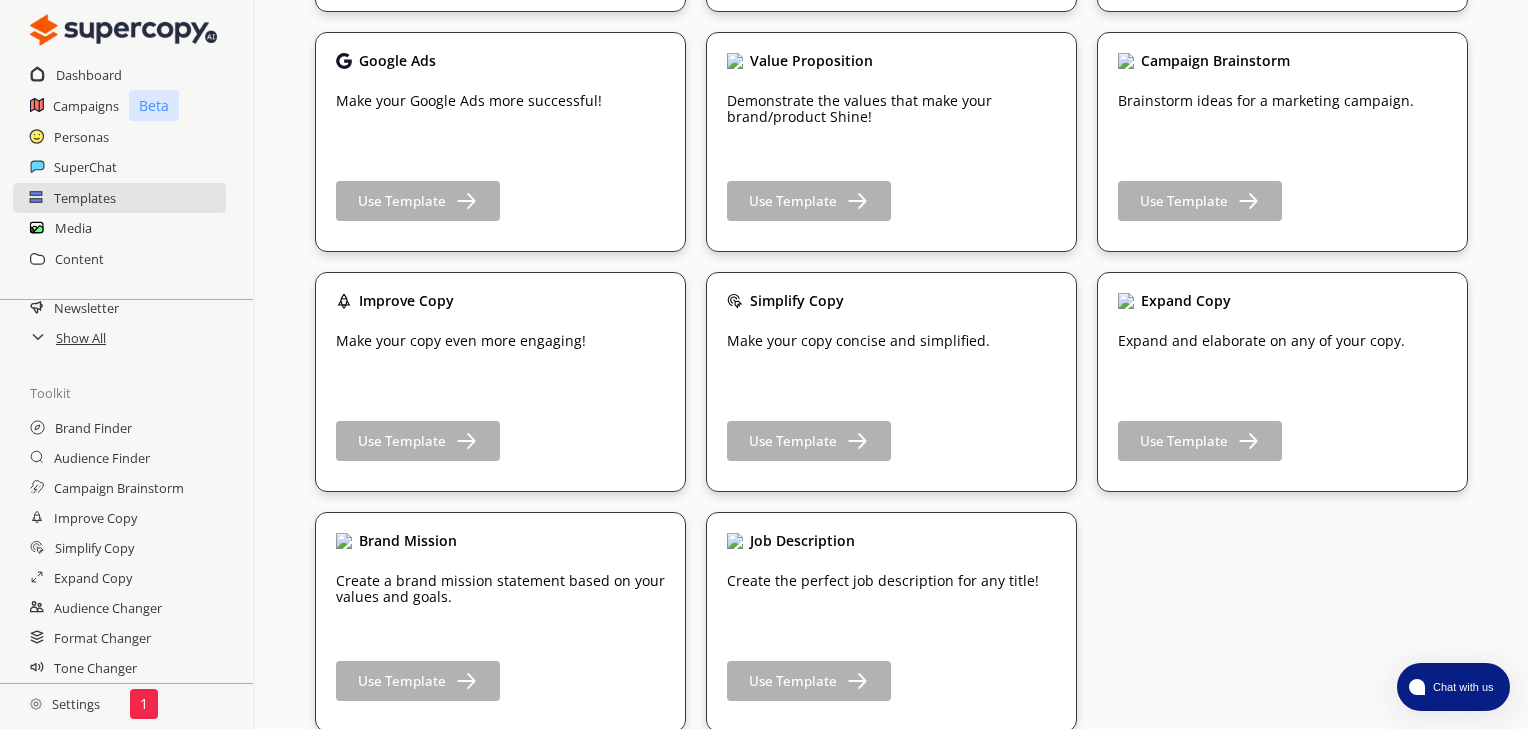 scroll, scrollTop: 3040, scrollLeft: 0, axis: vertical 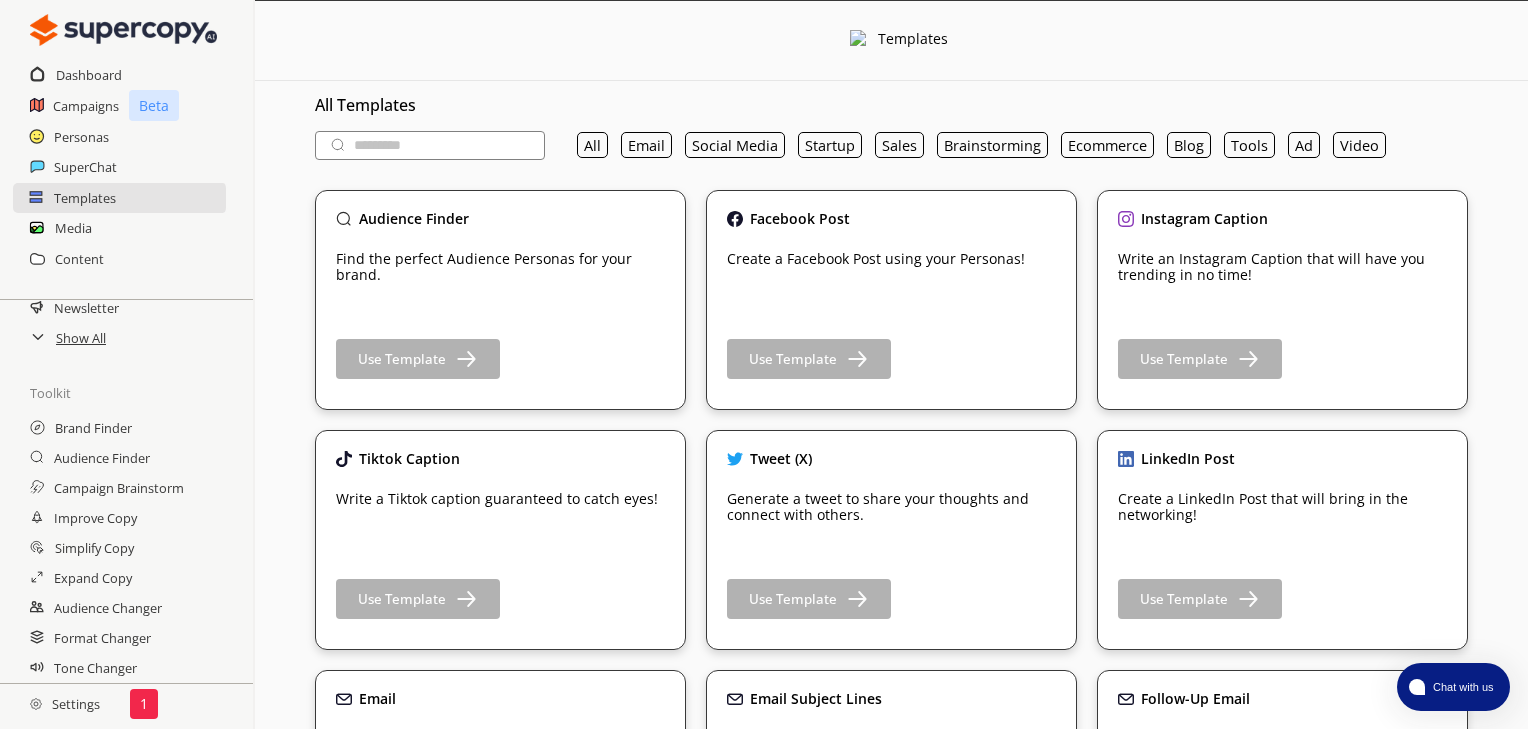 click on "All Templates All Email Social Media Startup Sales Brainstorming Ecommerce Blog Tools Ad Video     Audience Finder Find the perfect Audience Personas for your brand. Use Template     Facebook Post Create a Facebook Post using your Personas! Use Template     Instagram Caption Write an Instagram Caption that will have you trending in no time! Use Template     Tiktok Caption Write a Tiktok caption guaranteed to catch eyes! Use Template     Tweet (X) Generate a tweet to share your thoughts and connect with others. Use Template     LinkedIn Post Create a LinkedIn Post that will bring in the networking! Use Template     Email Write an Email that clearly defines your voice and intent! Use Template     Email Subject Lines Create compelling subject lines that capture attention and boost open rates! Use Template     Follow-Up Email Craft persuasive follow-up emails to nurture leads and maintain engagement. Use Template     Prospecting Email Write effective prospecting emails to introduce your products or services." at bounding box center [891, 1925] 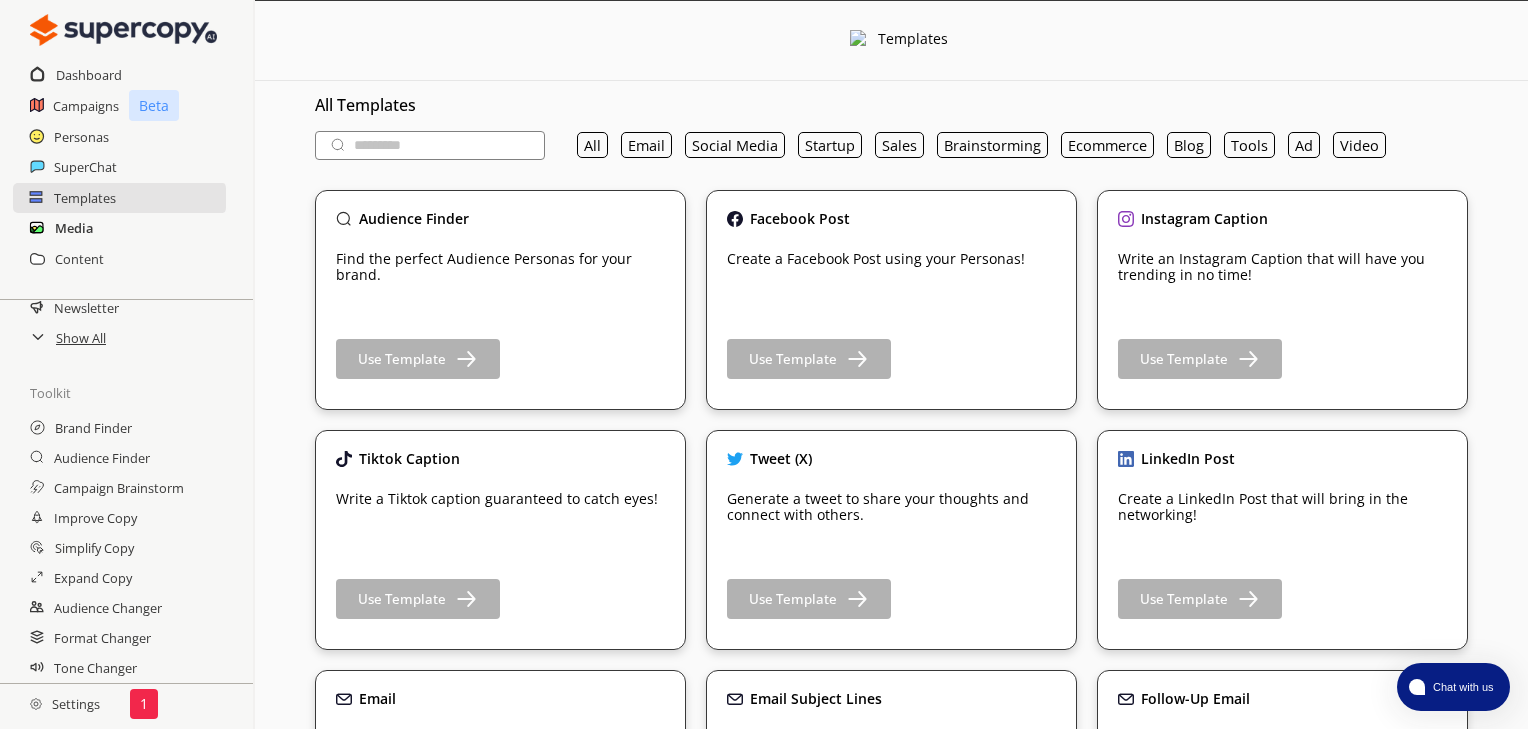 click on "Media" at bounding box center (74, 228) 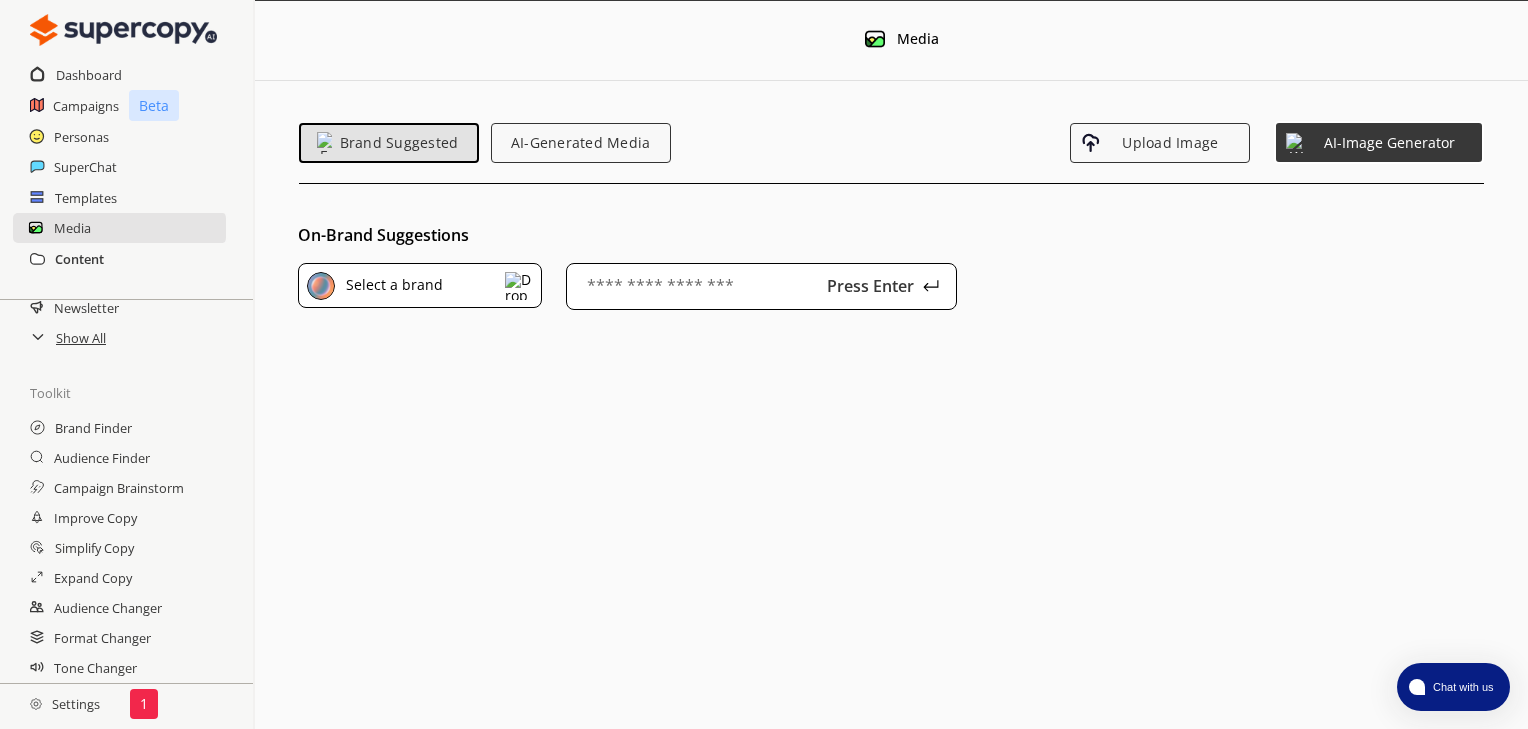 click on "Content" at bounding box center [79, 259] 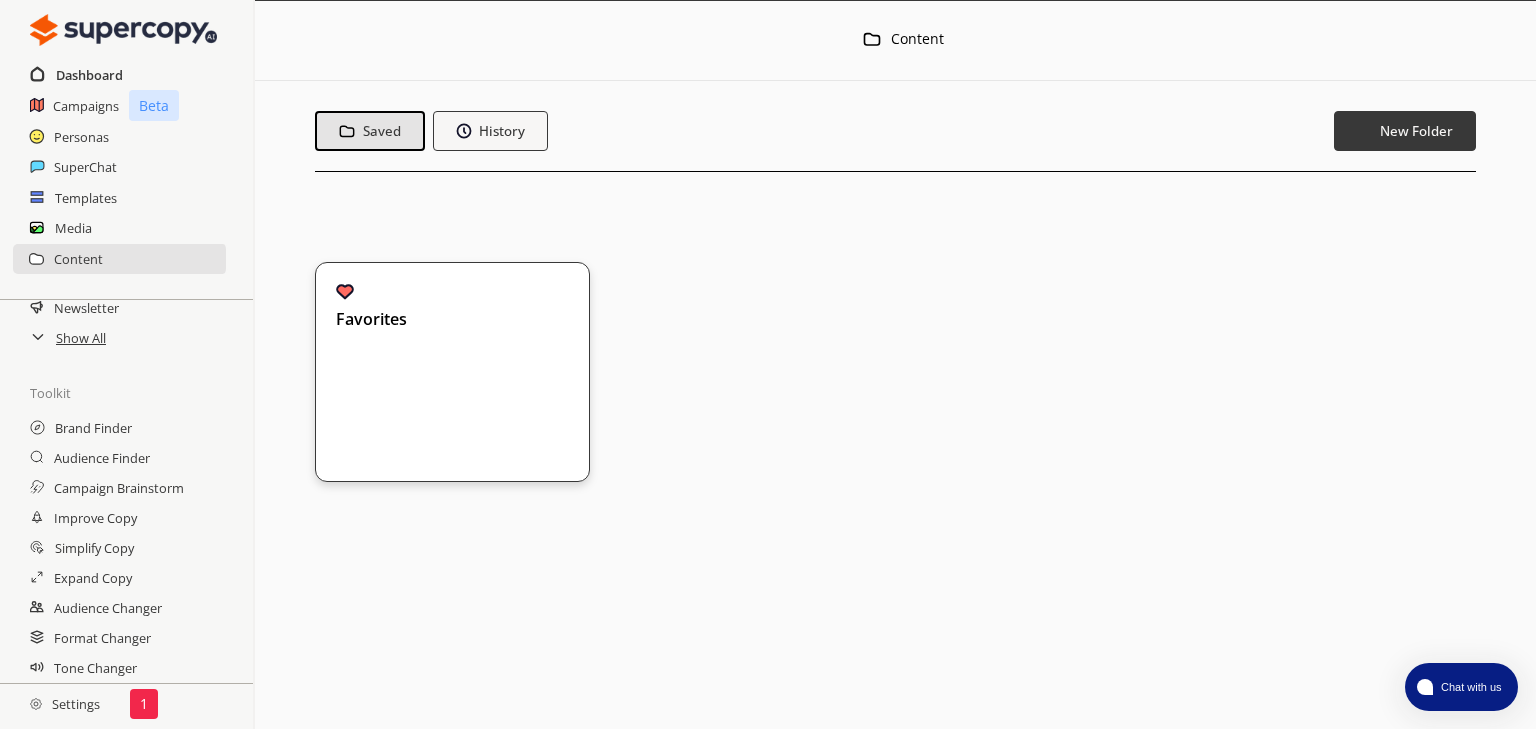 click on "Dashboard" at bounding box center (89, 75) 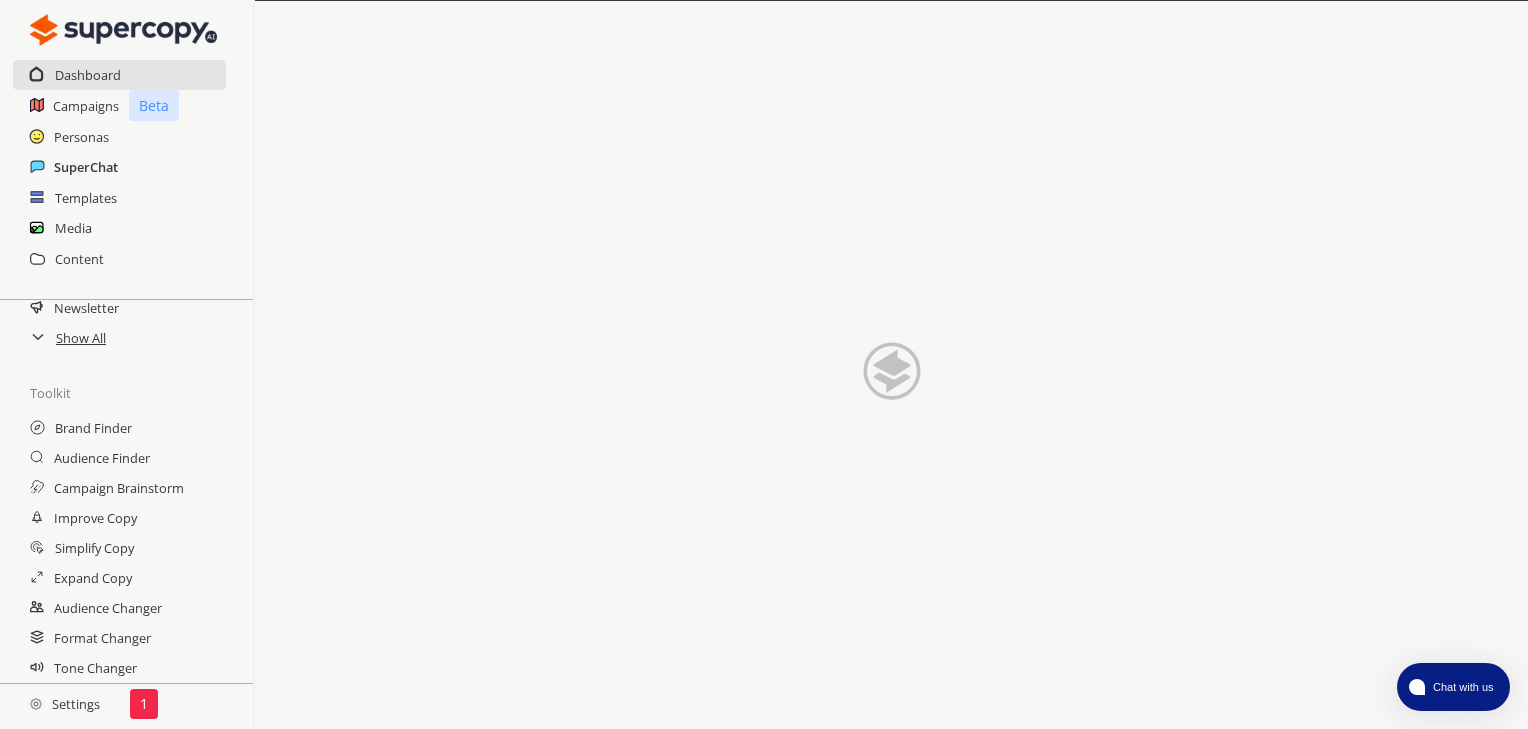 click on "SuperChat" at bounding box center (86, 167) 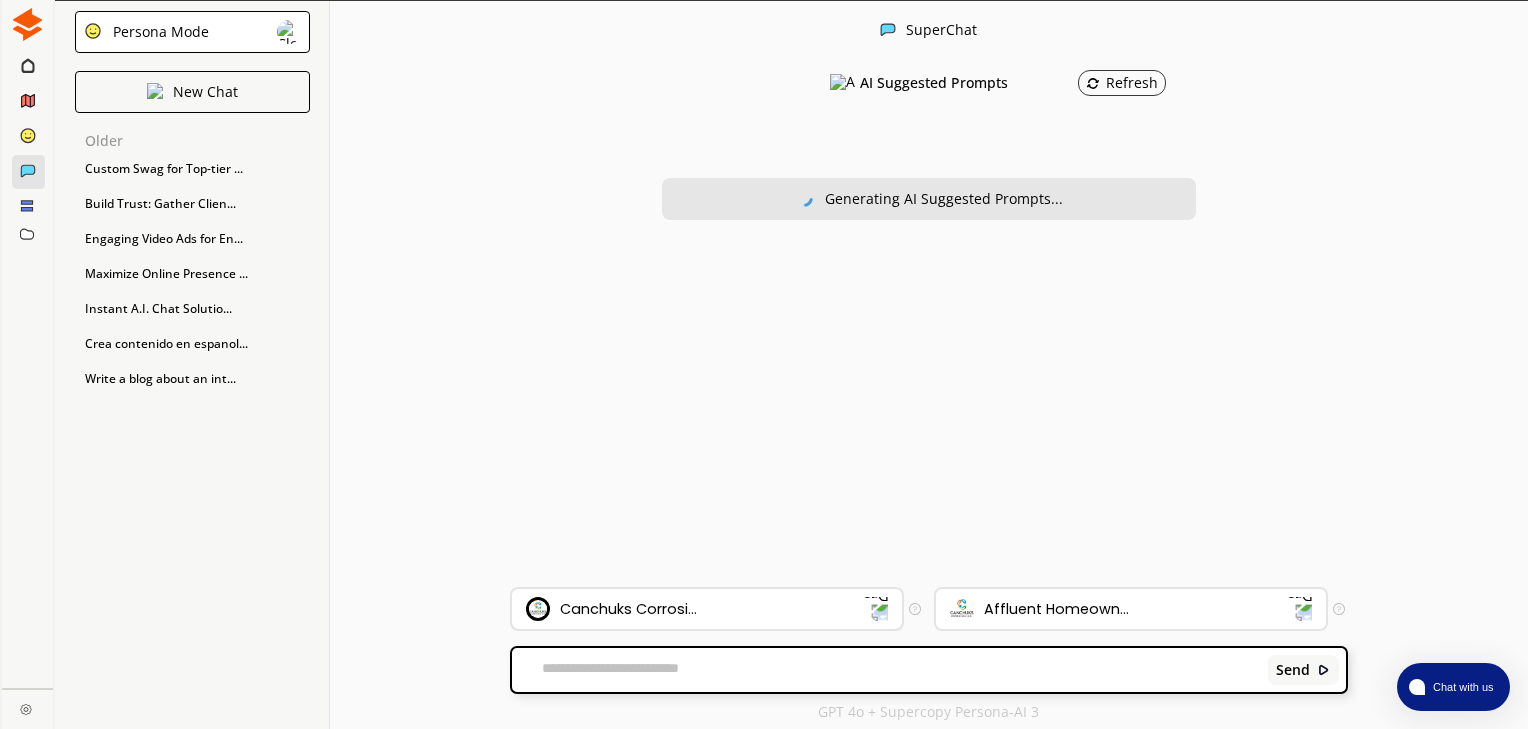 click on "Canchuks Corrosi..." at bounding box center [695, 609] 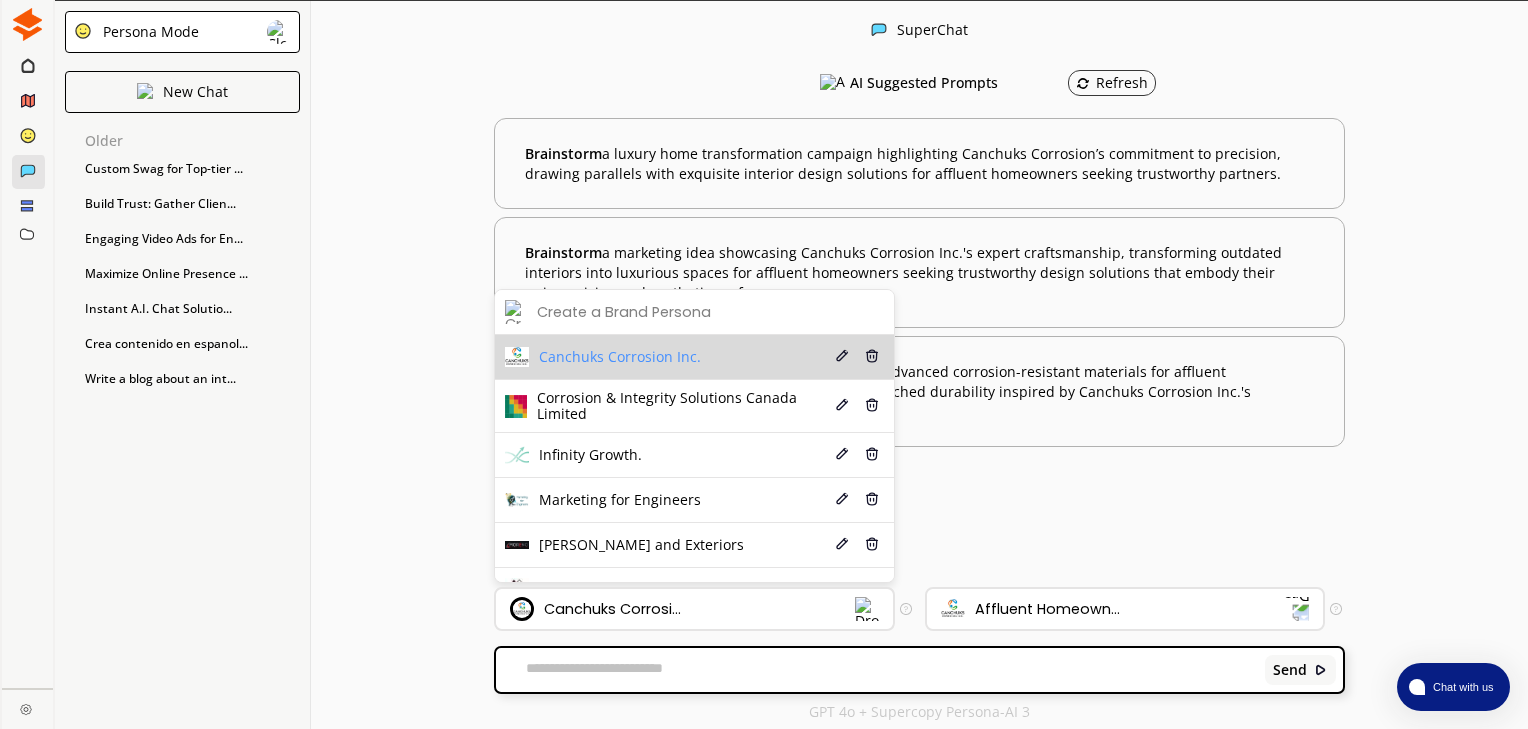 click on "Canchuks Corrosion Inc." at bounding box center [620, 357] 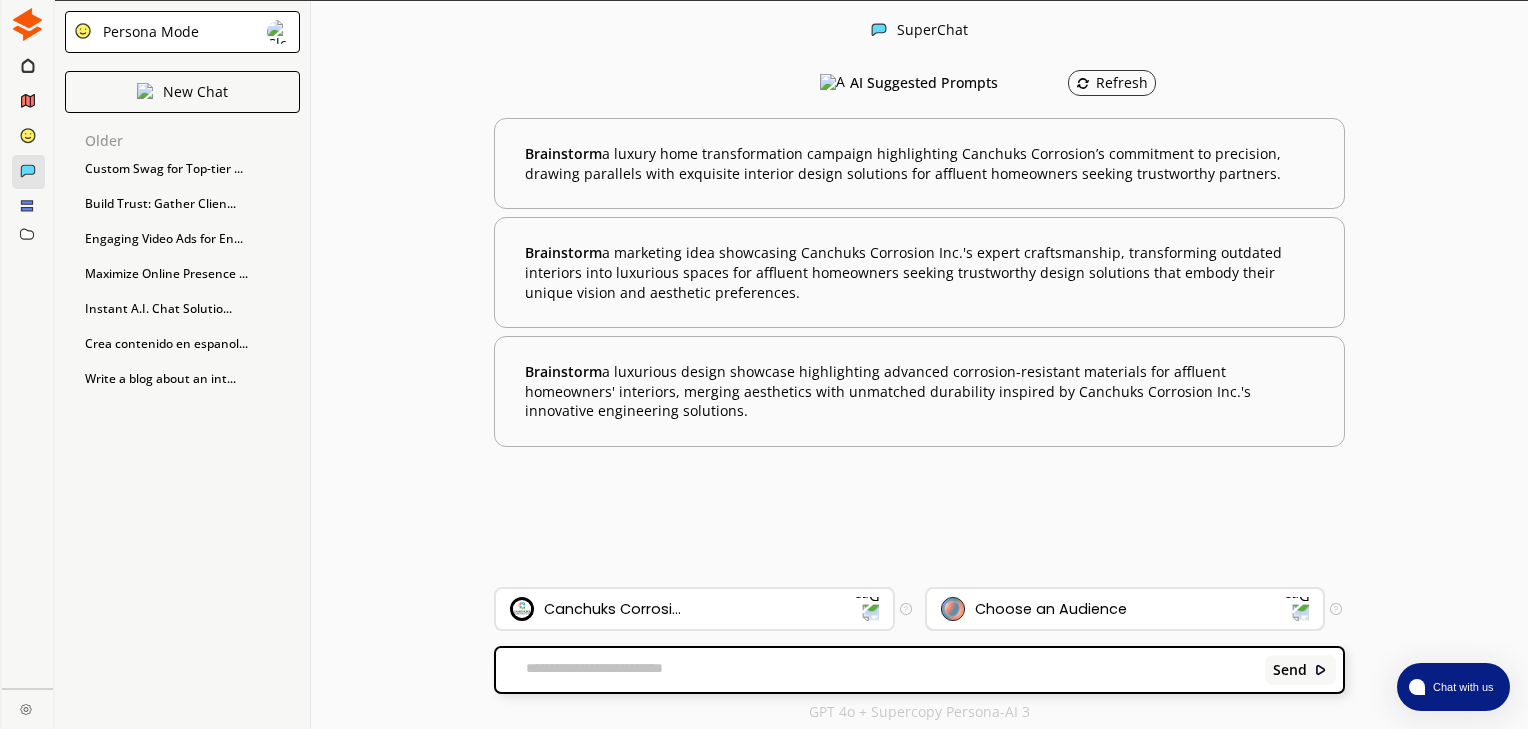 click on "Choose an Audience" at bounding box center (1125, 609) 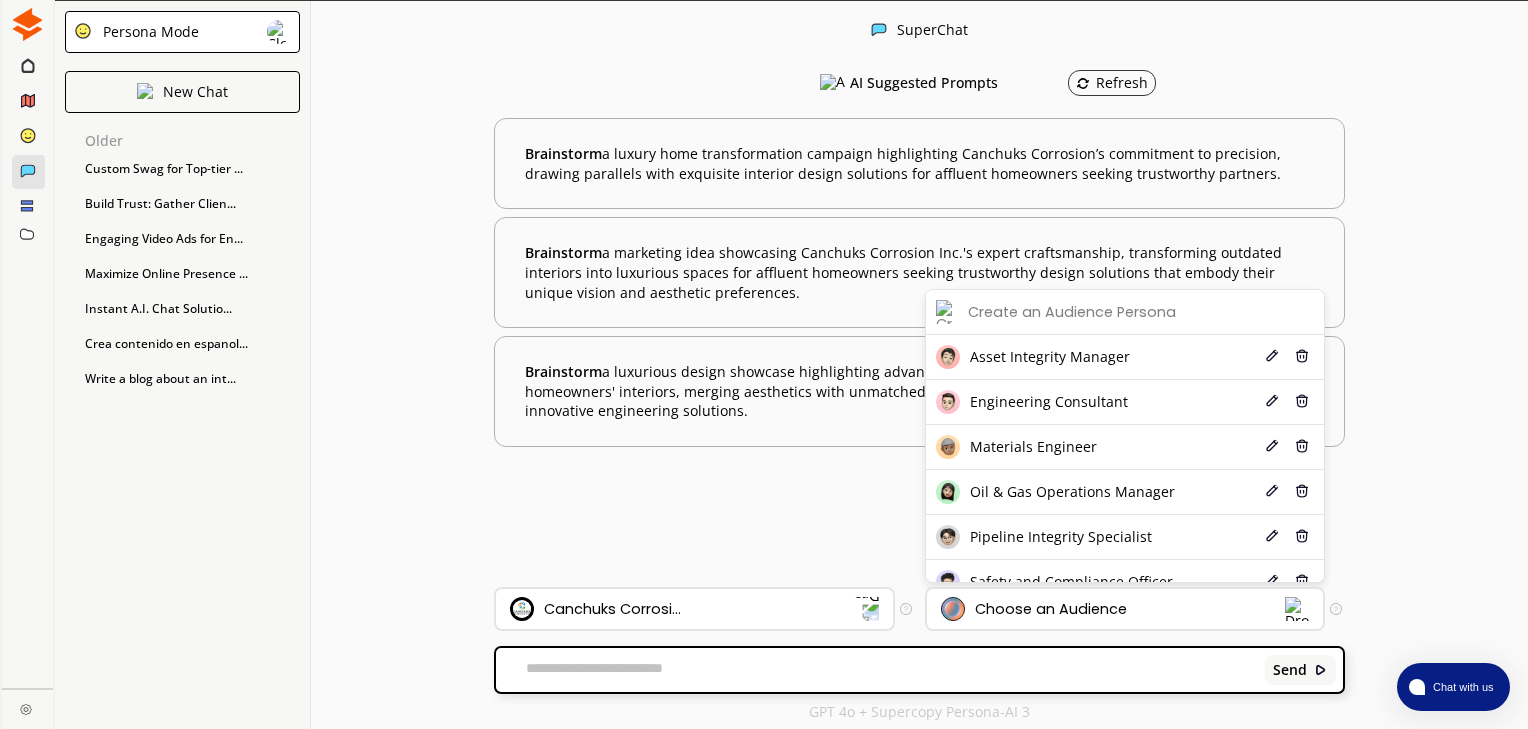 click on "Send" at bounding box center [920, 670] 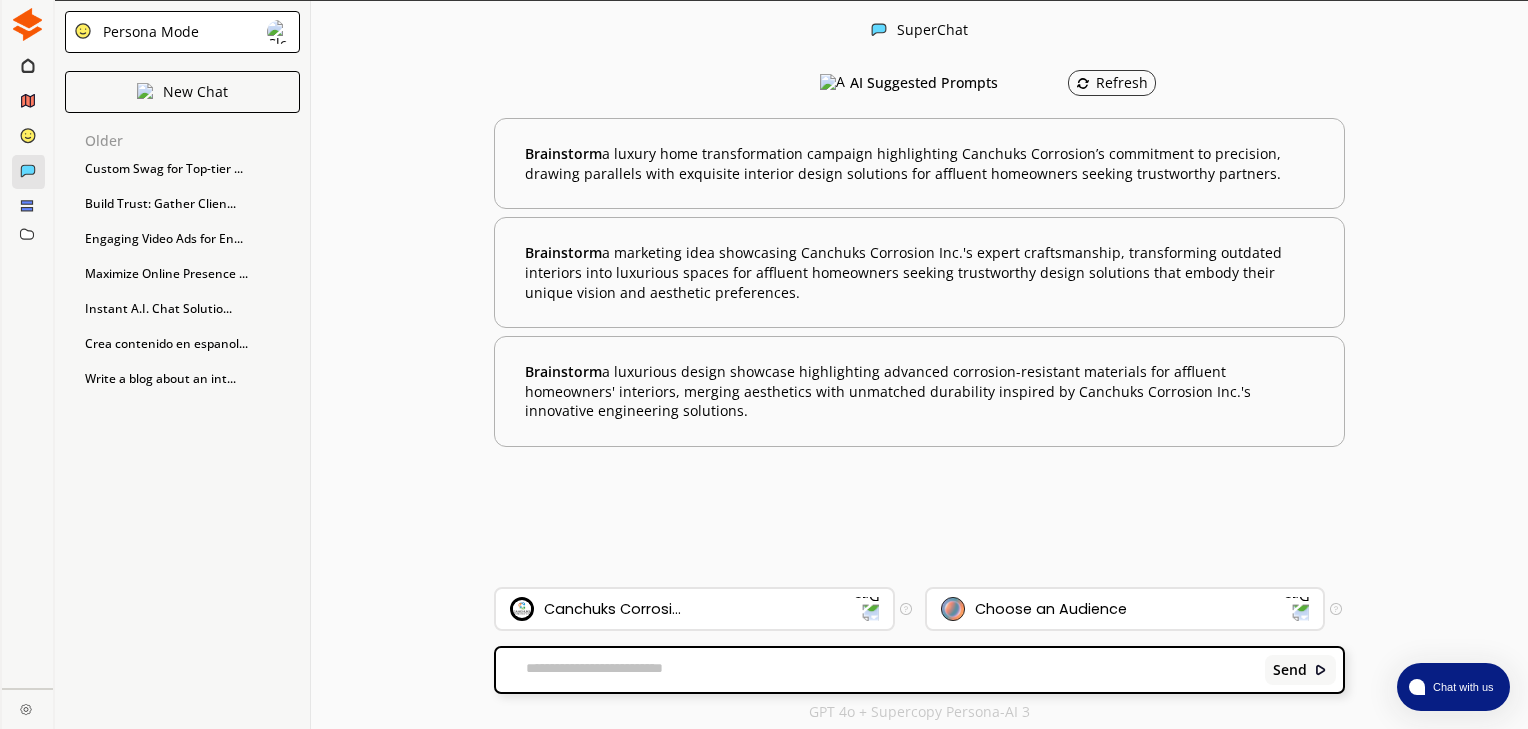 click at bounding box center [877, 670] 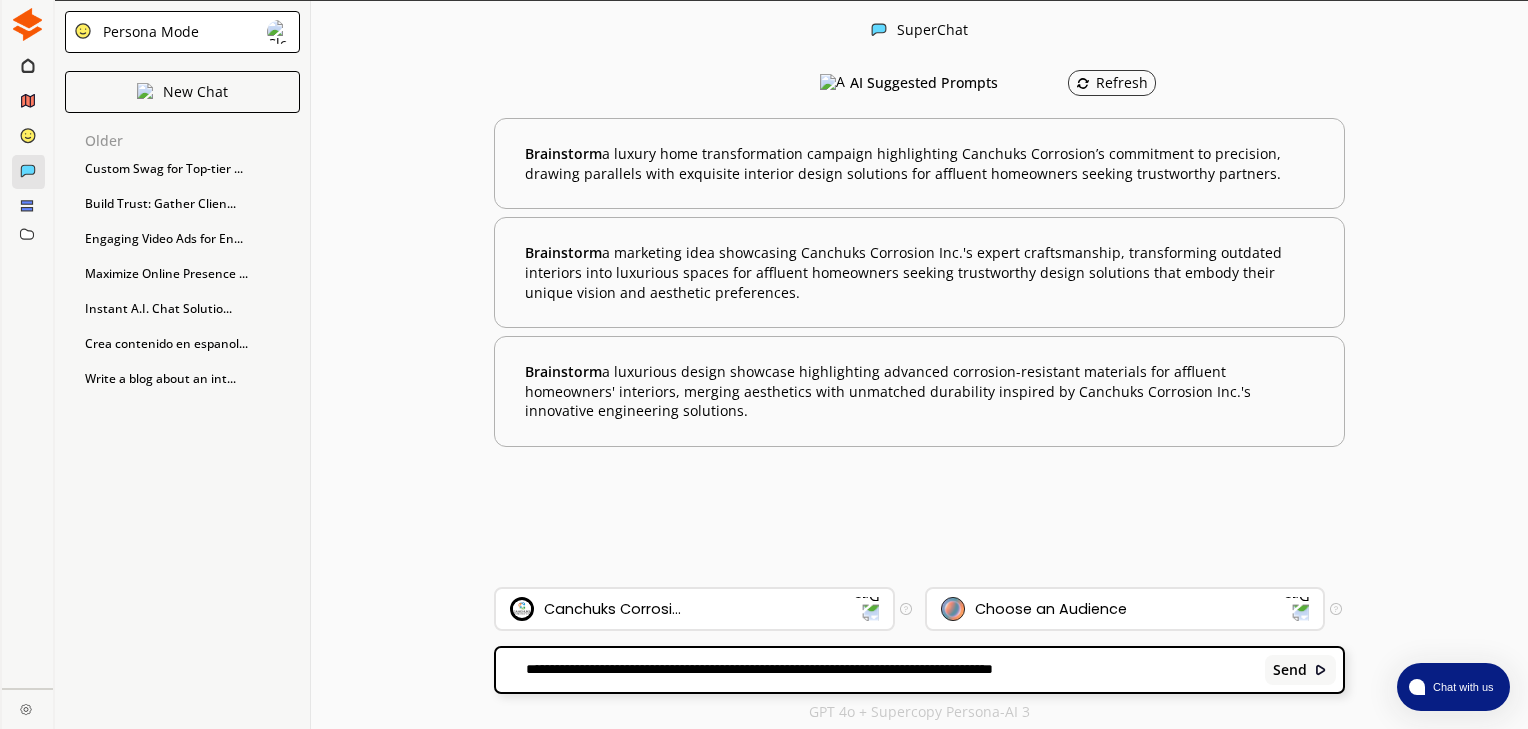 type on "**********" 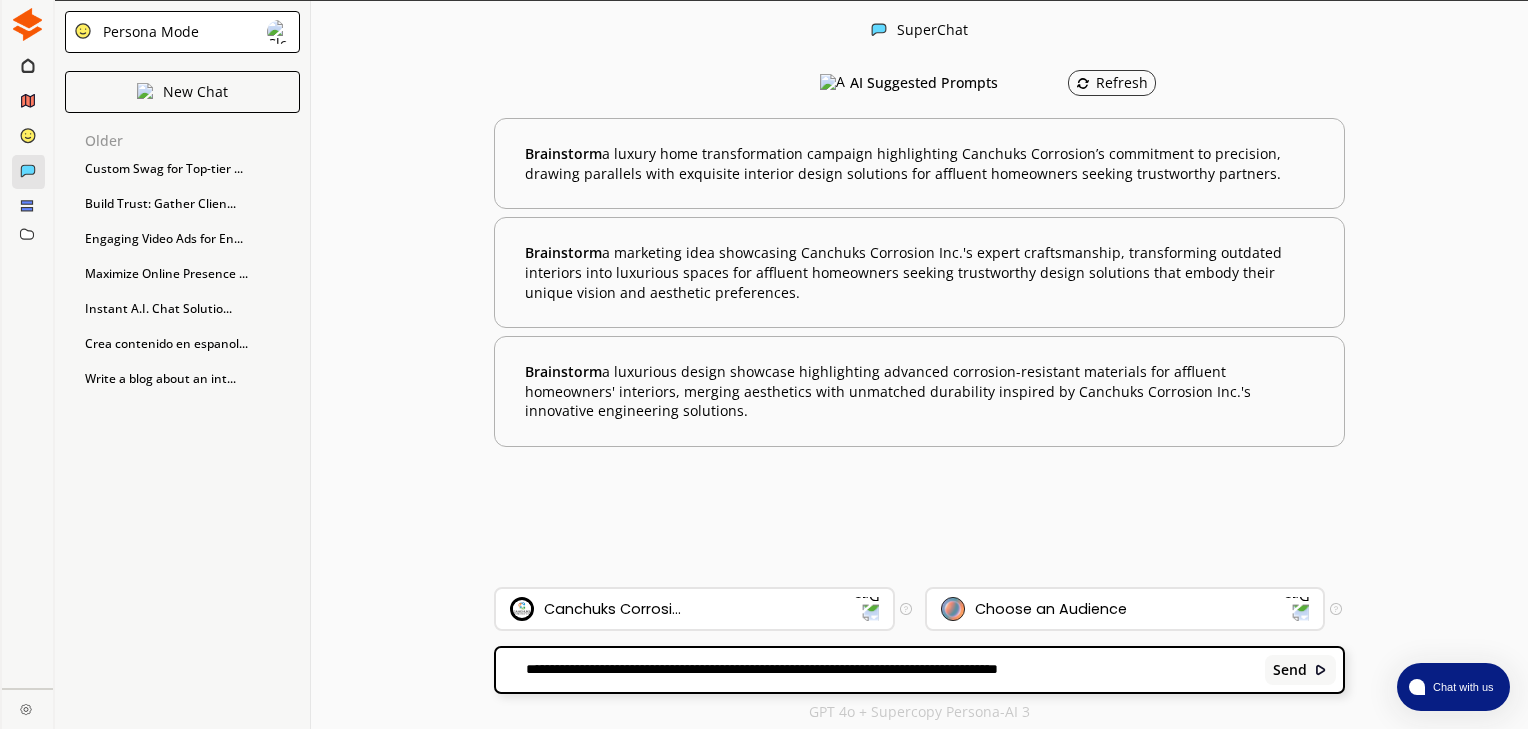 type 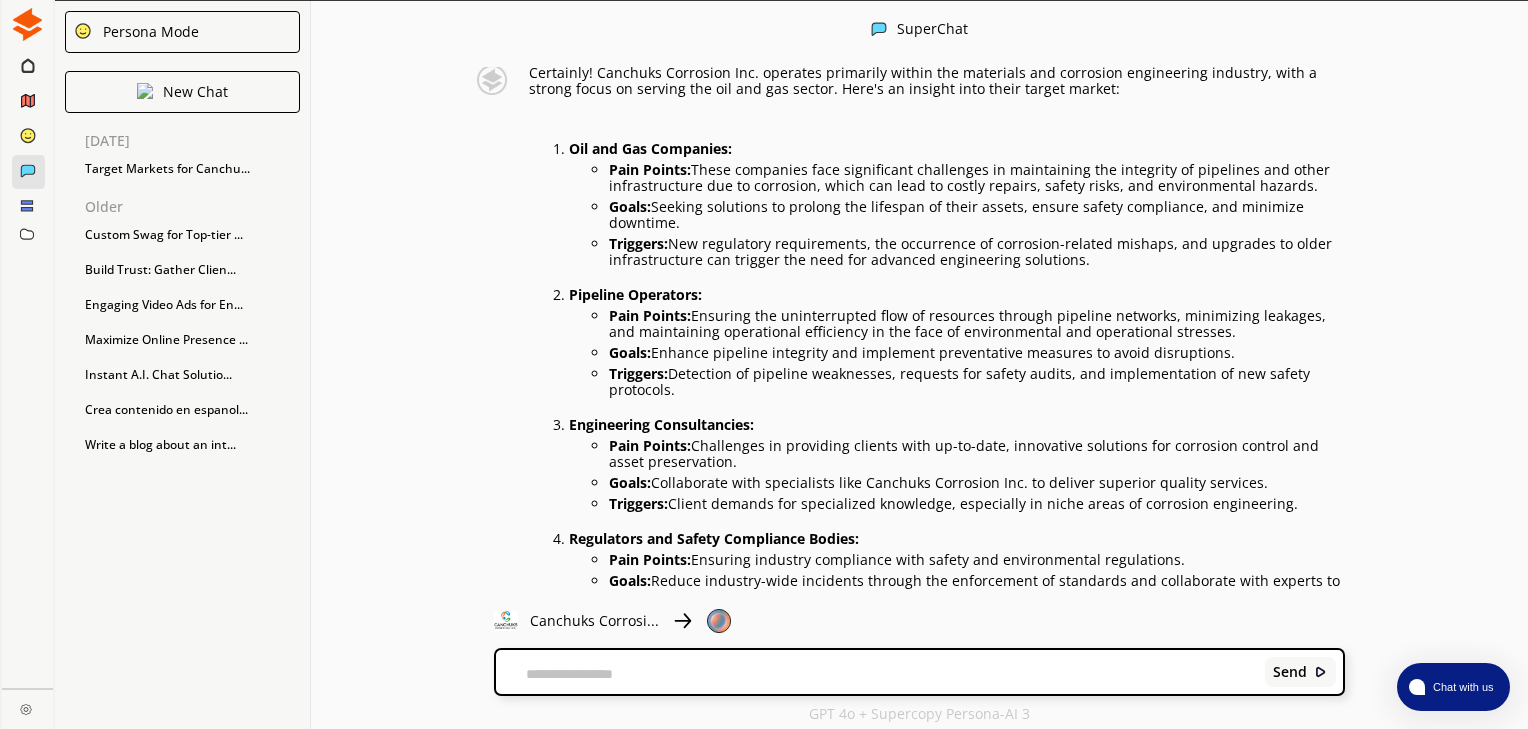 scroll, scrollTop: 148, scrollLeft: 0, axis: vertical 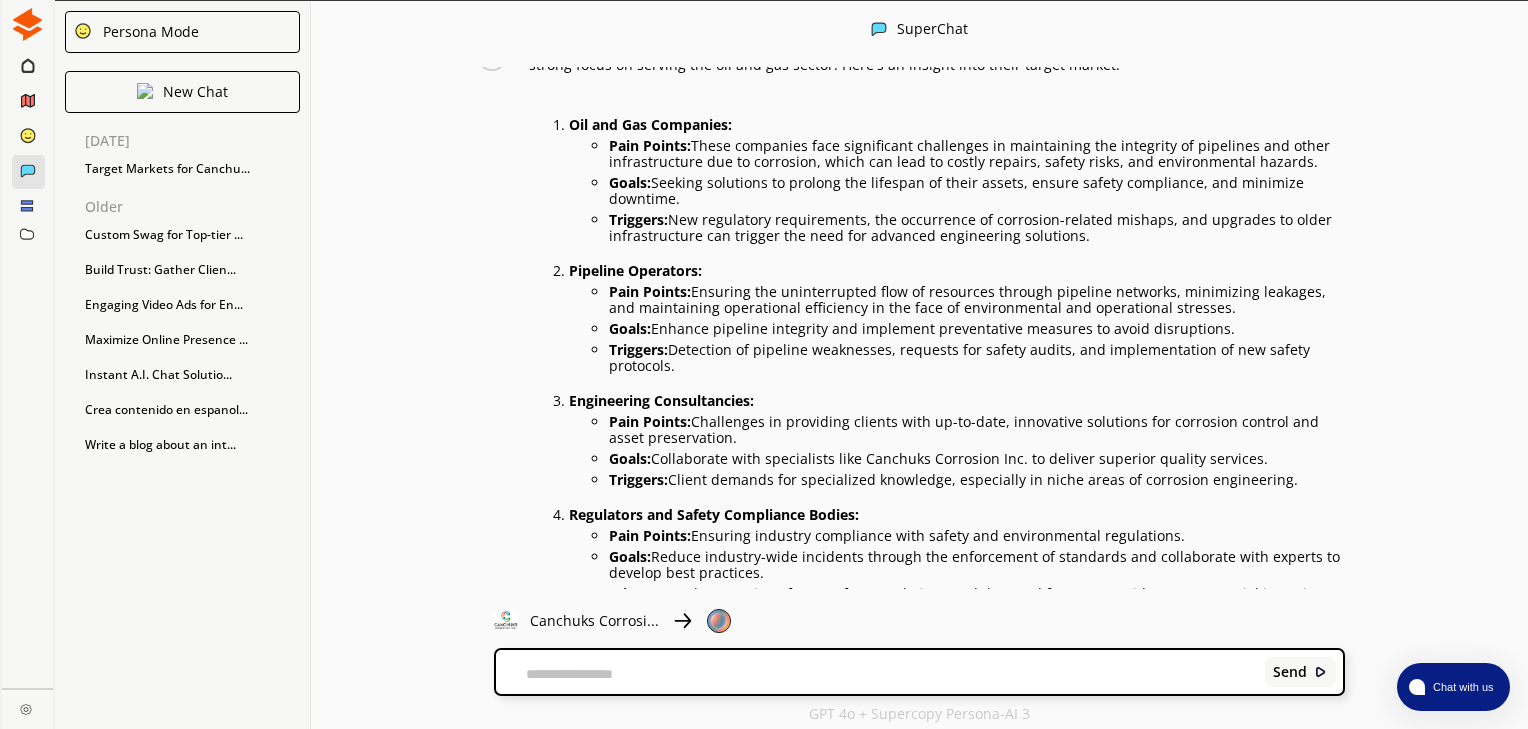 click on "Triggers:  New regulatory requirements, the occurrence of corrosion-related mishaps, and upgrades to older infrastructure can trigger the need for advanced engineering solutions." at bounding box center [977, 228] 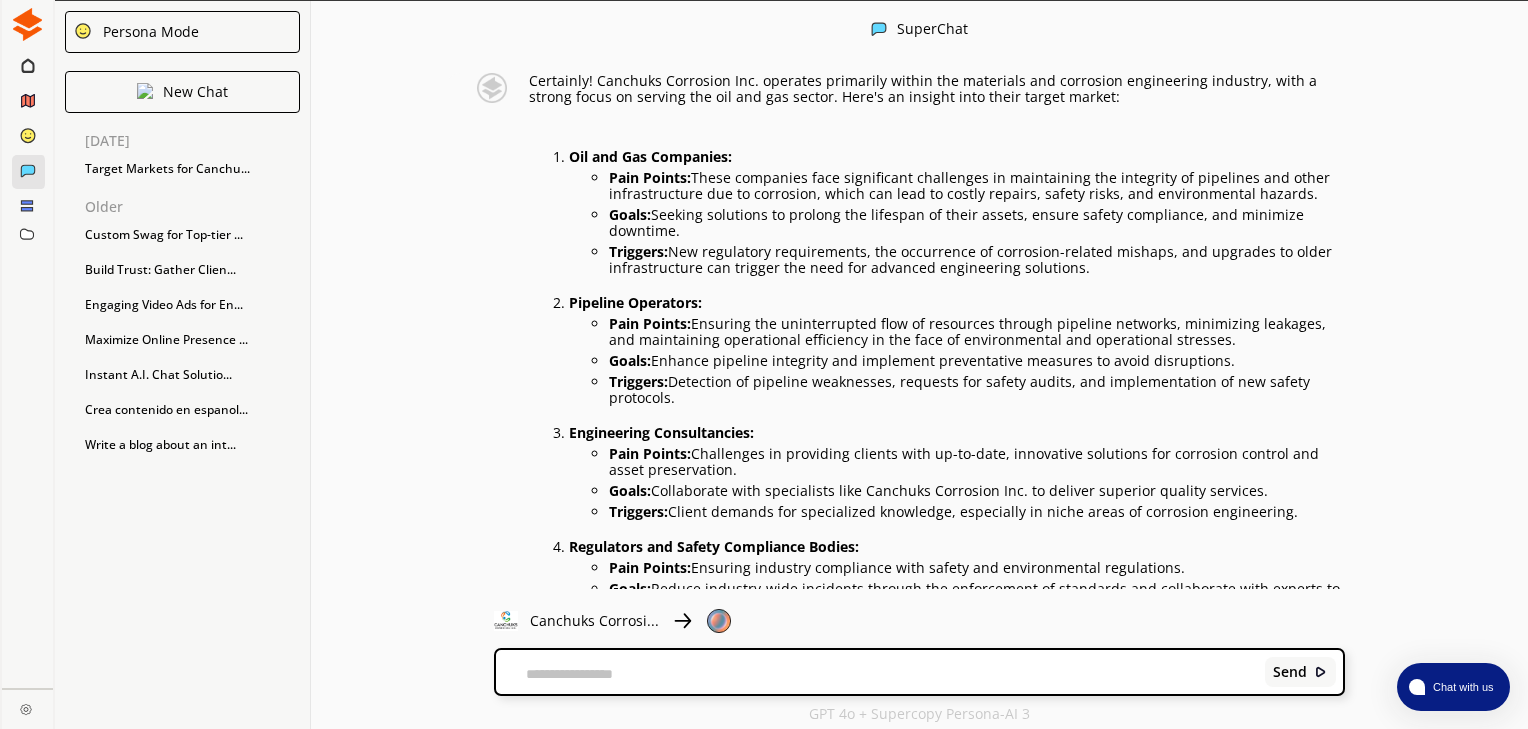 scroll, scrollTop: 228, scrollLeft: 0, axis: vertical 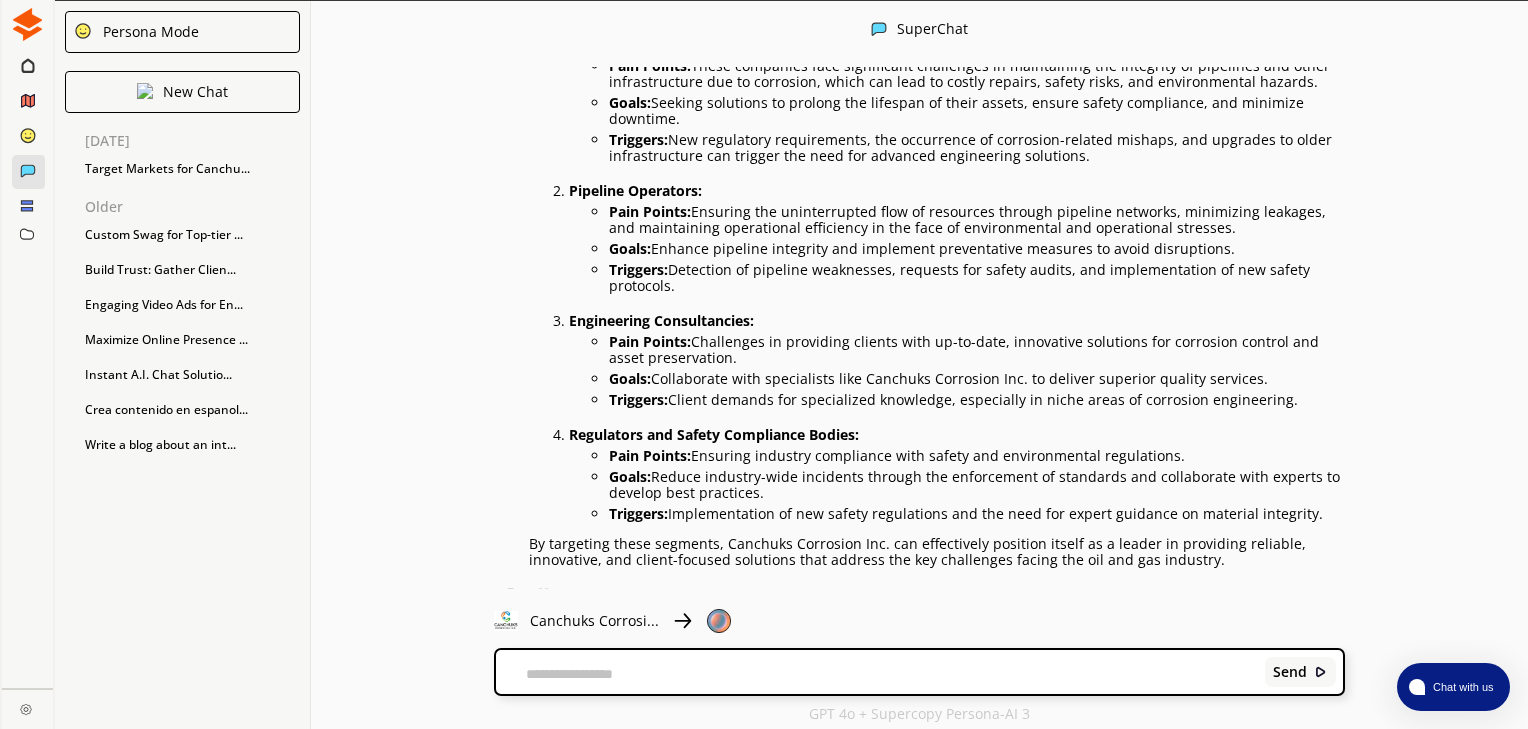drag, startPoint x: 912, startPoint y: 519, endPoint x: 943, endPoint y: 522, distance: 31.144823 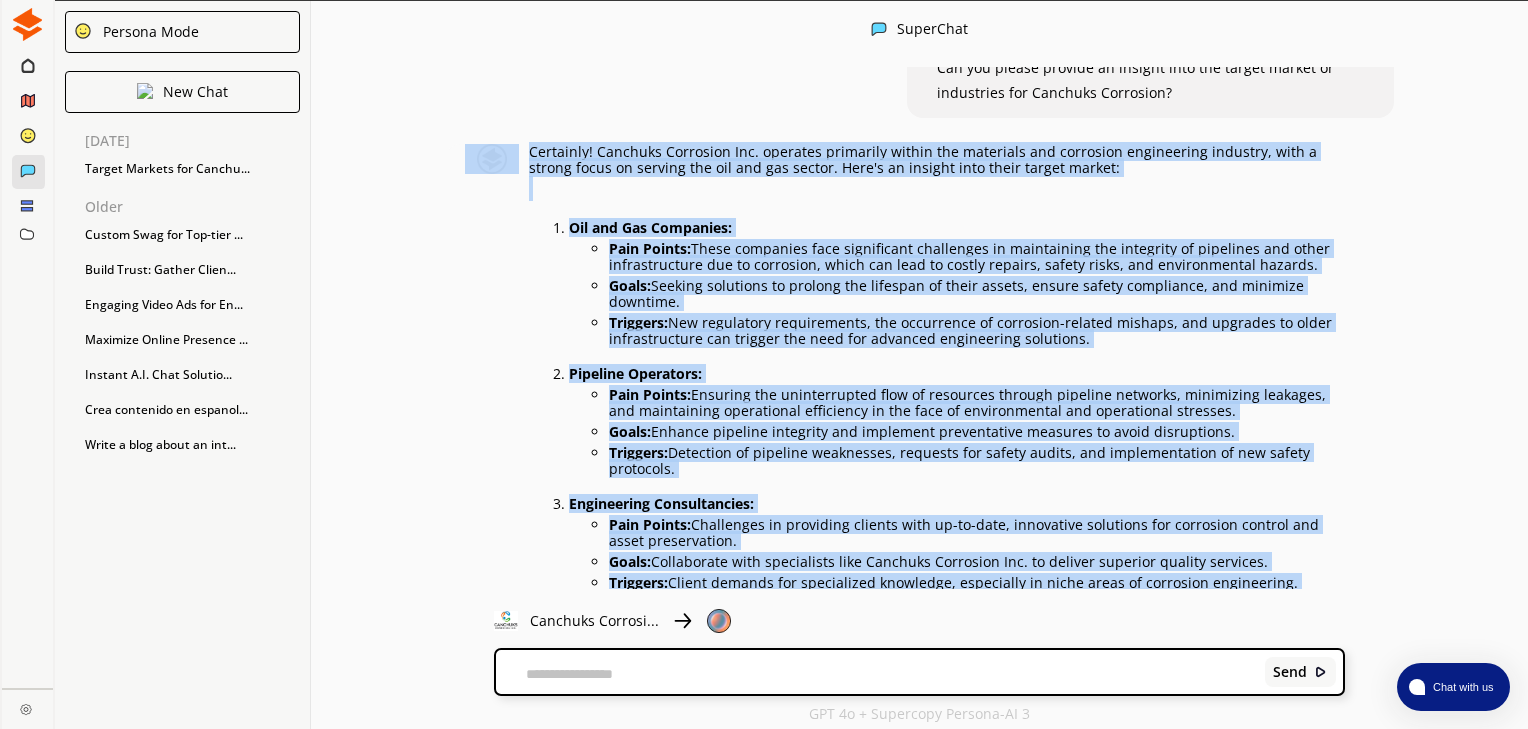 scroll, scrollTop: 0, scrollLeft: 0, axis: both 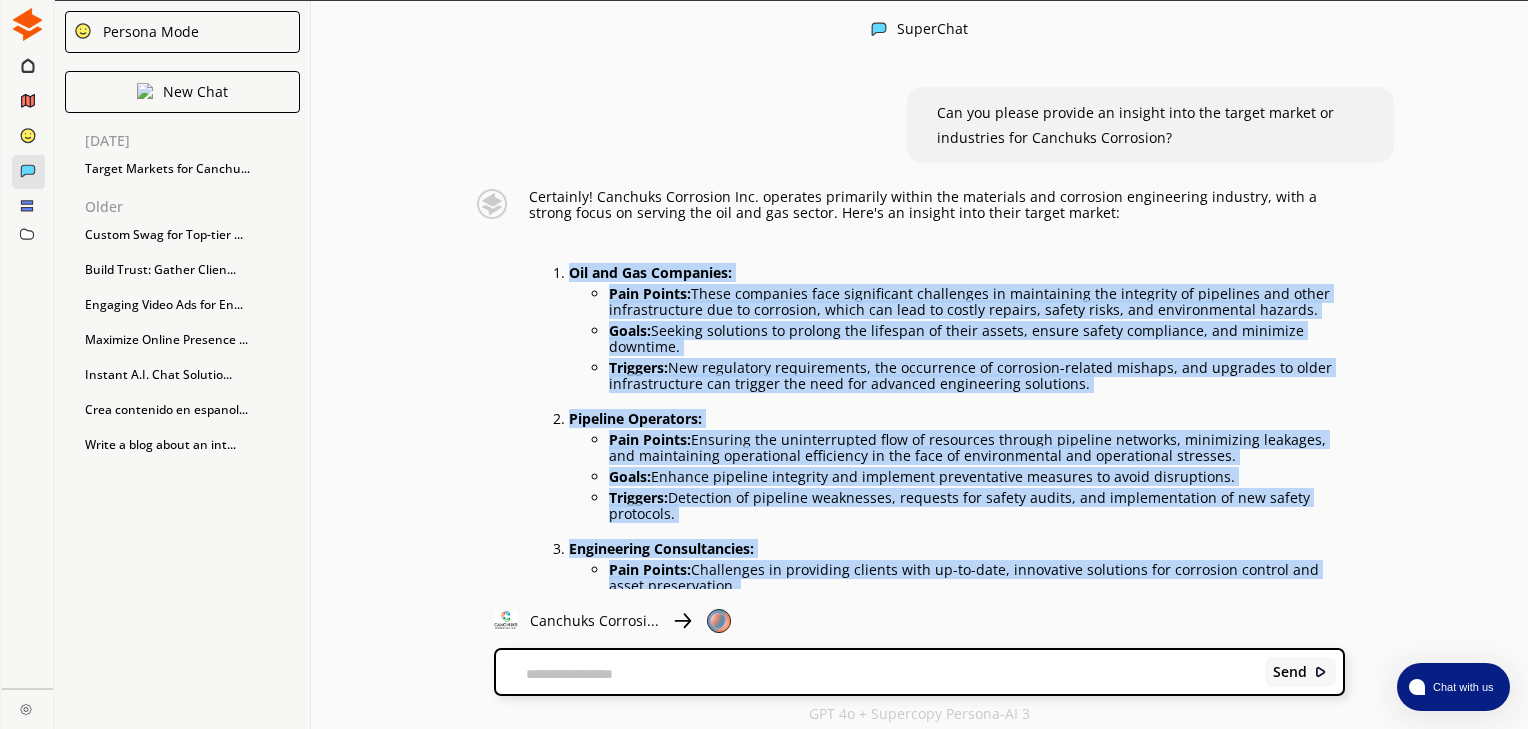 drag, startPoint x: 1176, startPoint y: 560, endPoint x: 1077, endPoint y: 443, distance: 153.26448 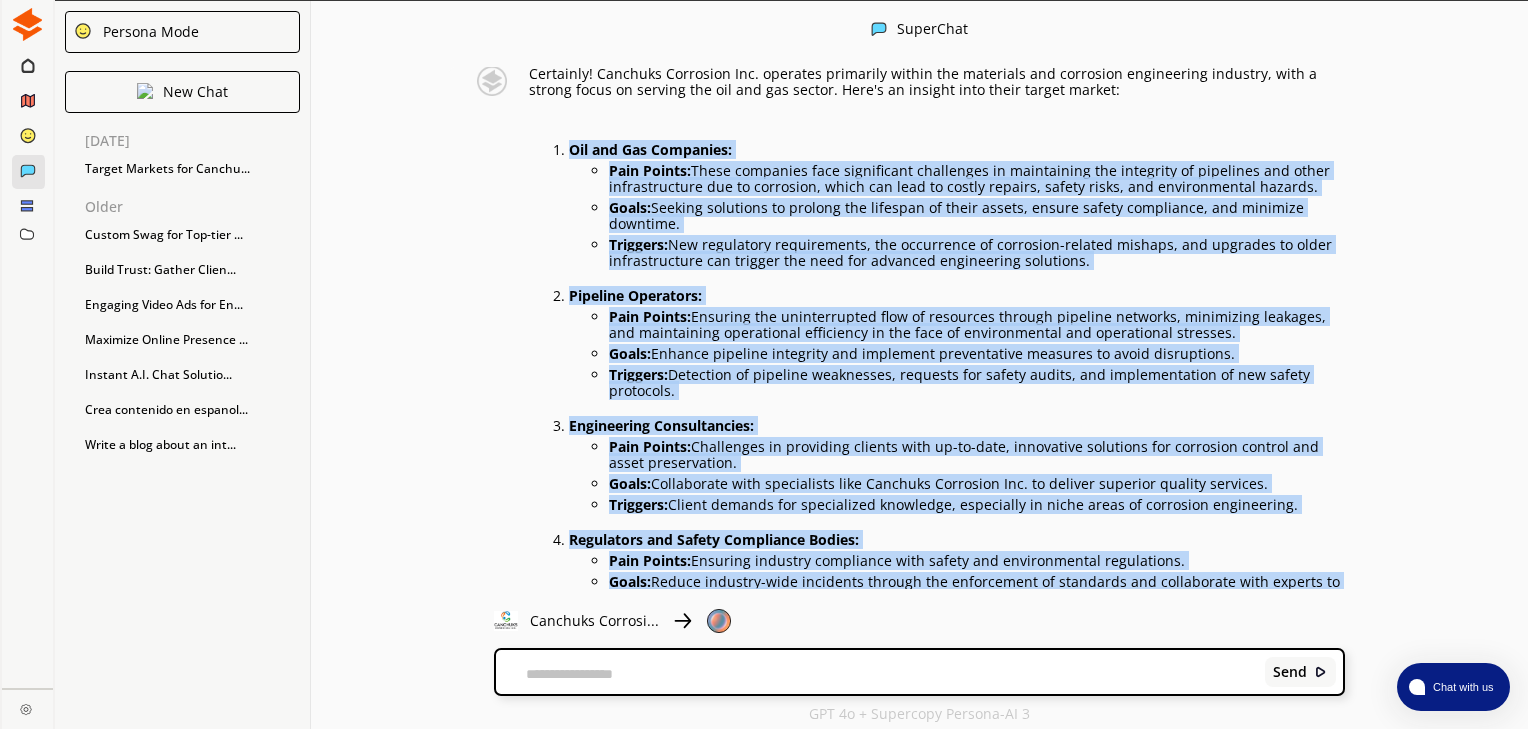 scroll, scrollTop: 228, scrollLeft: 0, axis: vertical 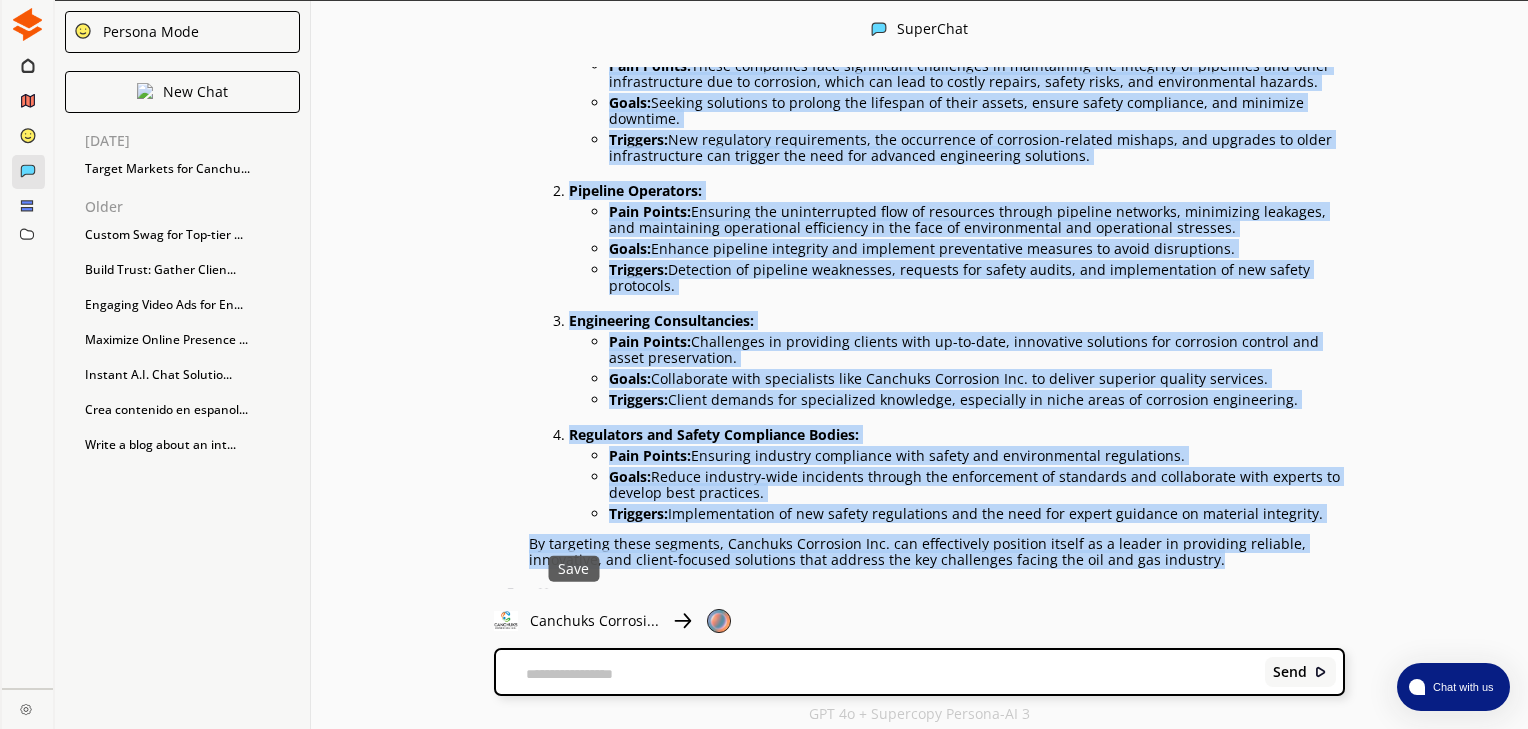 click at bounding box center (573, 595) 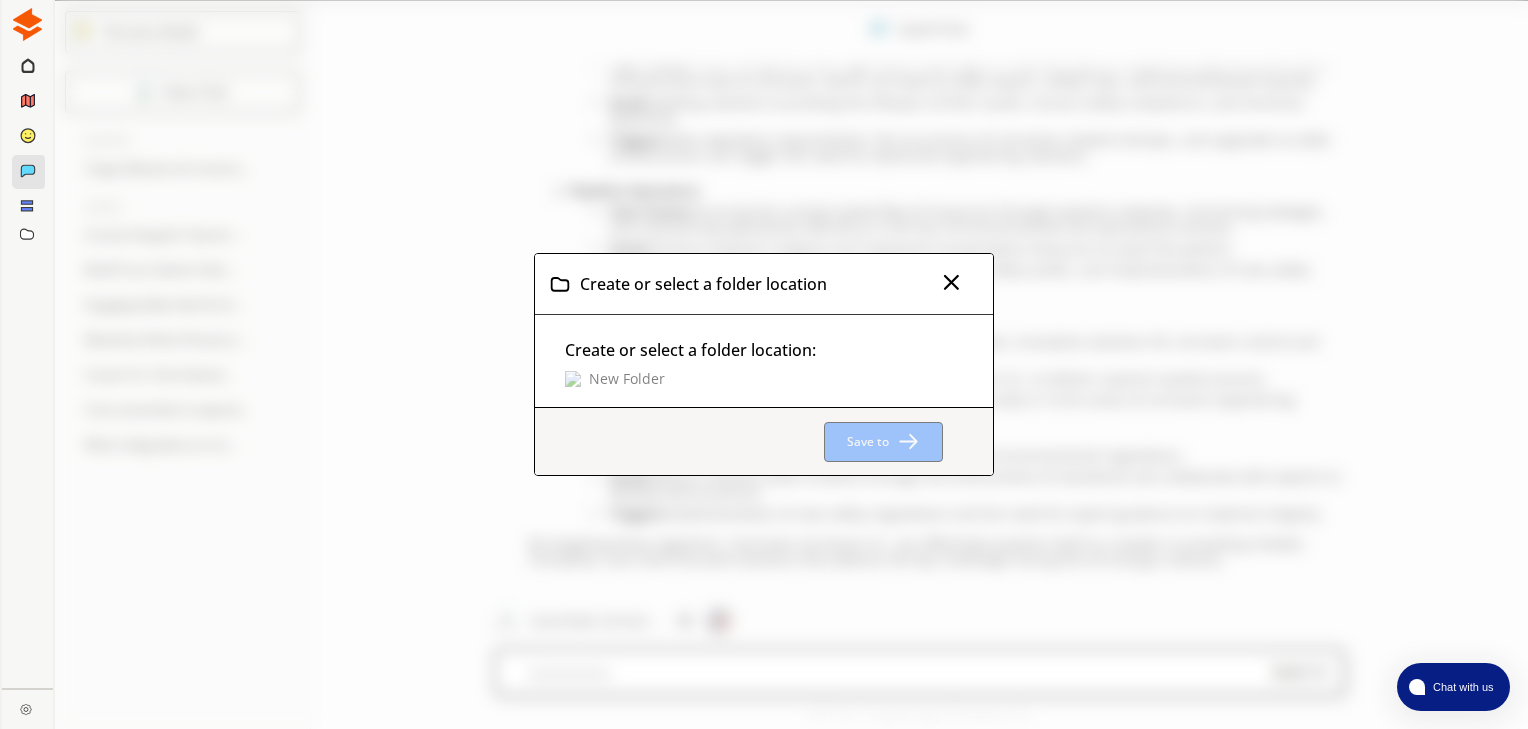 click at bounding box center (573, 379) 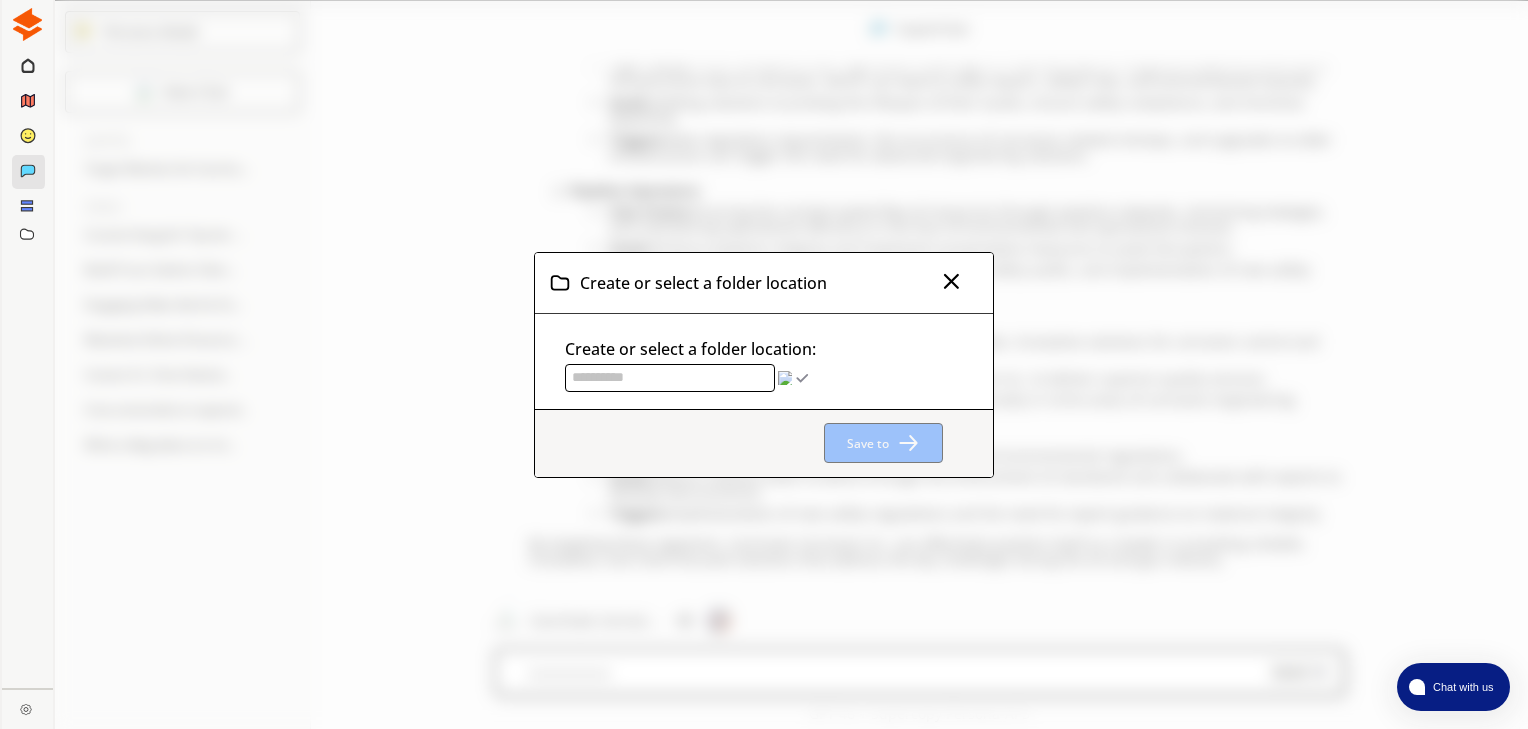 click at bounding box center [670, 378] 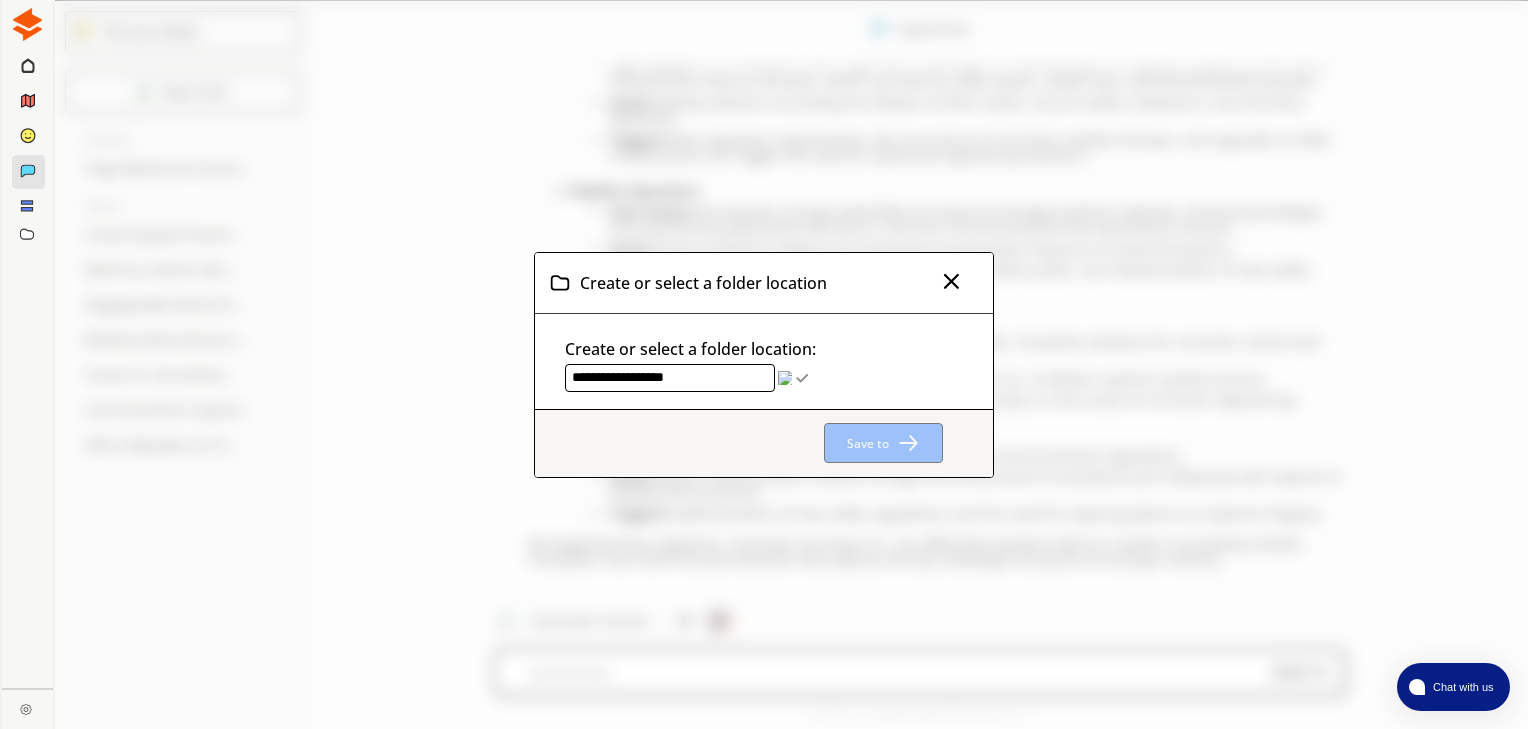 type on "**********" 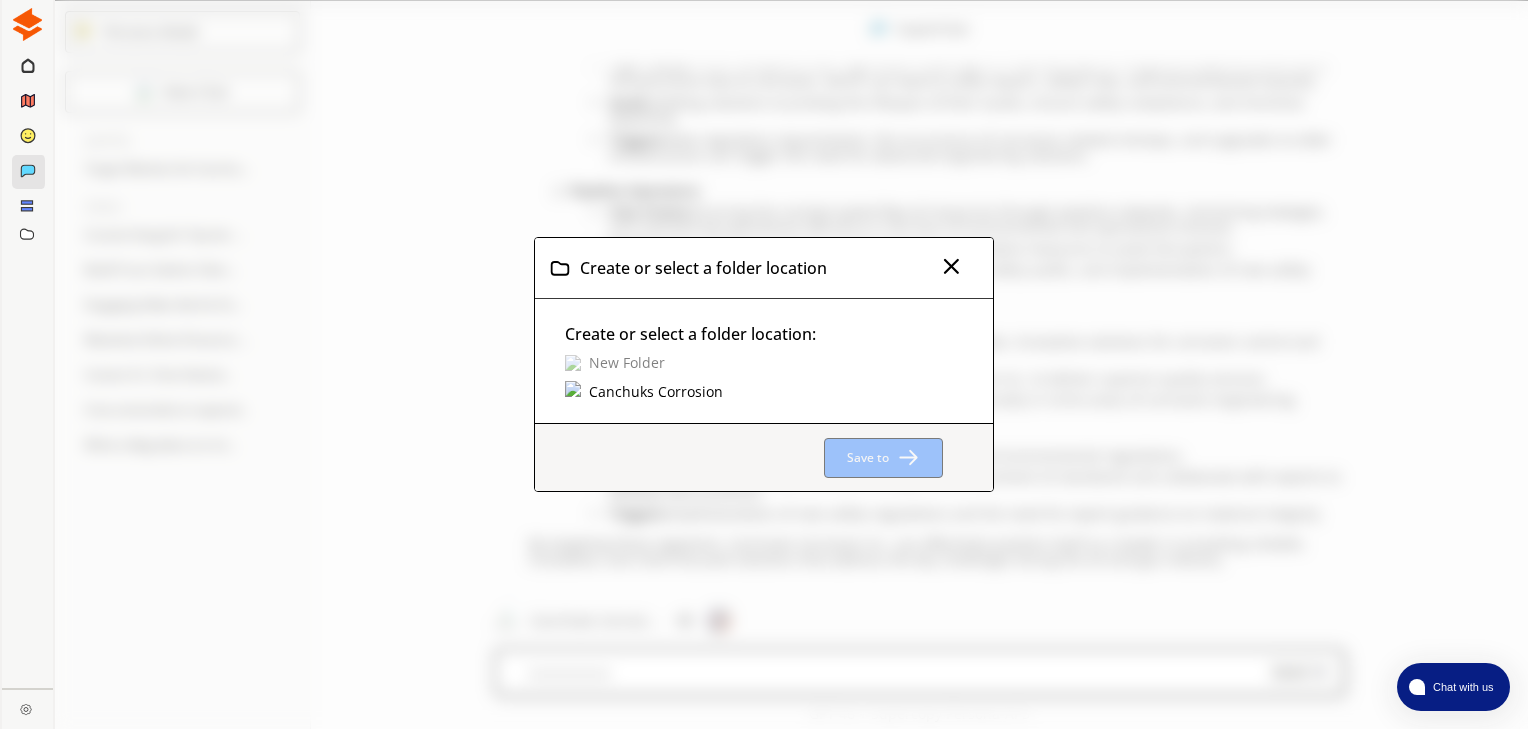 click on "Canchuks Corrosion" at bounding box center (656, 392) 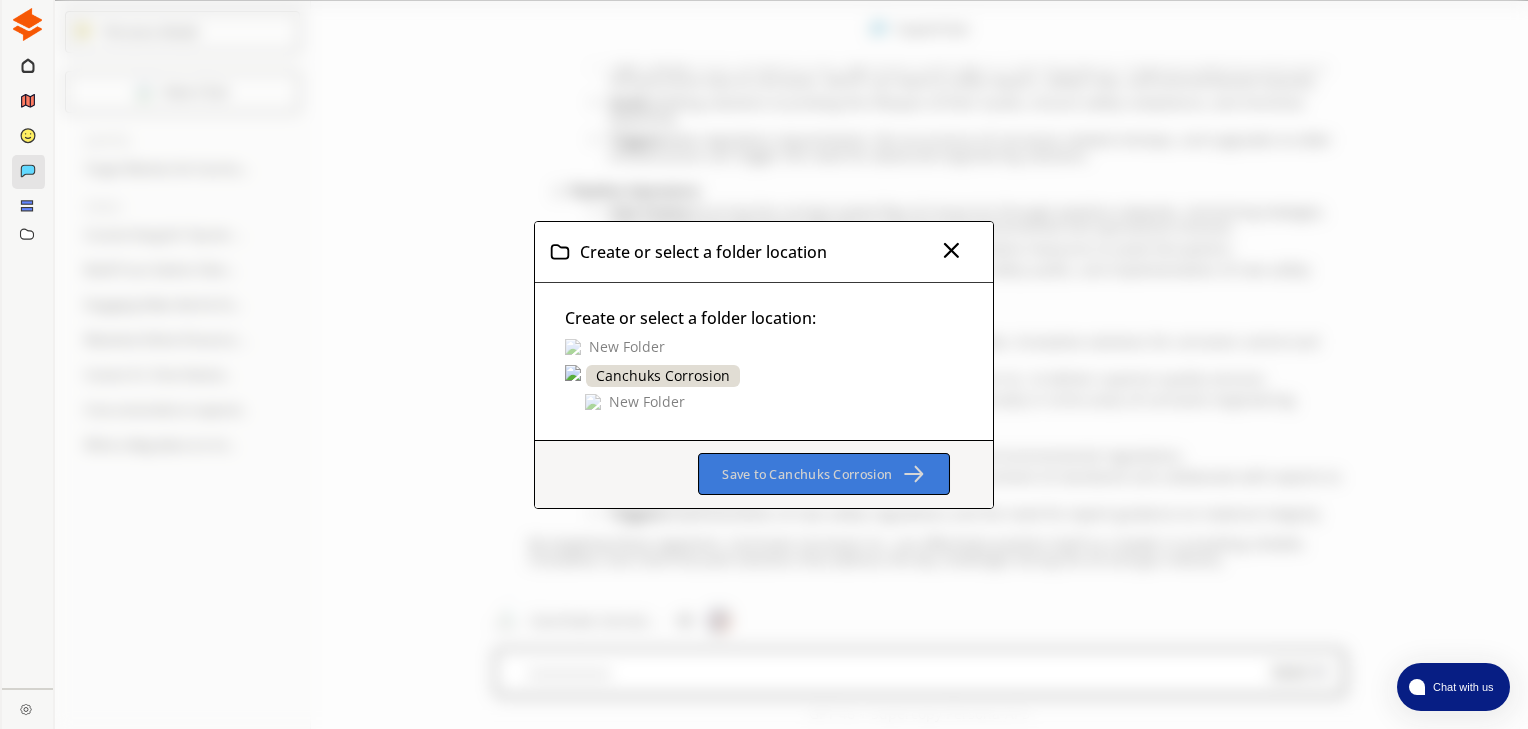 click on "Save to Canchuks Corrosion" at bounding box center (807, 474) 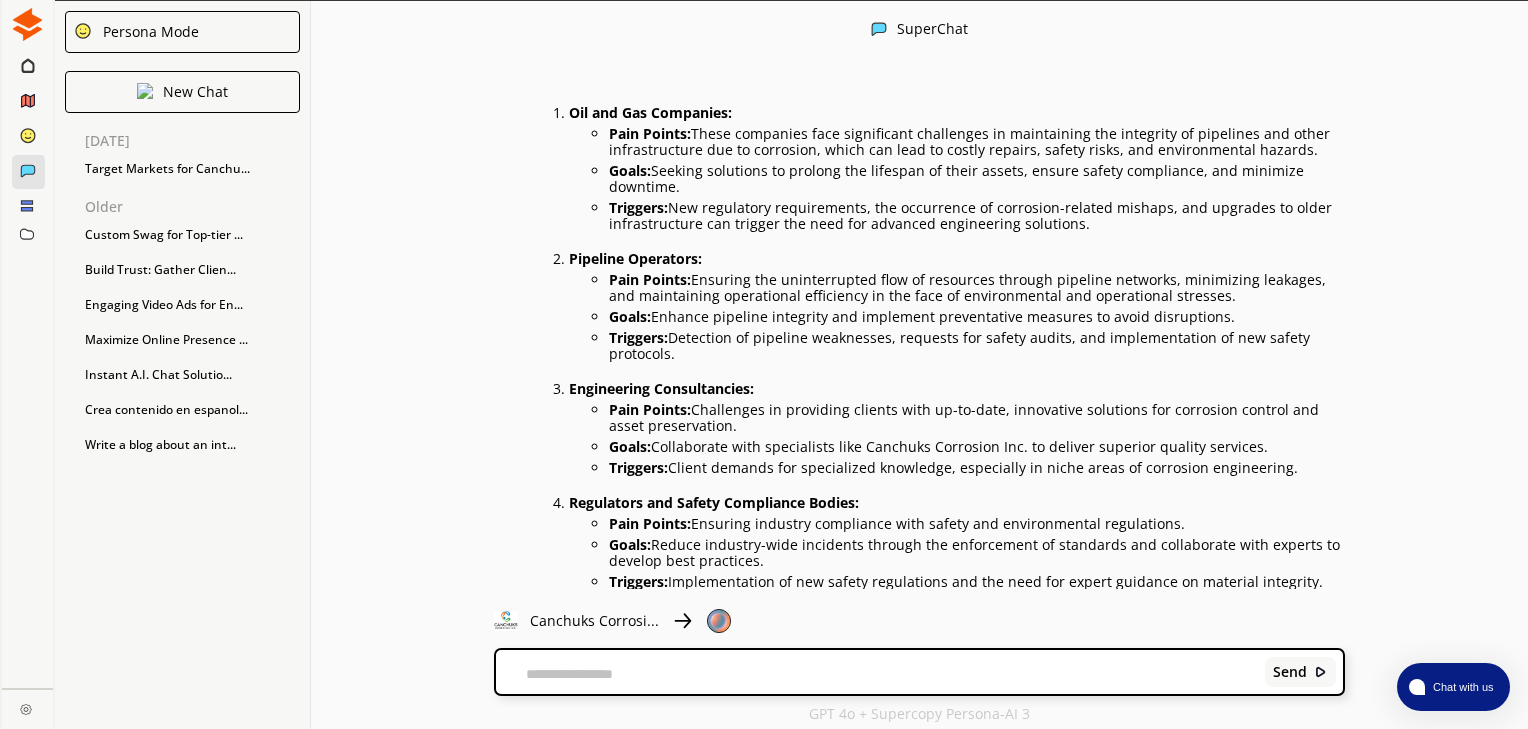 scroll, scrollTop: 68, scrollLeft: 0, axis: vertical 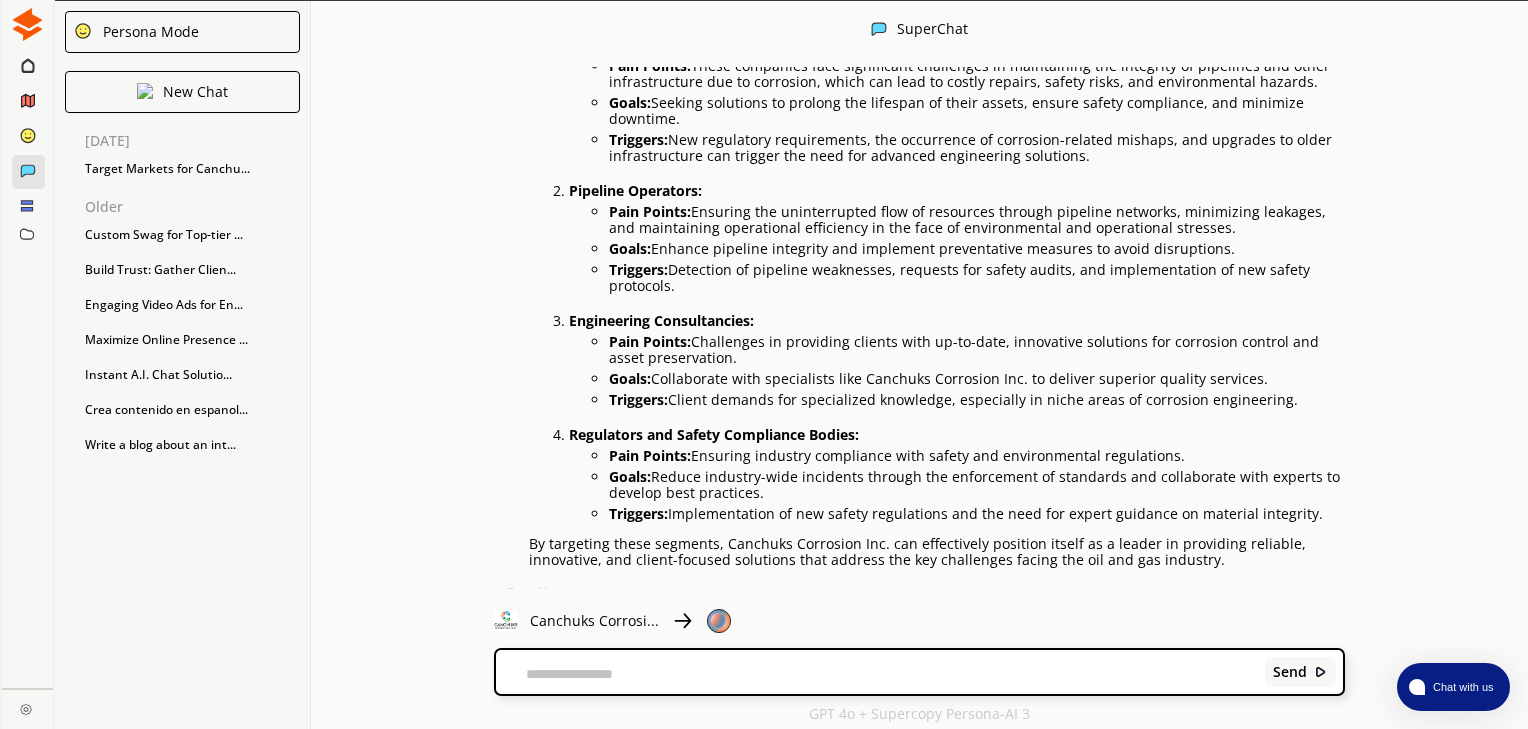 click at bounding box center (877, 674) 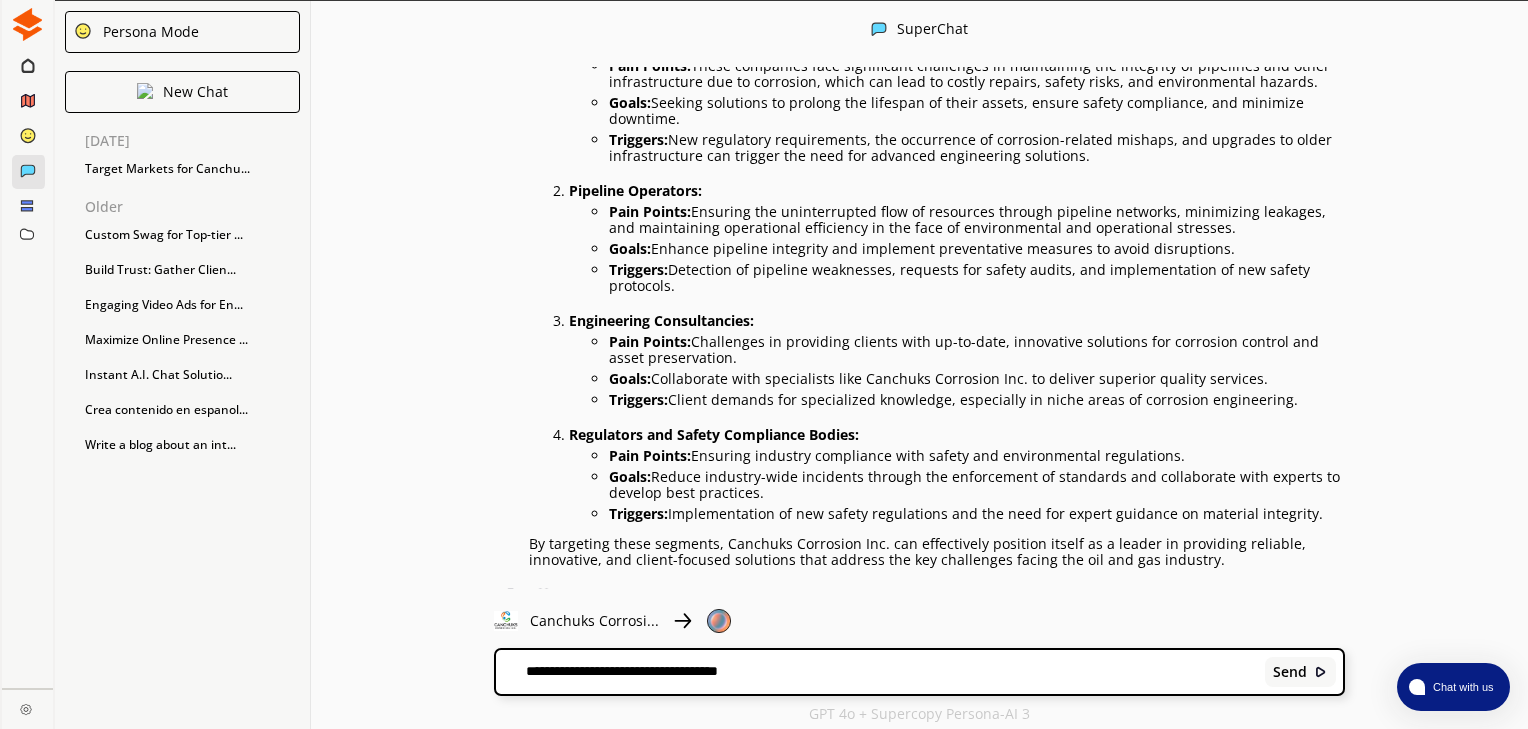 type on "**********" 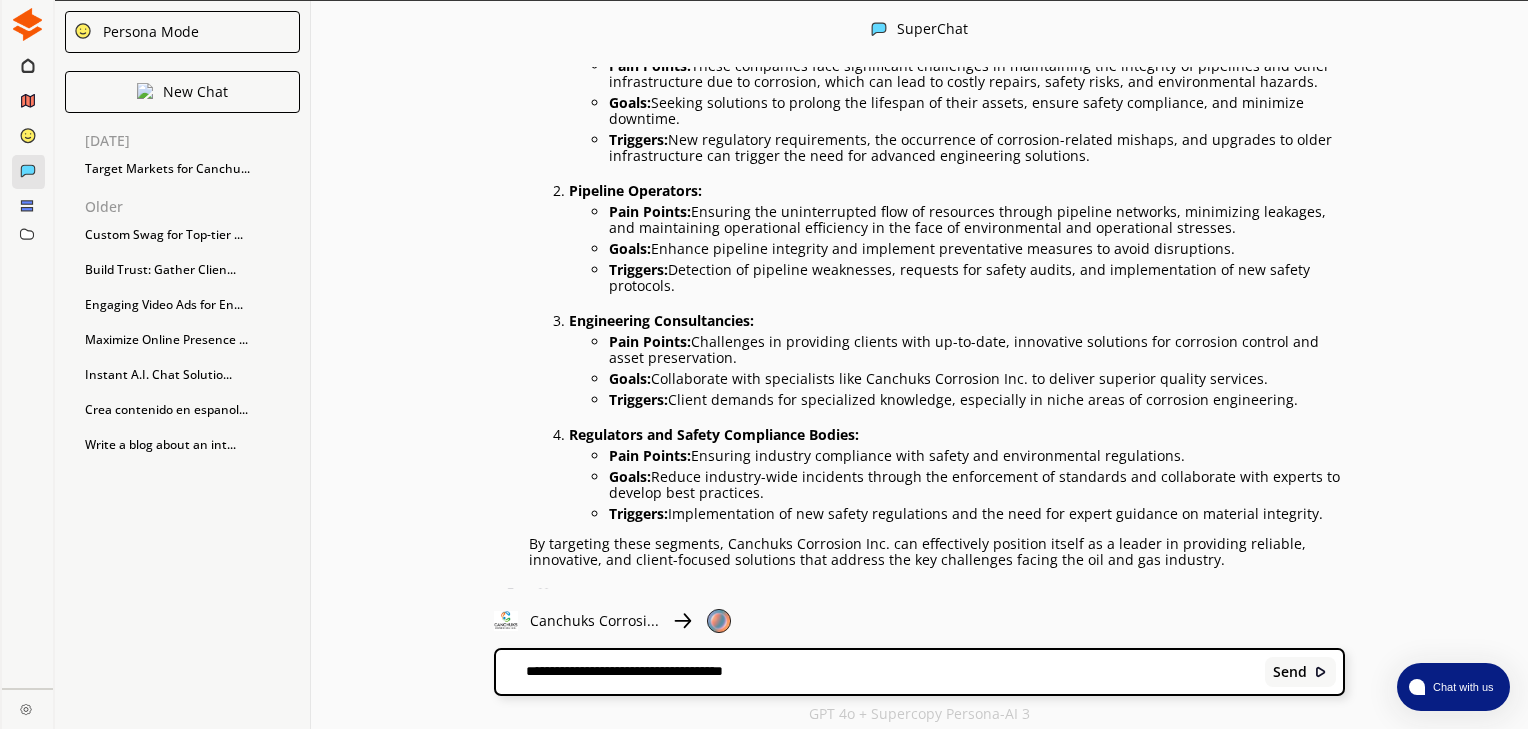 type 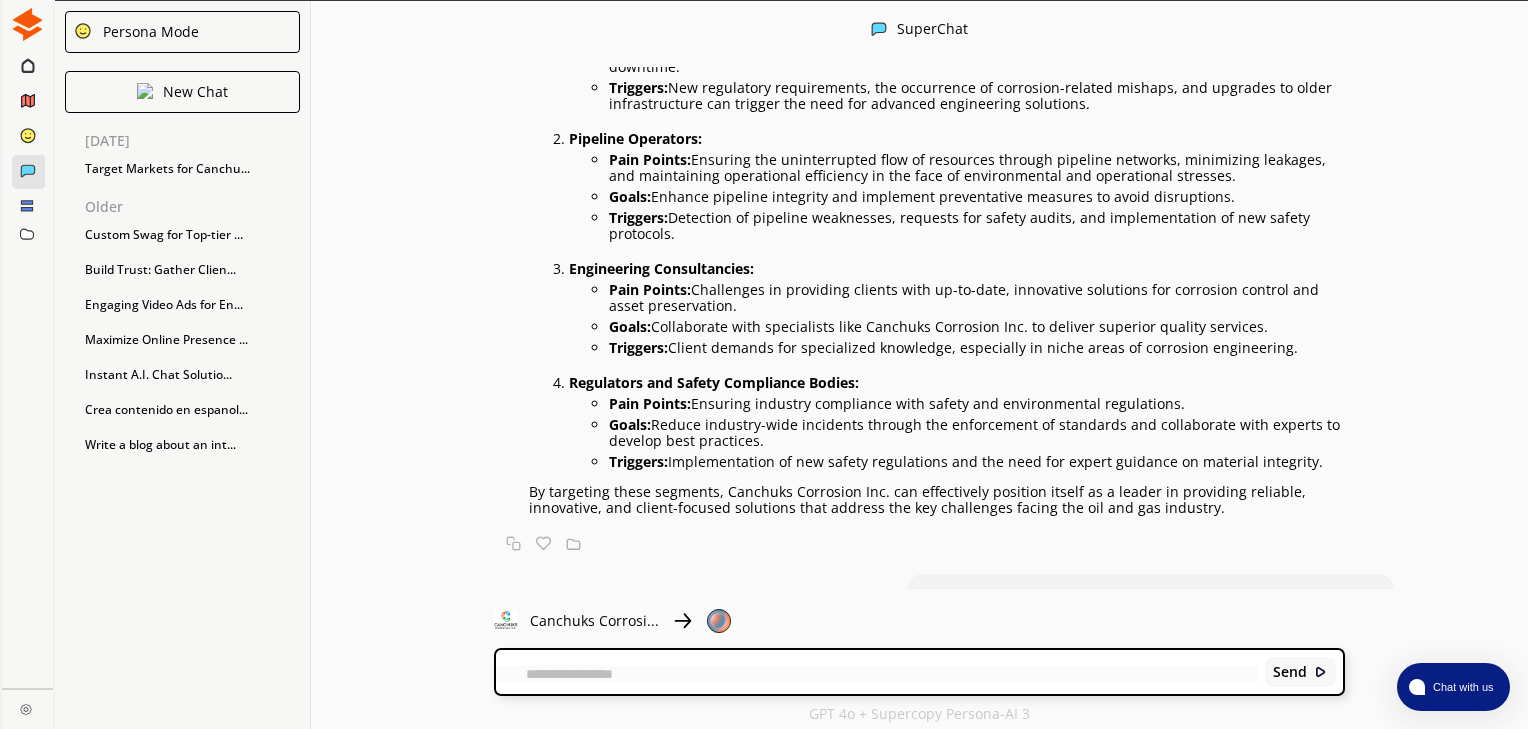 scroll, scrollTop: 348, scrollLeft: 0, axis: vertical 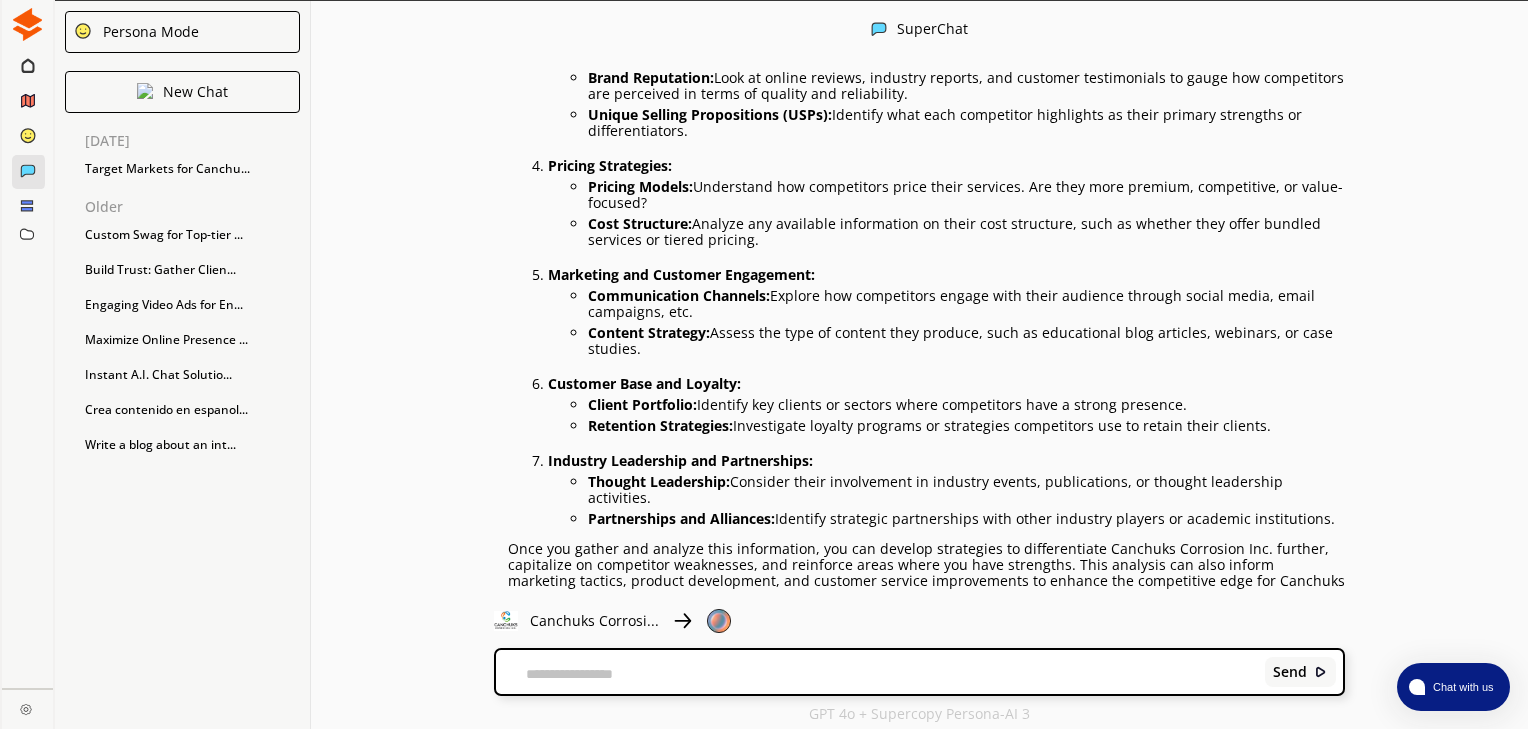 click at bounding box center (573, 632) 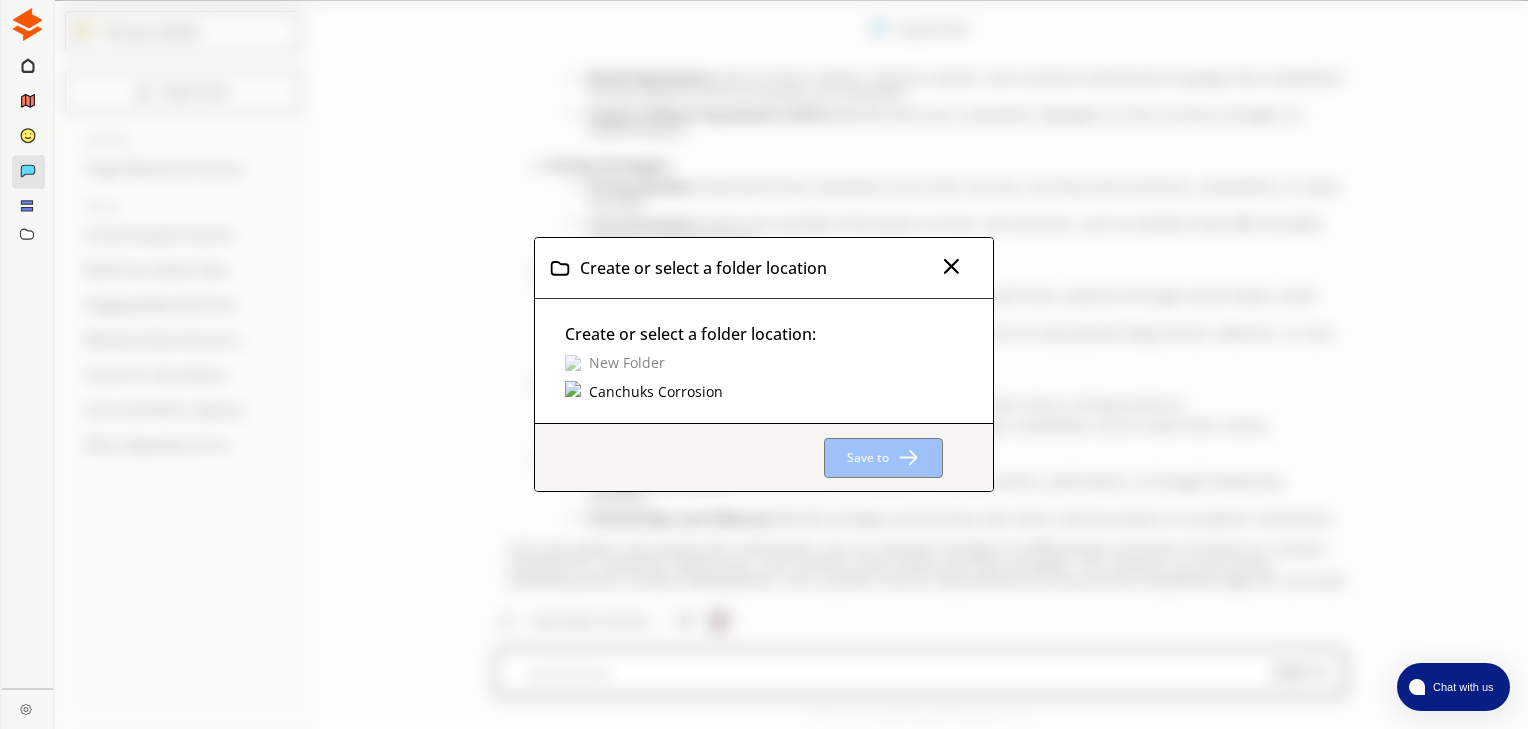 click on "Create or select a folder location: New Folder Canchuks Corrosion" at bounding box center (764, 361) 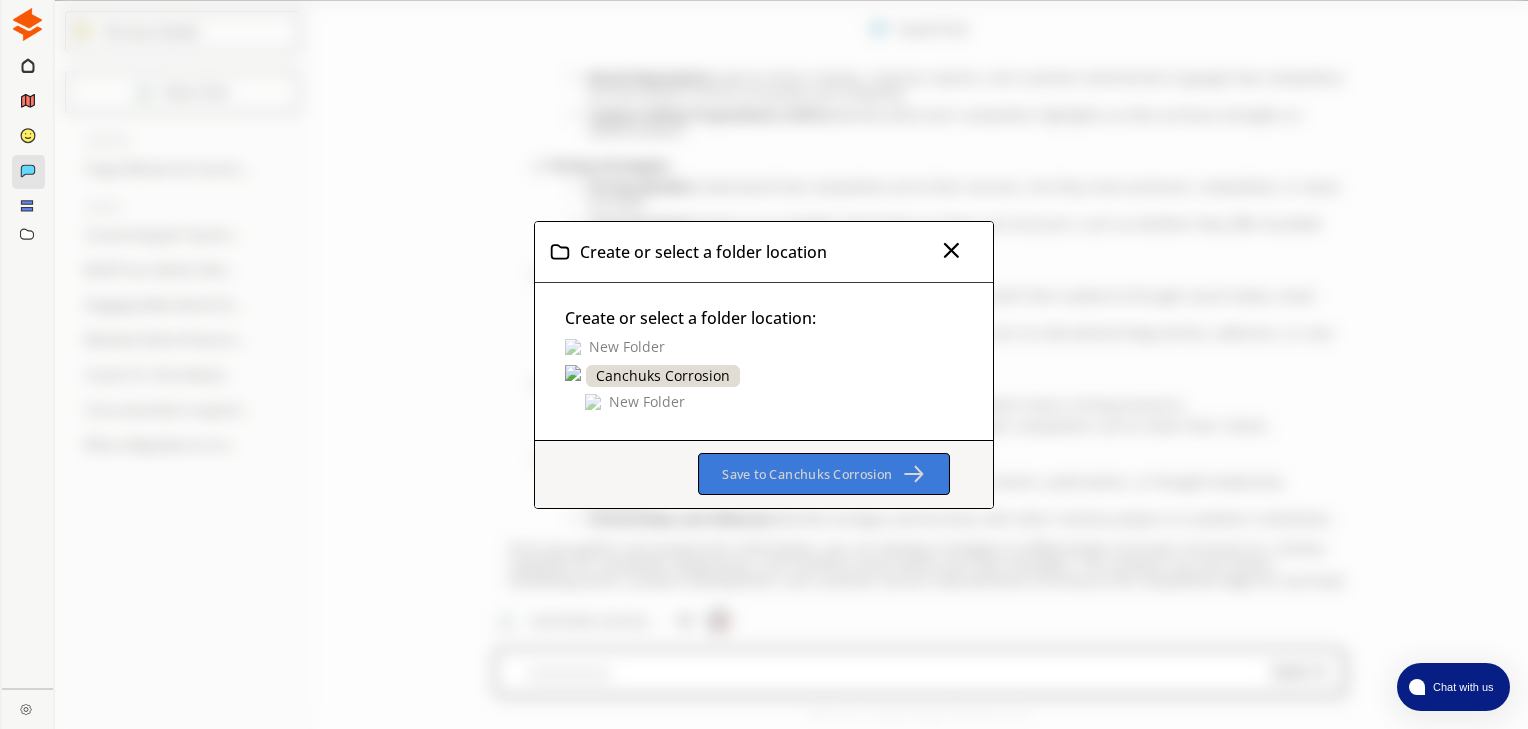 click on "Save to Canchuks Corrosion" at bounding box center [807, 474] 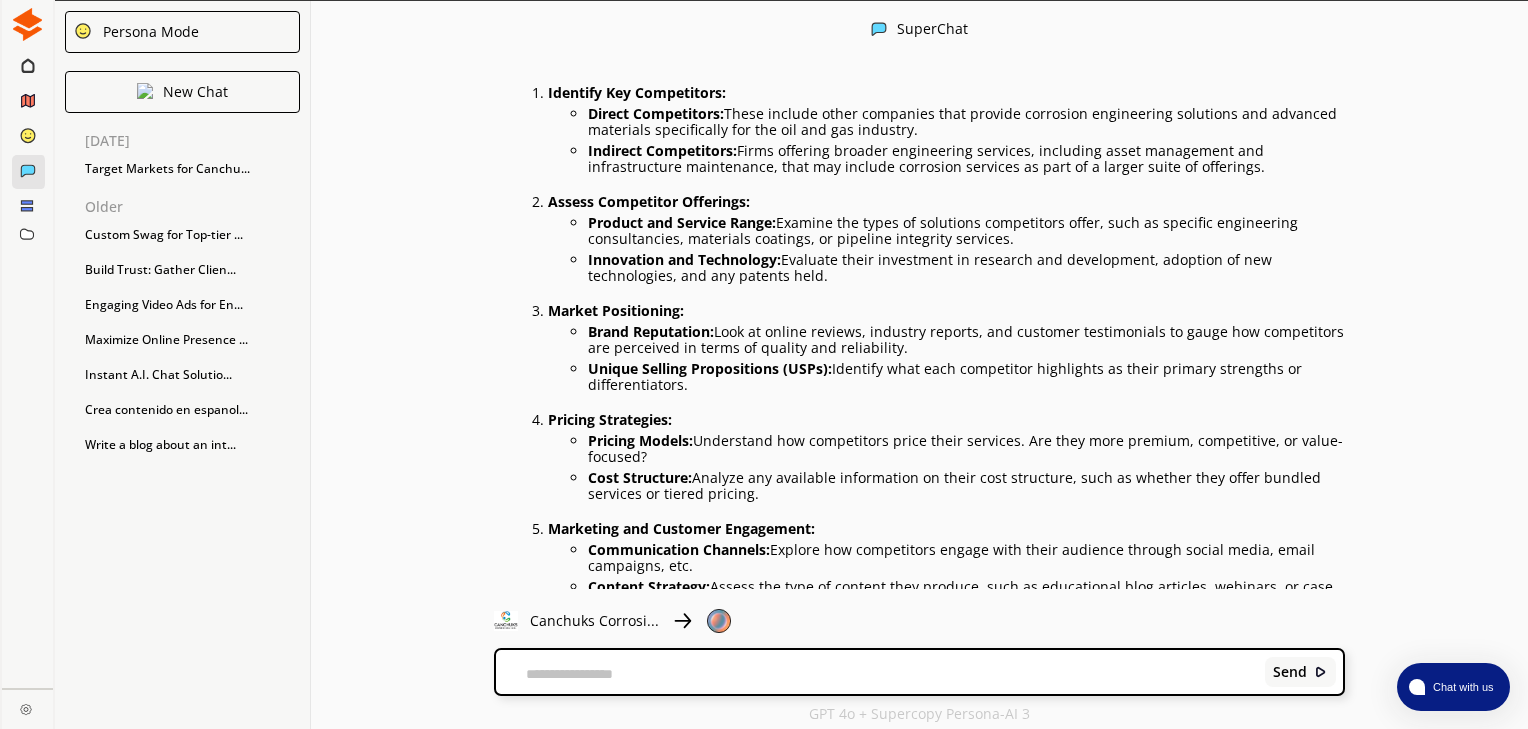scroll, scrollTop: 952, scrollLeft: 0, axis: vertical 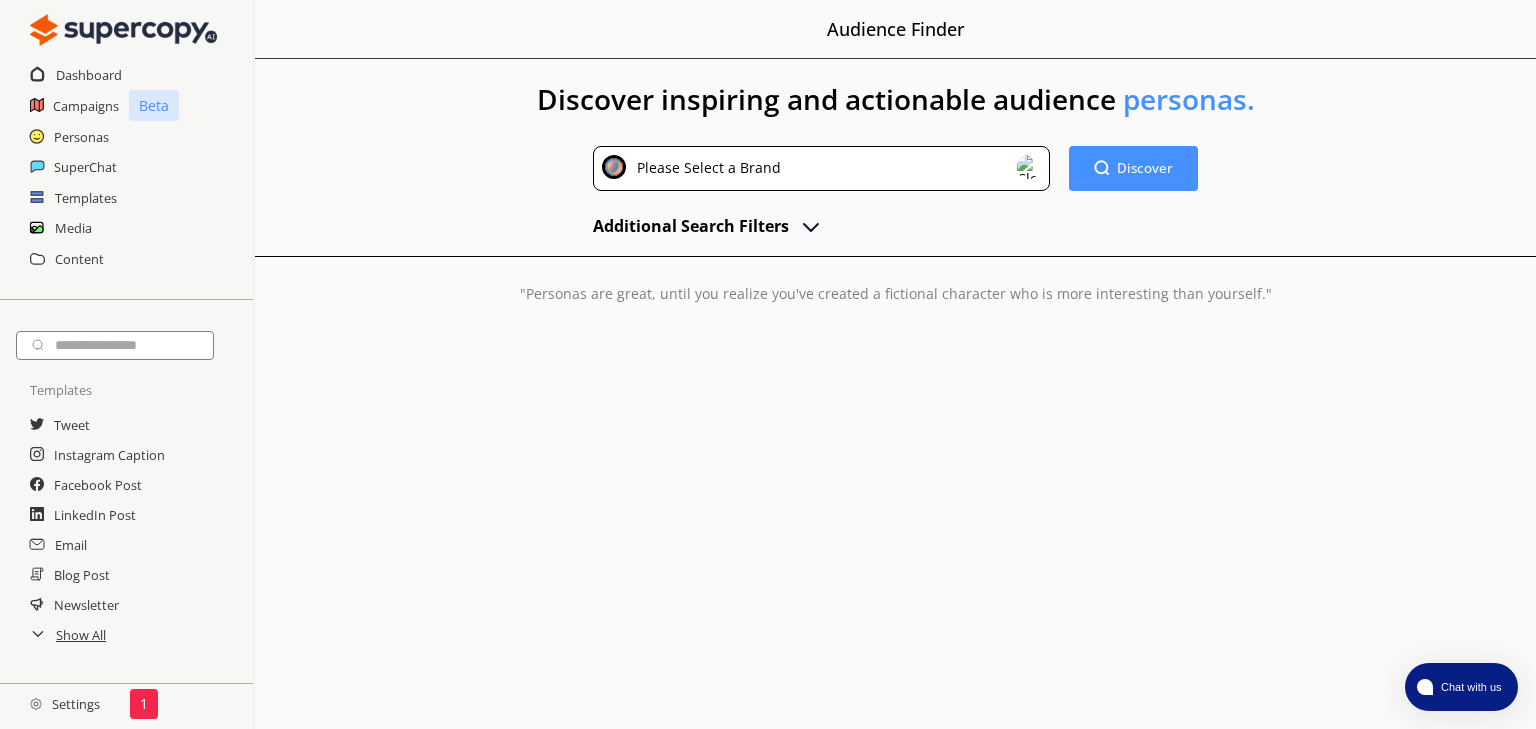 click on "Please Select a Brand" at bounding box center [821, 168] 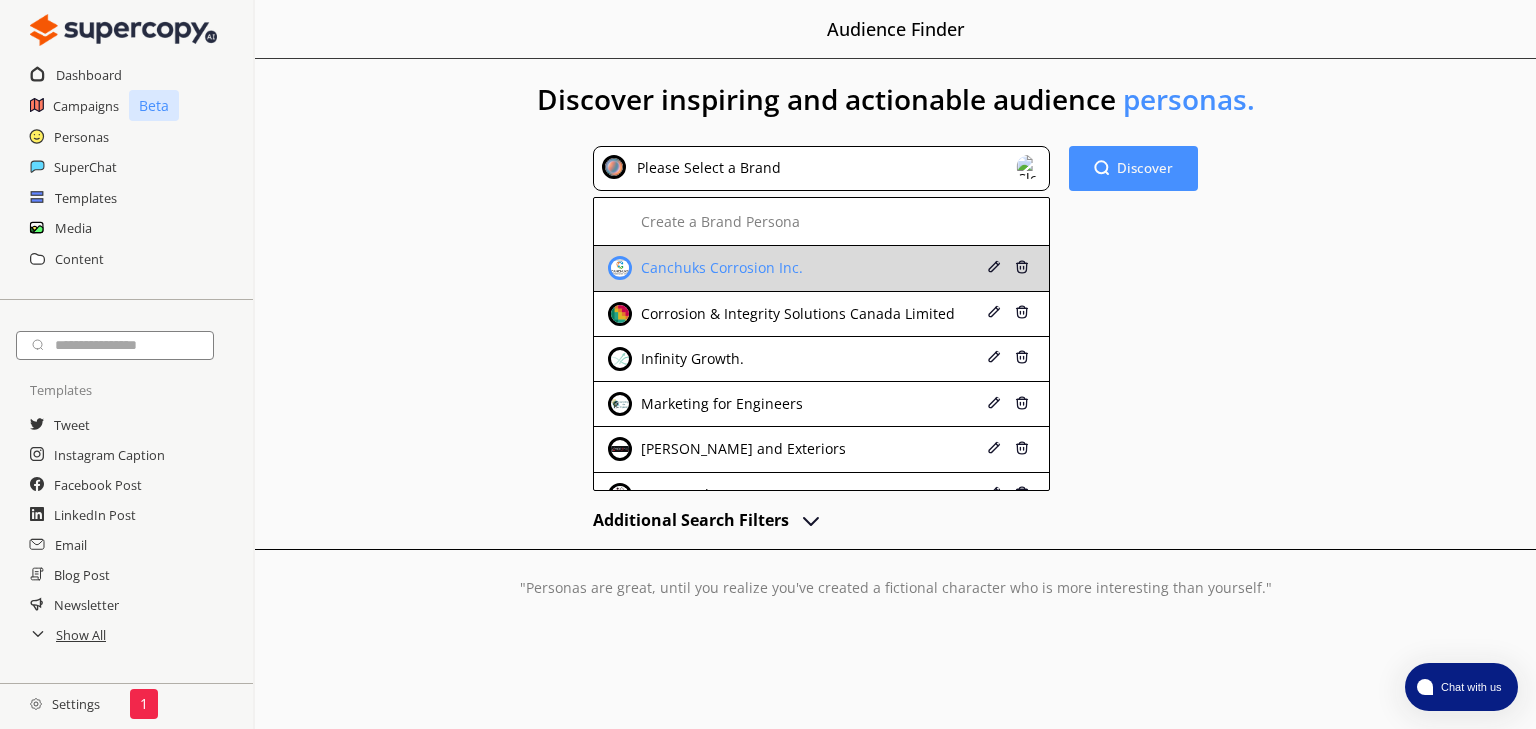 click on "Canchuks Corrosion Inc." at bounding box center (719, 268) 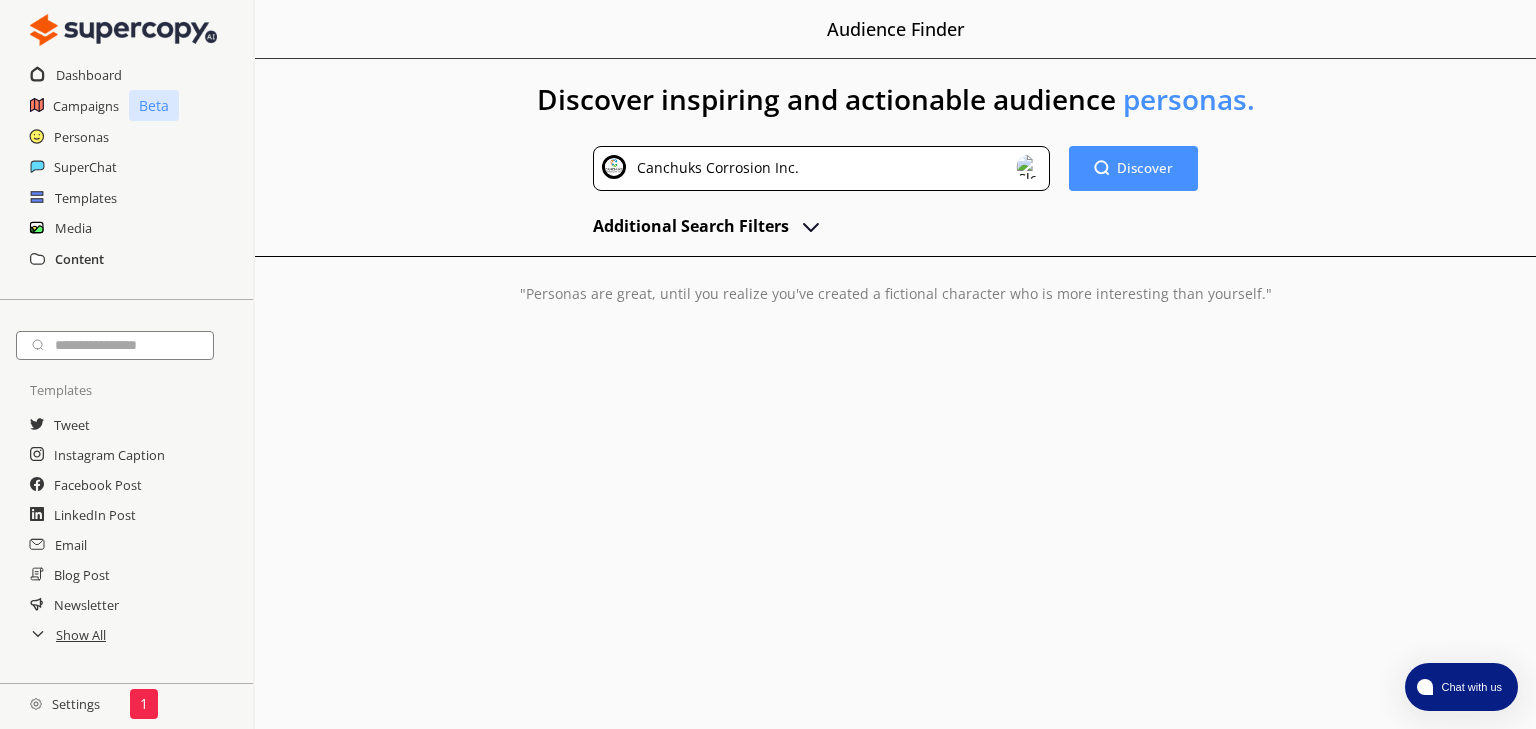 click on "Content" at bounding box center [79, 259] 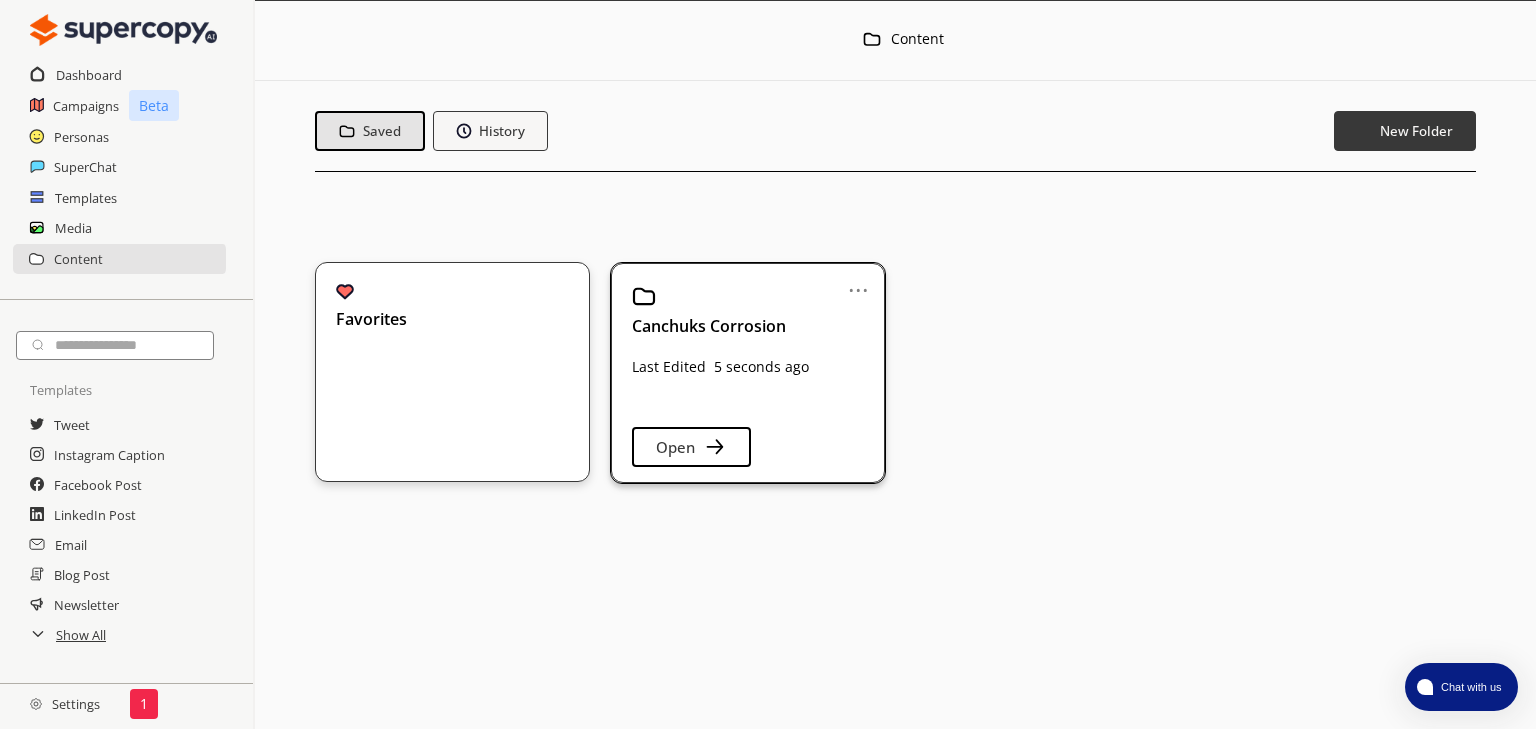 click on "..." at bounding box center [858, 282] 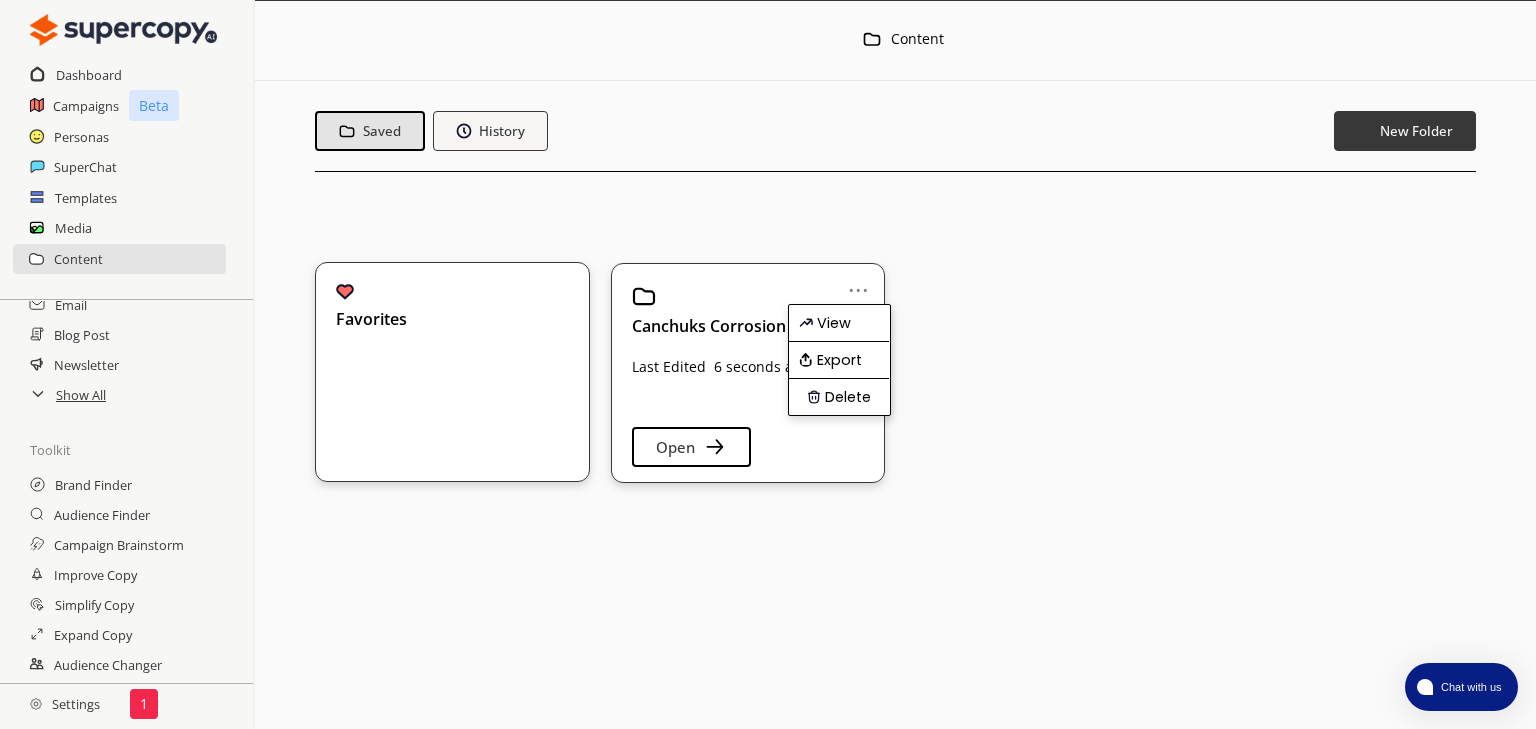 scroll, scrollTop: 300, scrollLeft: 0, axis: vertical 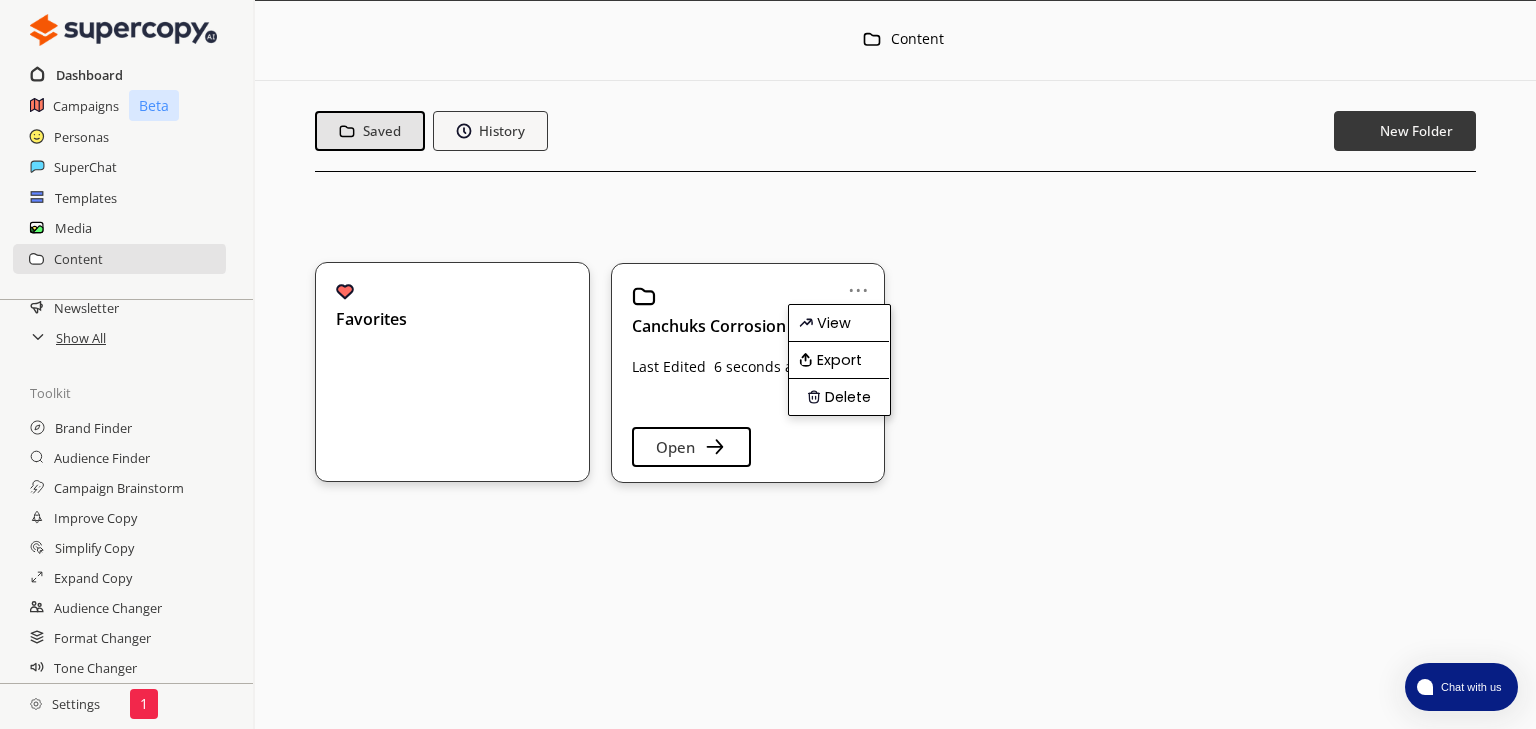click on "Dashboard" at bounding box center (89, 75) 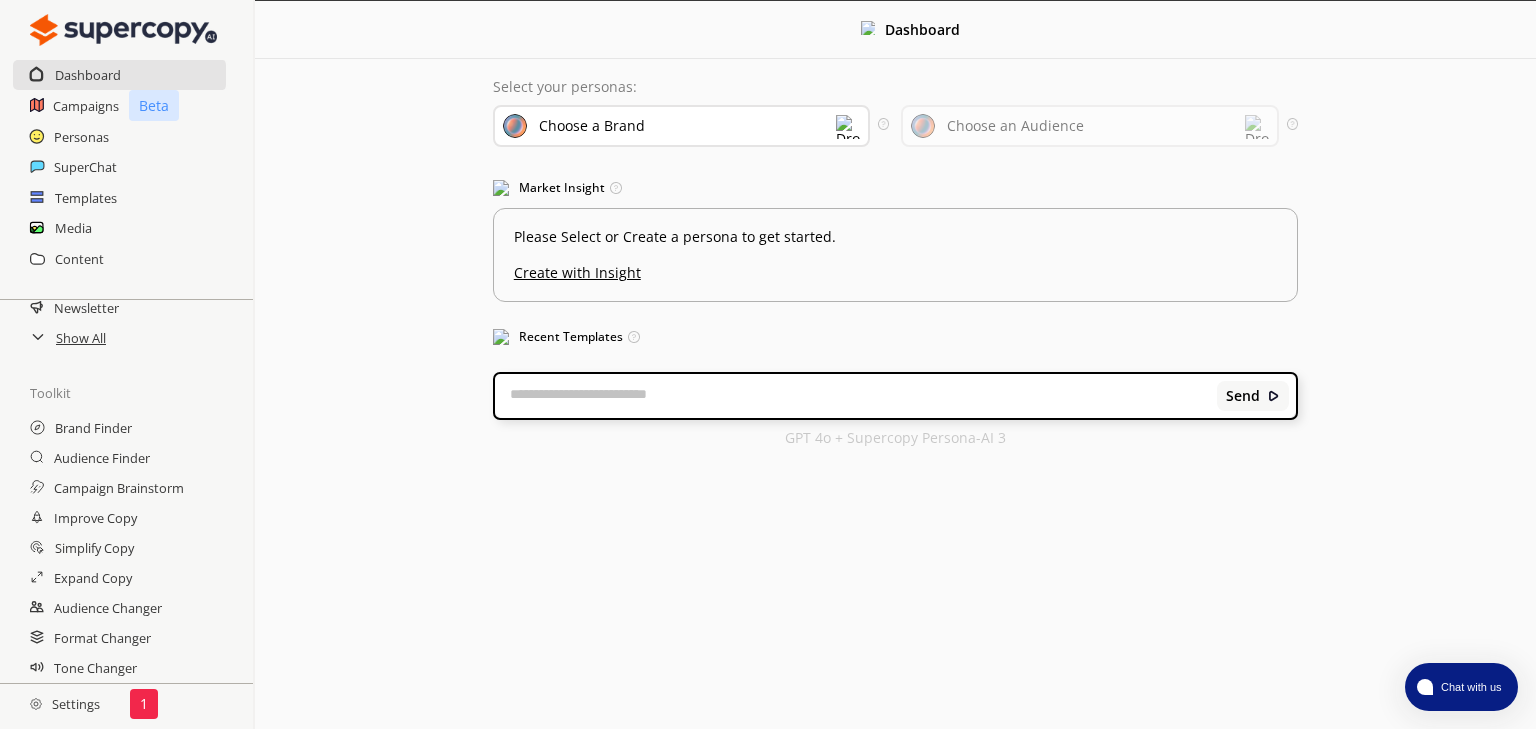 click on "Choose a Brand" at bounding box center (681, 126) 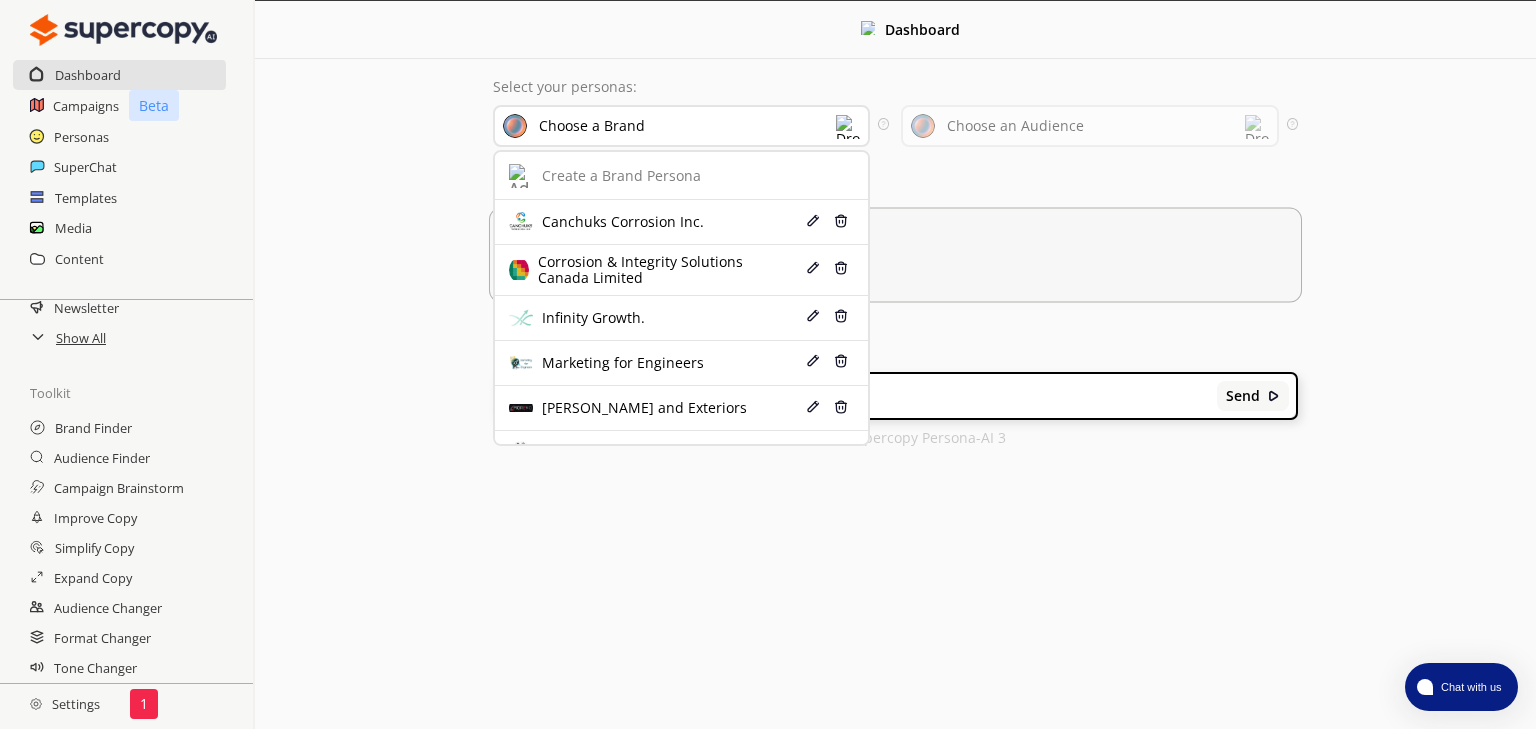 click on "Canchuks Corrosion Inc." at bounding box center [652, 222] 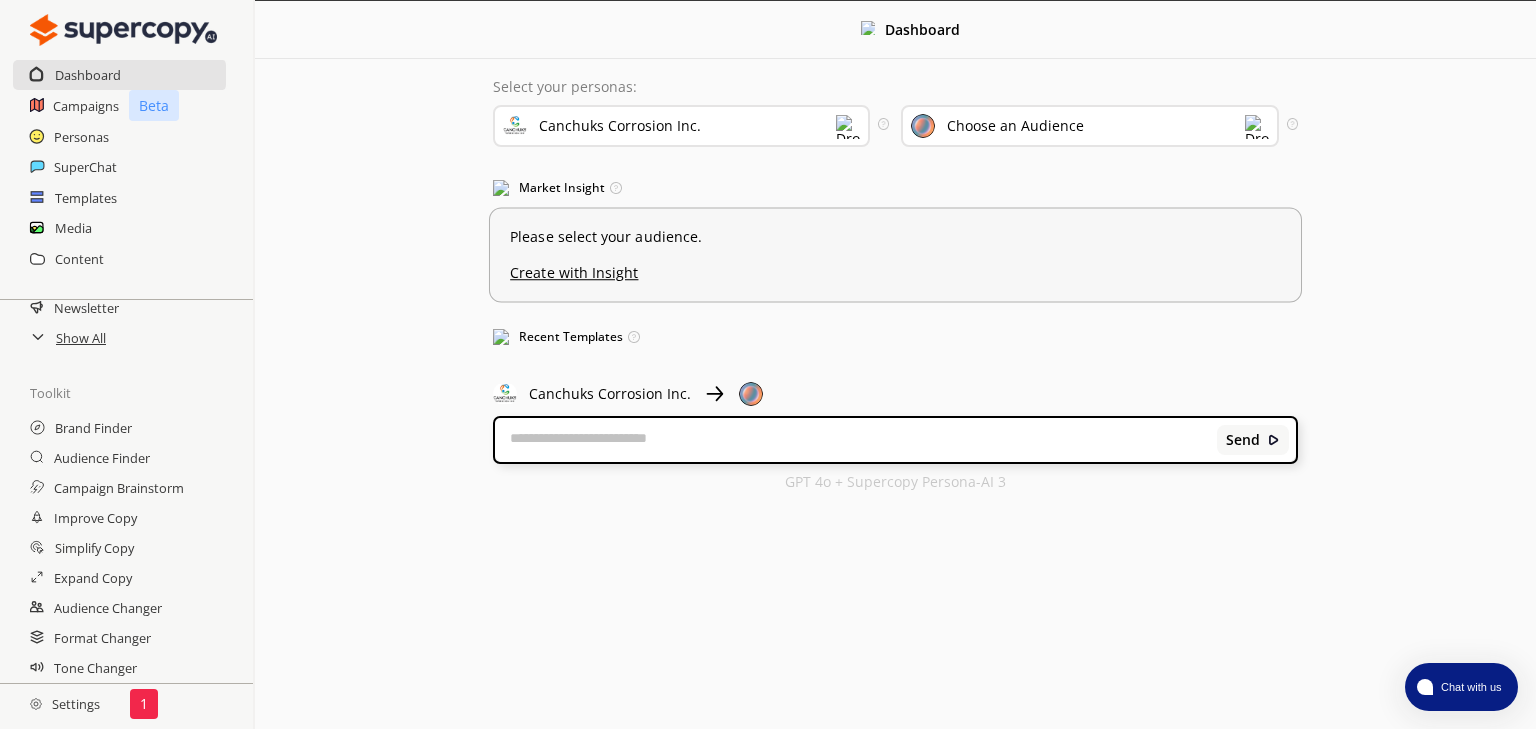 click on "Create with Insight" at bounding box center (895, 268) 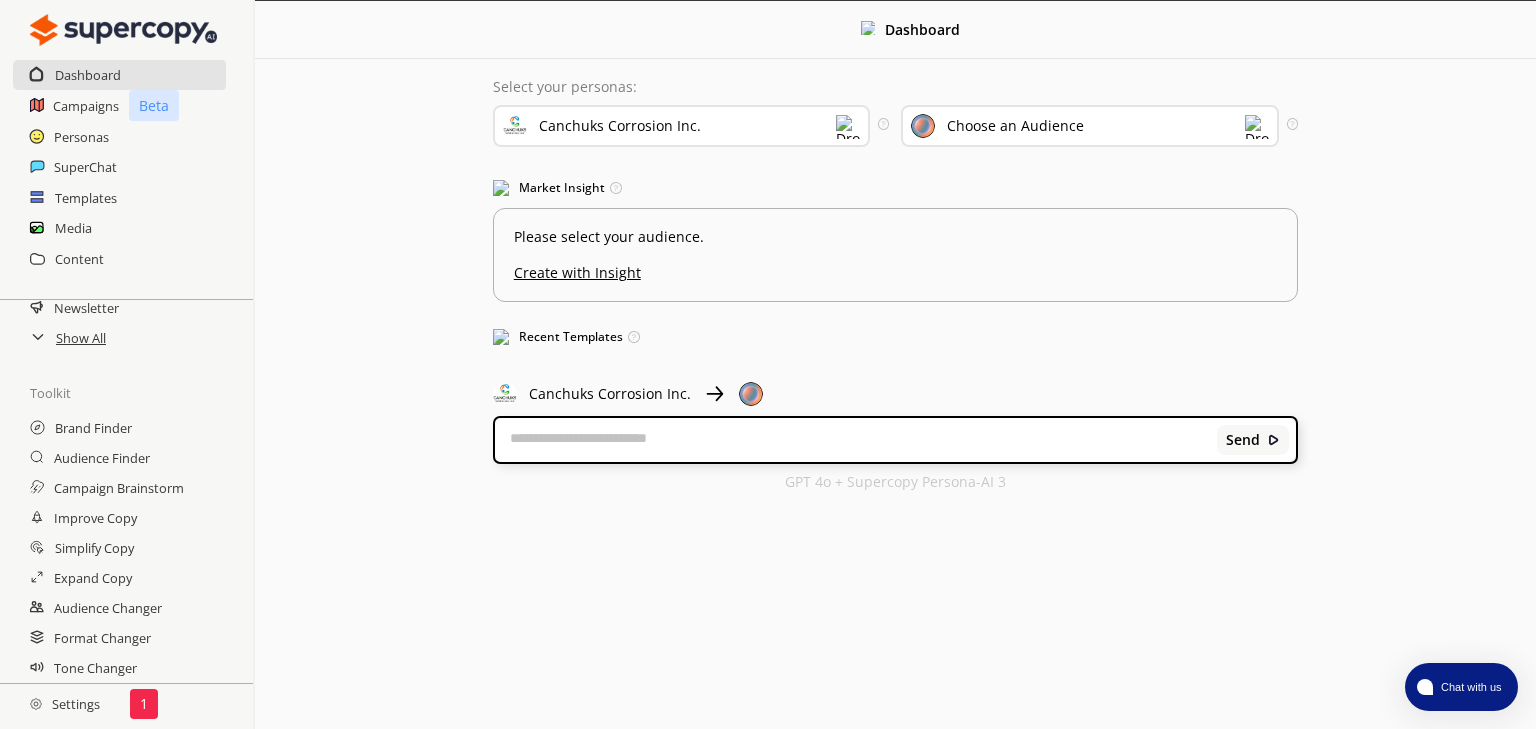 click on "Choose an Audience" at bounding box center (1089, 124) 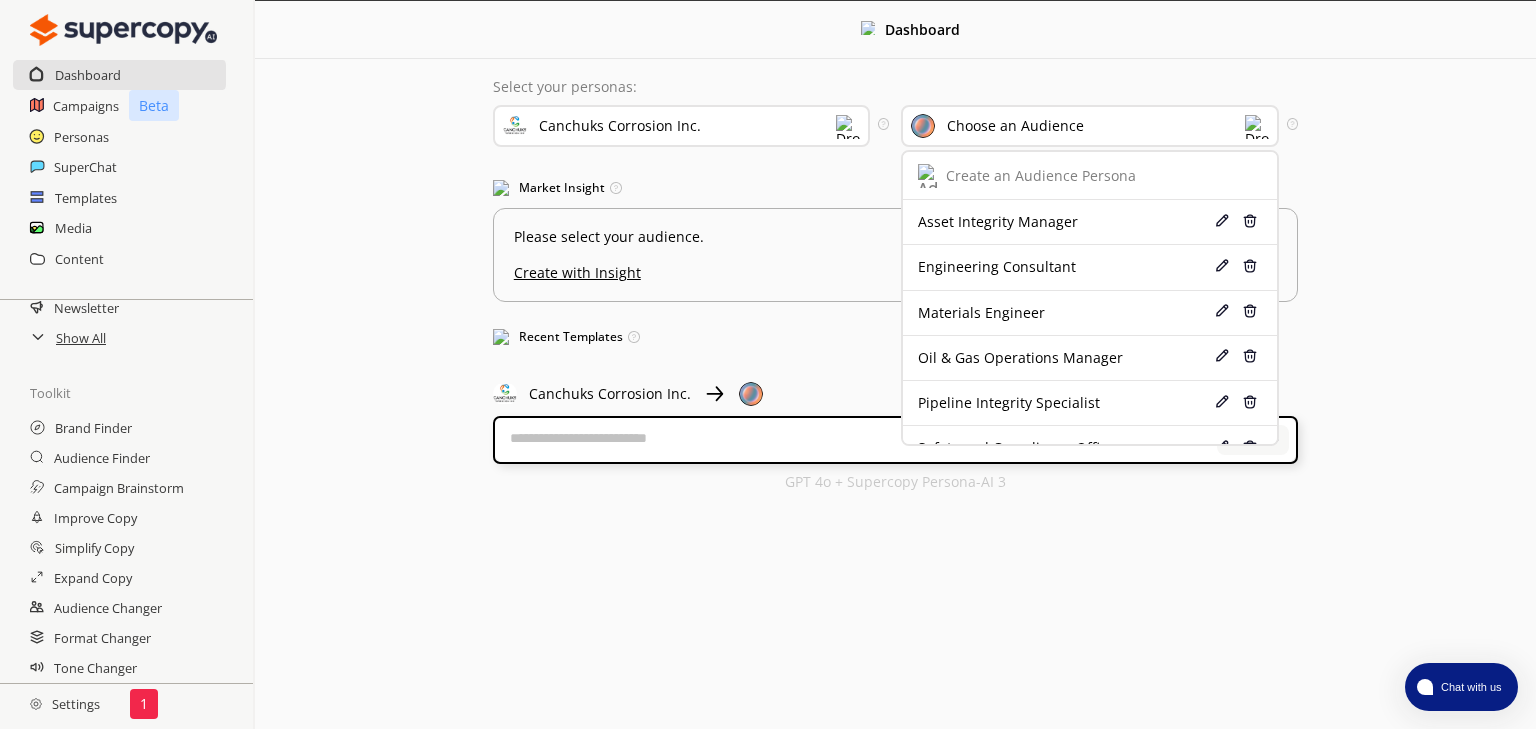 click on "Choose an Audience" at bounding box center (1089, 126) 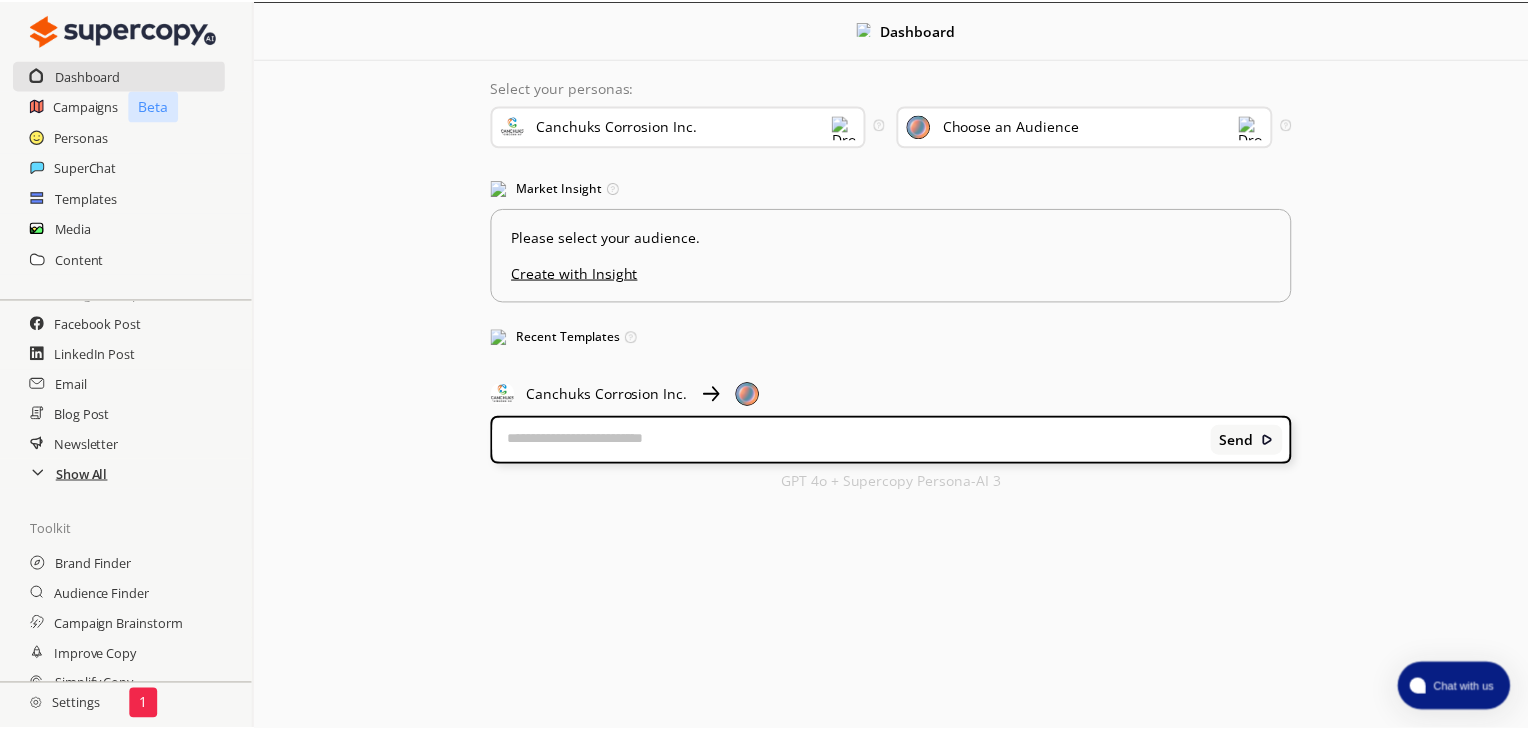 scroll, scrollTop: 60, scrollLeft: 0, axis: vertical 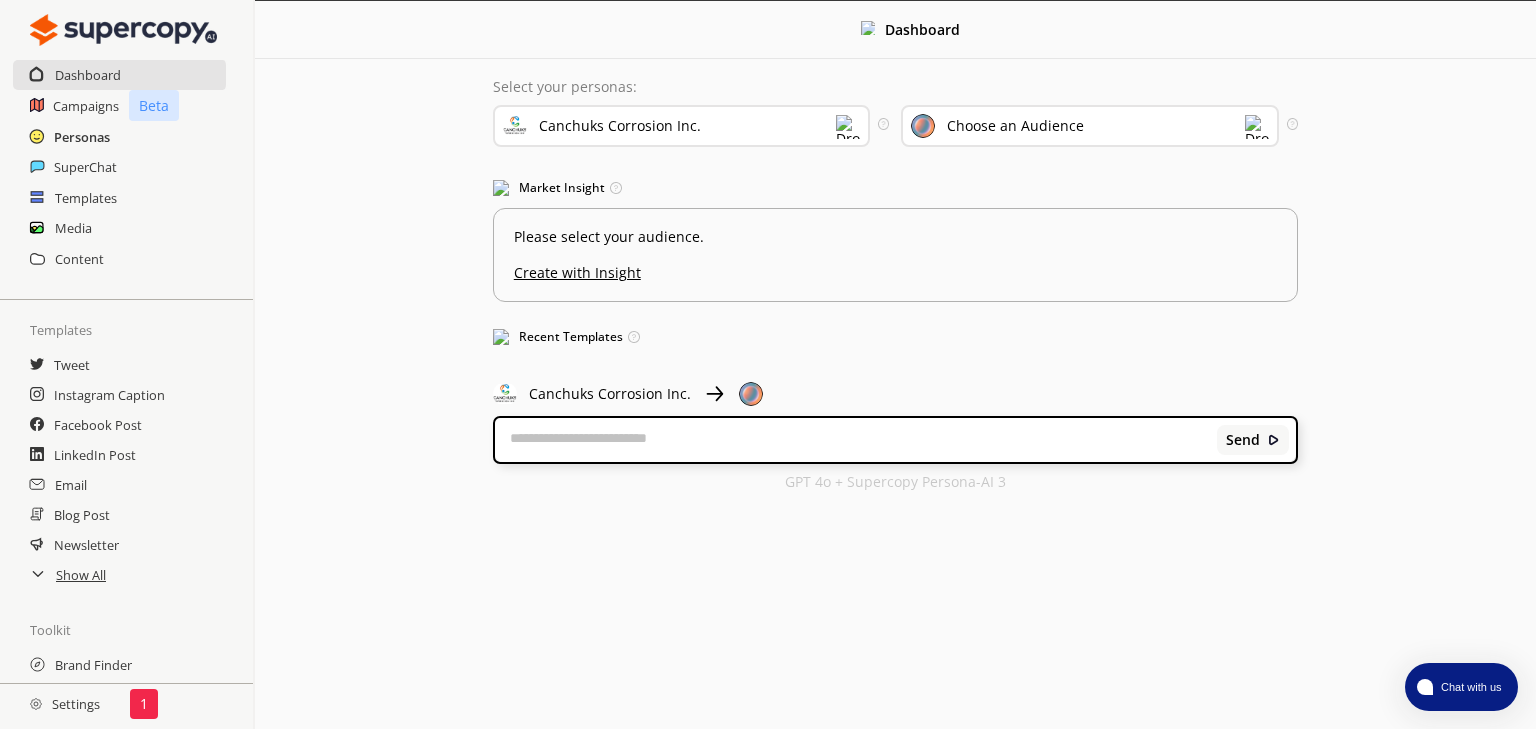 click on "Personas" at bounding box center [82, 137] 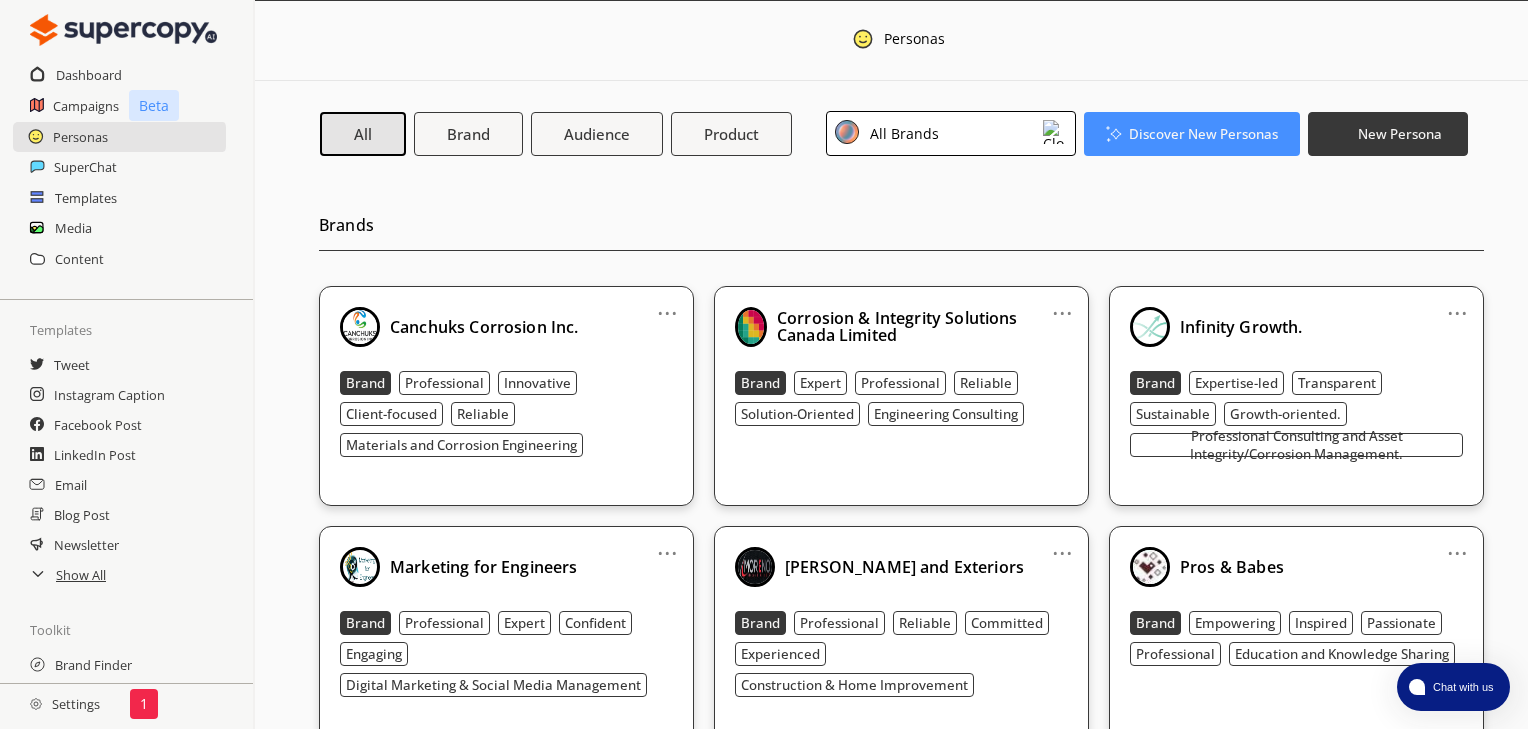 click on "All Brands" at bounding box center (951, 133) 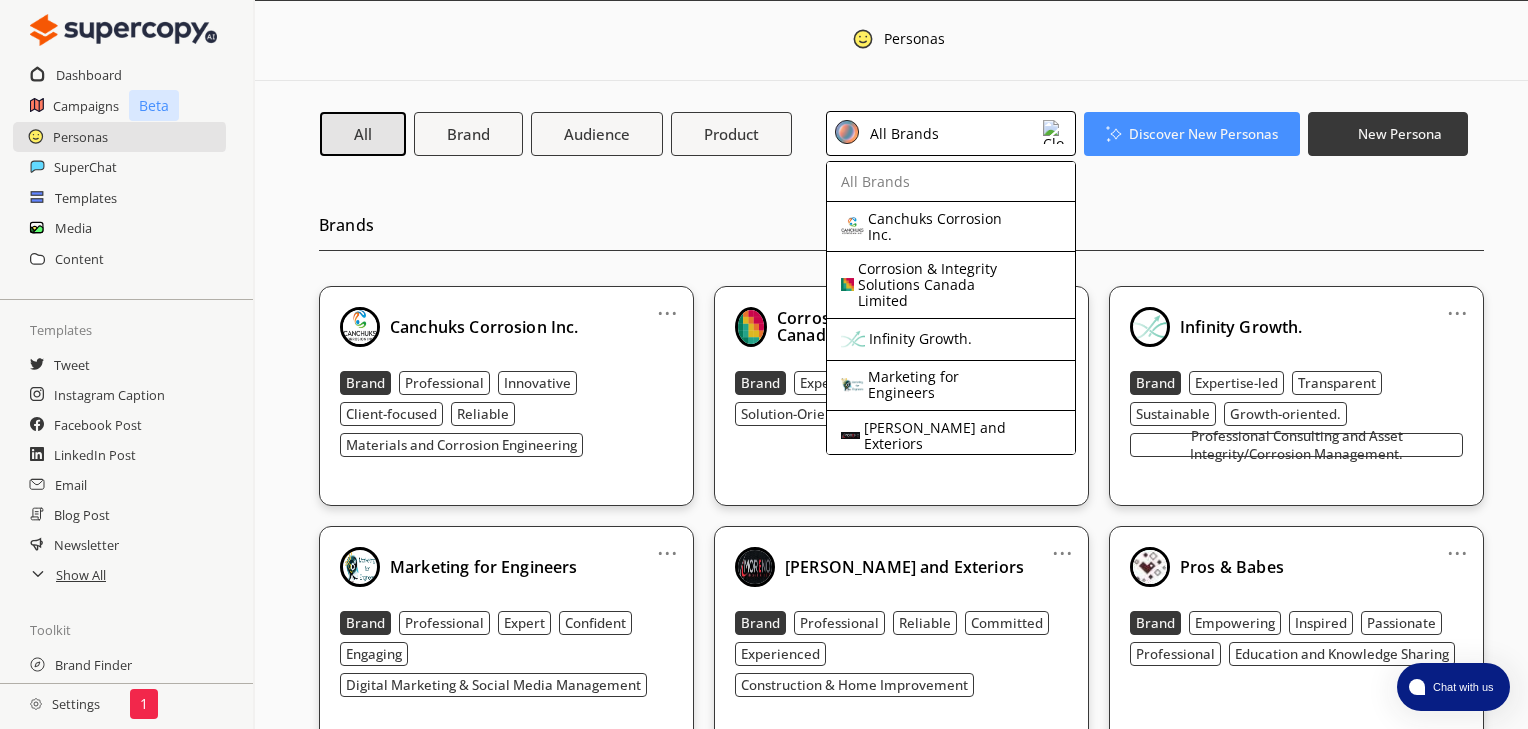 click on "Canchuks Corrosion Inc." at bounding box center [947, 227] 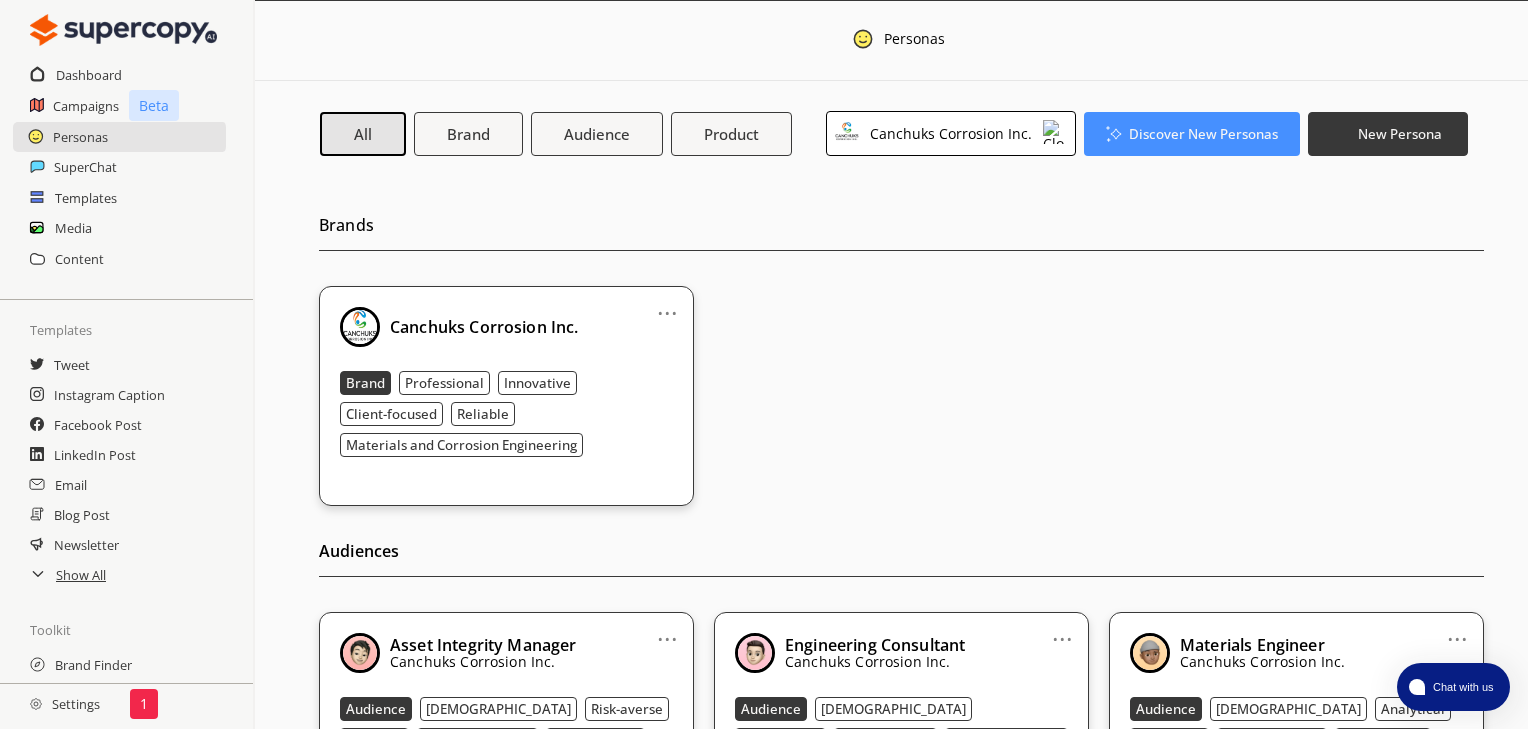 click on "Canchuks Corrosion Inc." at bounding box center [484, 327] 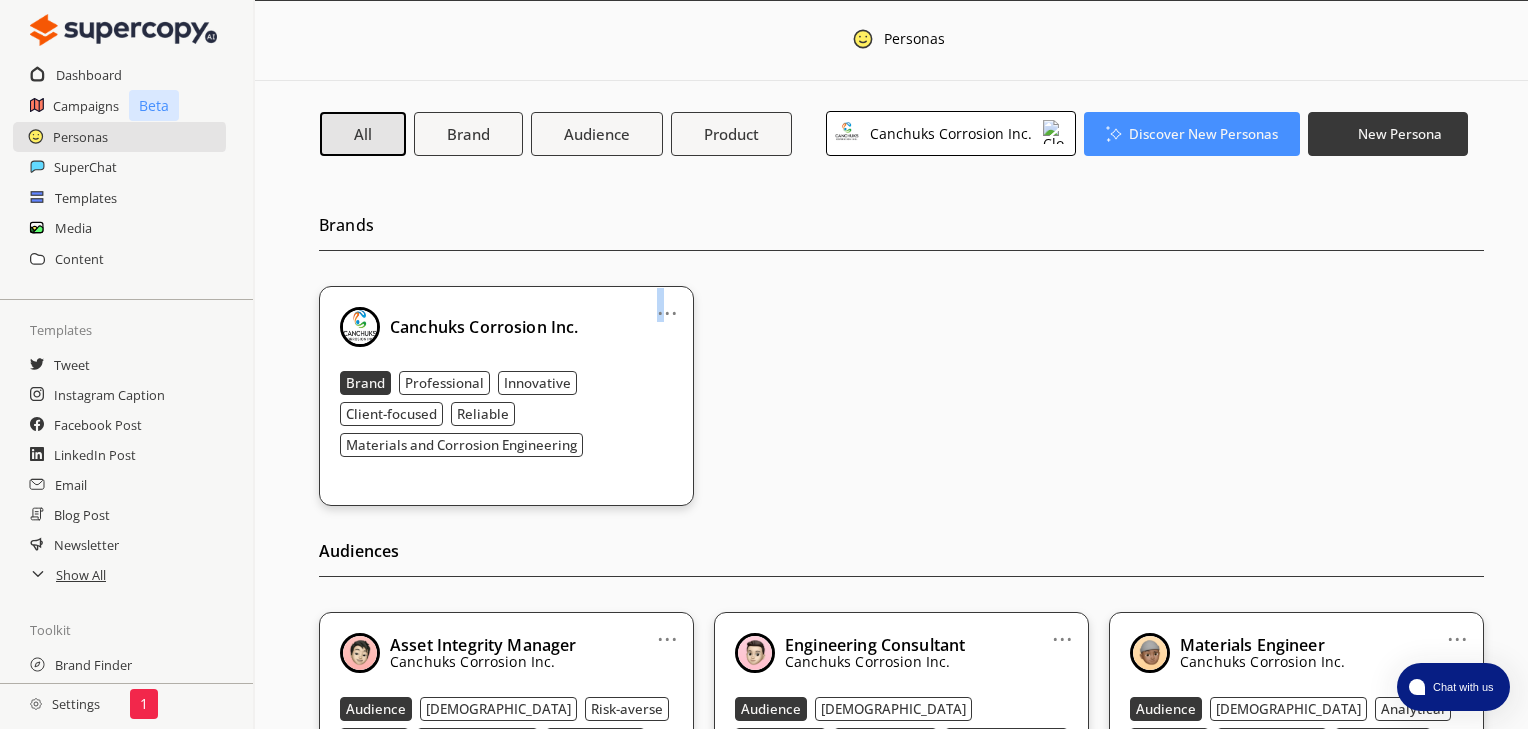 click on "..." at bounding box center (667, 305) 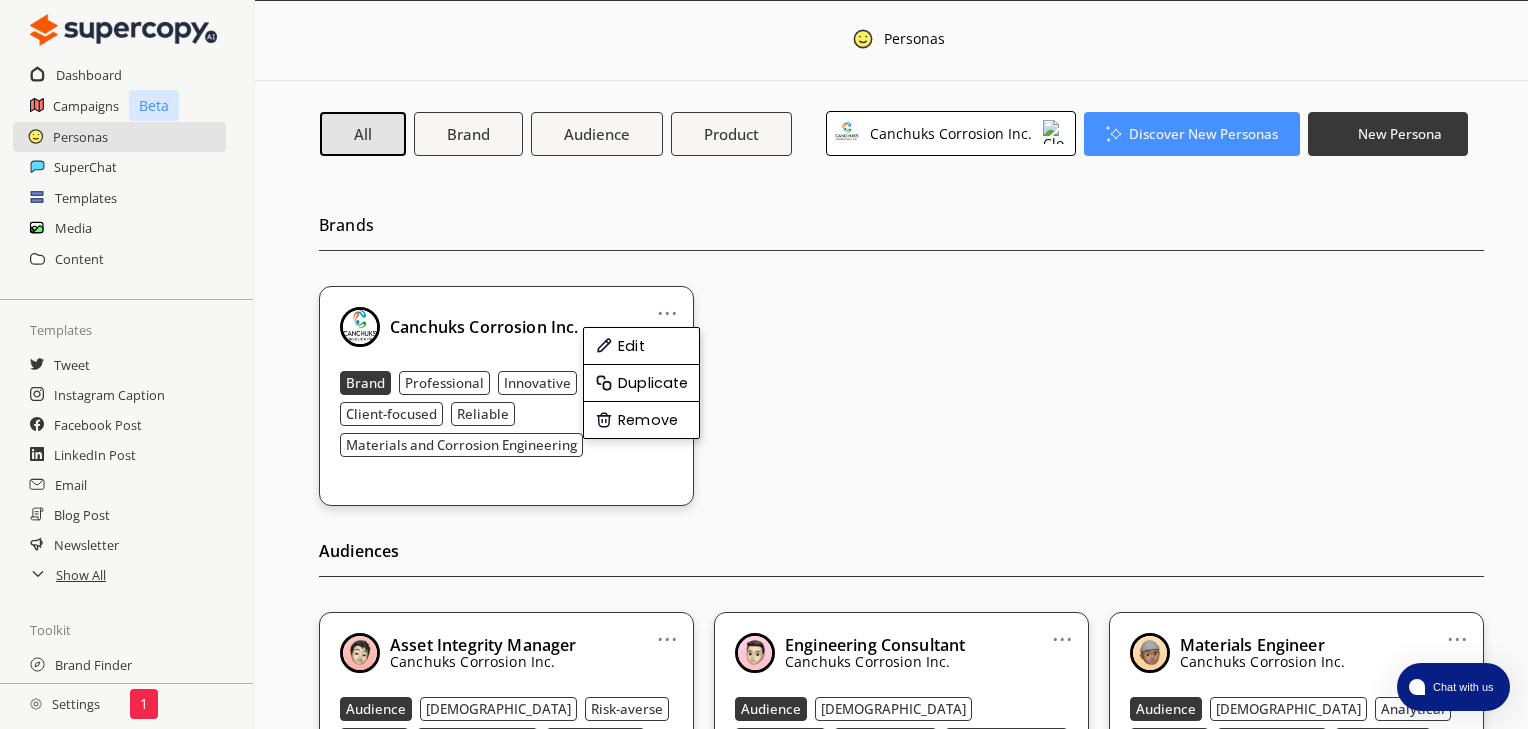 click on "Canchuks Corrosion Inc." at bounding box center (484, 327) 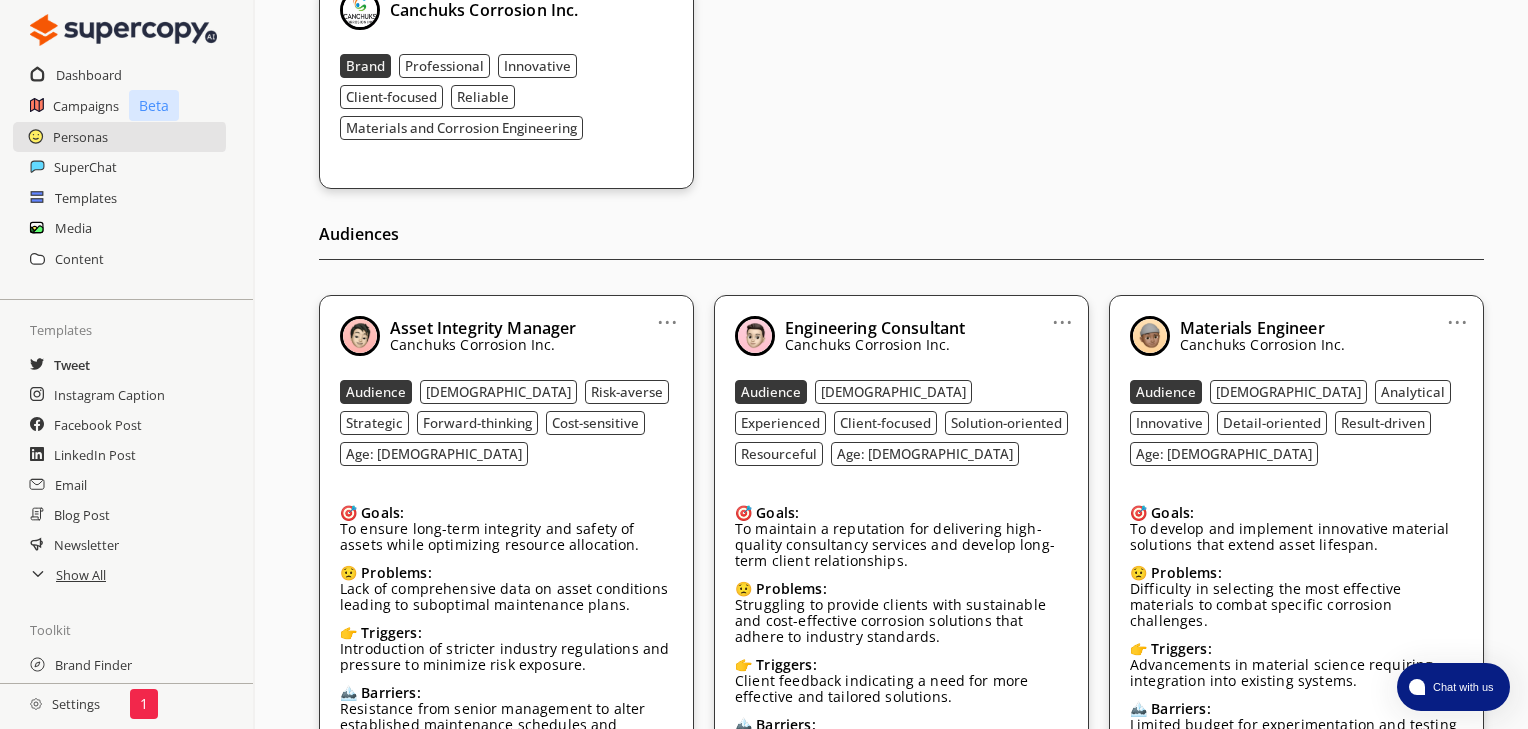 scroll, scrollTop: 240, scrollLeft: 0, axis: vertical 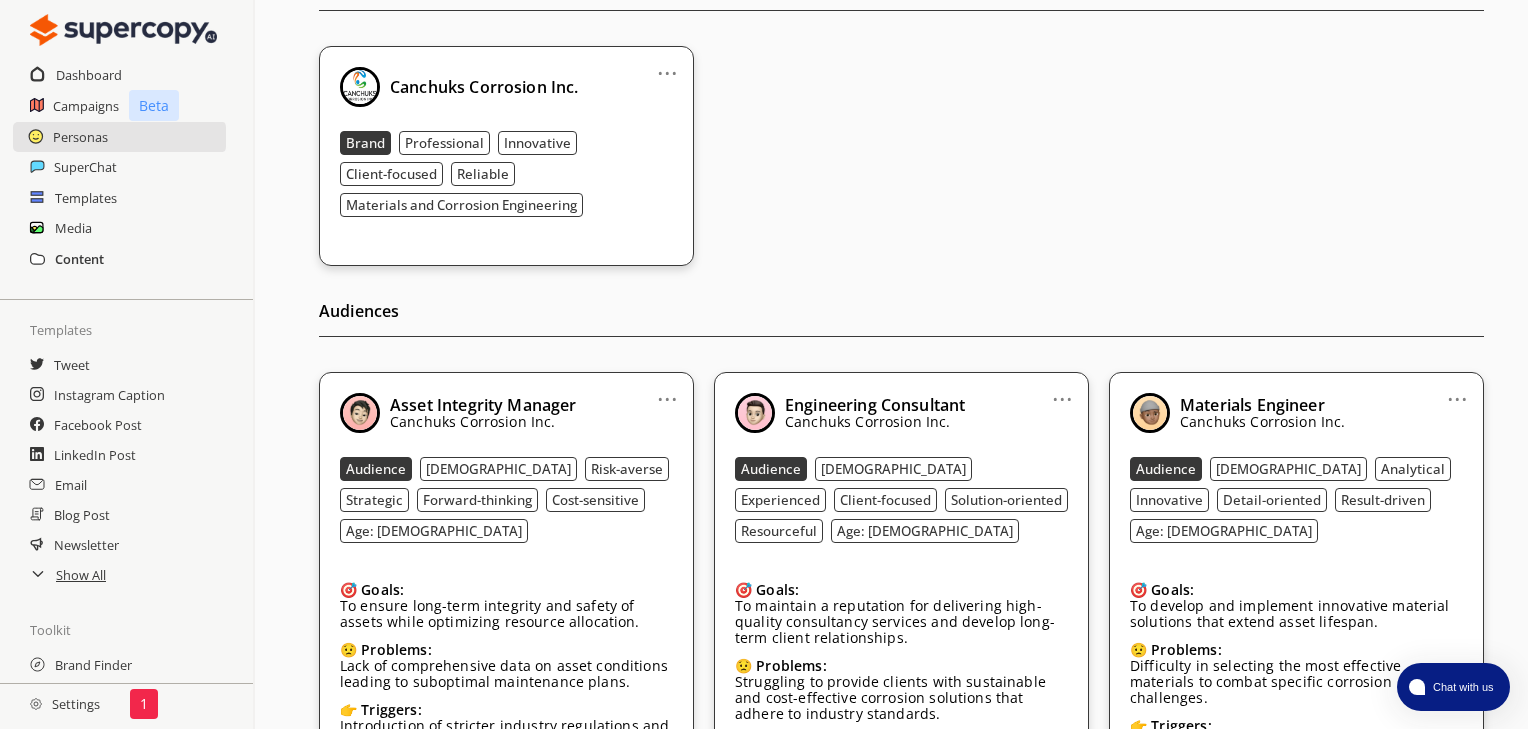 click on "Content" at bounding box center [79, 259] 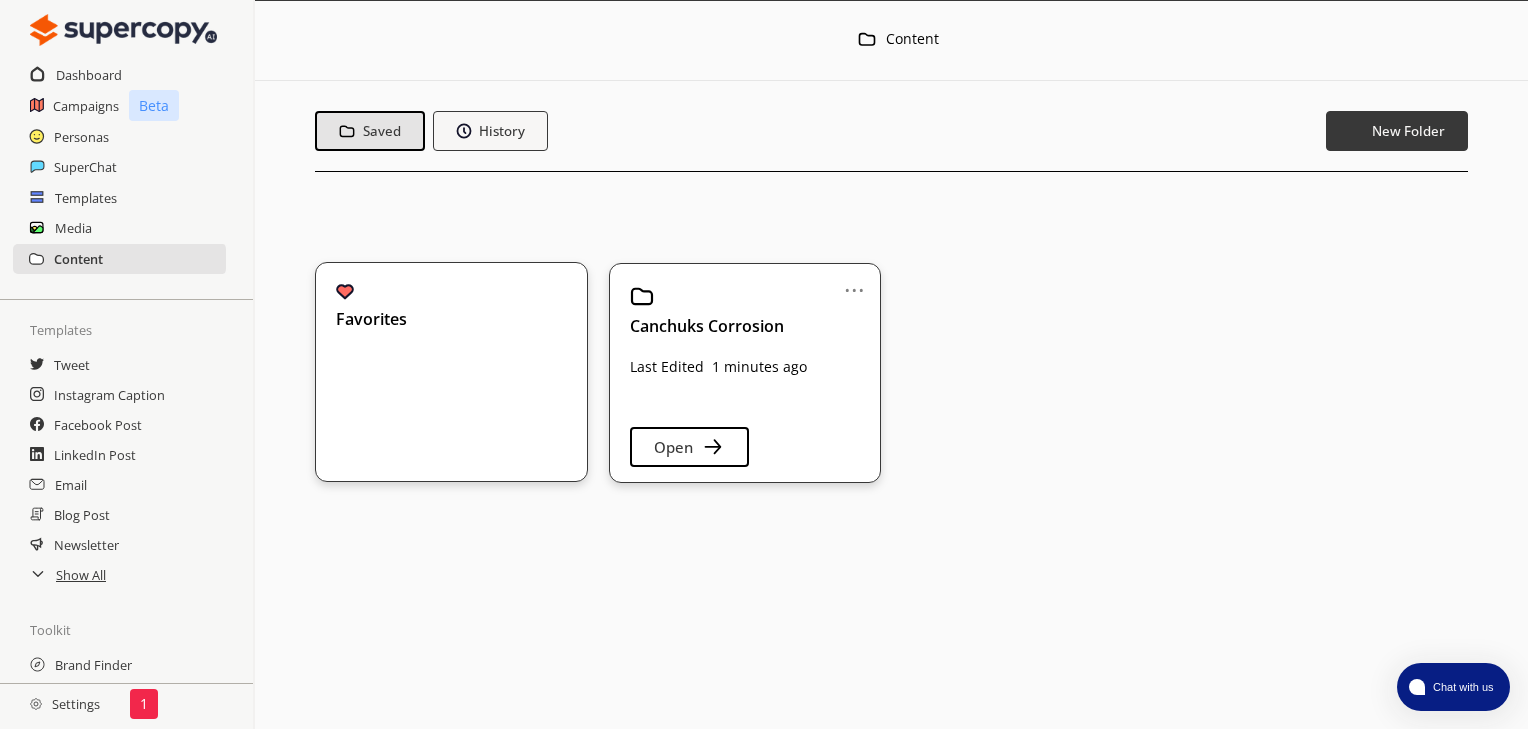 scroll, scrollTop: 0, scrollLeft: 0, axis: both 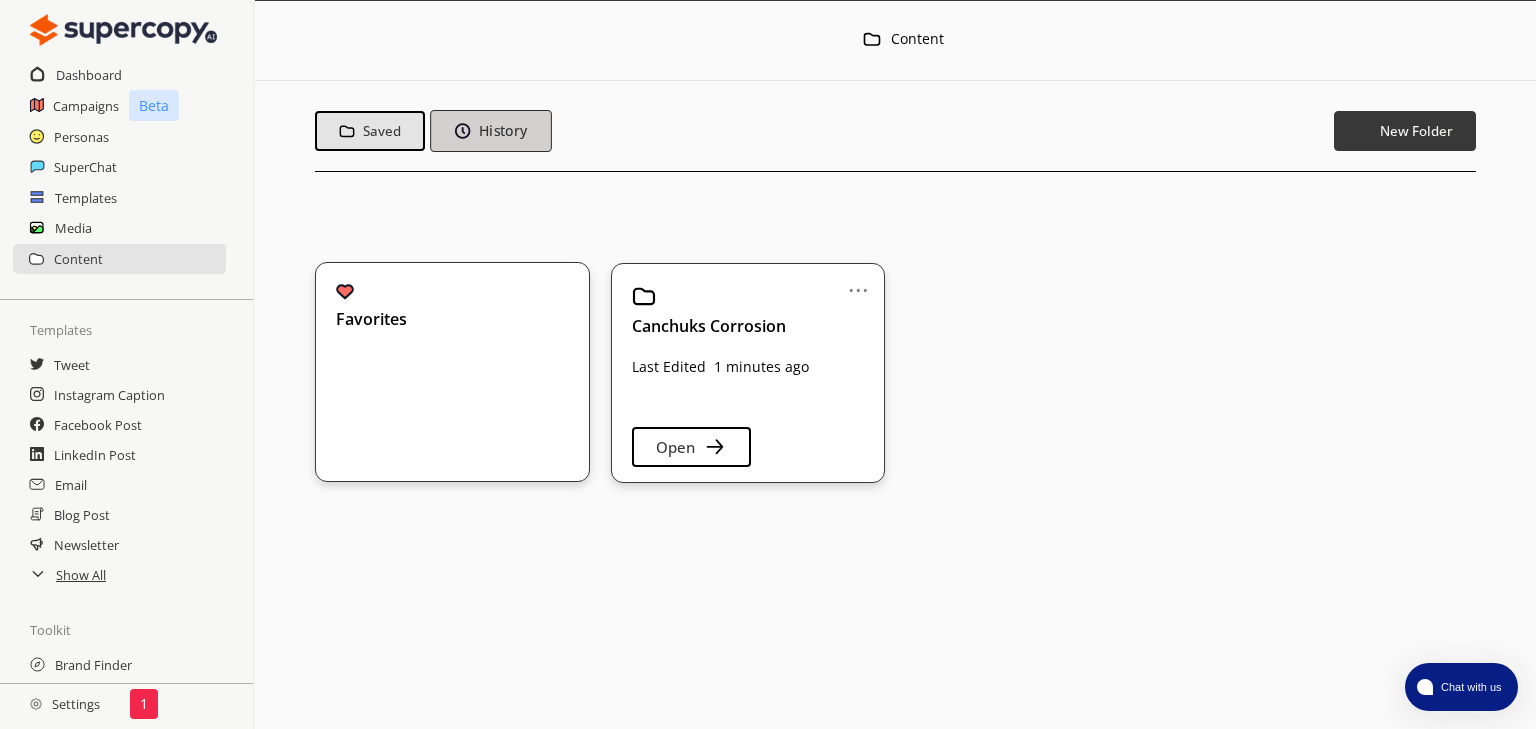 click on "History" at bounding box center [490, 131] 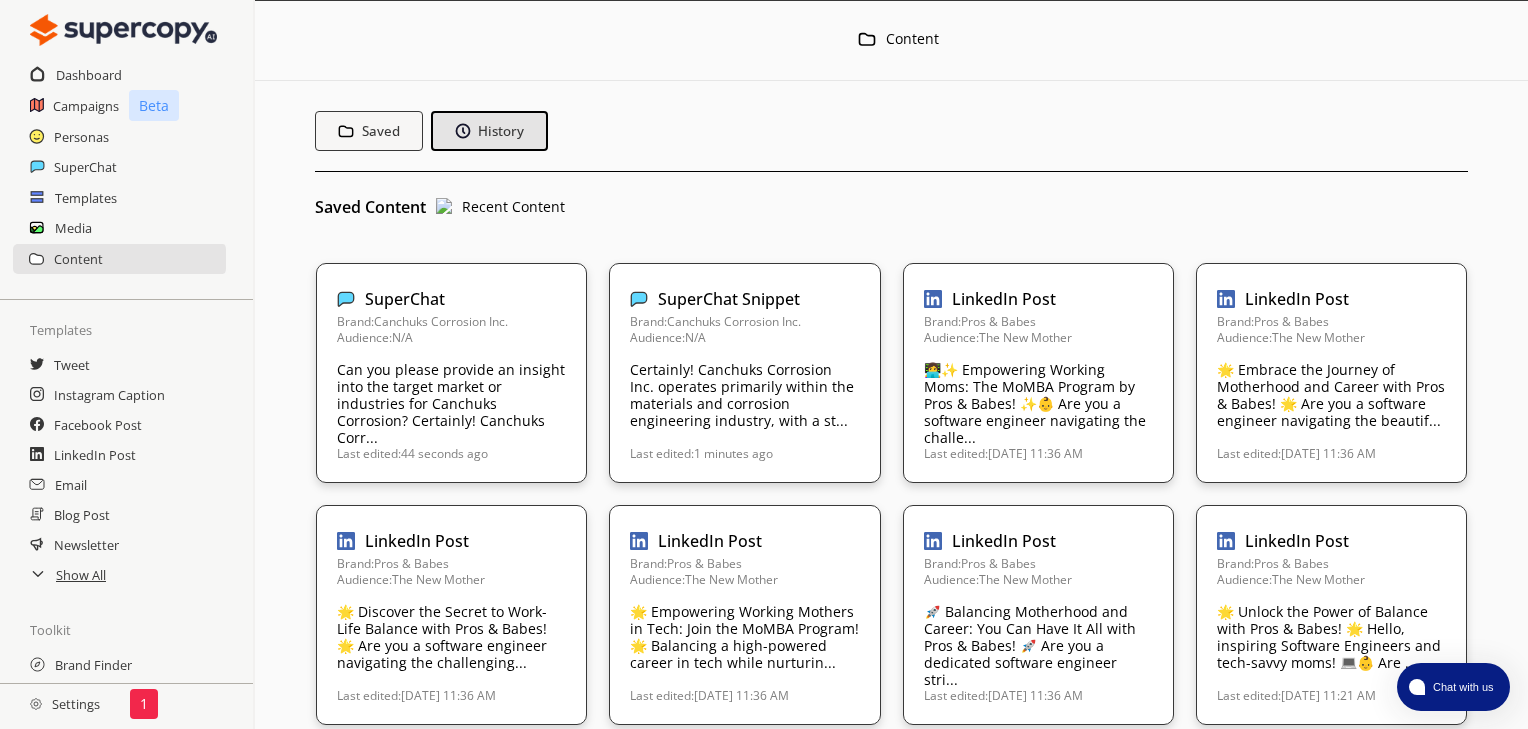 scroll, scrollTop: 300, scrollLeft: 0, axis: vertical 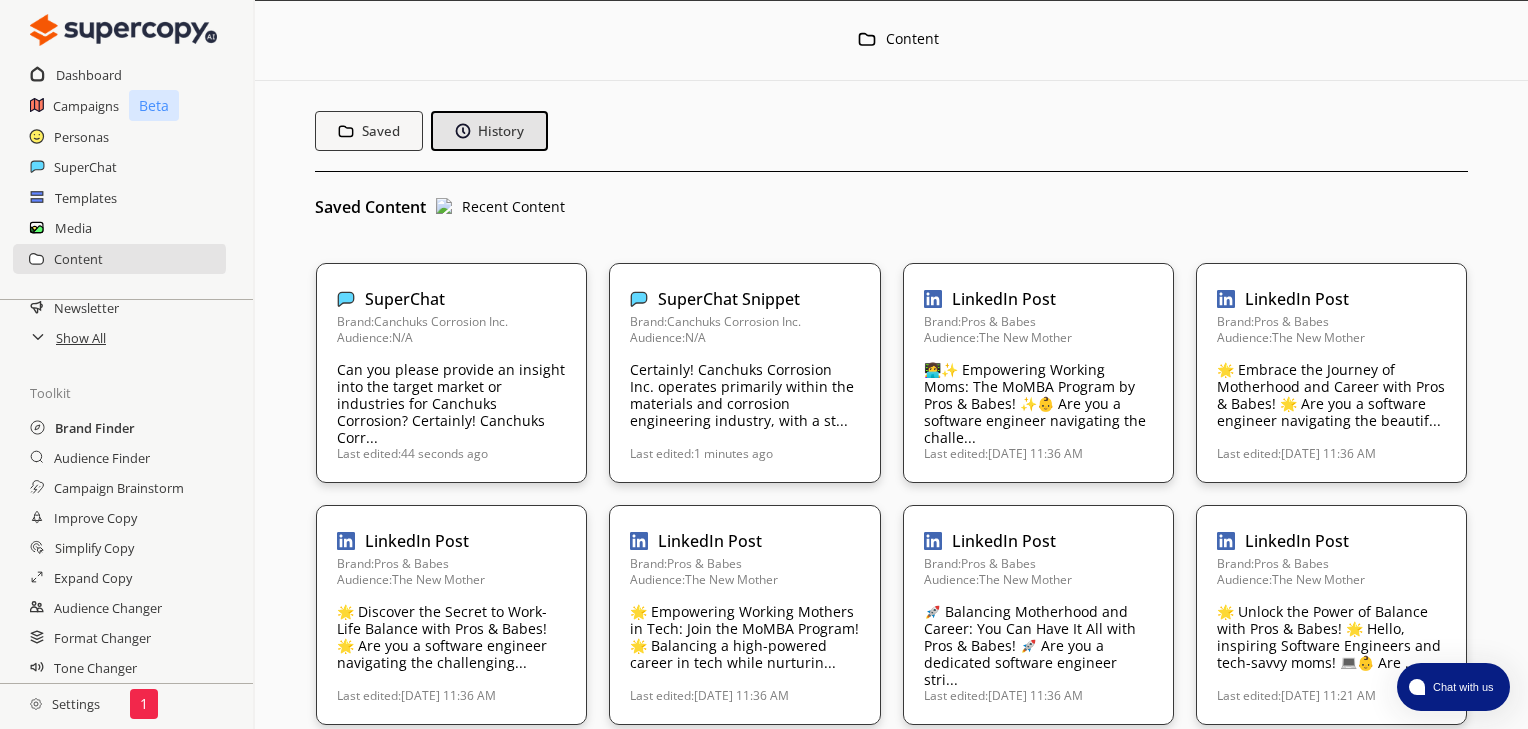 click on "Brand Finder" at bounding box center (95, 428) 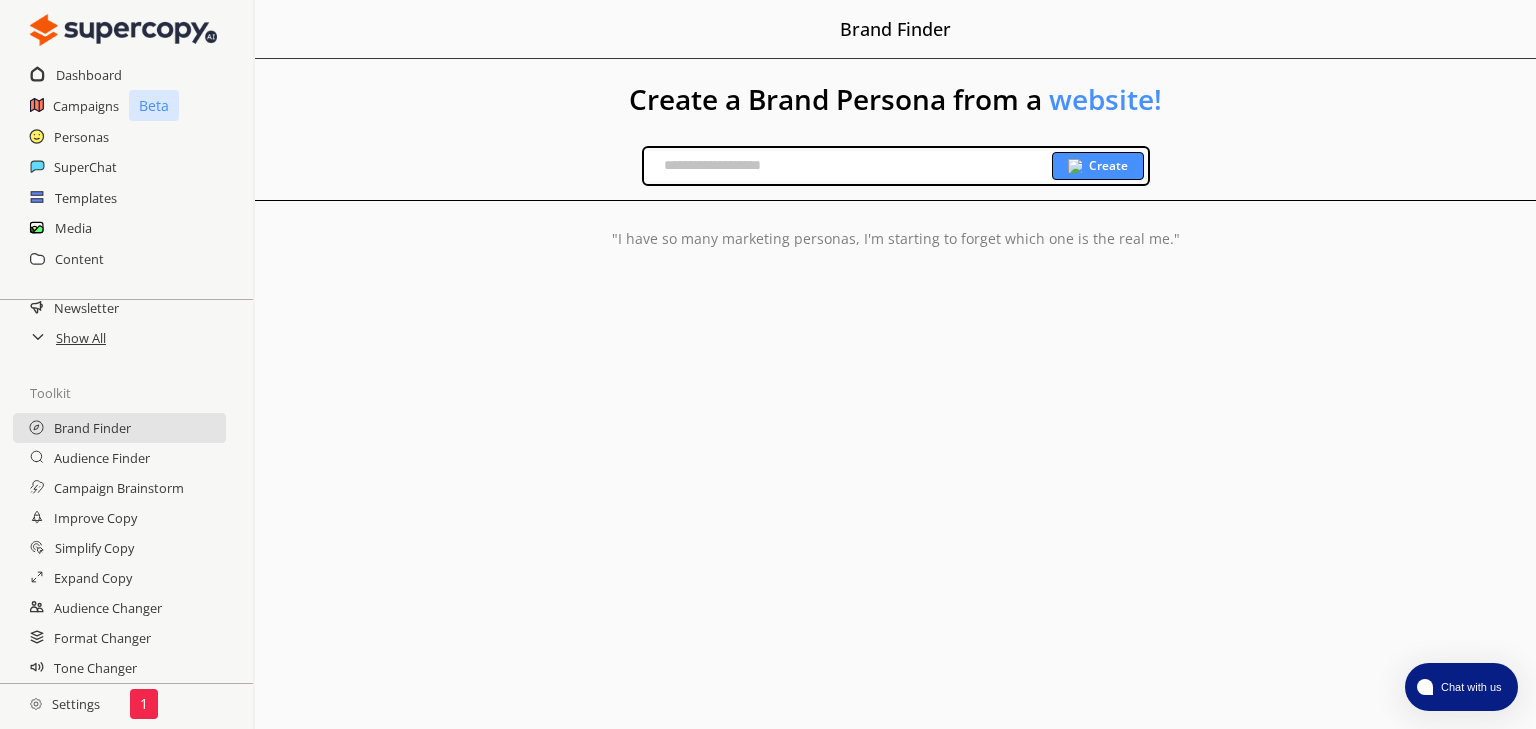 click at bounding box center (848, 166) 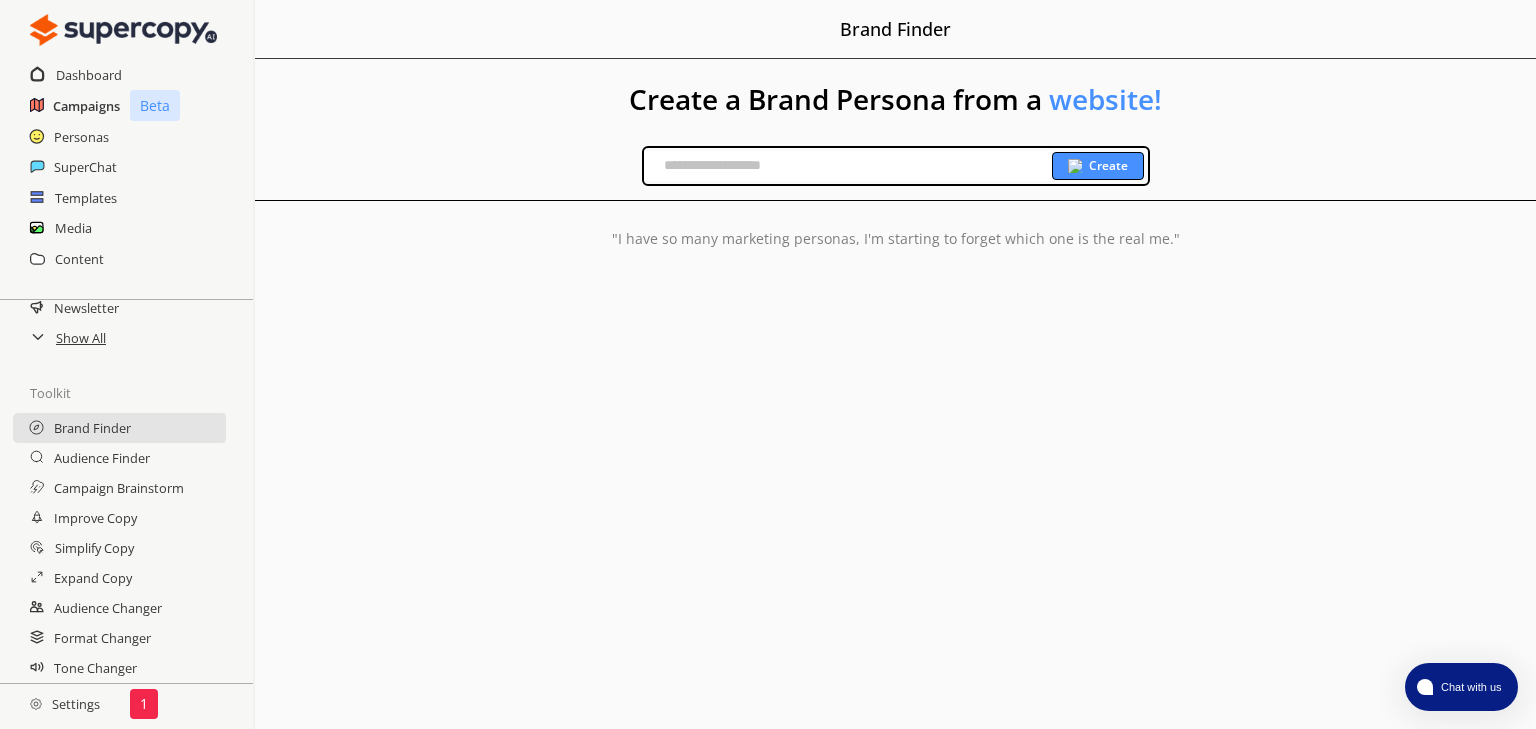 click on "Campaigns" at bounding box center [86, 106] 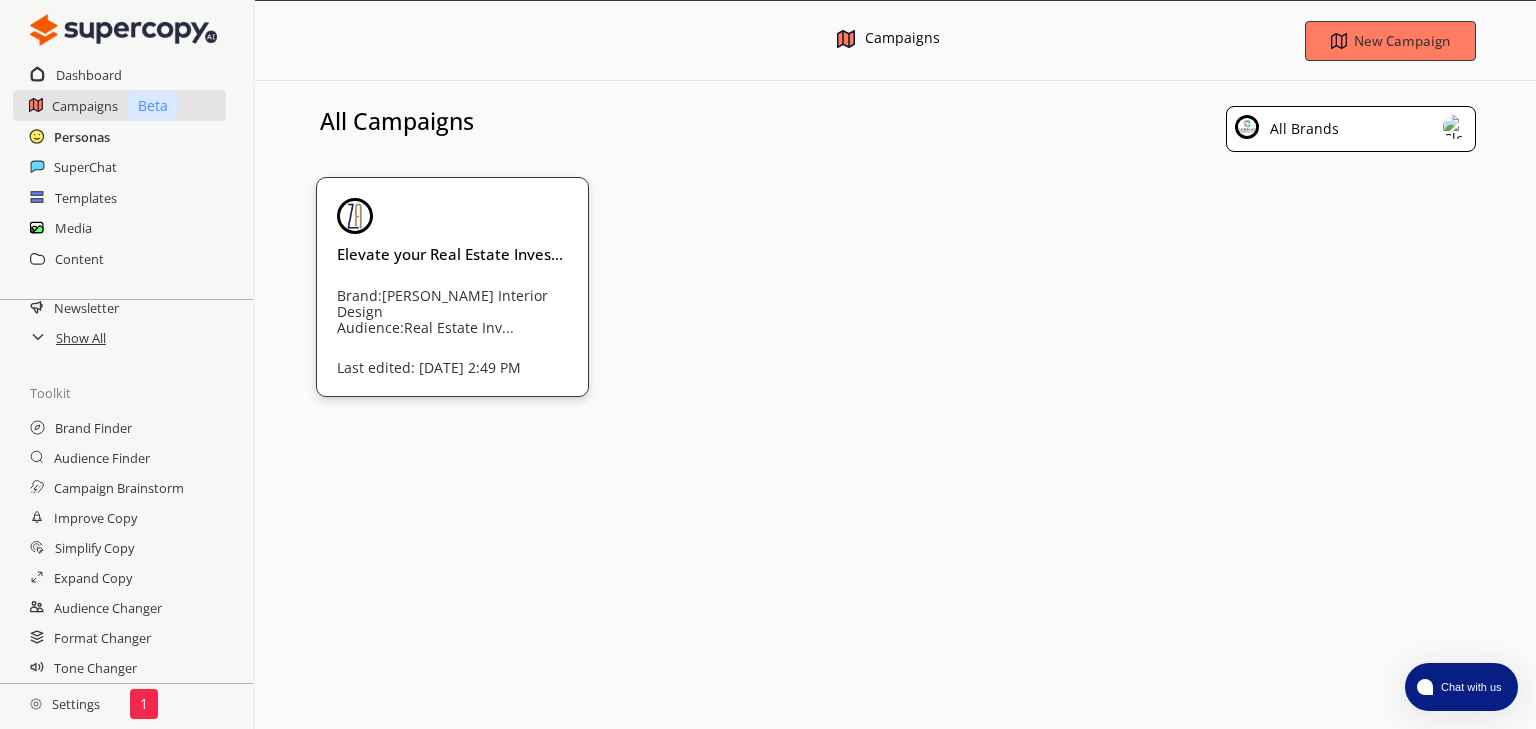 click on "Personas" at bounding box center (82, 137) 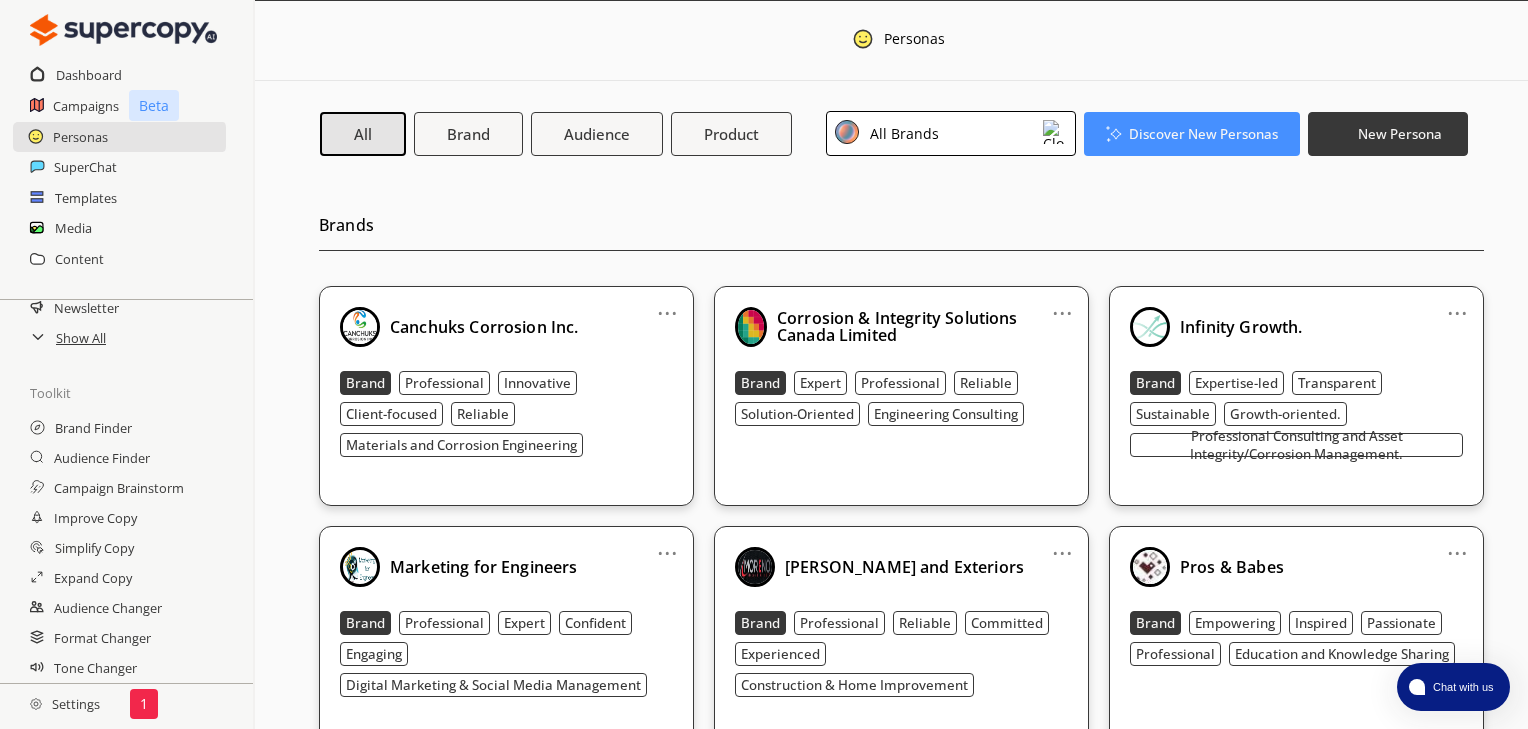 click on "...   Canchuks Corrosion Inc. Brand Professional Innovative Client-focused Reliable Materials and Corrosion Engineering" at bounding box center [506, 396] 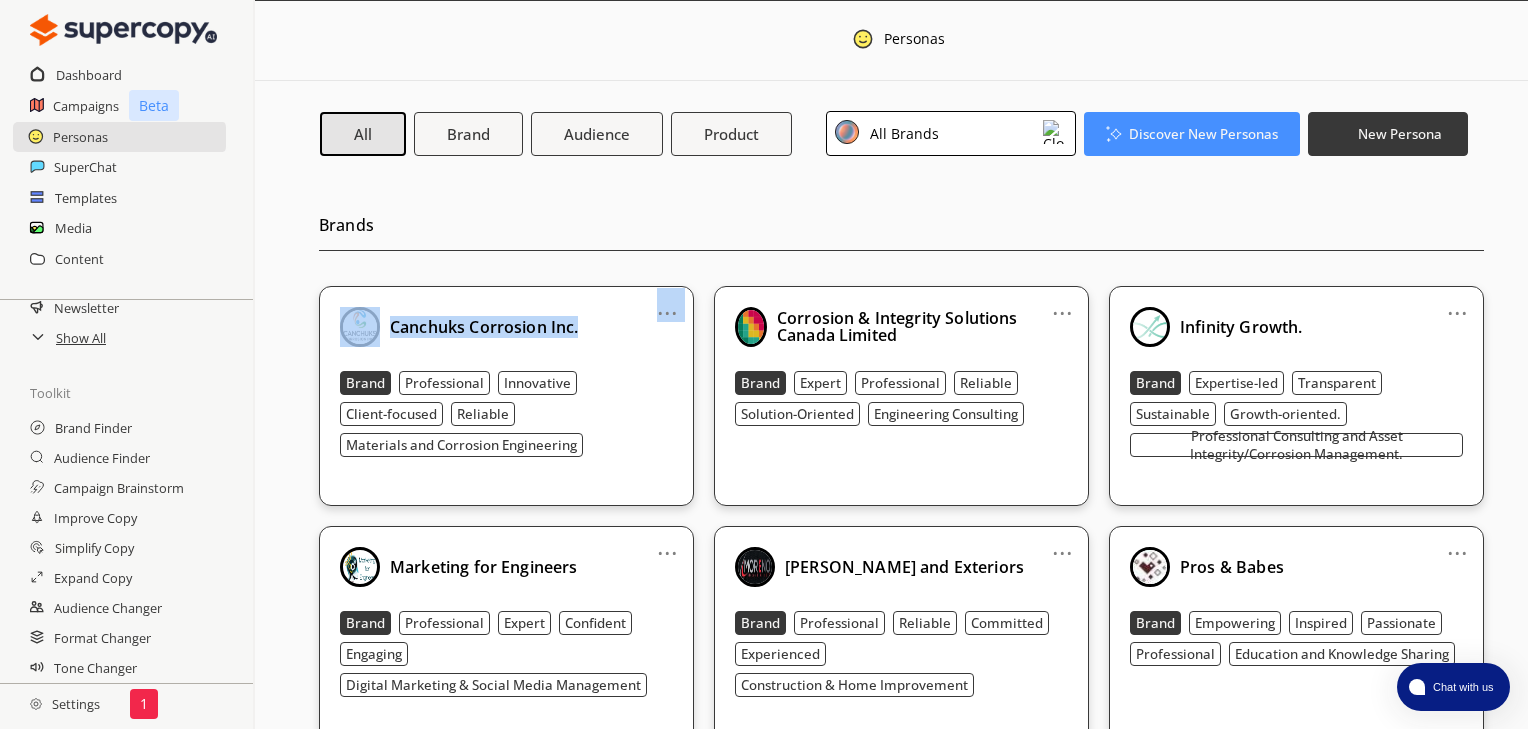 click on "..." at bounding box center [667, 305] 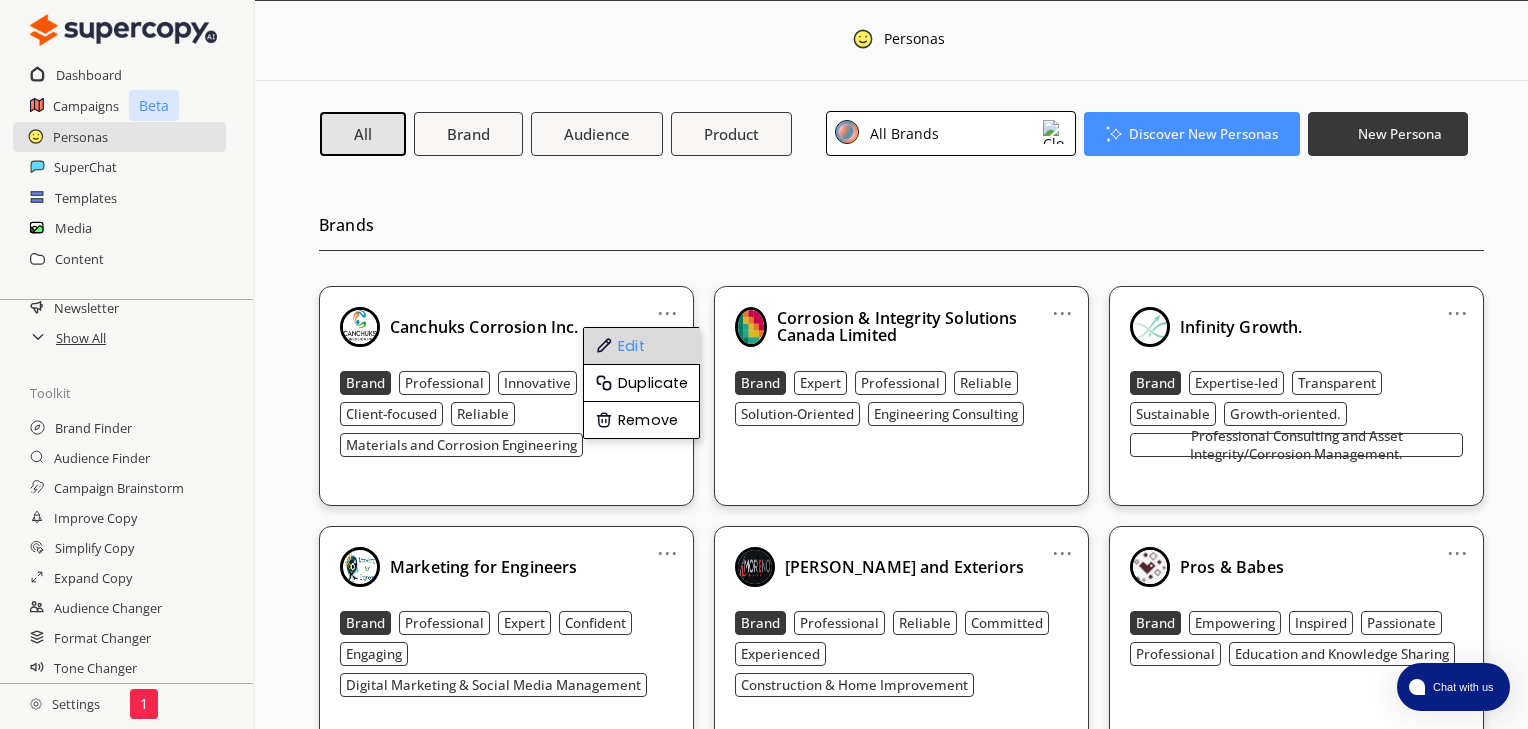 click on "Edit" at bounding box center (642, 346) 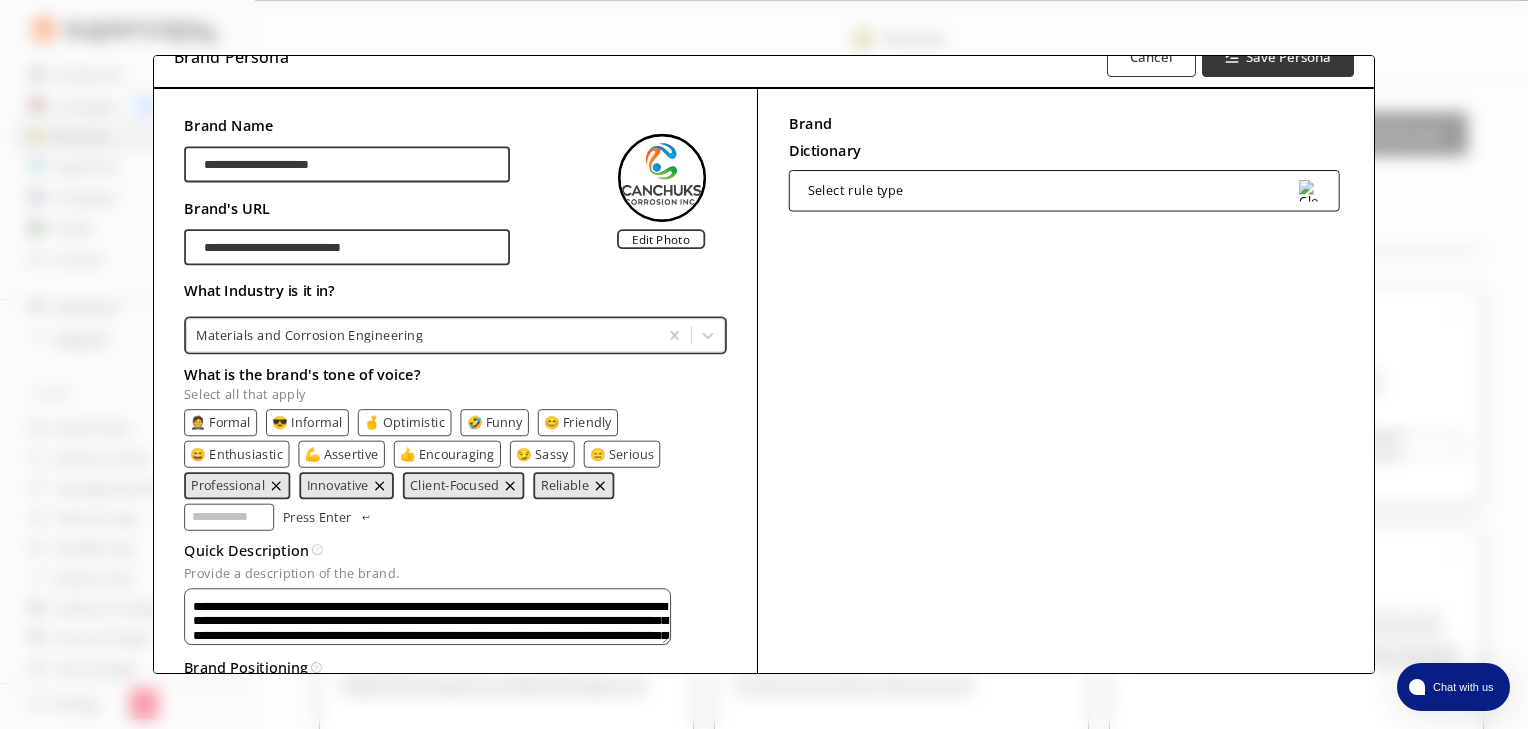 scroll, scrollTop: 19, scrollLeft: 0, axis: vertical 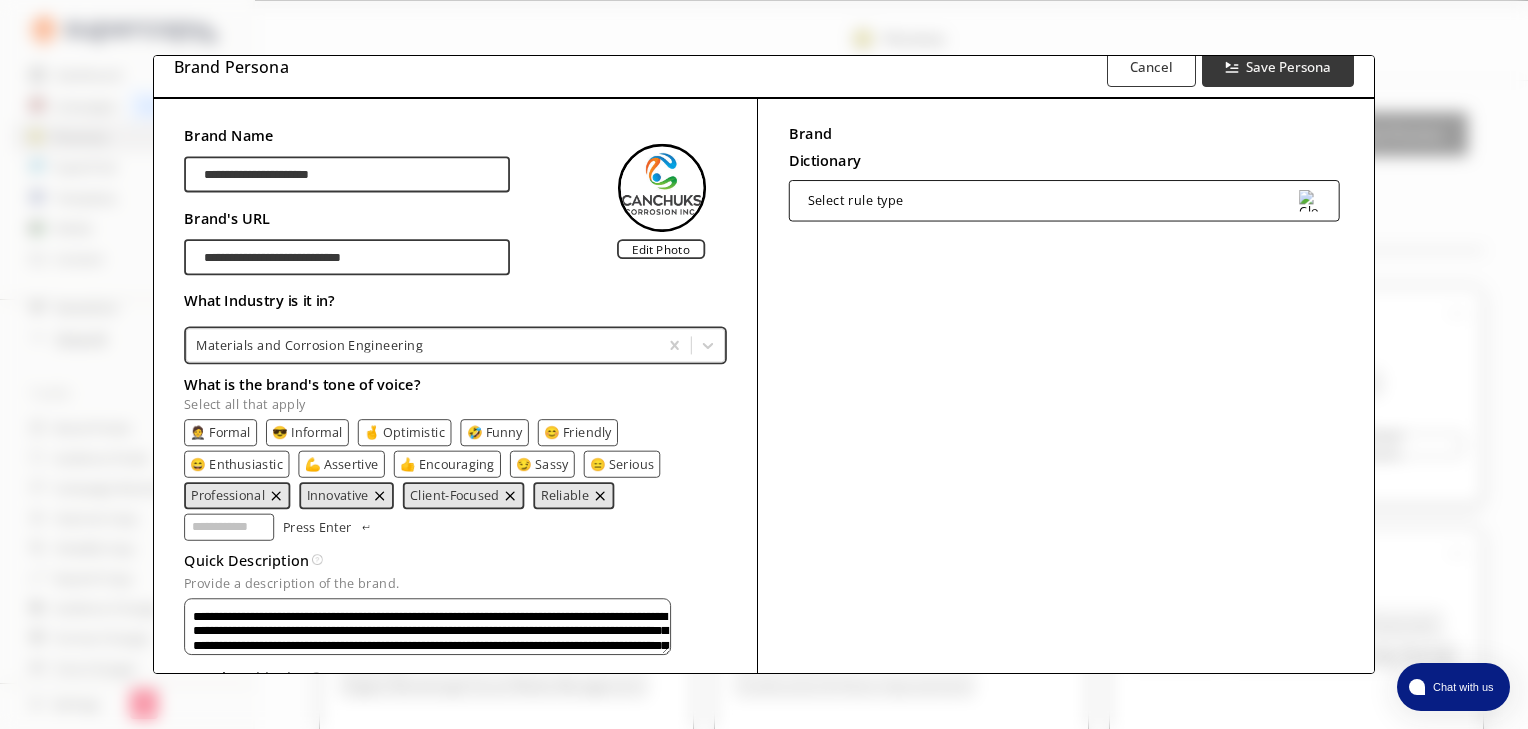 click on "Select rule type" at bounding box center [1064, 200] 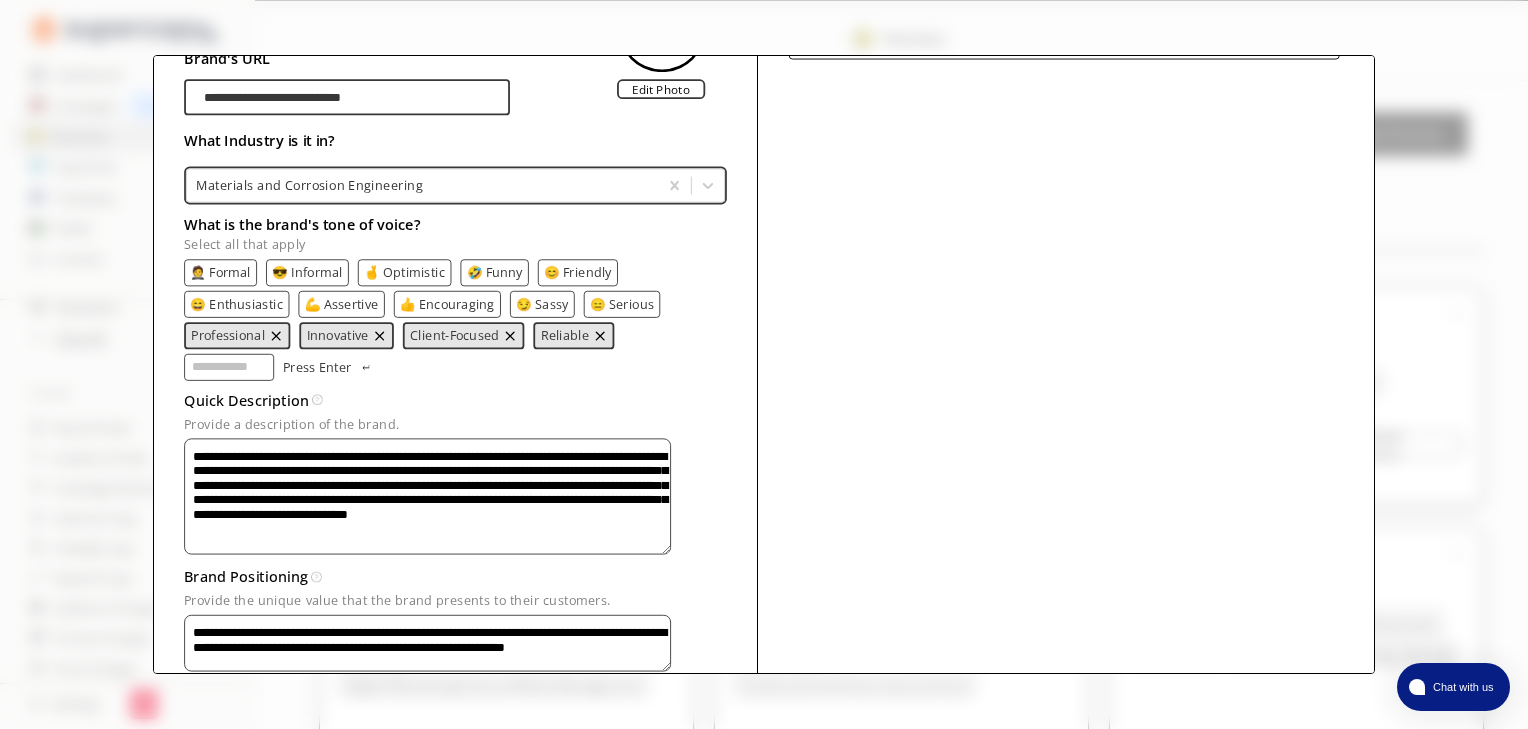 scroll, scrollTop: 180, scrollLeft: 0, axis: vertical 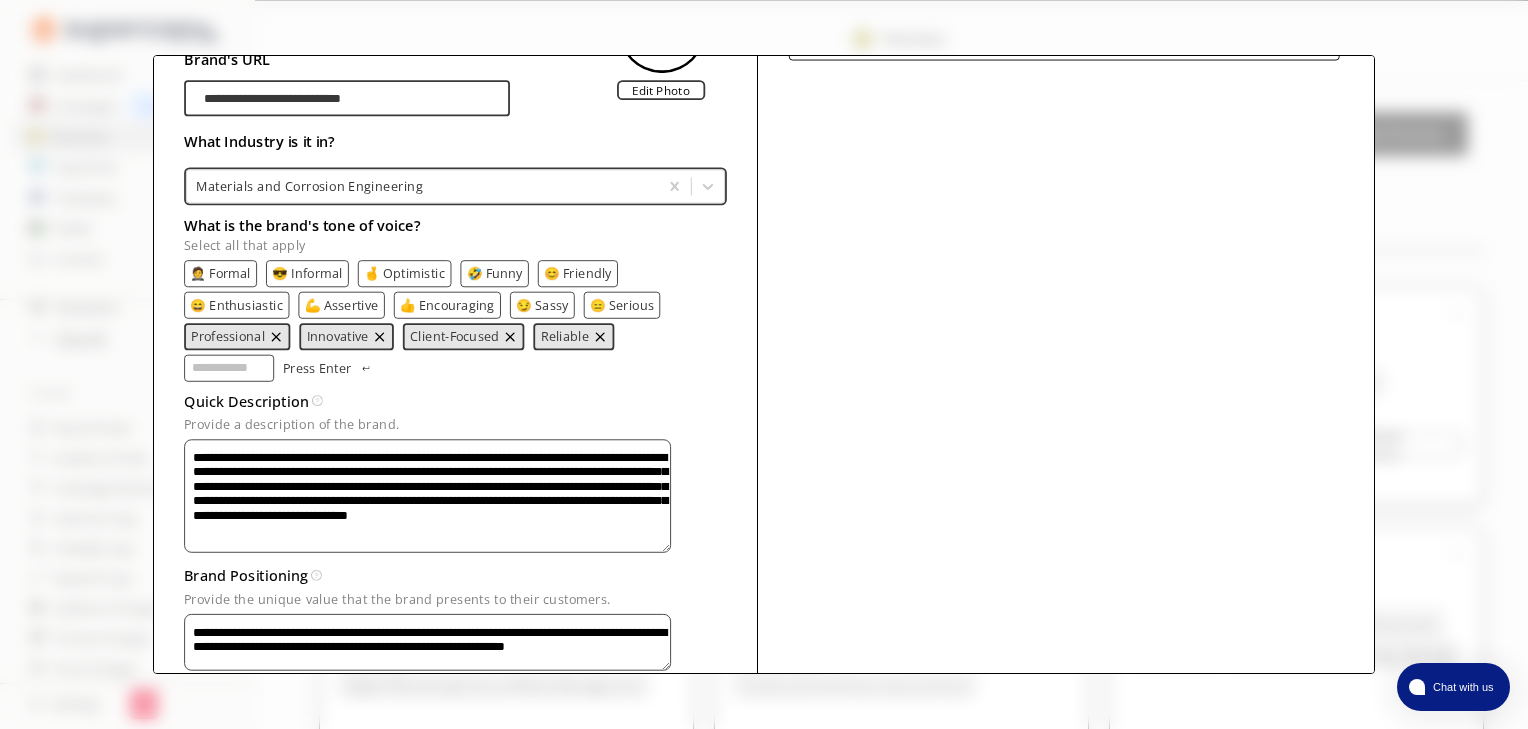 drag, startPoint x: 718, startPoint y: 496, endPoint x: 716, endPoint y: 560, distance: 64.03124 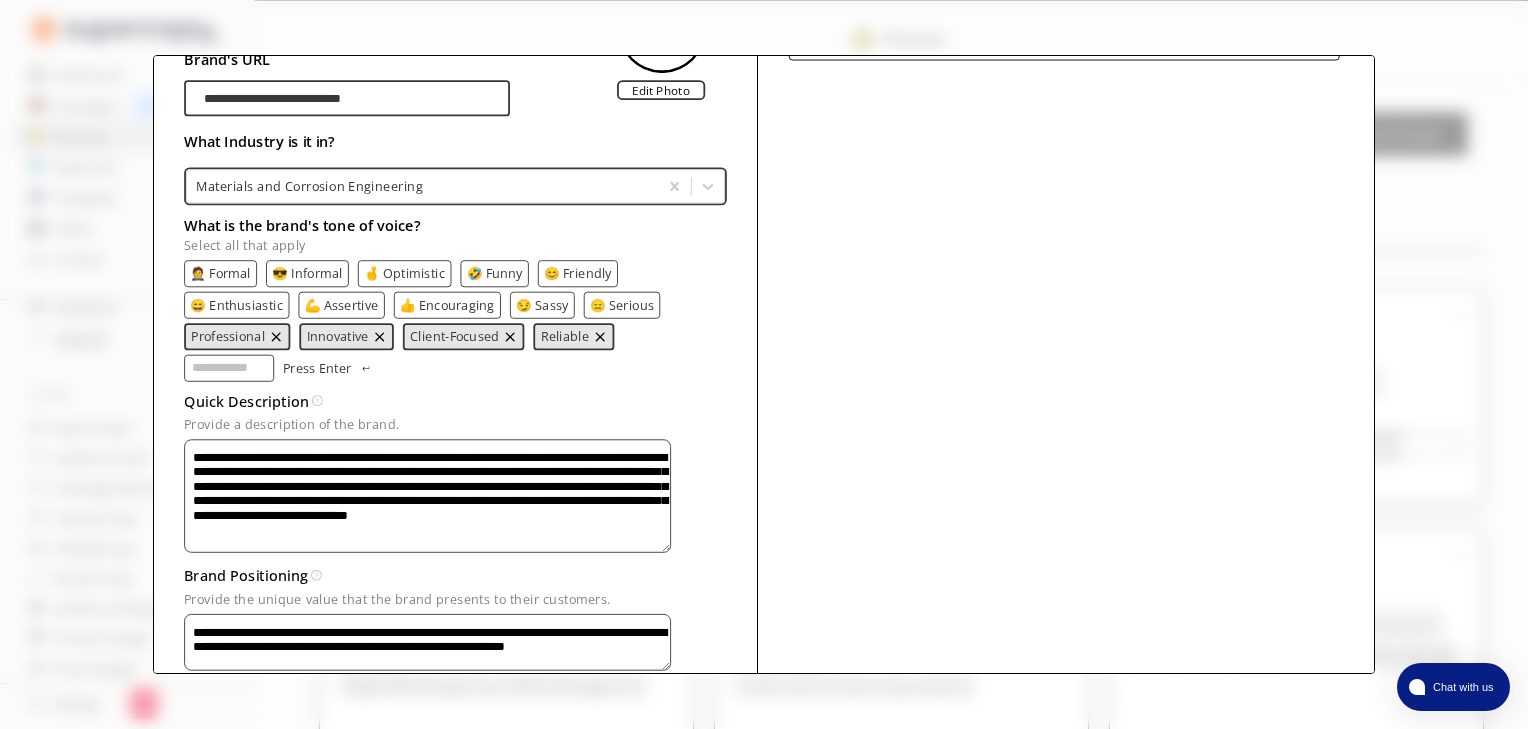 click on "**********" at bounding box center (427, 495) 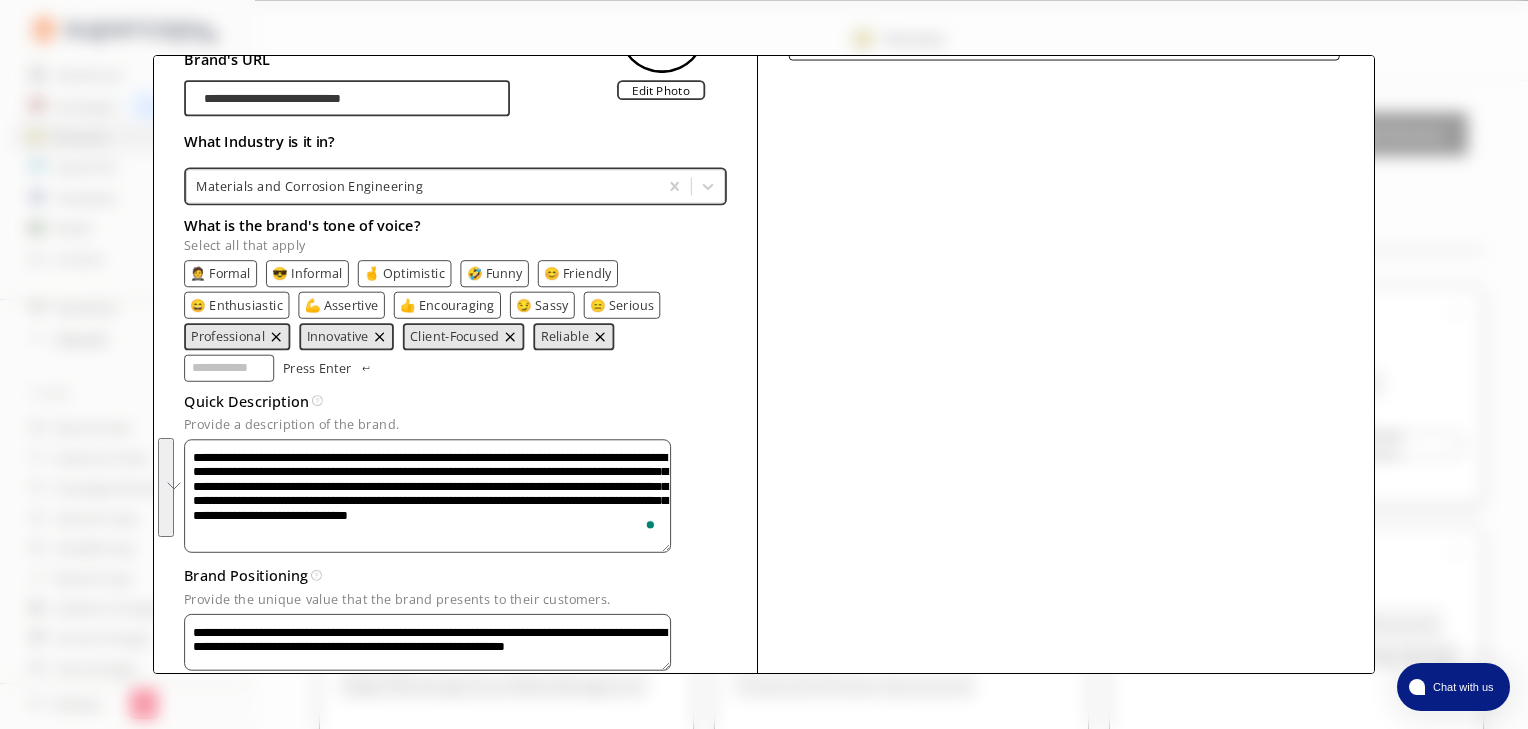 drag, startPoint x: 361, startPoint y: 534, endPoint x: 162, endPoint y: 451, distance: 215.6154 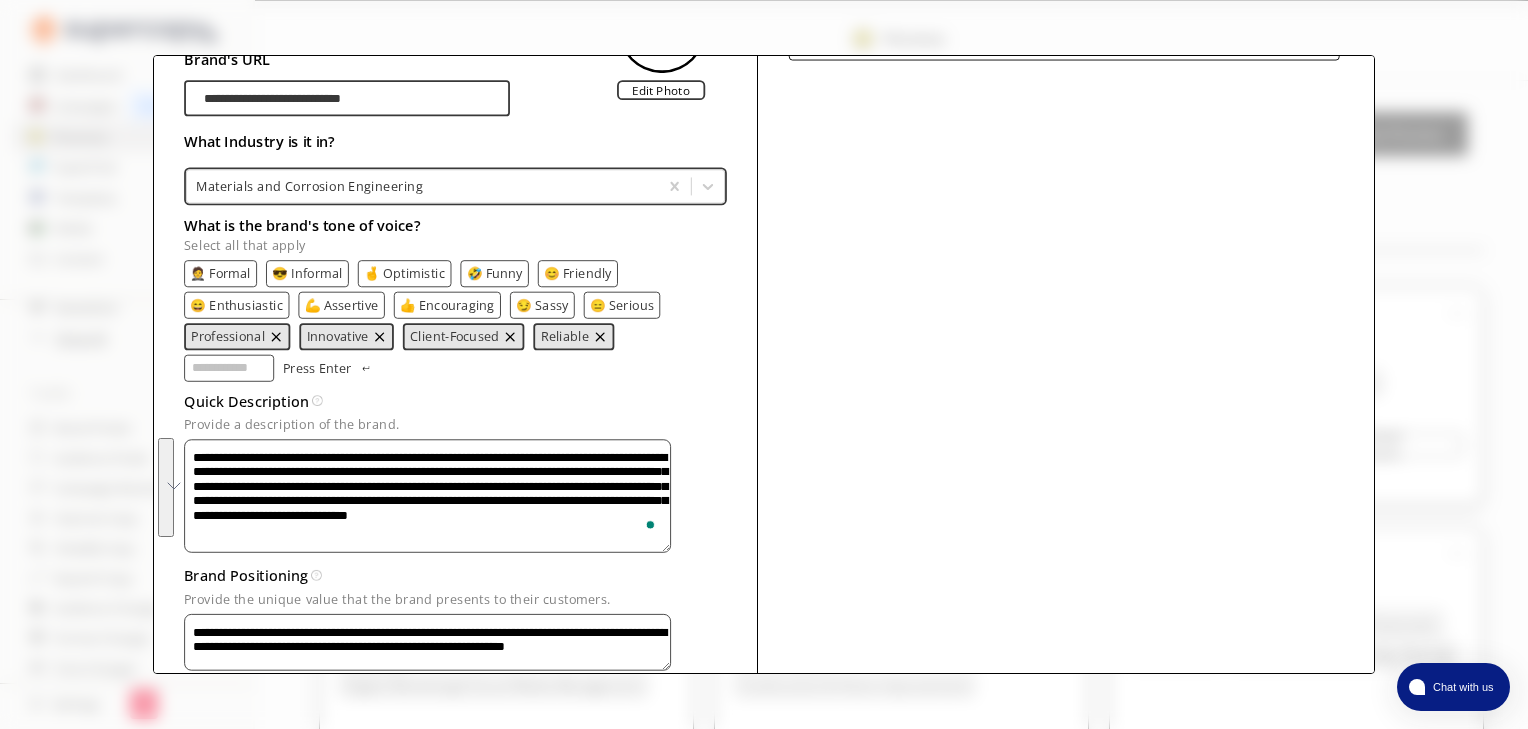 click on "**********" at bounding box center (764, 332) 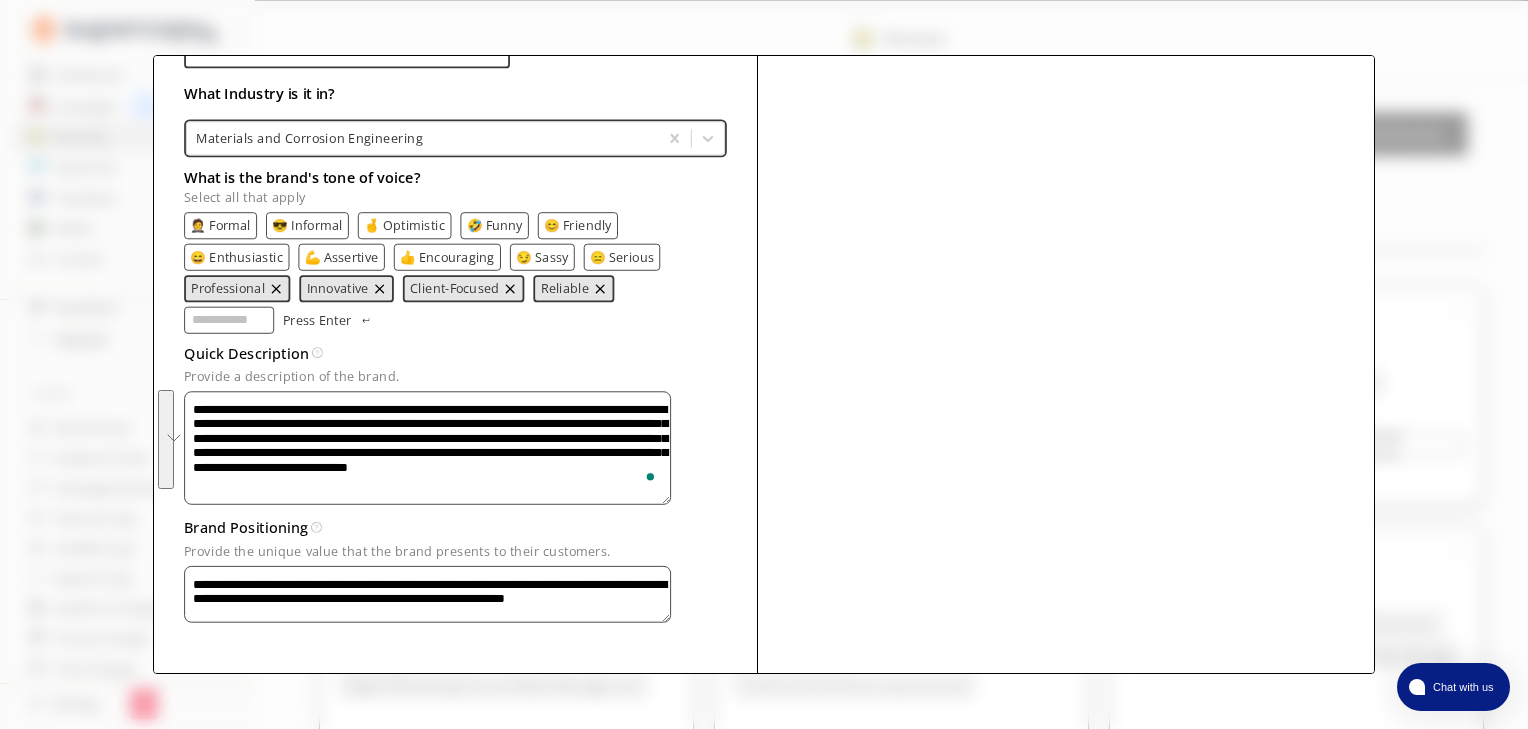scroll, scrollTop: 249, scrollLeft: 0, axis: vertical 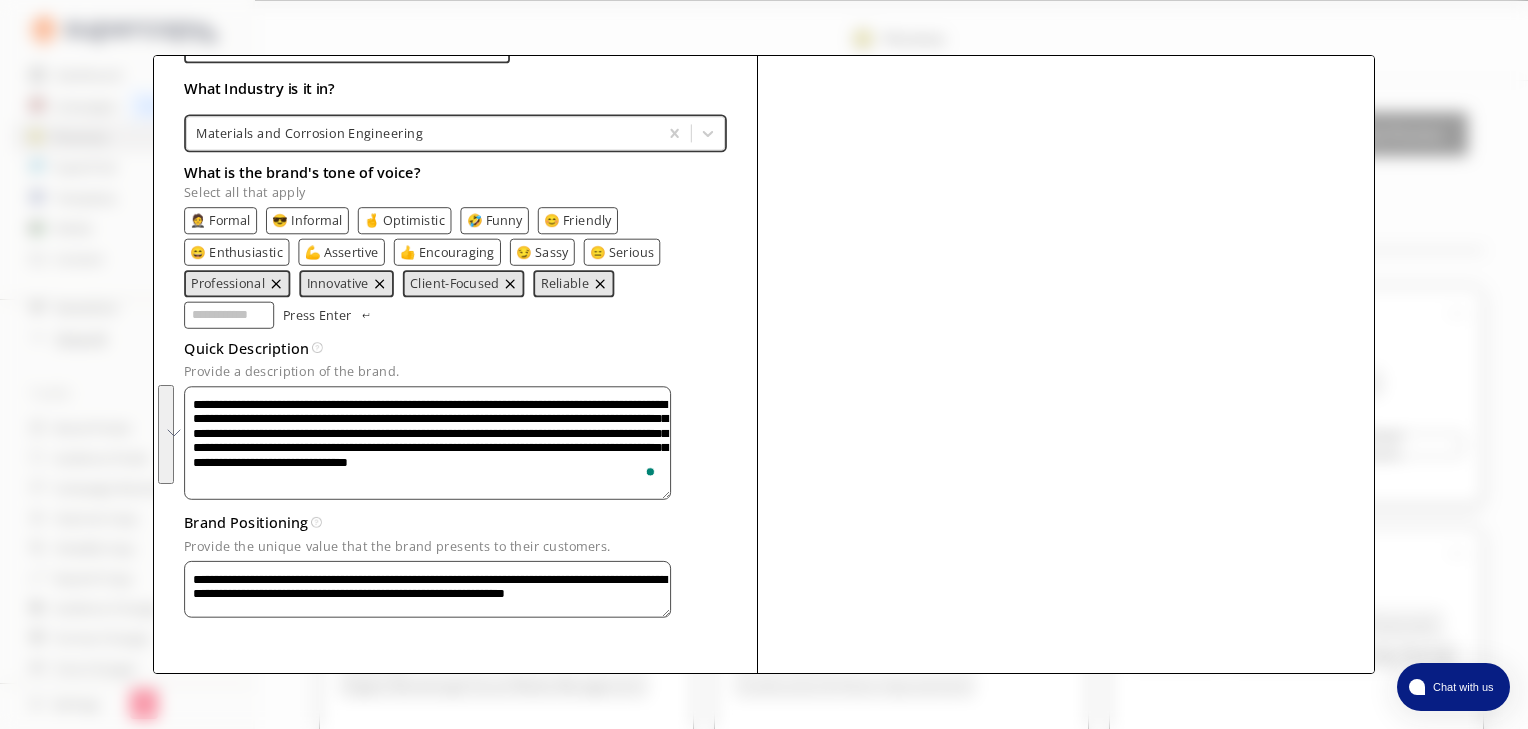 click on "**********" at bounding box center [427, 588] 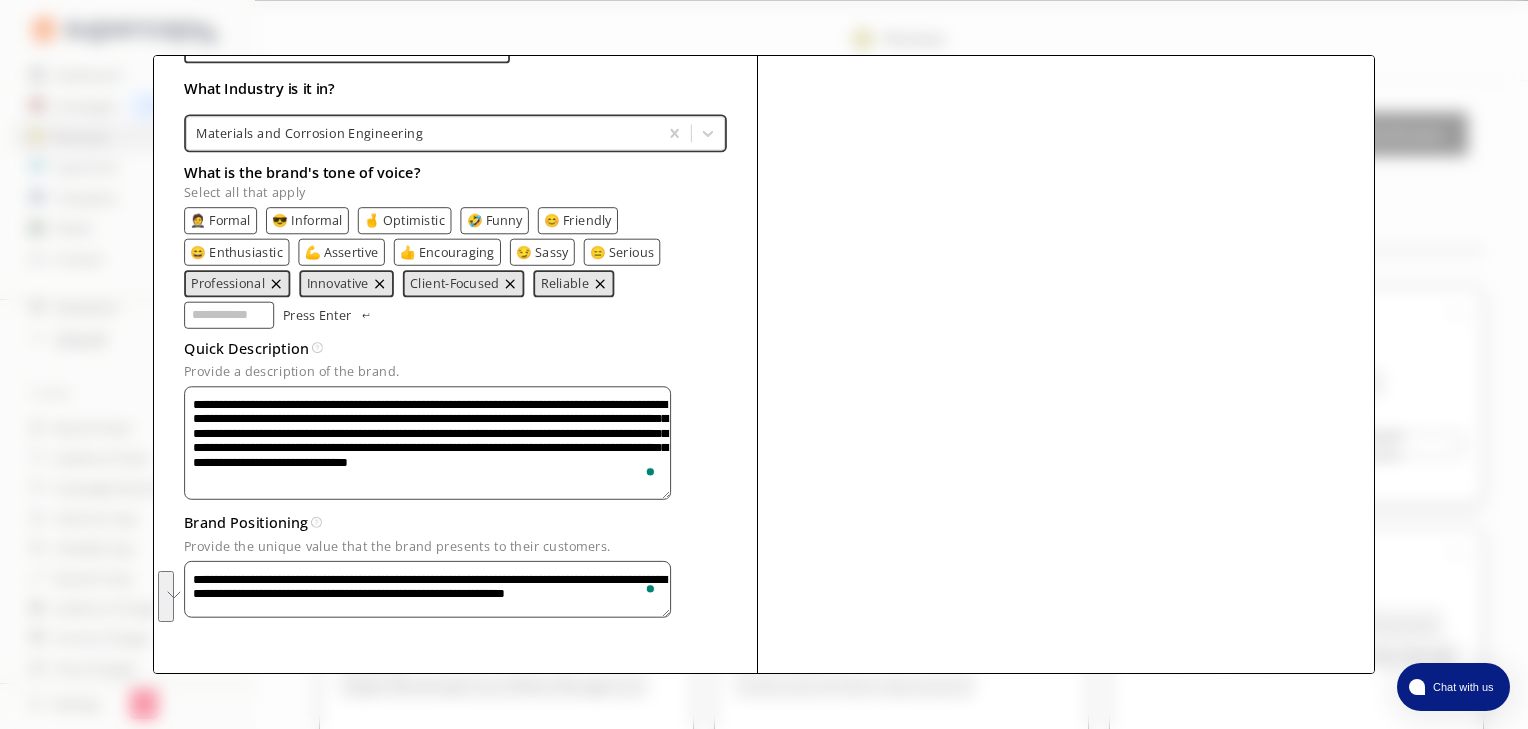 click on "**********" at bounding box center [764, 248] 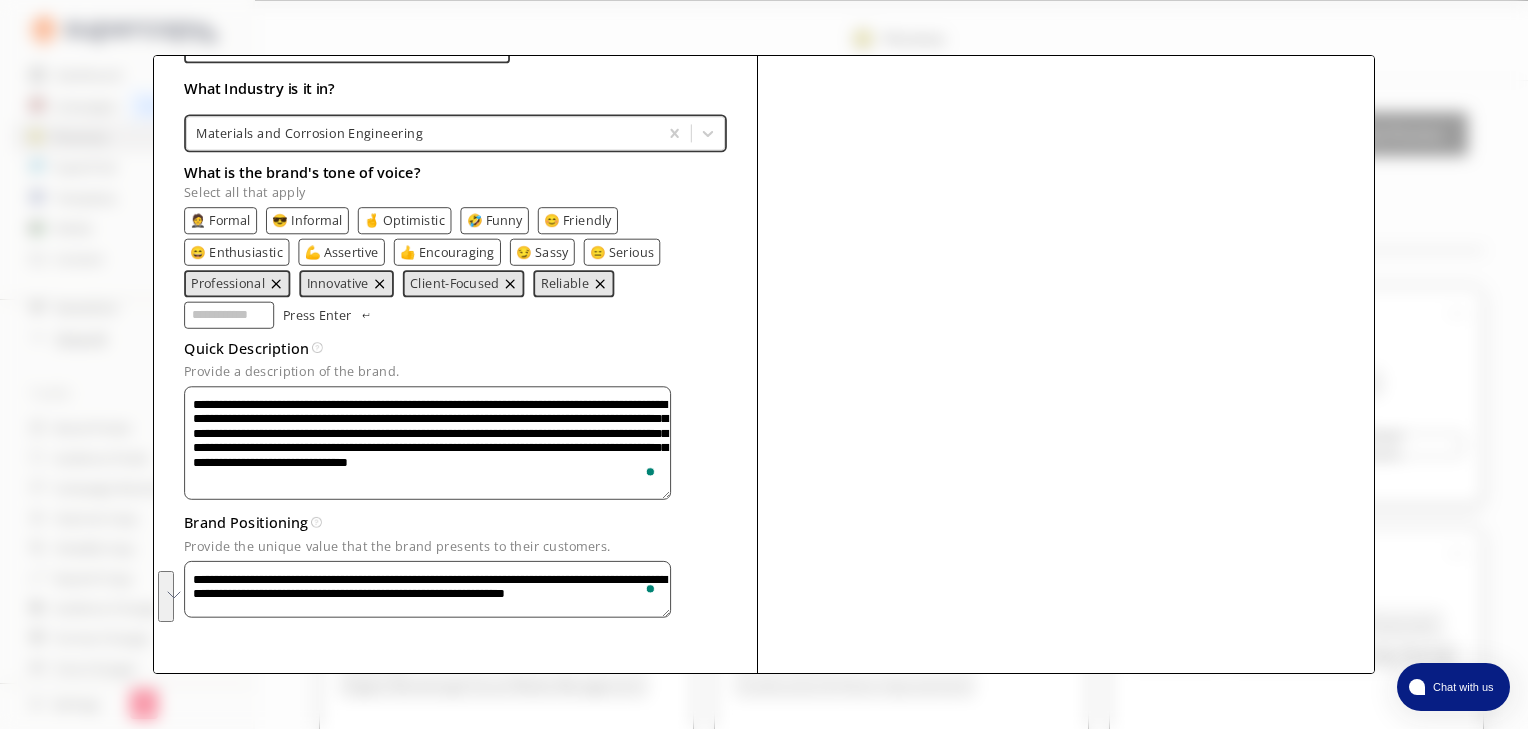 click on "**********" at bounding box center (427, 442) 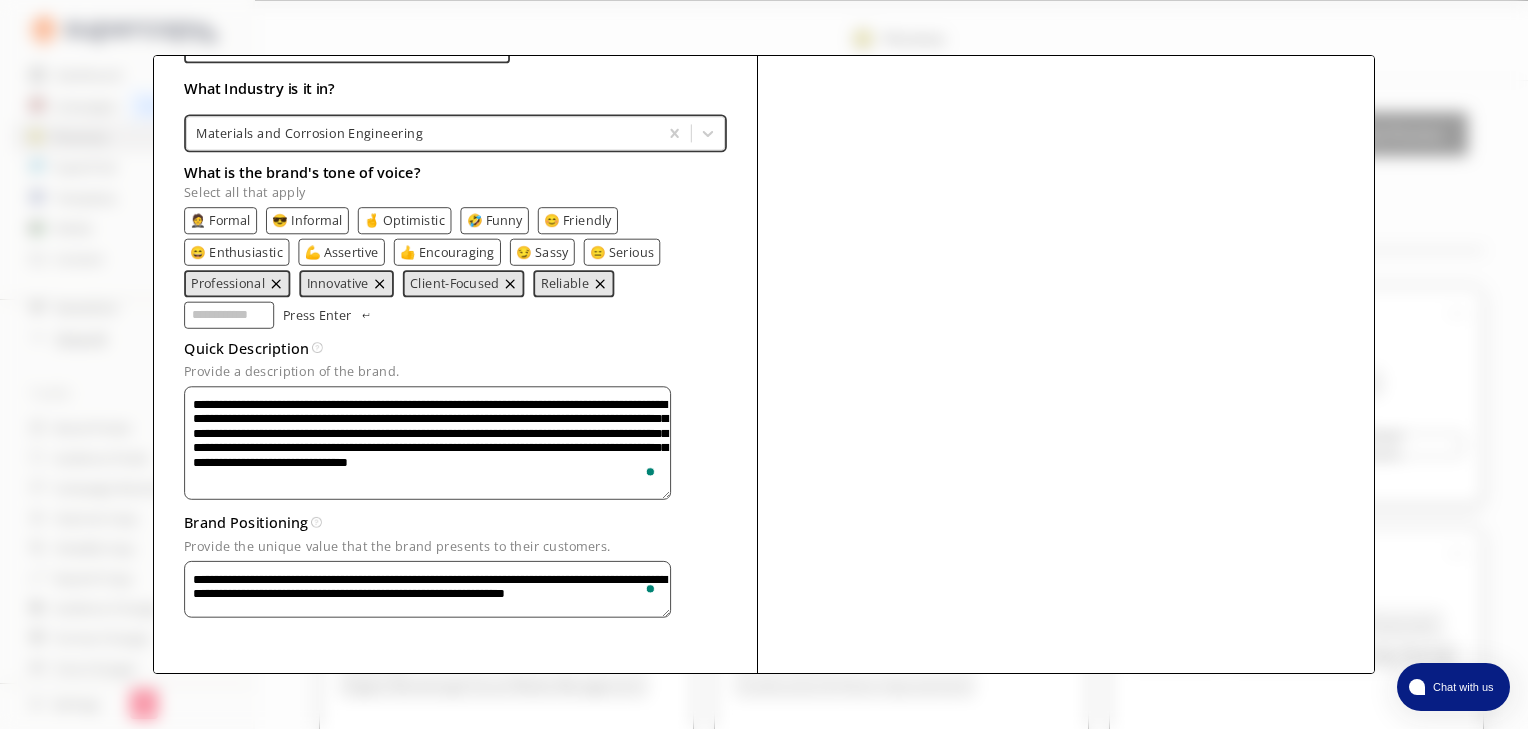 click on "**********" at bounding box center (427, 442) 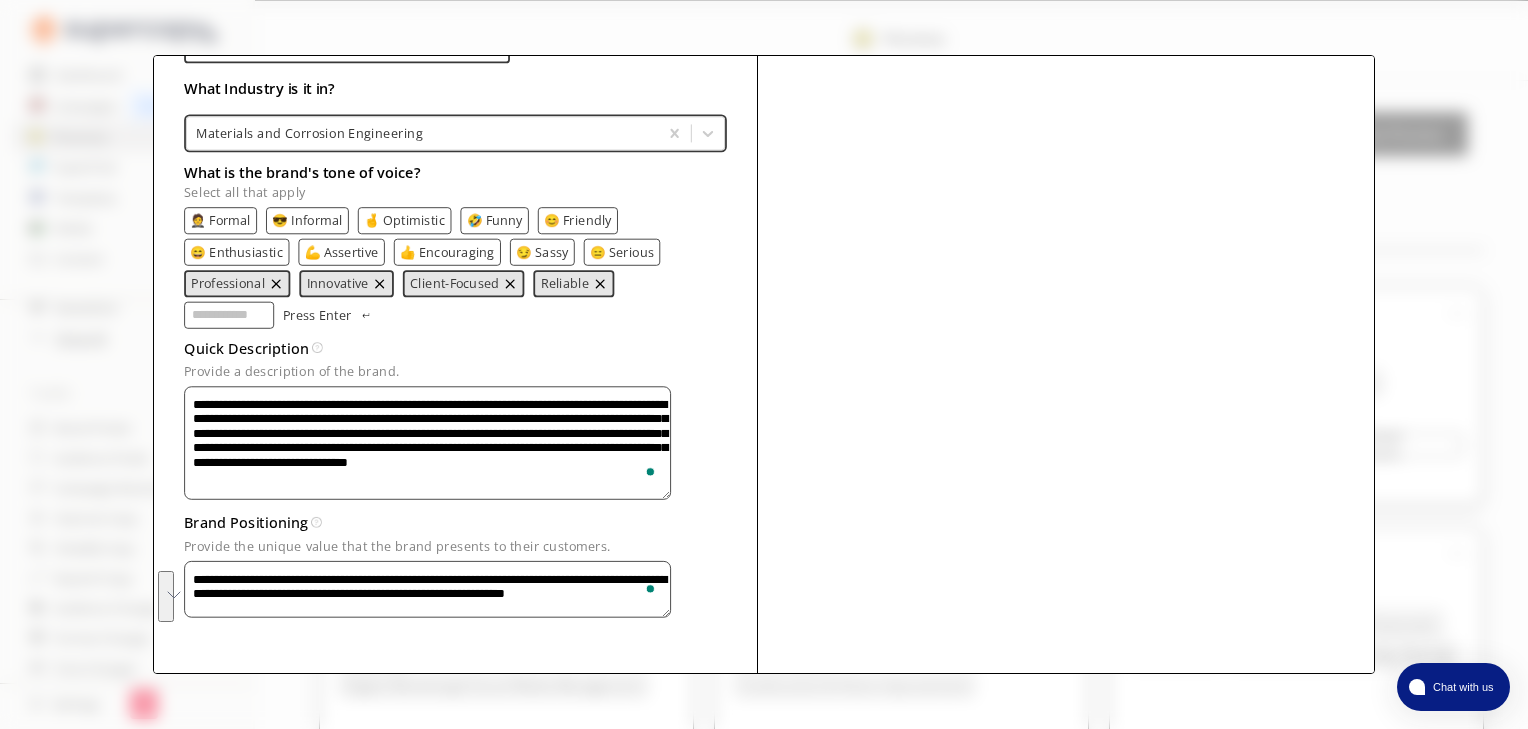 click on "**********" at bounding box center (764, 248) 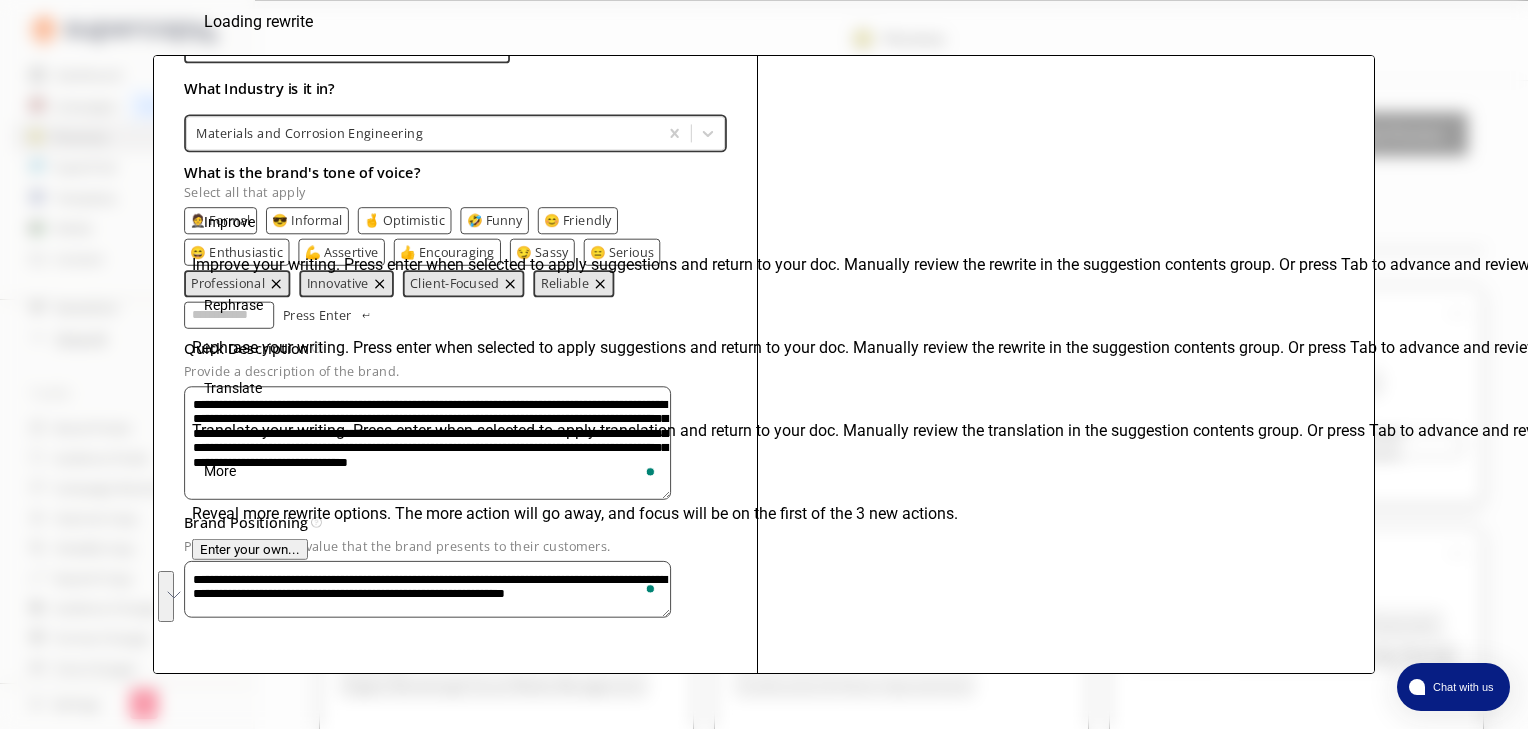 click on "**********" at bounding box center [427, 442] 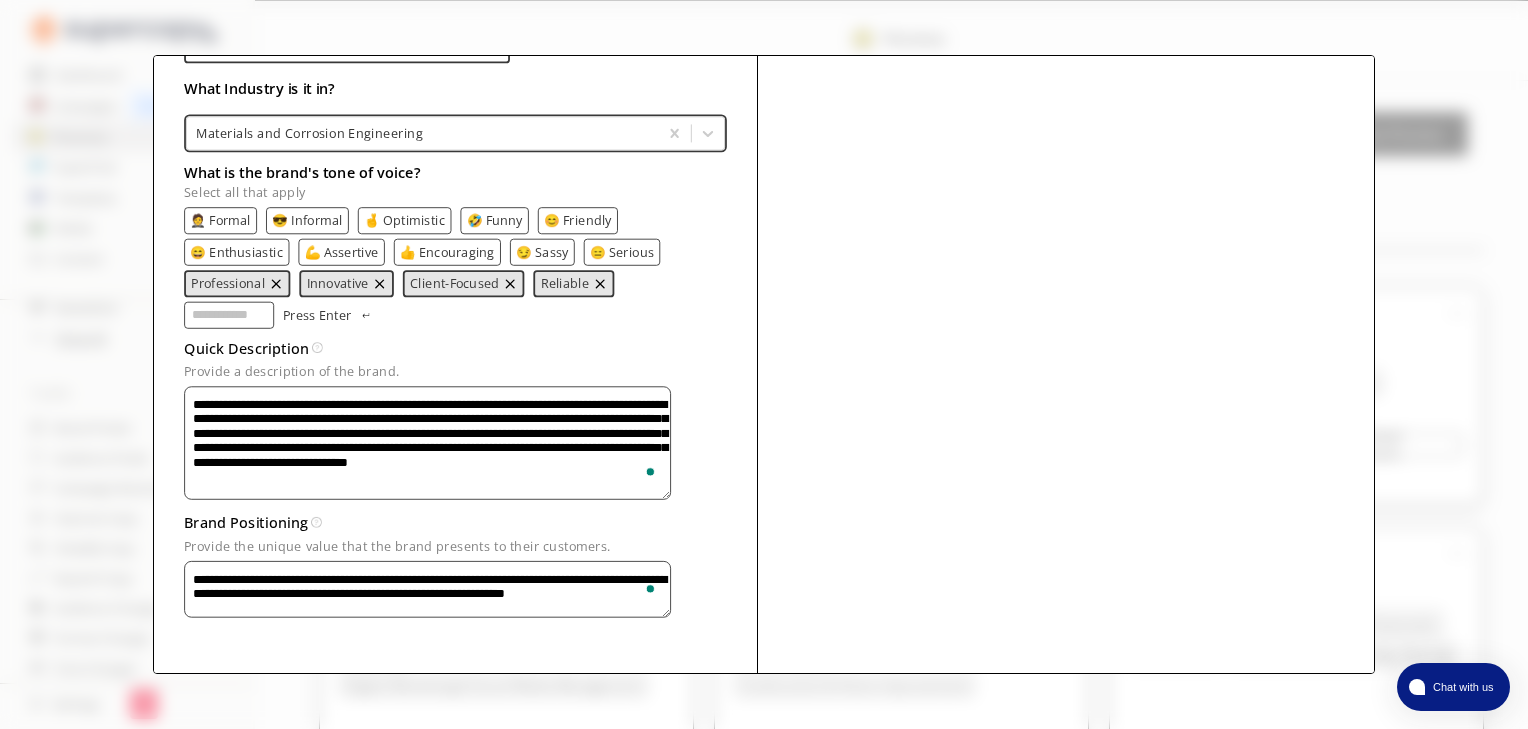 click on "**********" at bounding box center (427, 442) 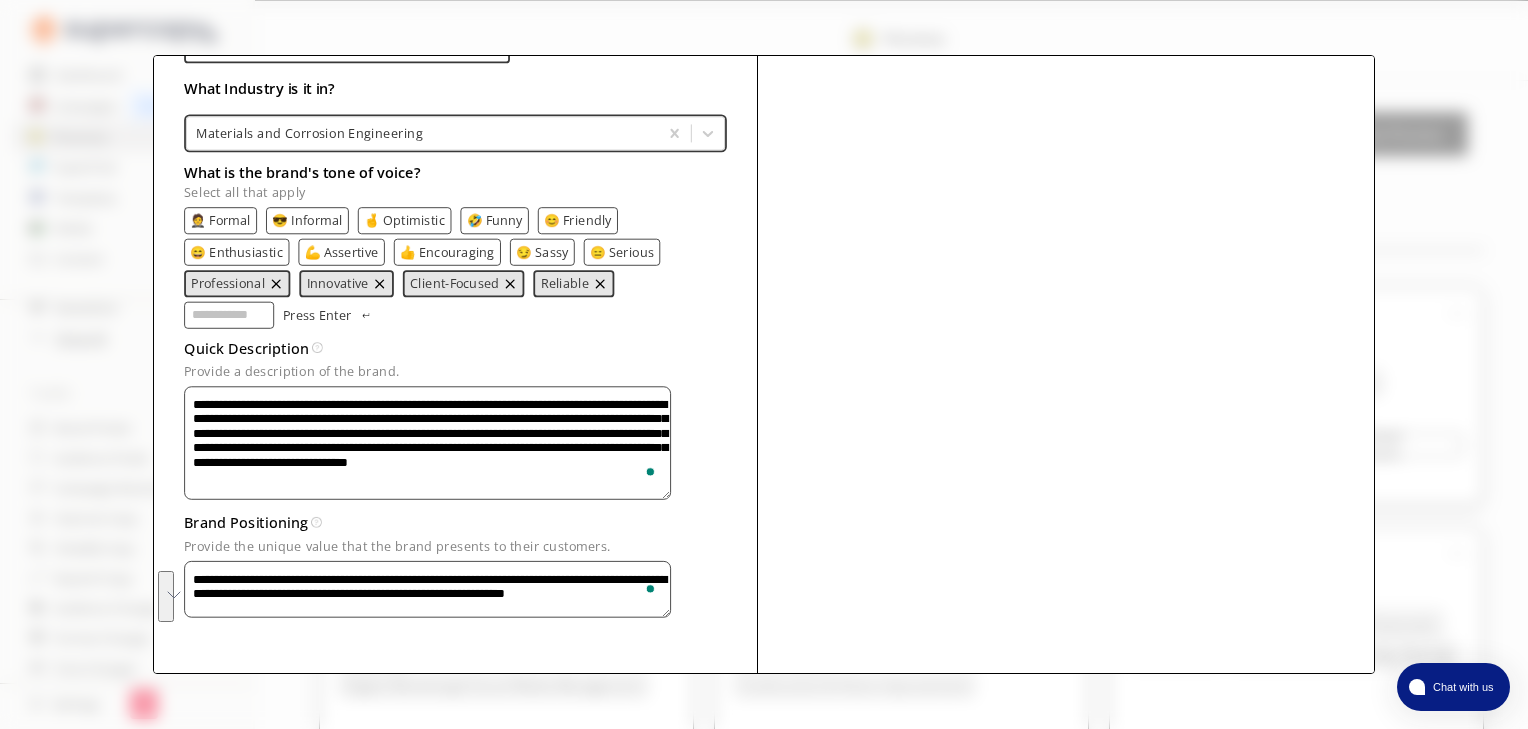 drag, startPoint x: 245, startPoint y: 607, endPoint x: 190, endPoint y: 571, distance: 65.734314 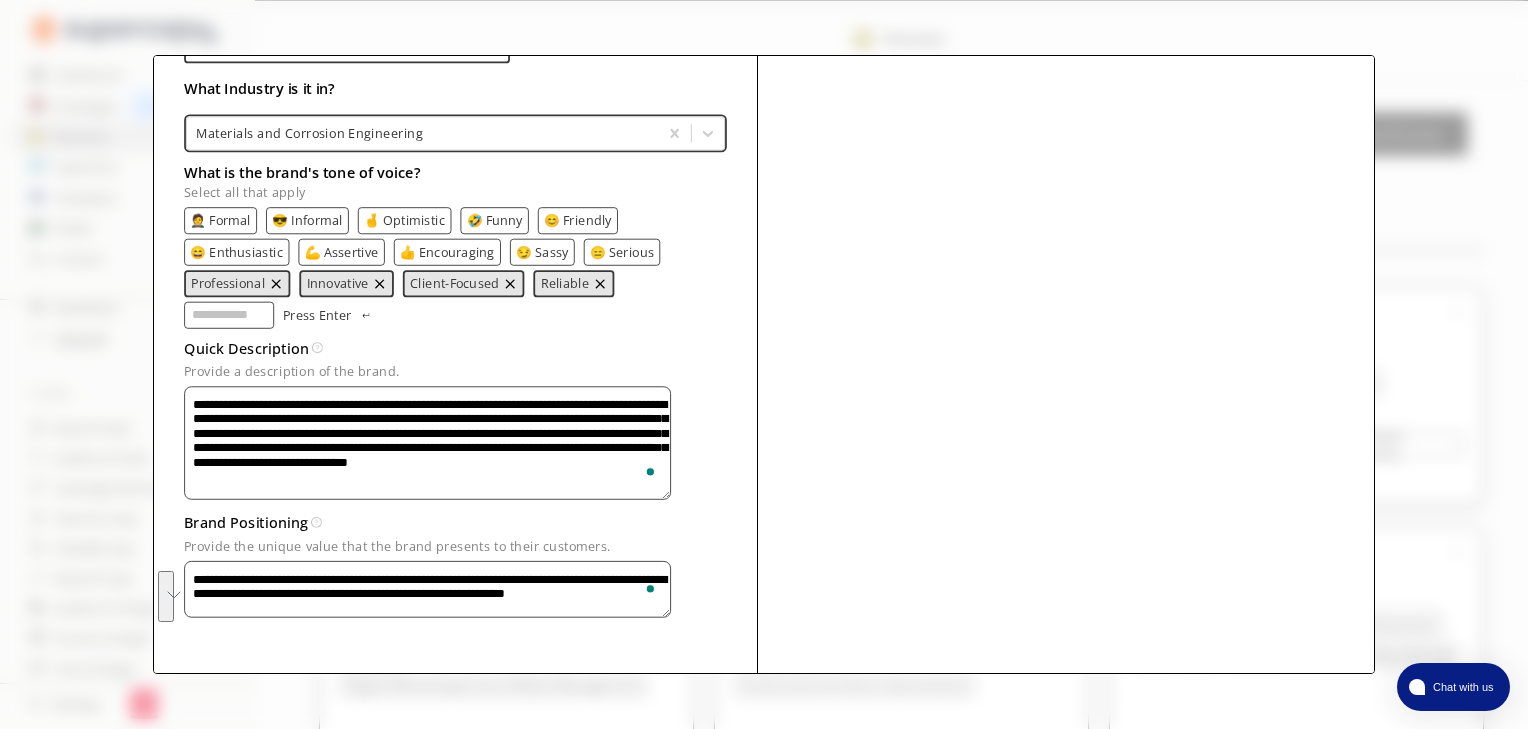 click on "**********" at bounding box center [427, 442] 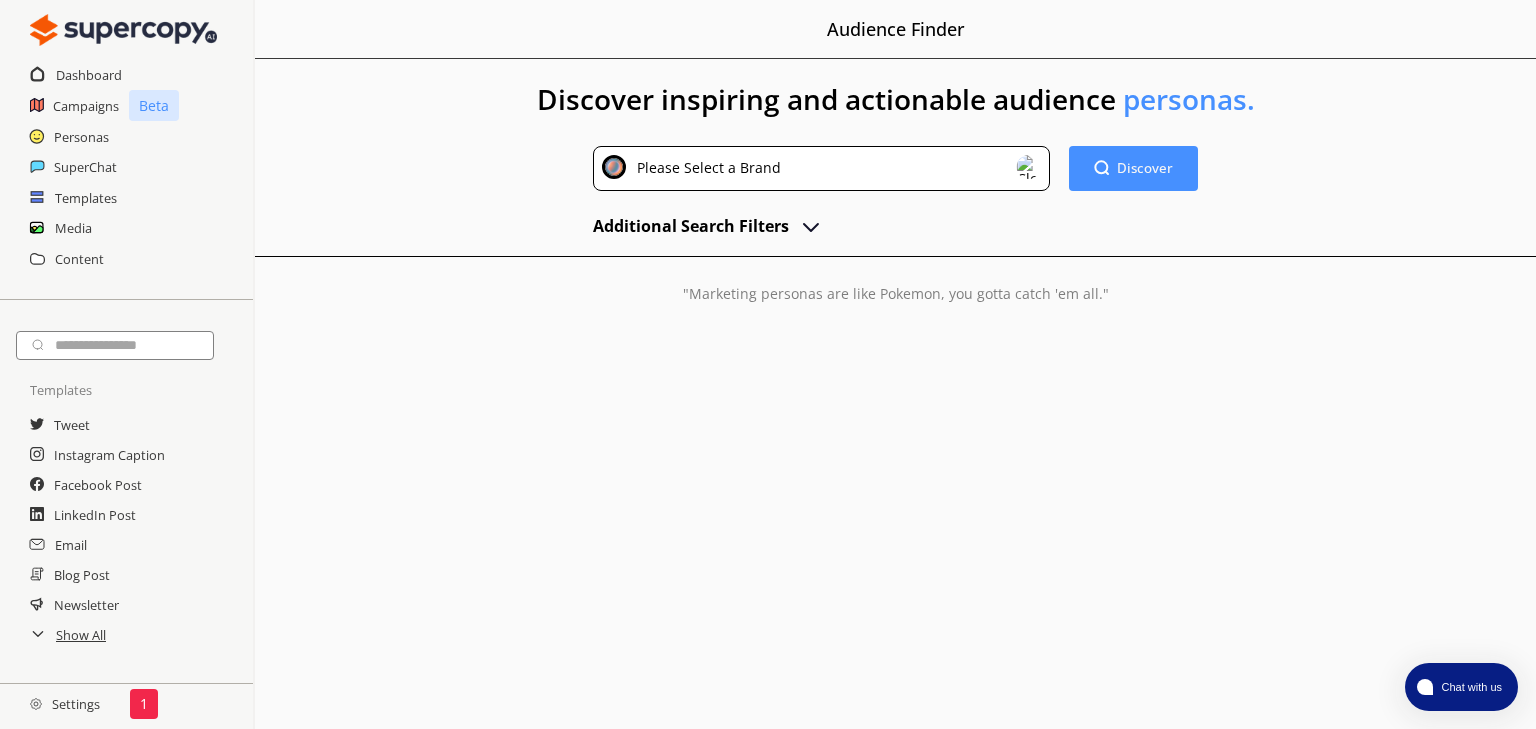 scroll, scrollTop: 0, scrollLeft: 0, axis: both 